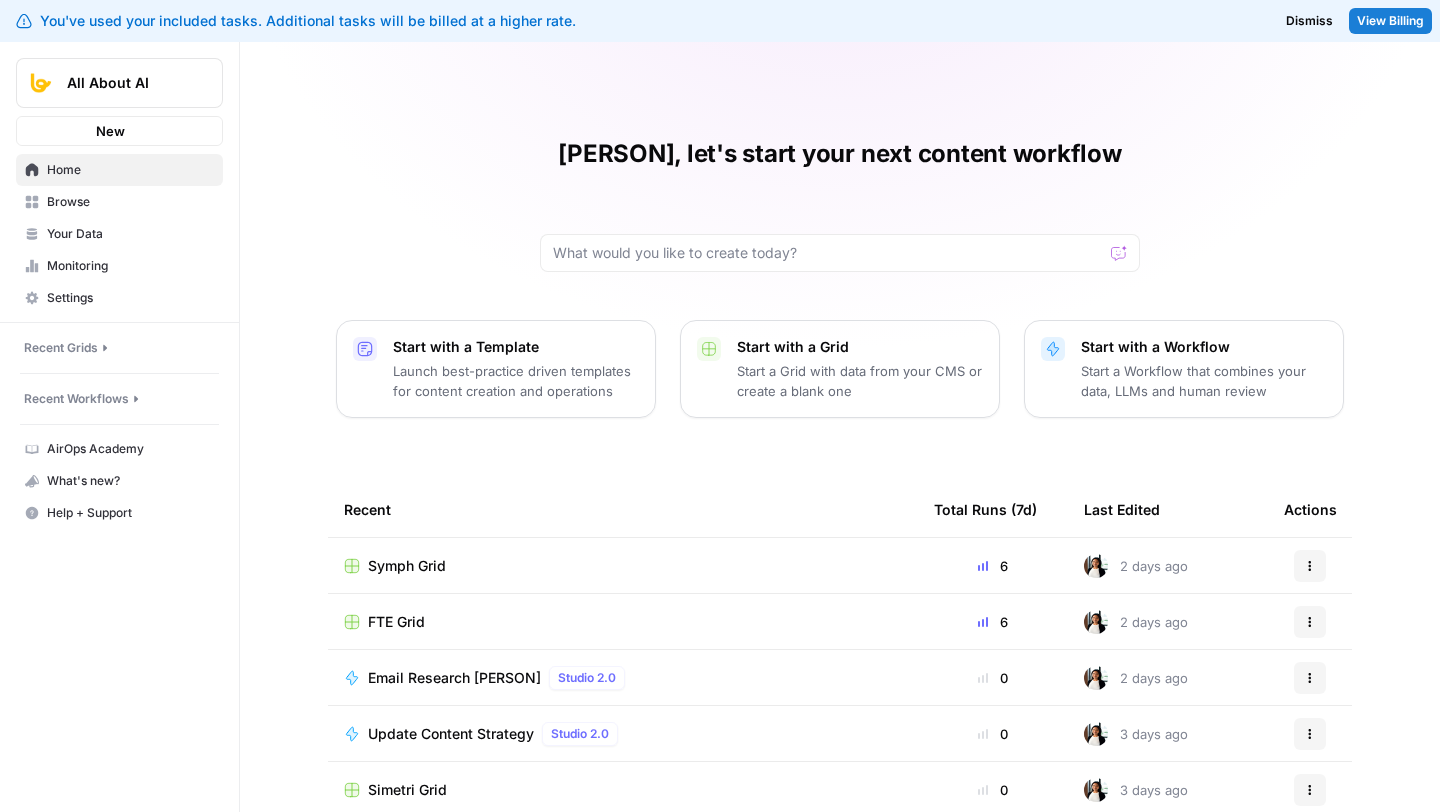 scroll, scrollTop: 0, scrollLeft: 0, axis: both 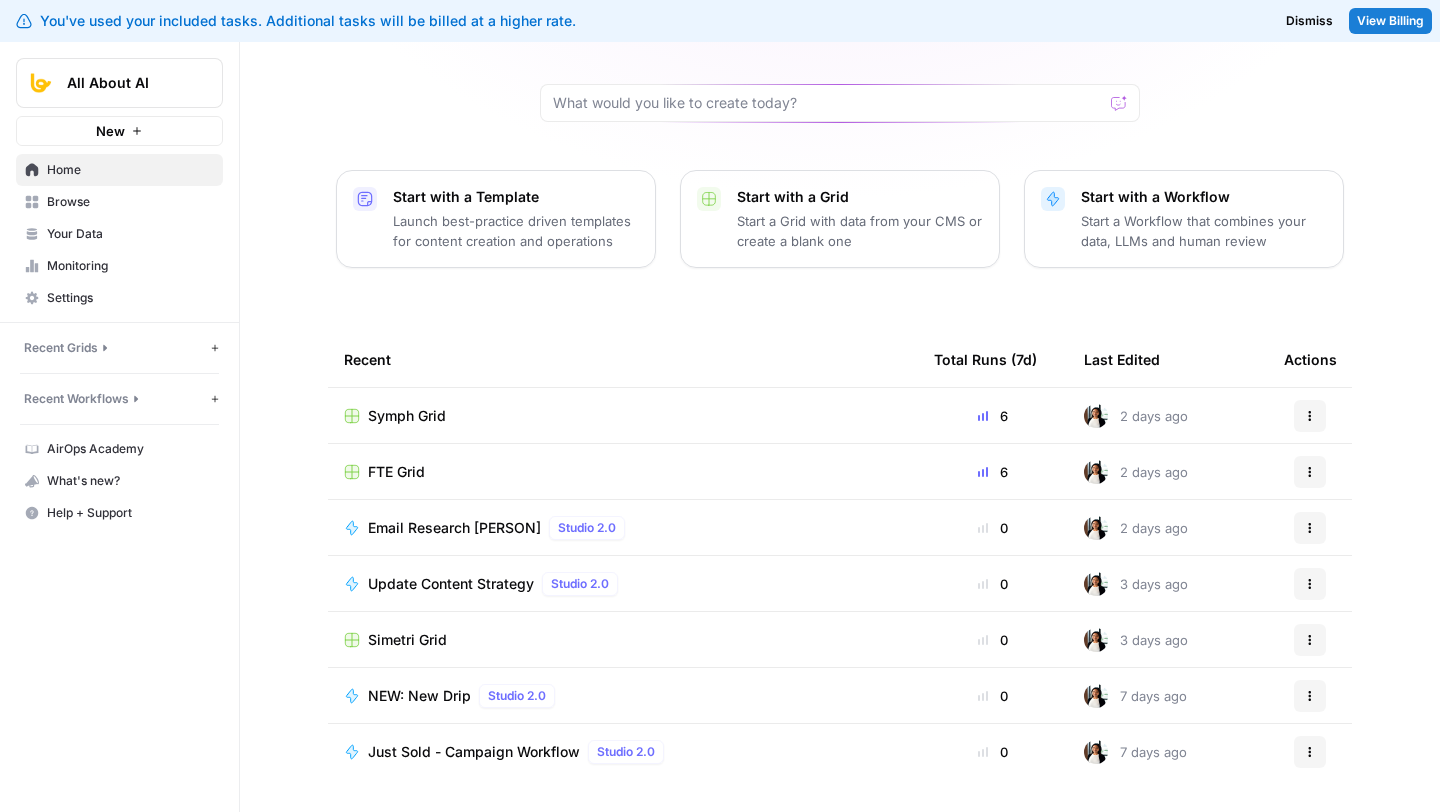 click on "Update Content Strategy" at bounding box center (451, 584) 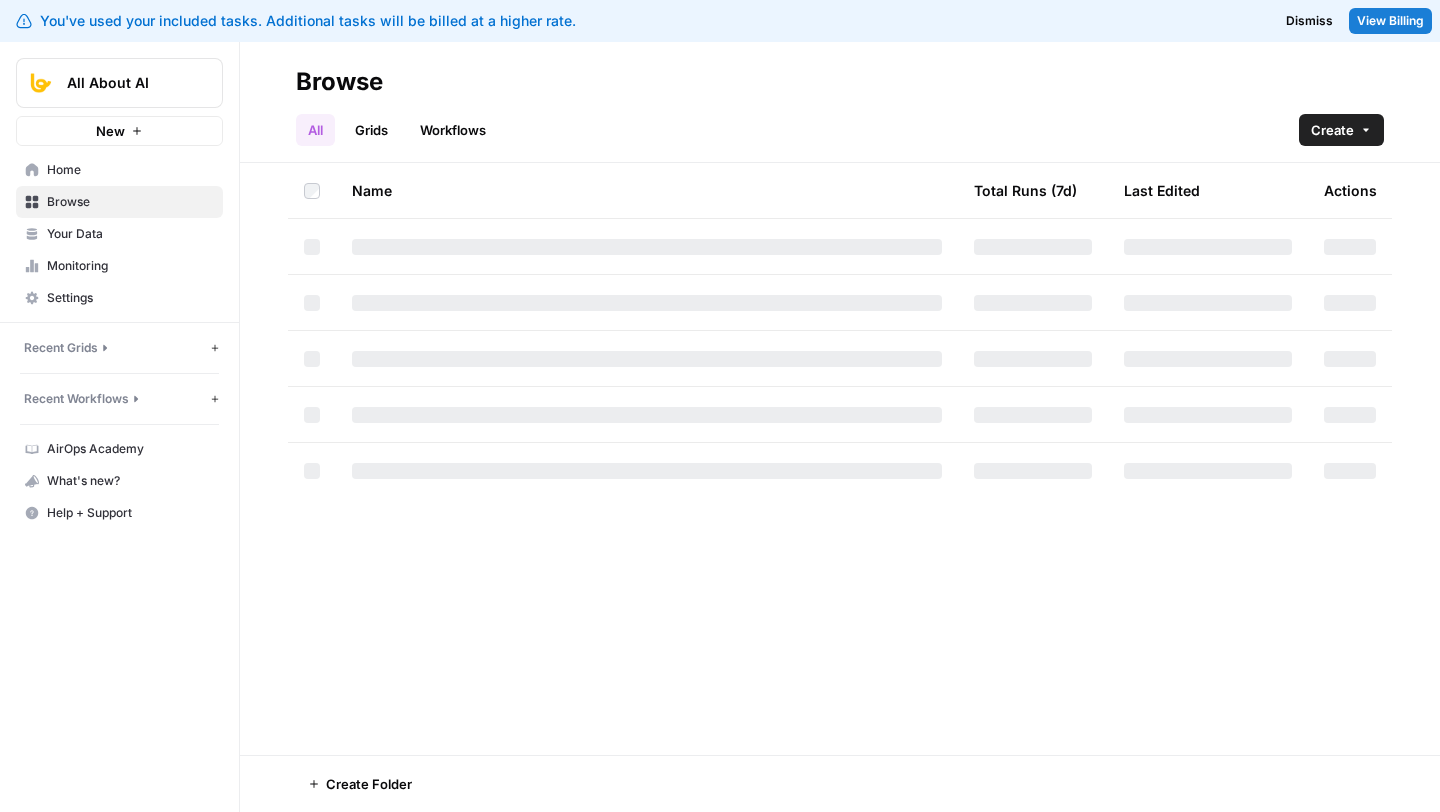 scroll, scrollTop: 0, scrollLeft: 0, axis: both 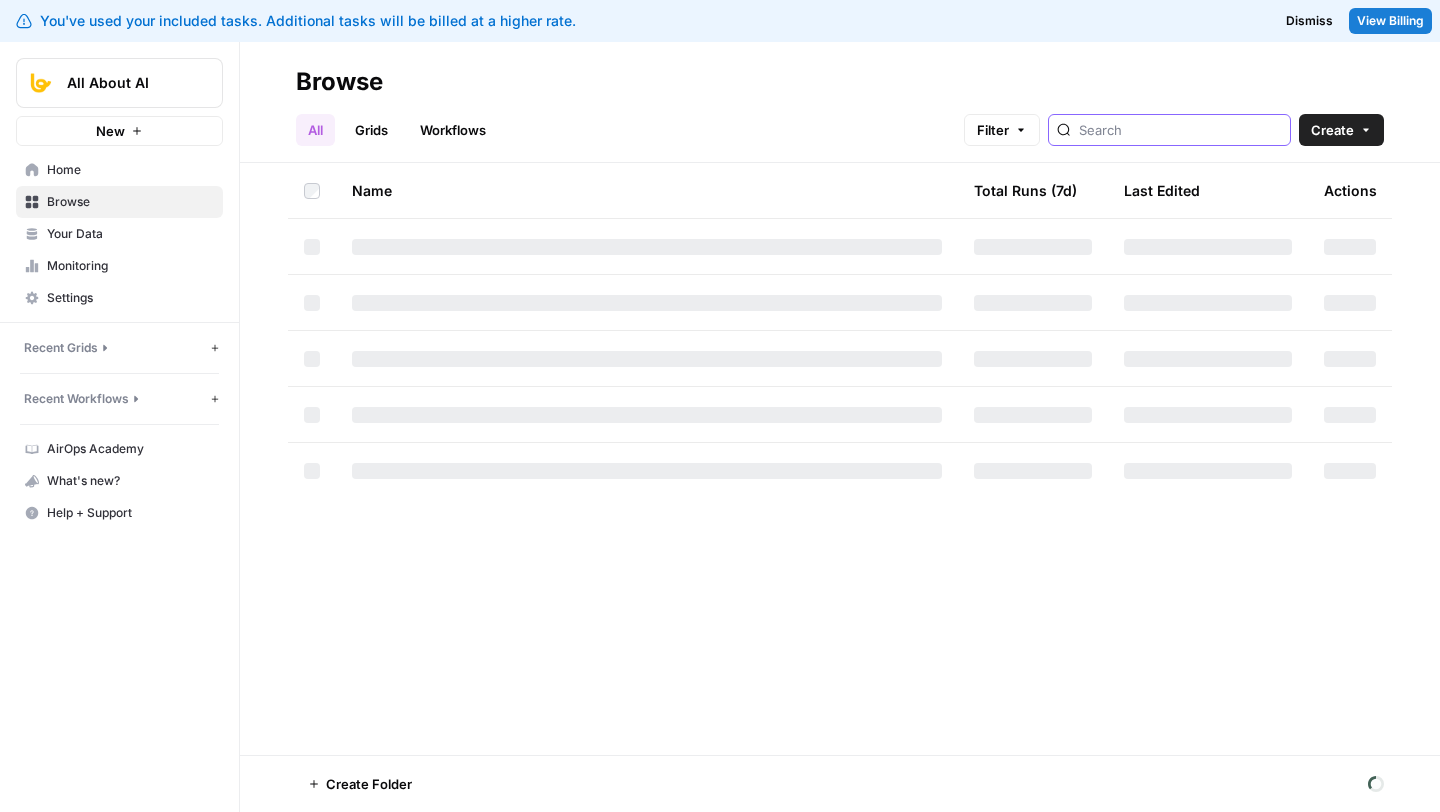 click at bounding box center [1180, 130] 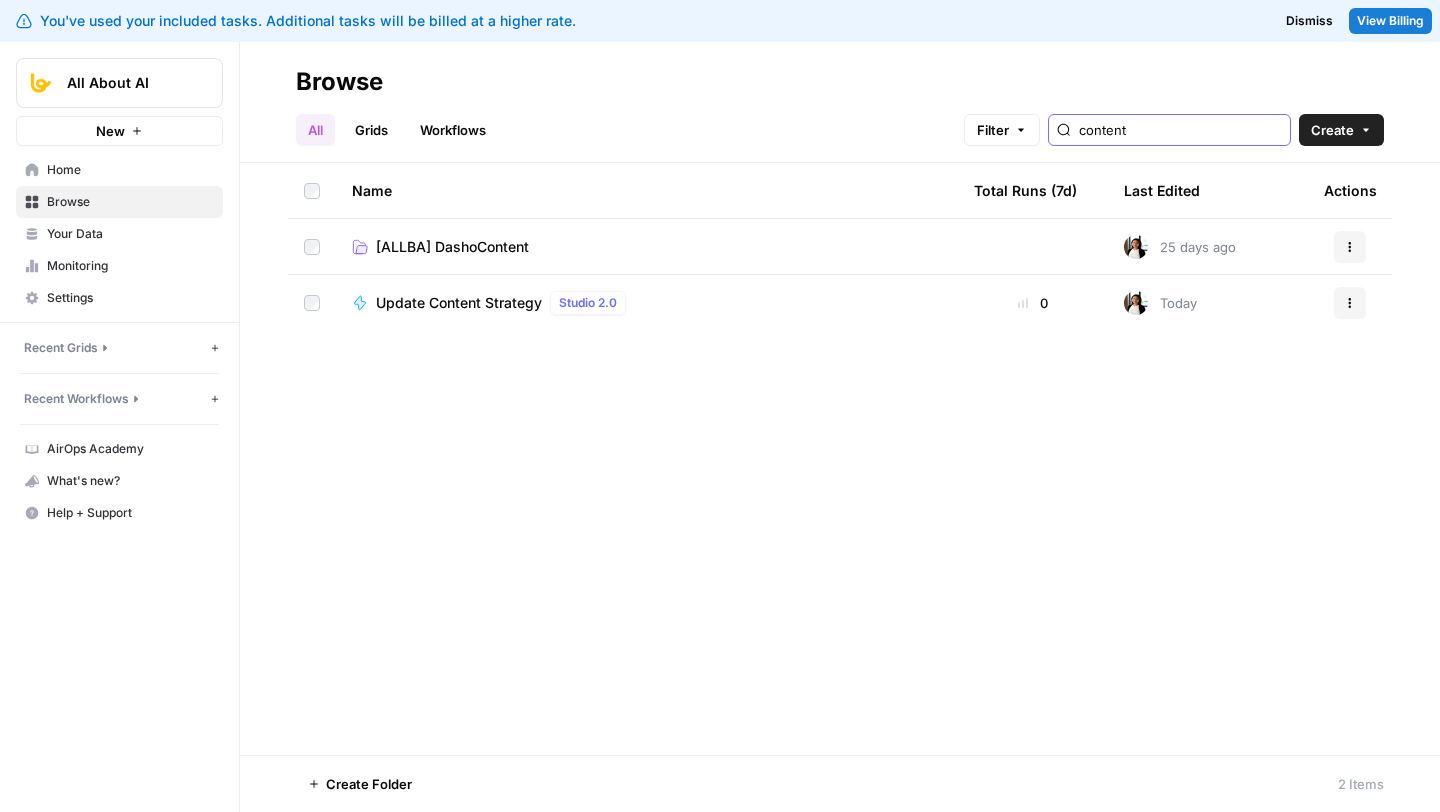 type on "content" 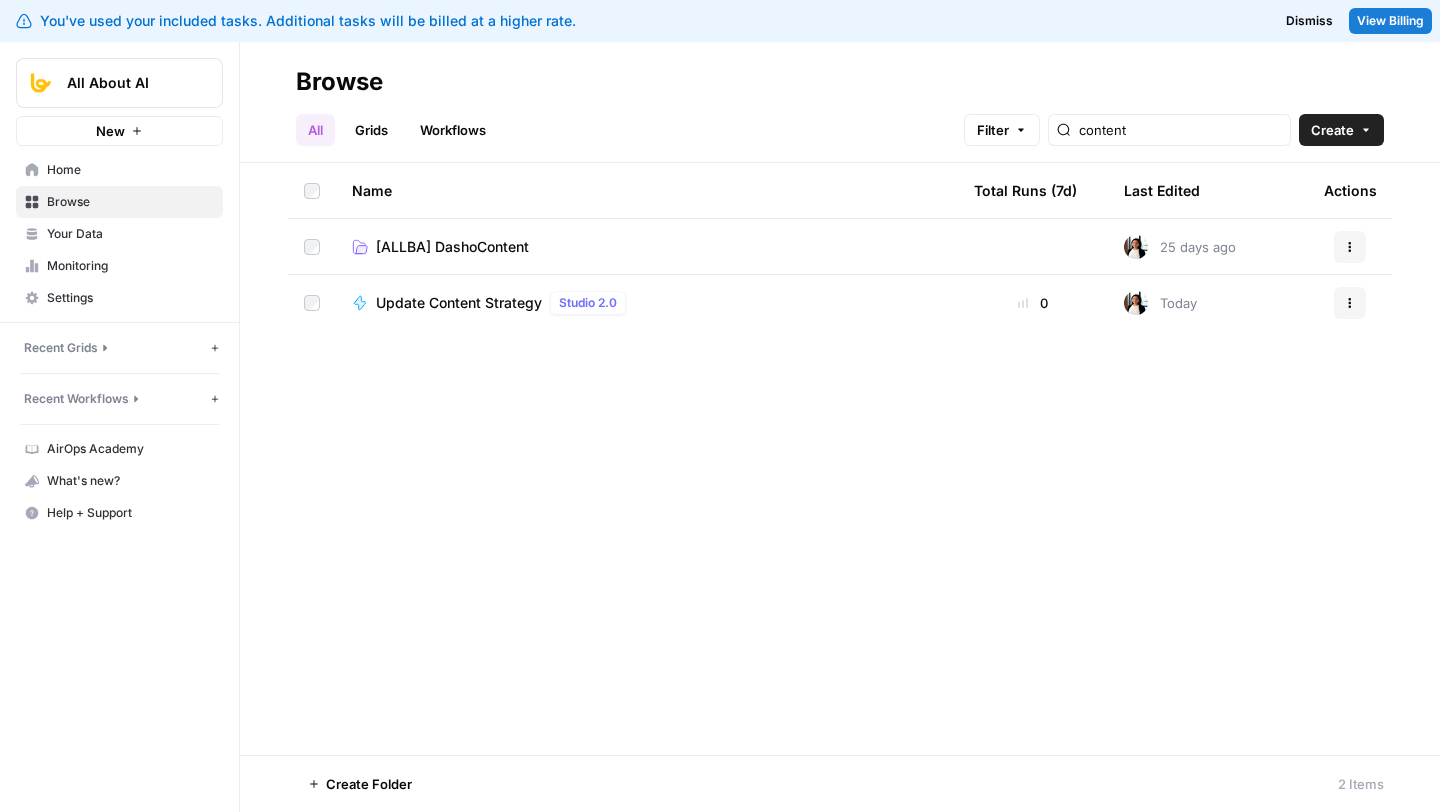 click on "Workflows" at bounding box center [453, 130] 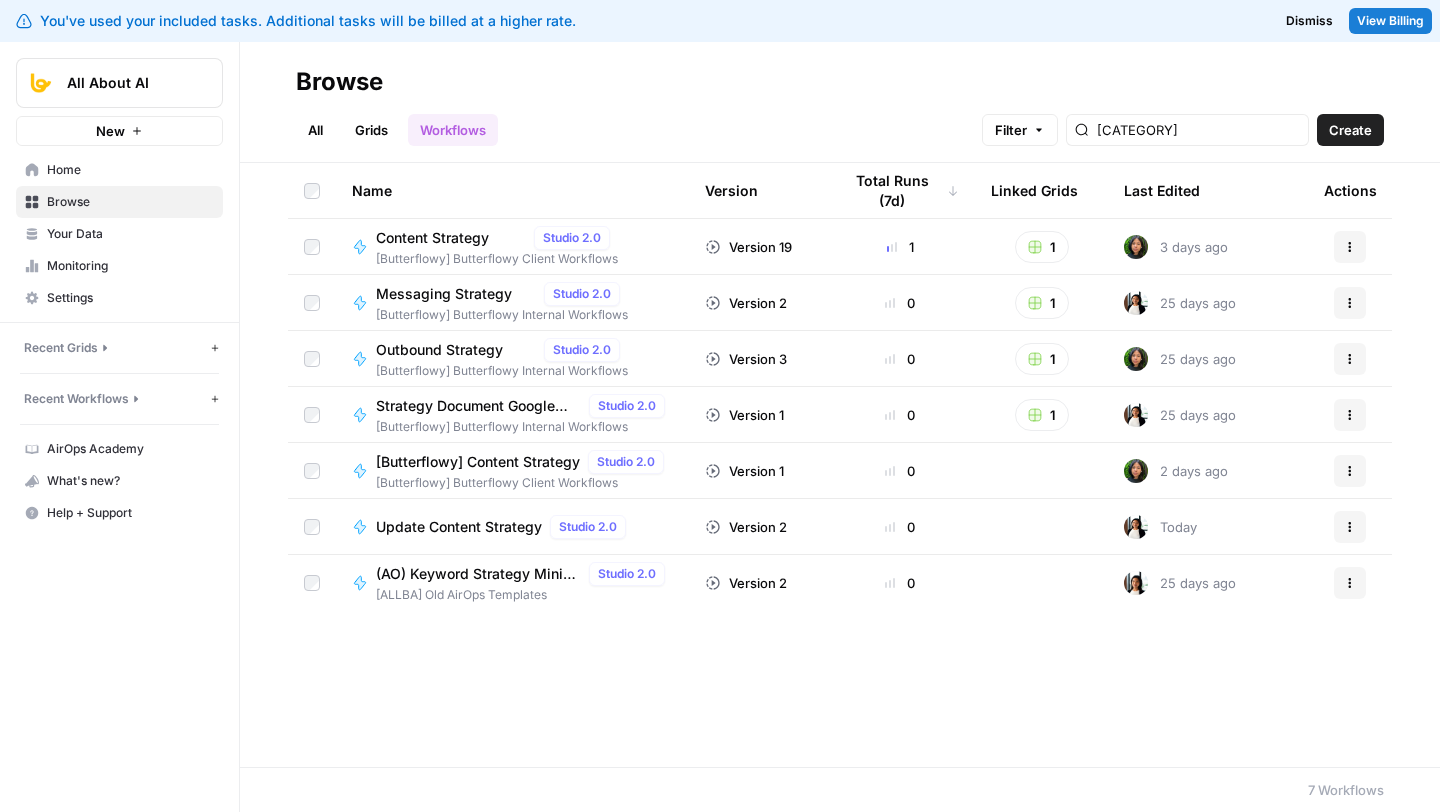 click on "Content Strategy" at bounding box center (451, 238) 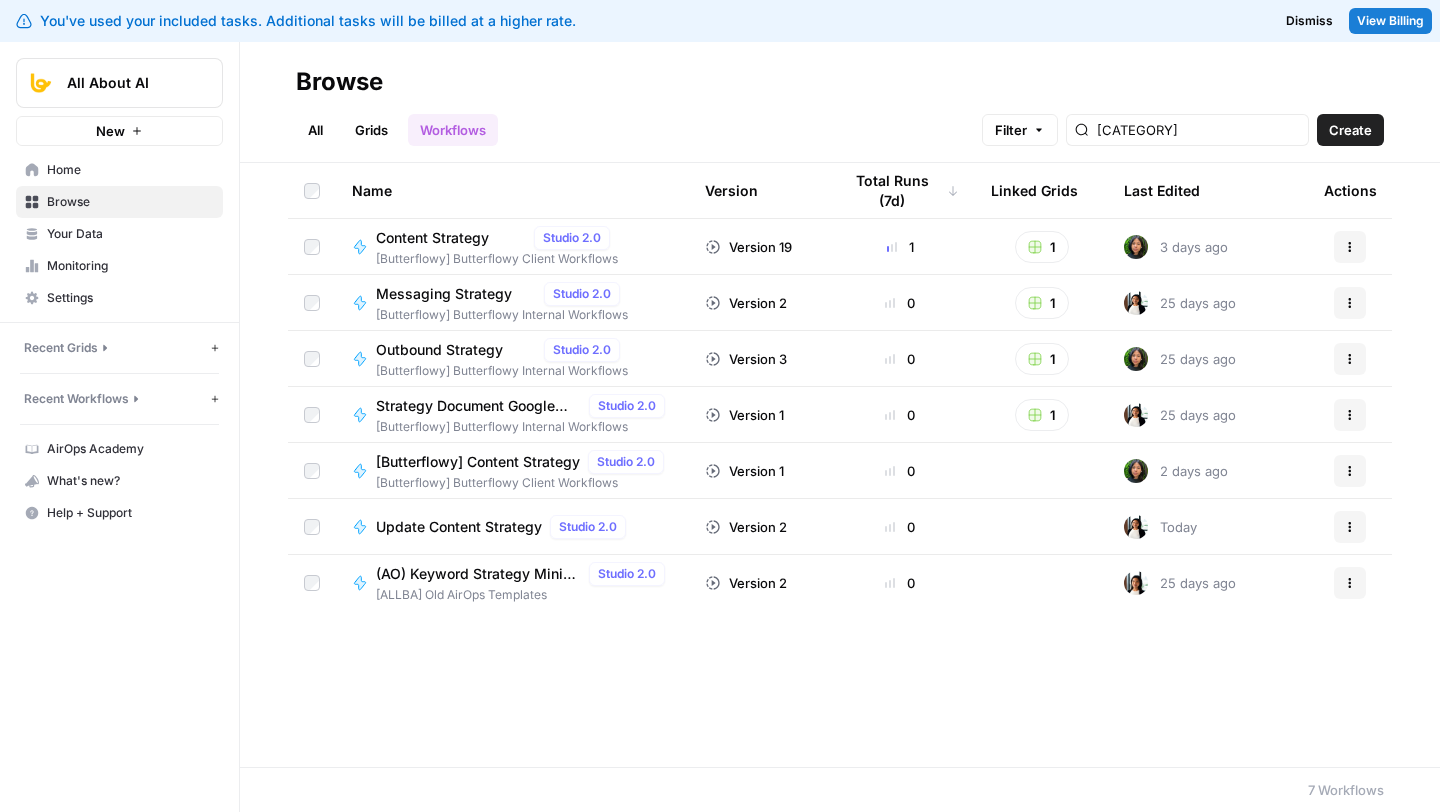 click 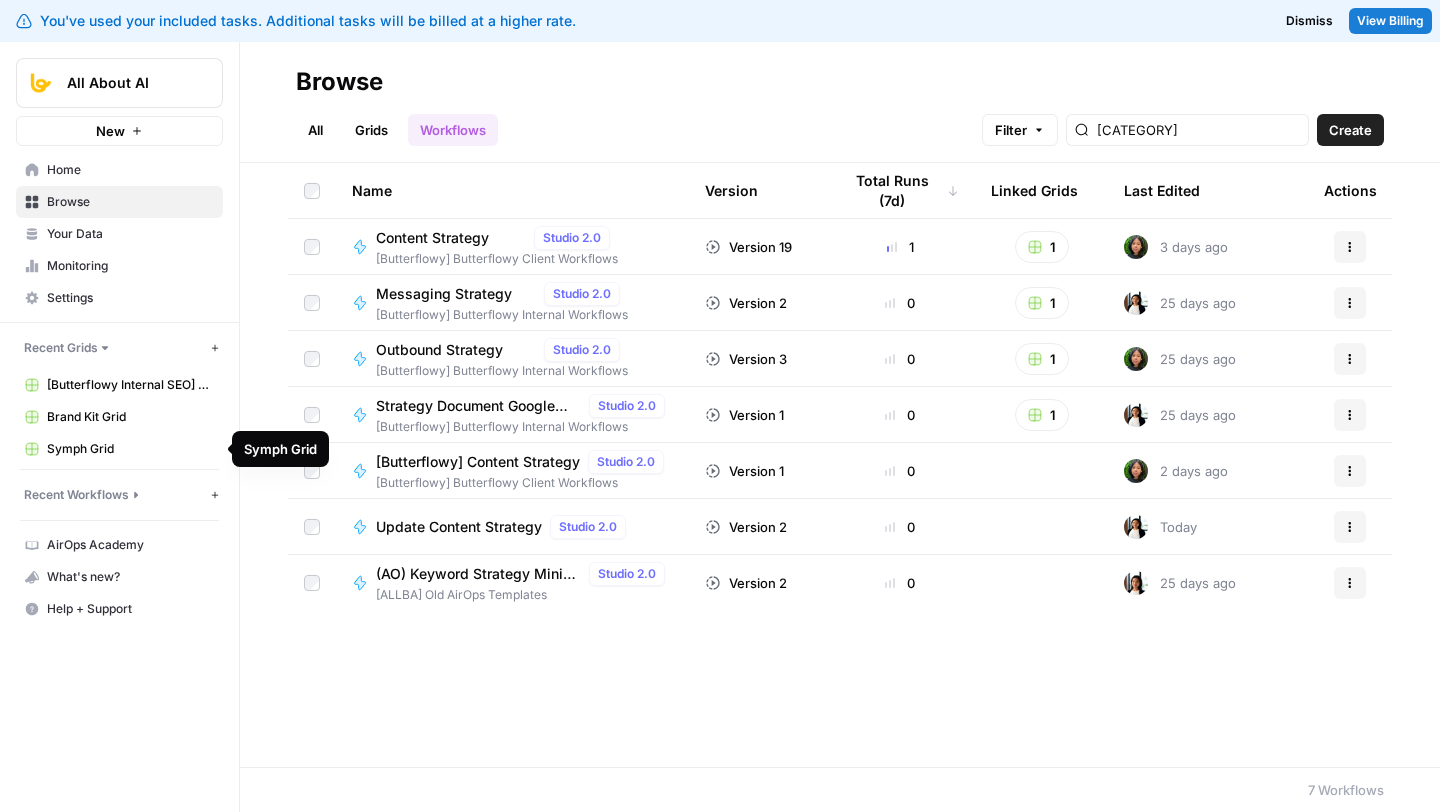 type 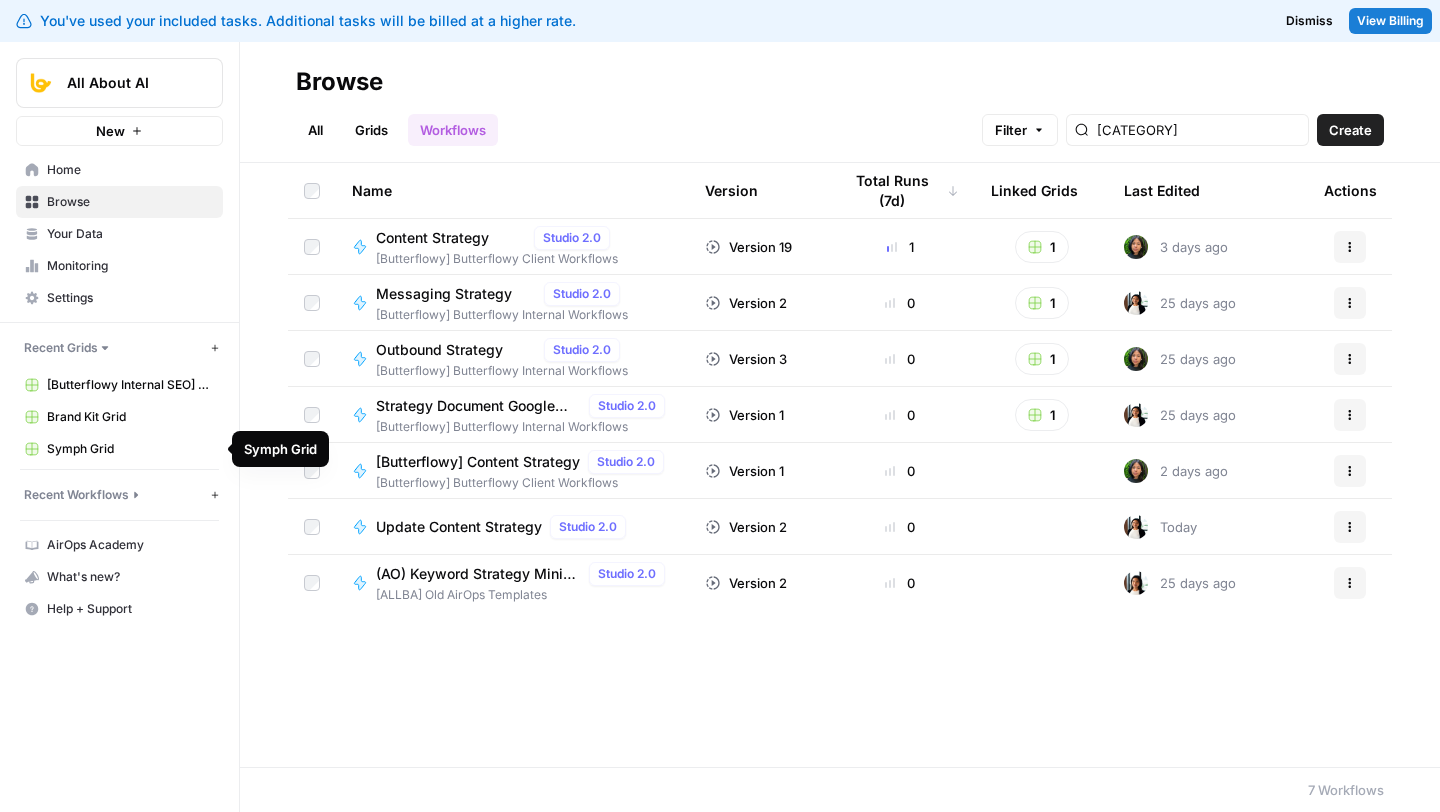 click on "Symph Grid" at bounding box center (130, 449) 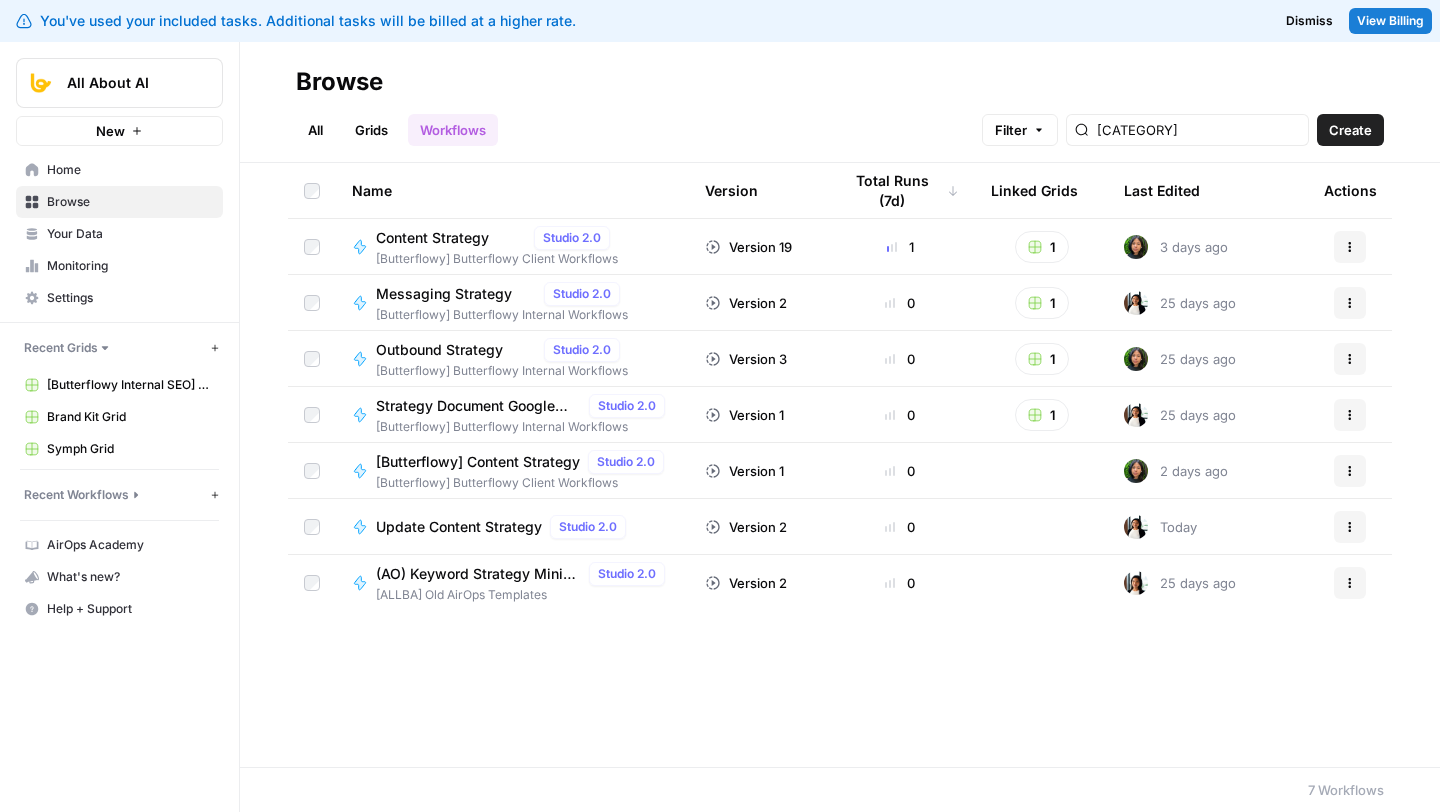 click on "Your Data" at bounding box center [130, 234] 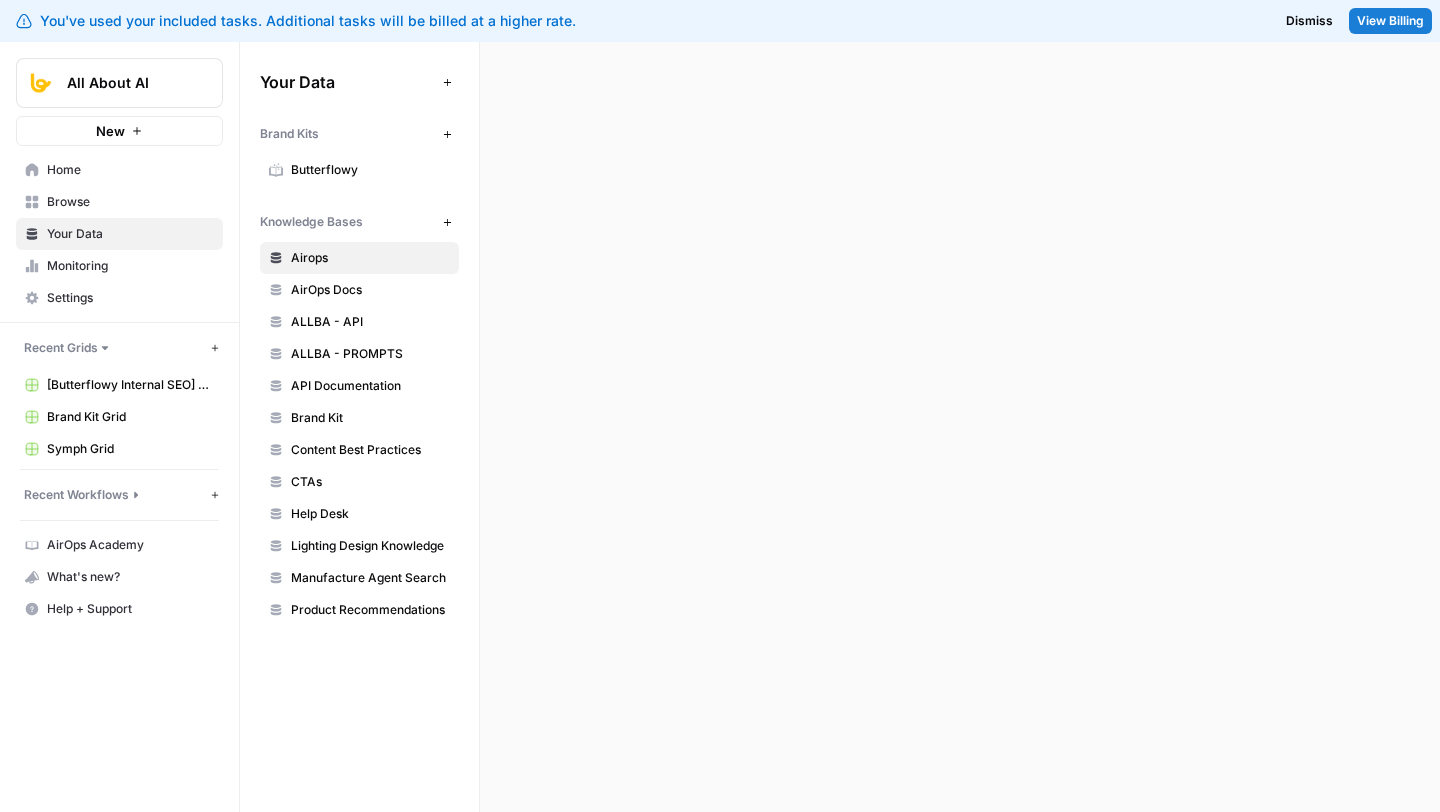 click on "Home" at bounding box center (130, 170) 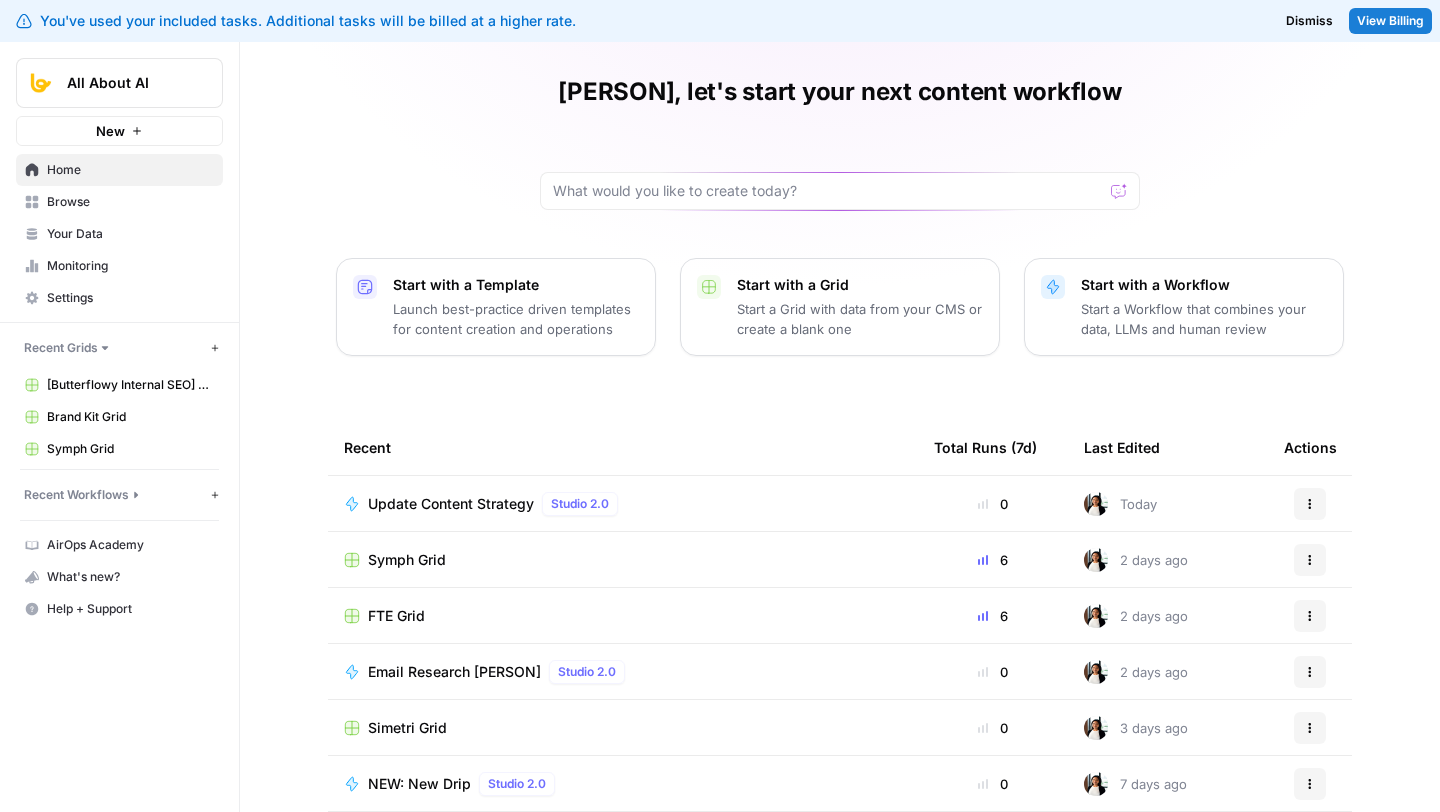 scroll, scrollTop: 132, scrollLeft: 0, axis: vertical 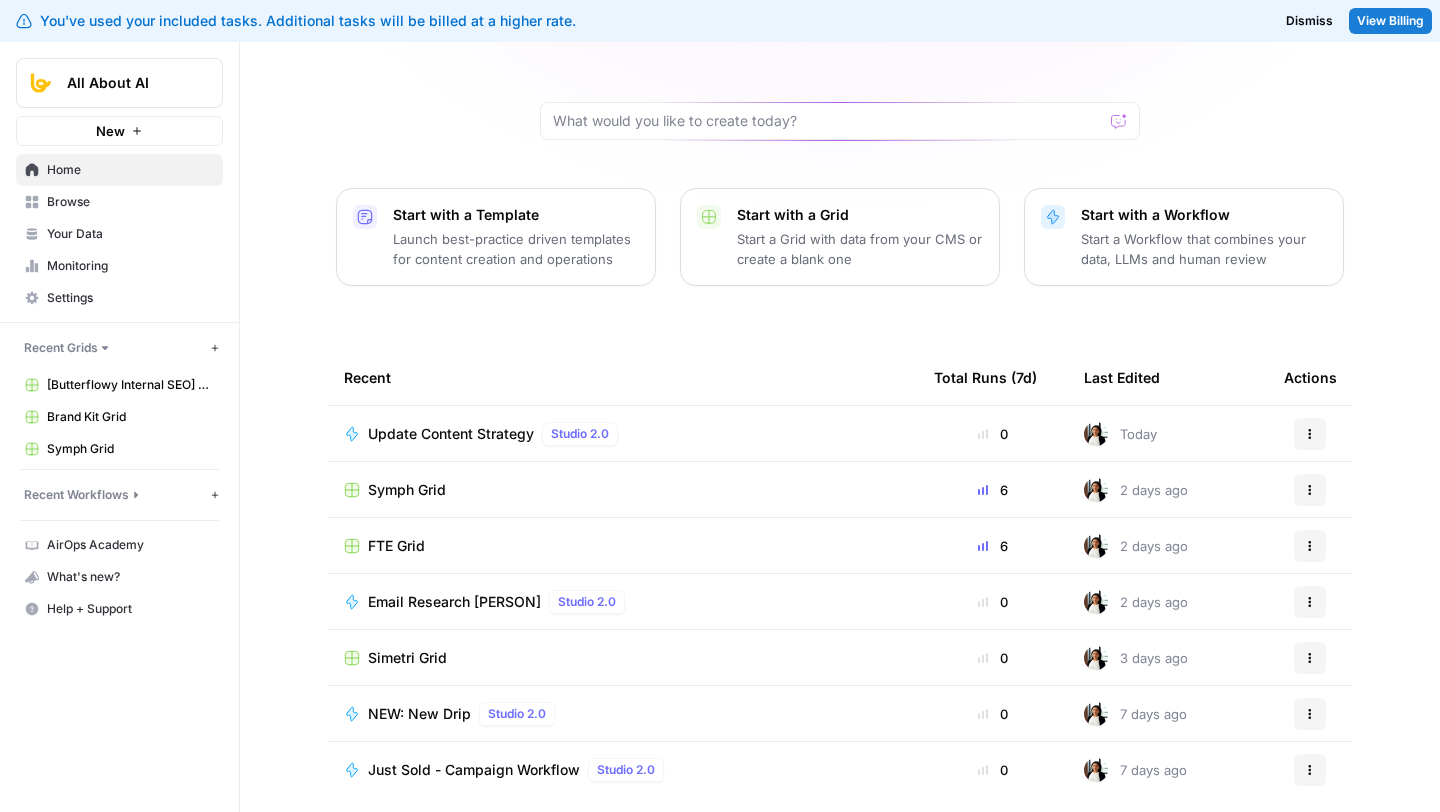 click on "FTE Grid" at bounding box center (396, 546) 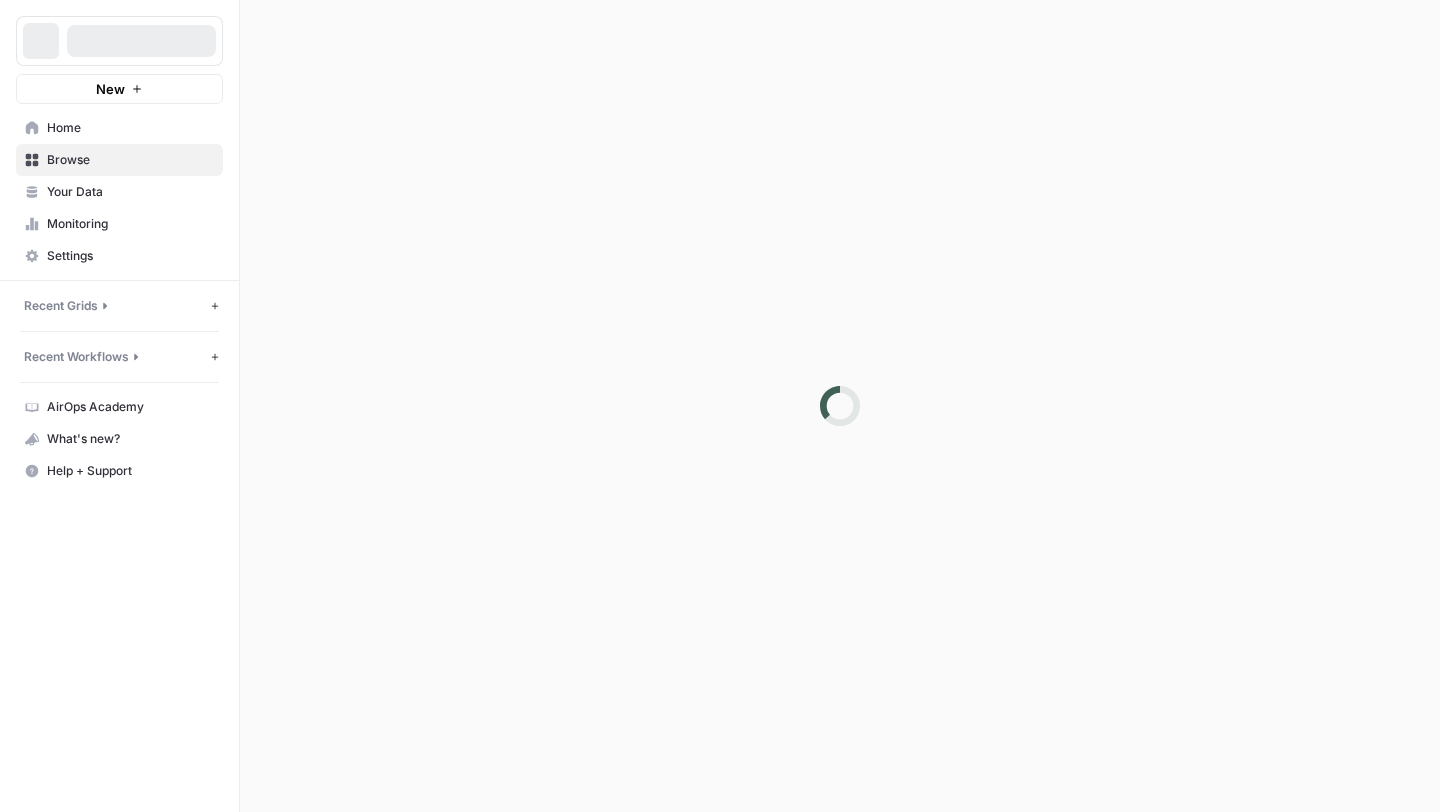 scroll, scrollTop: 0, scrollLeft: 0, axis: both 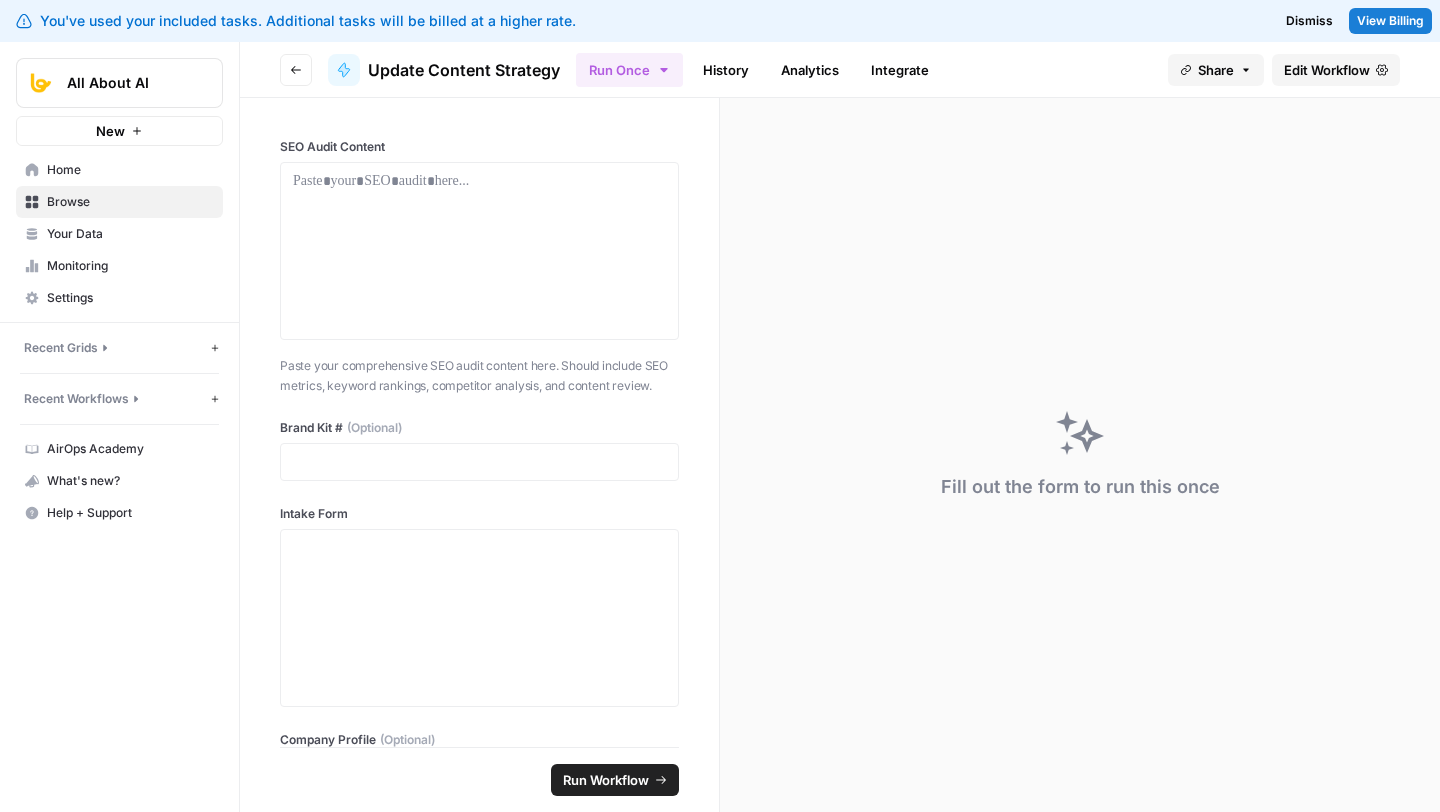 click on "View Billing" at bounding box center (1390, 21) 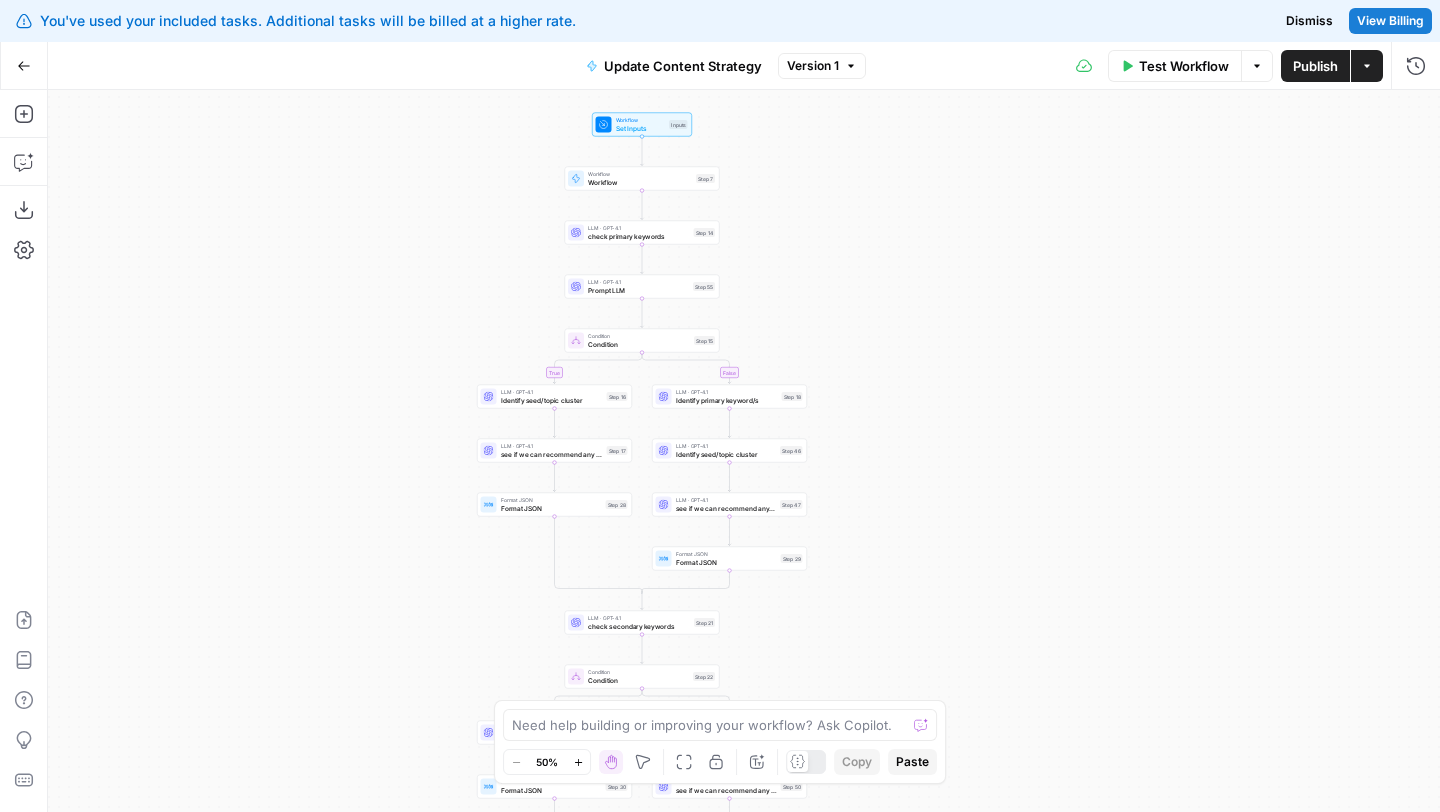 drag, startPoint x: 620, startPoint y: 255, endPoint x: 527, endPoint y: 158, distance: 134.38005 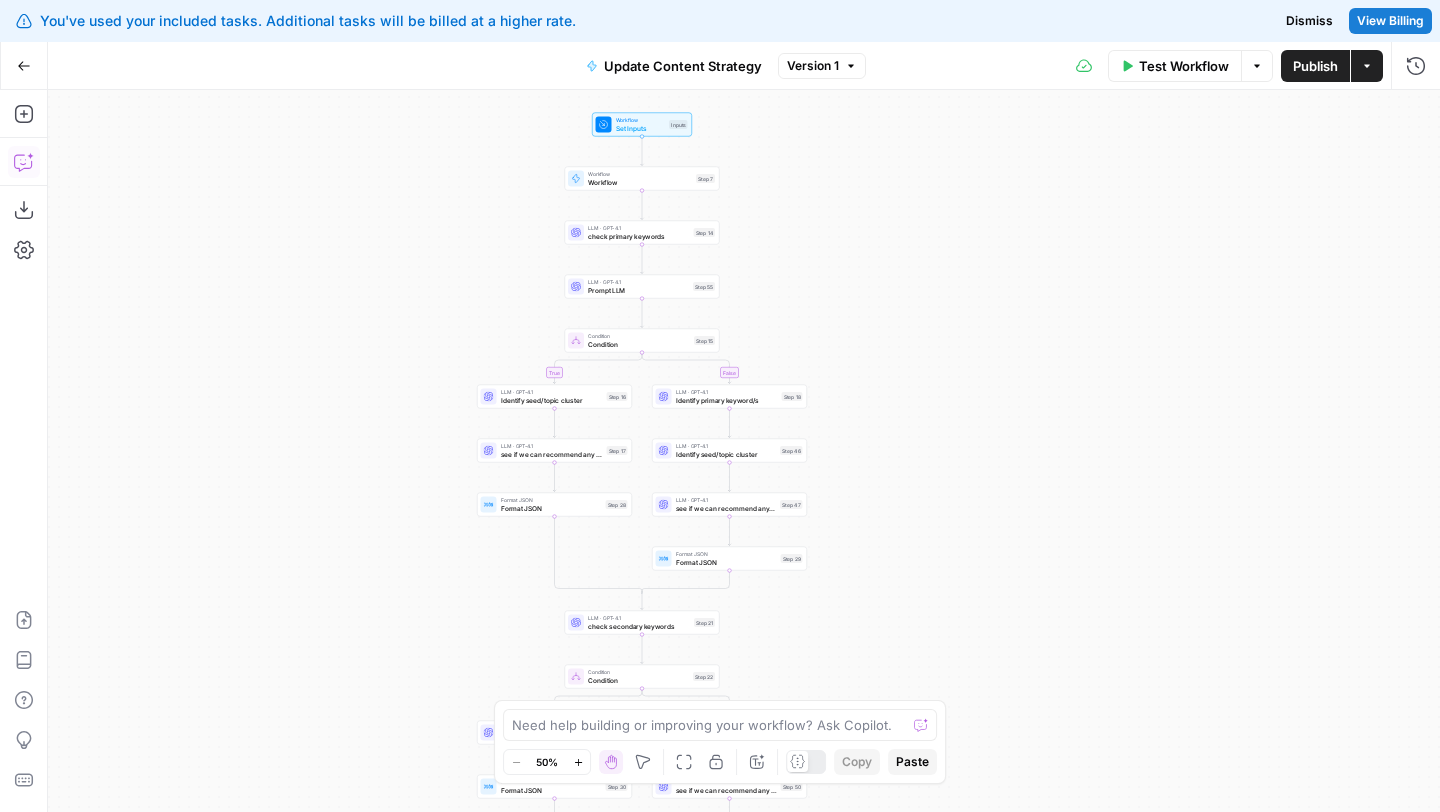 click 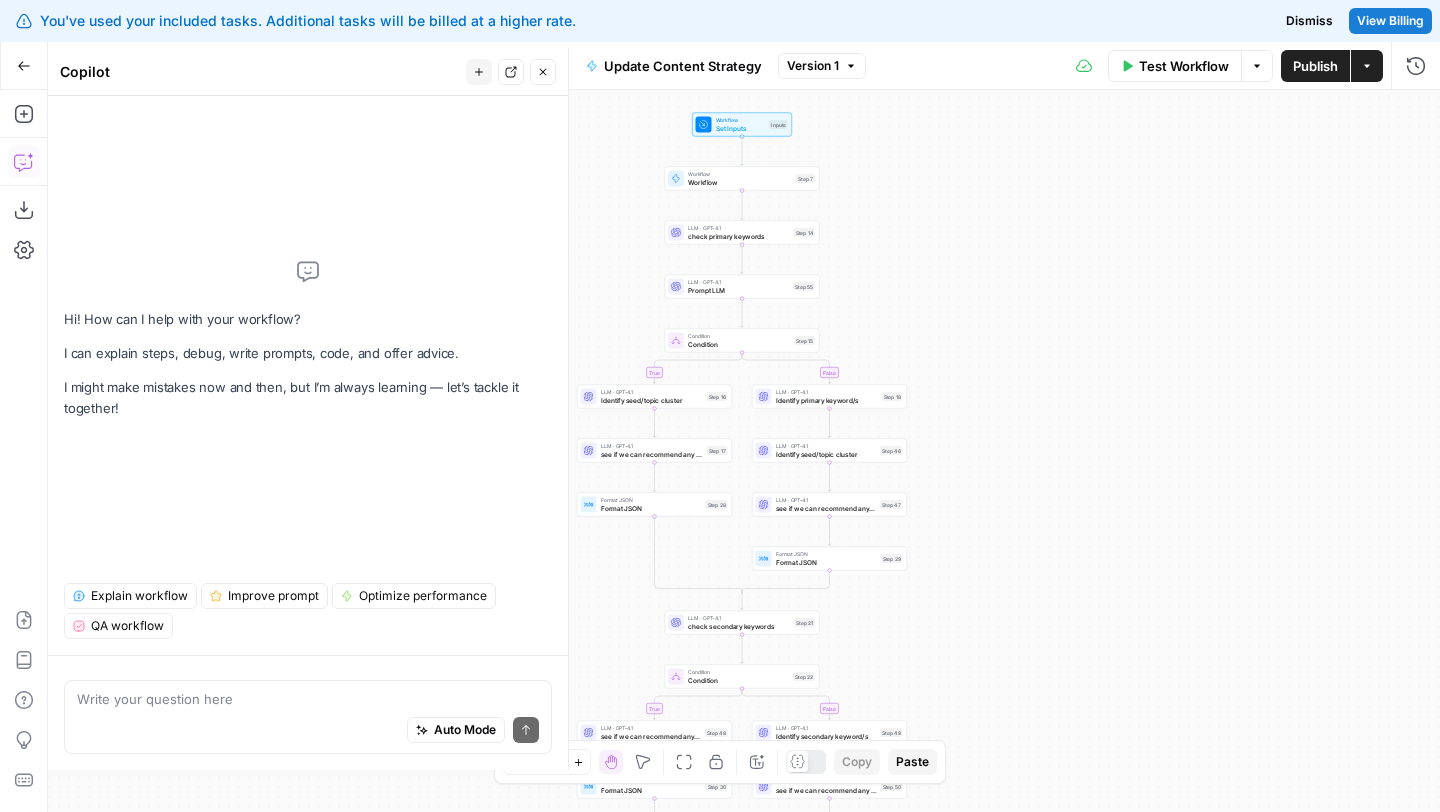 click on "Auto Mode Send" at bounding box center (308, 731) 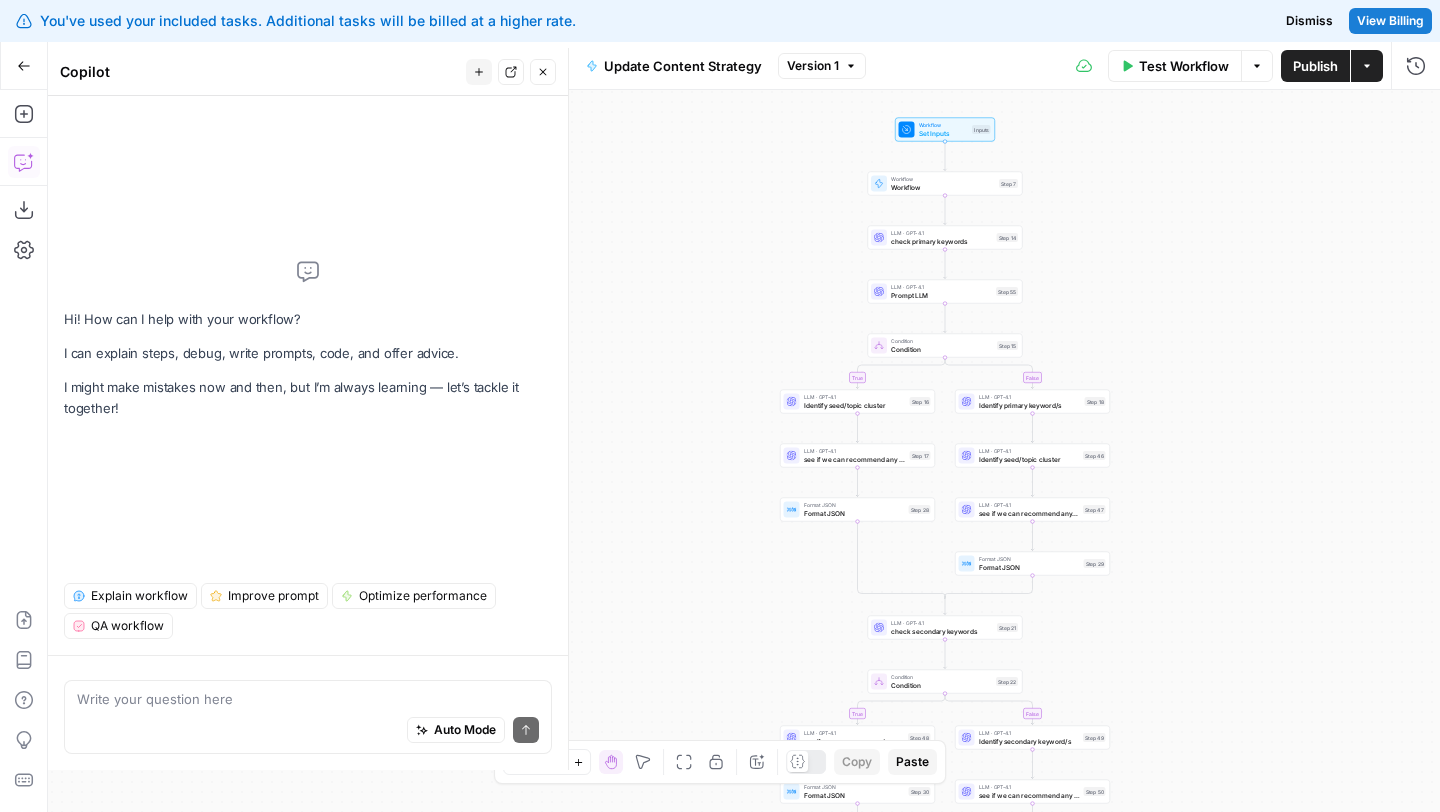 click on "Update Content Strategy" at bounding box center (683, 66) 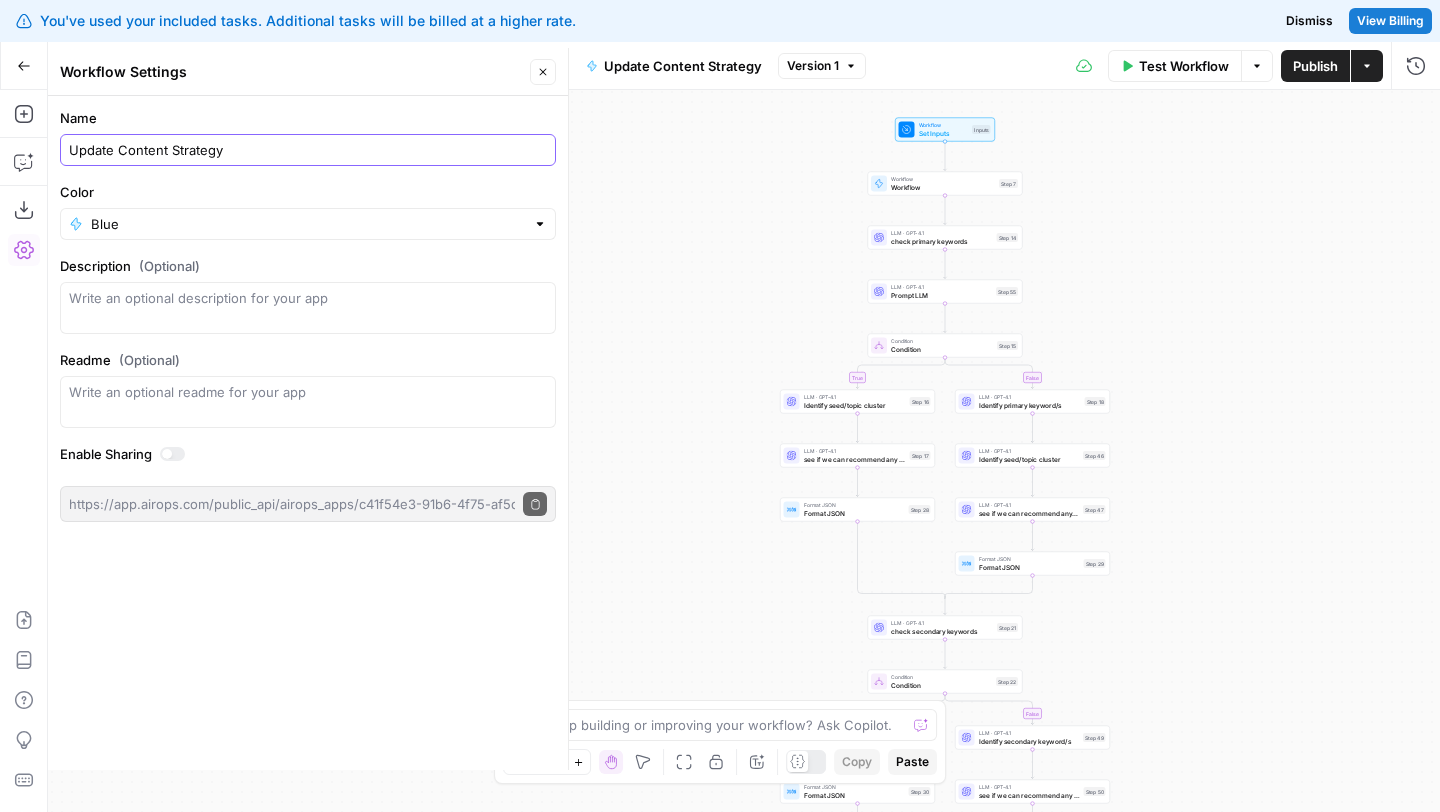click on "Update Content Strategy" at bounding box center (308, 150) 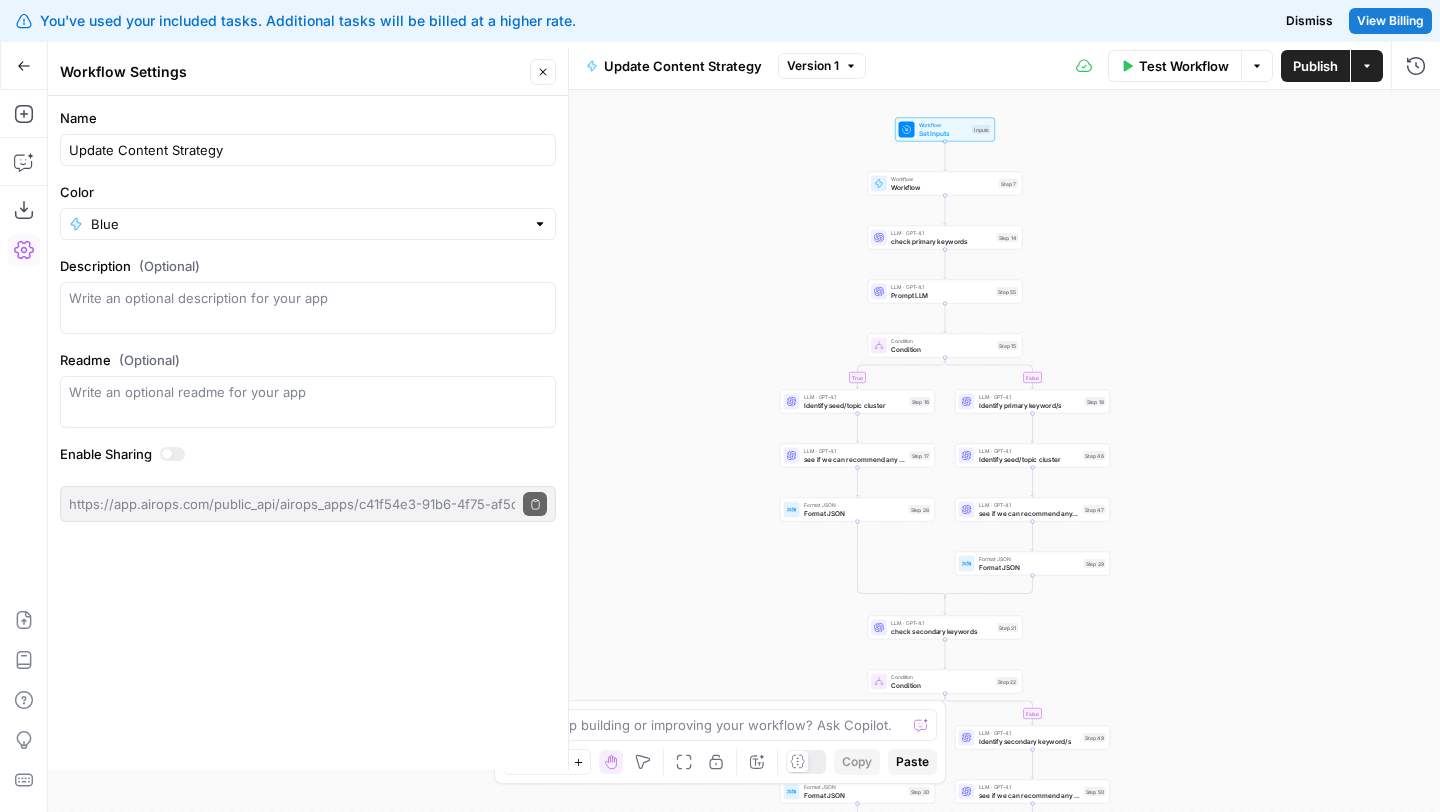 click 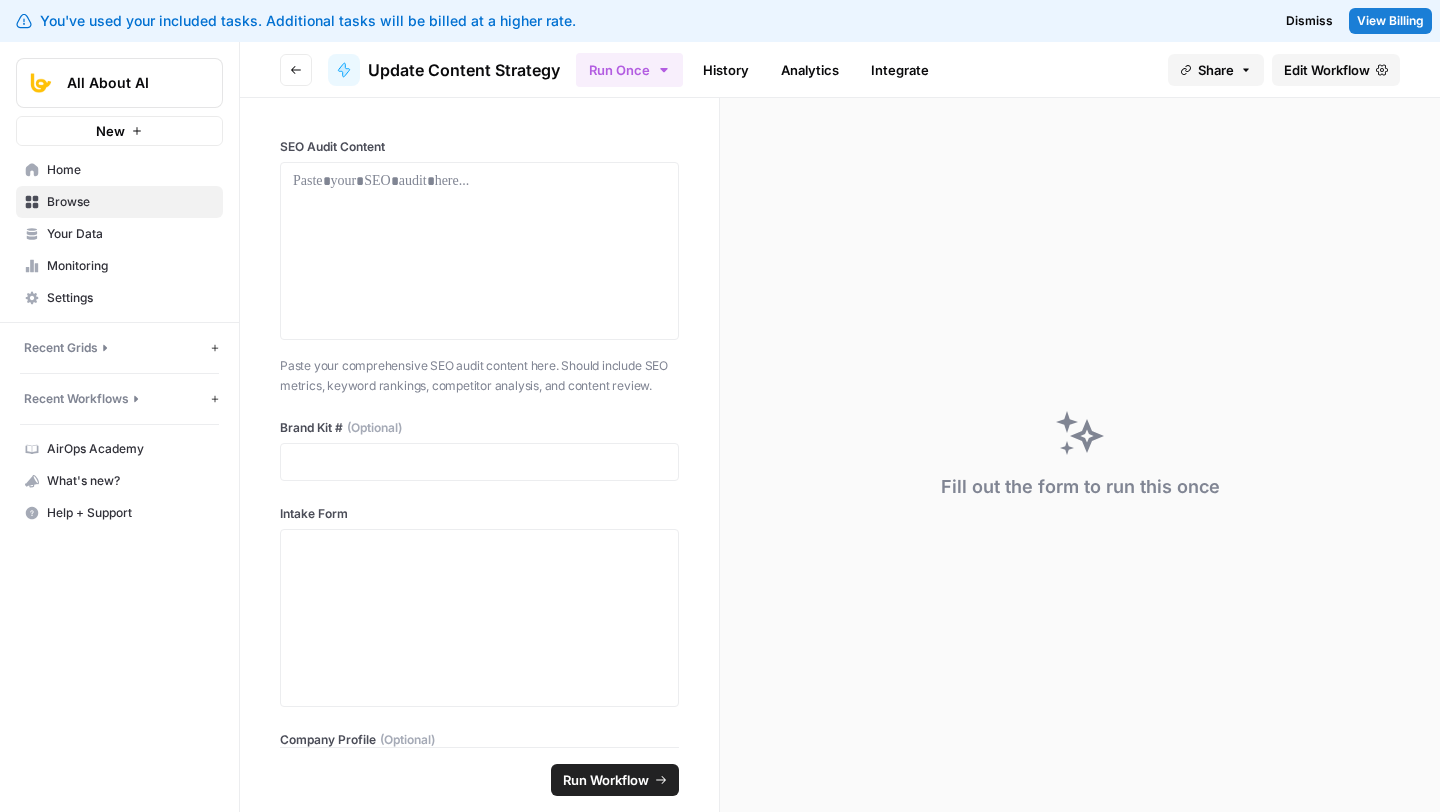 click on "Browse" at bounding box center (130, 202) 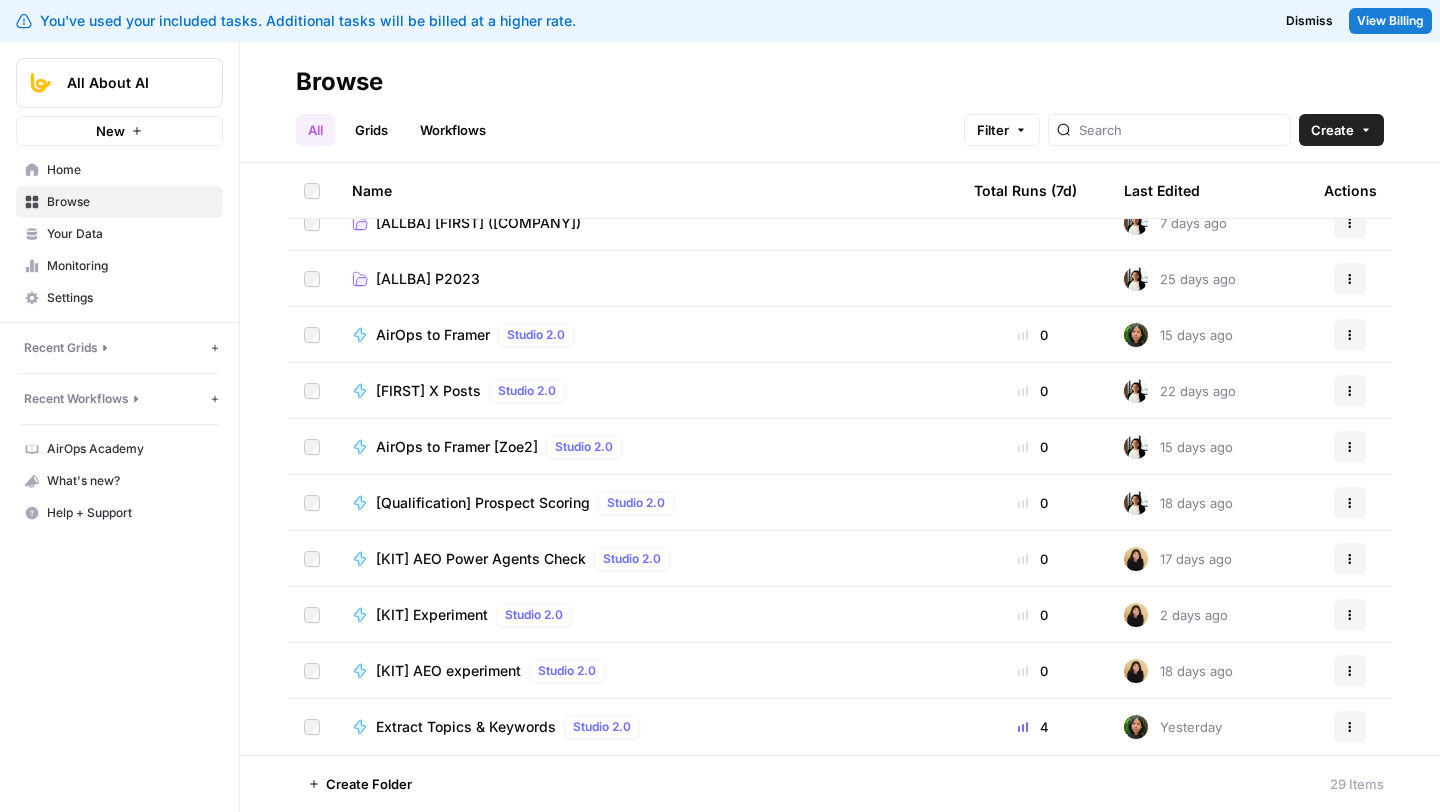 scroll, scrollTop: 1088, scrollLeft: 0, axis: vertical 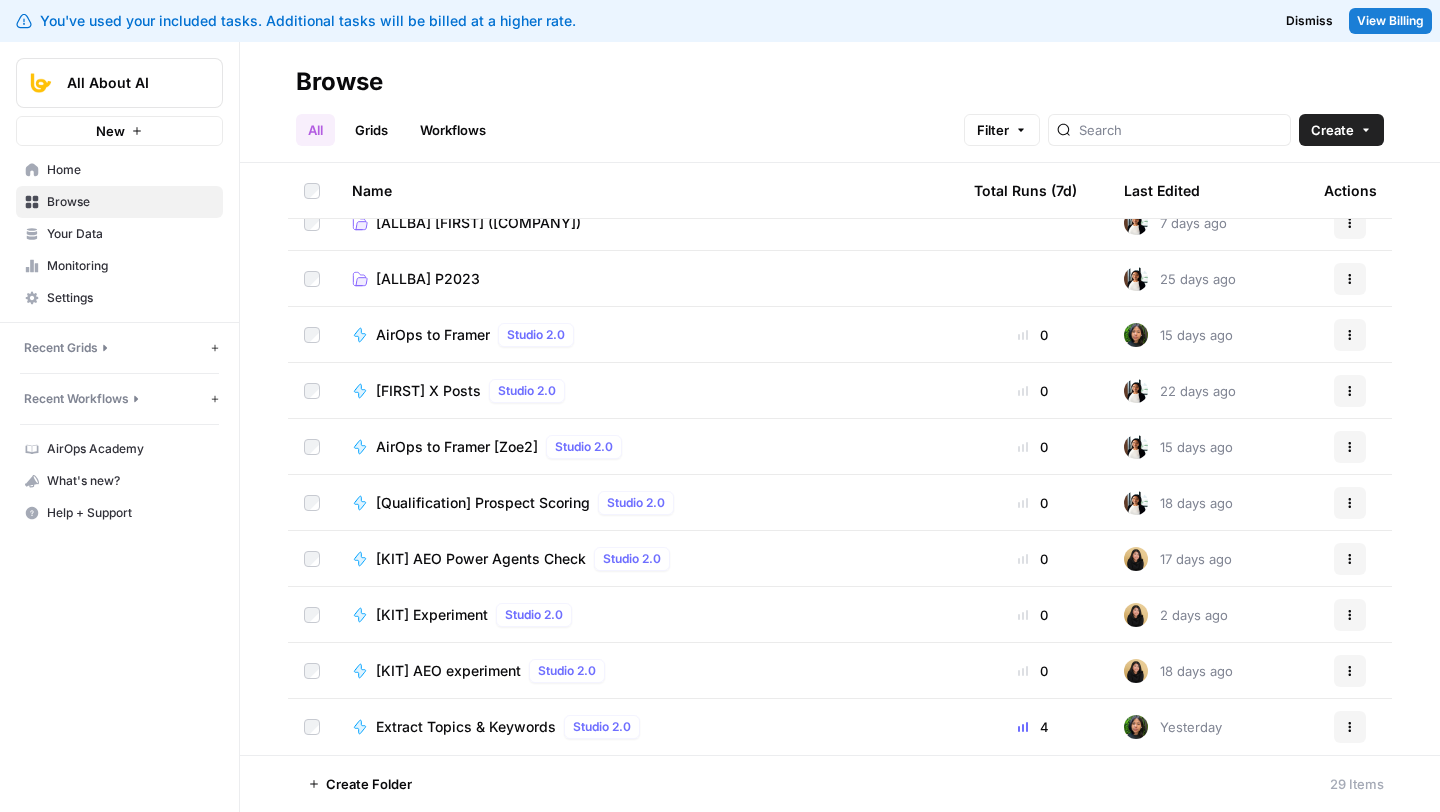 click on "Workflows" at bounding box center [453, 130] 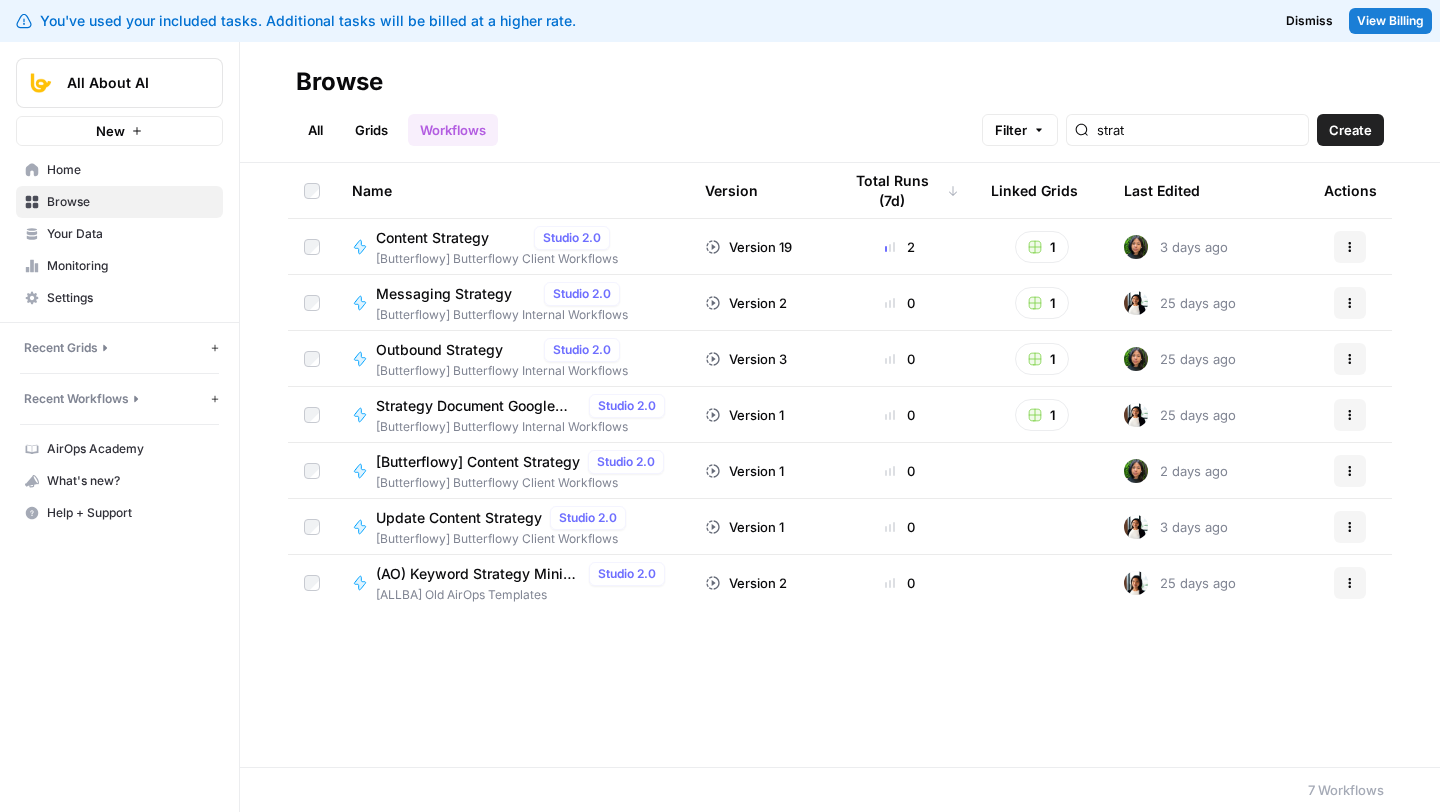 click on "Actions" at bounding box center [1350, 527] 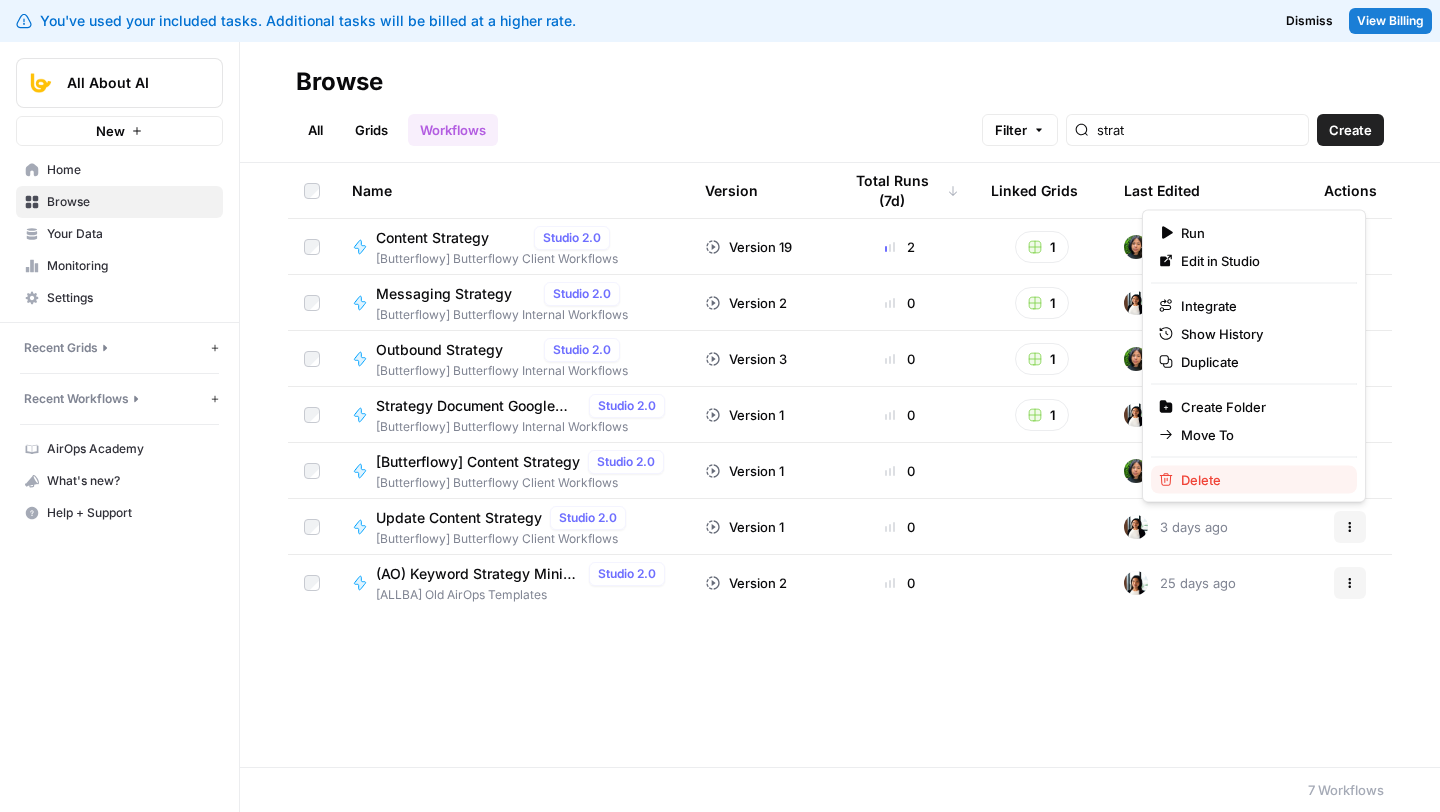 click on "Delete" at bounding box center (1261, 480) 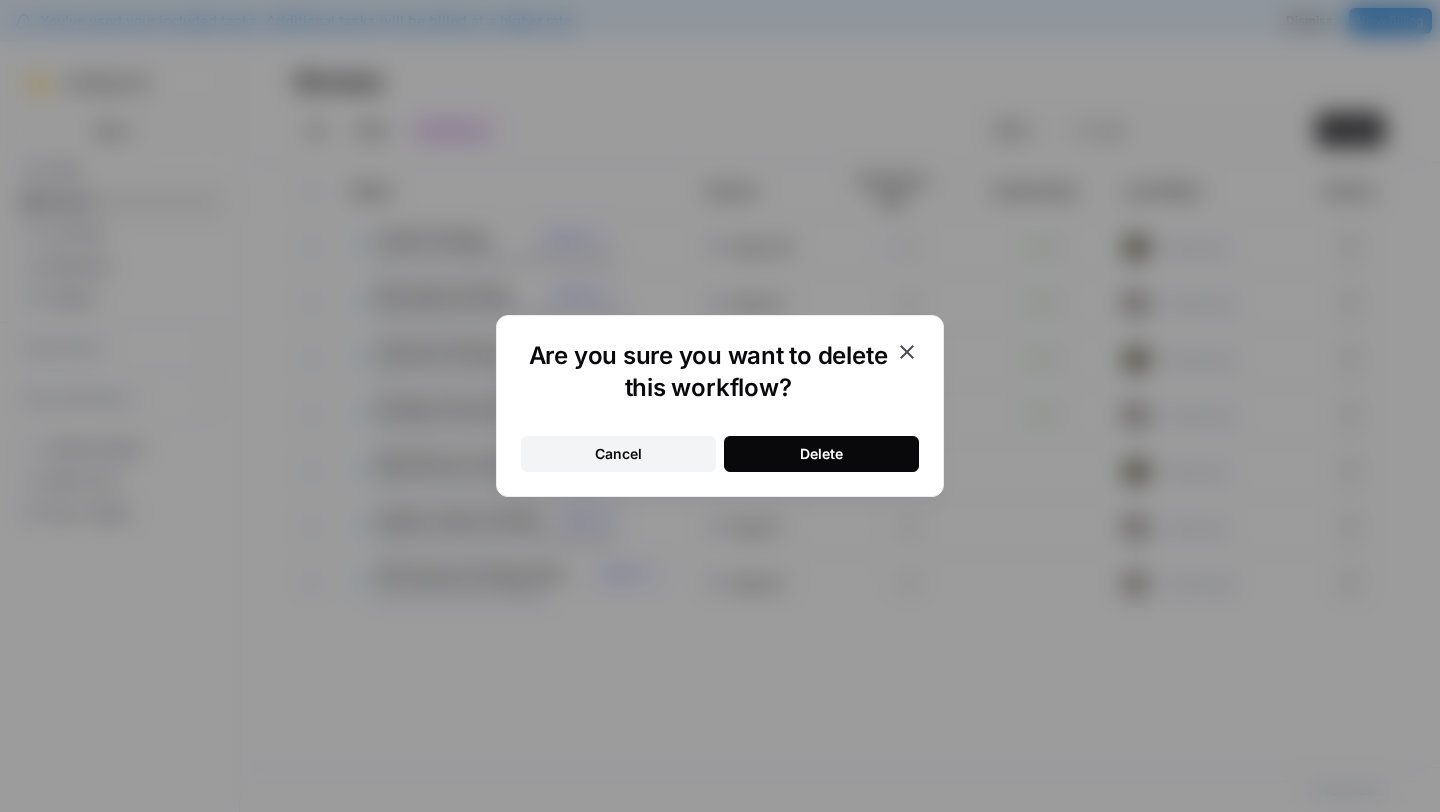 click on "Delete" at bounding box center [821, 454] 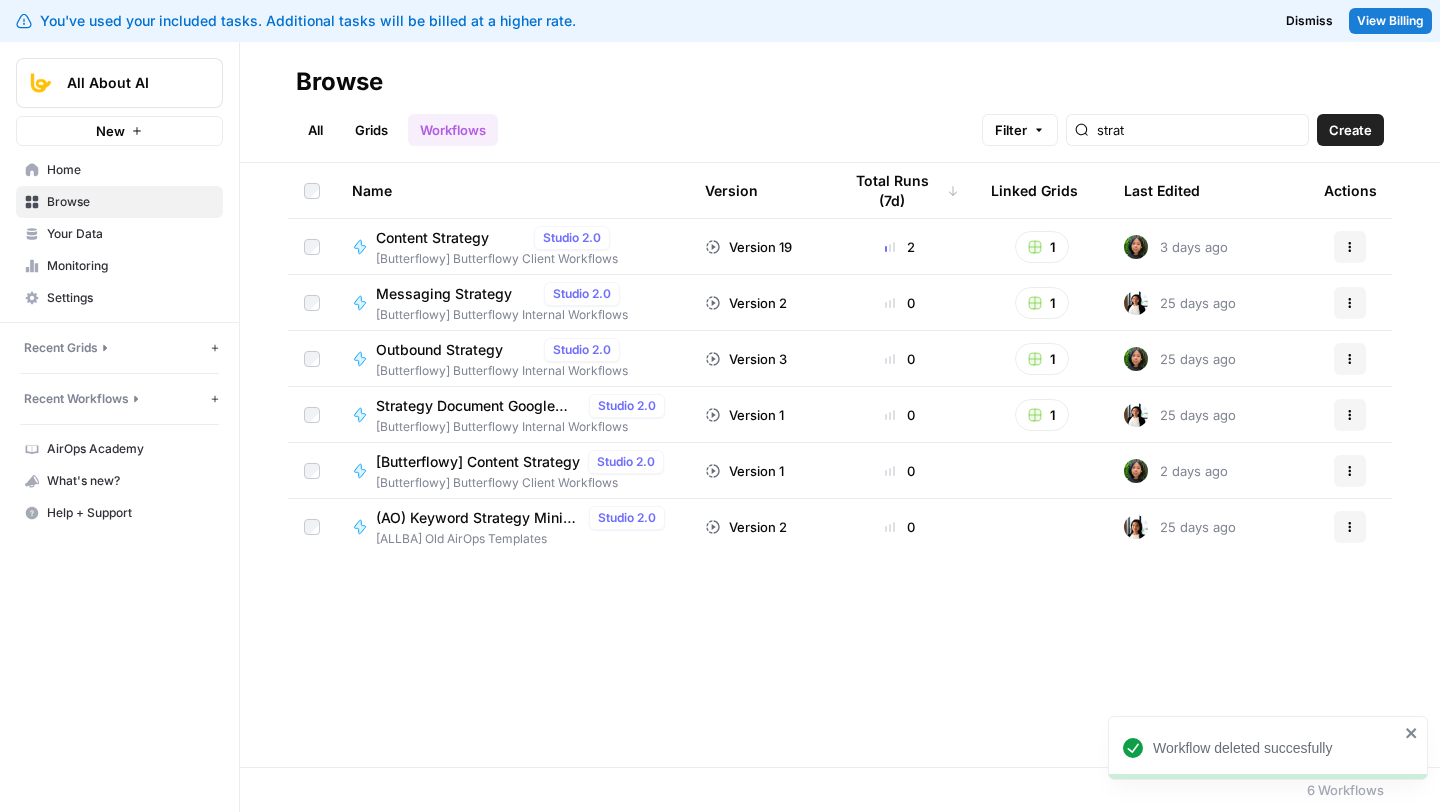 click on "Create" at bounding box center (1350, 130) 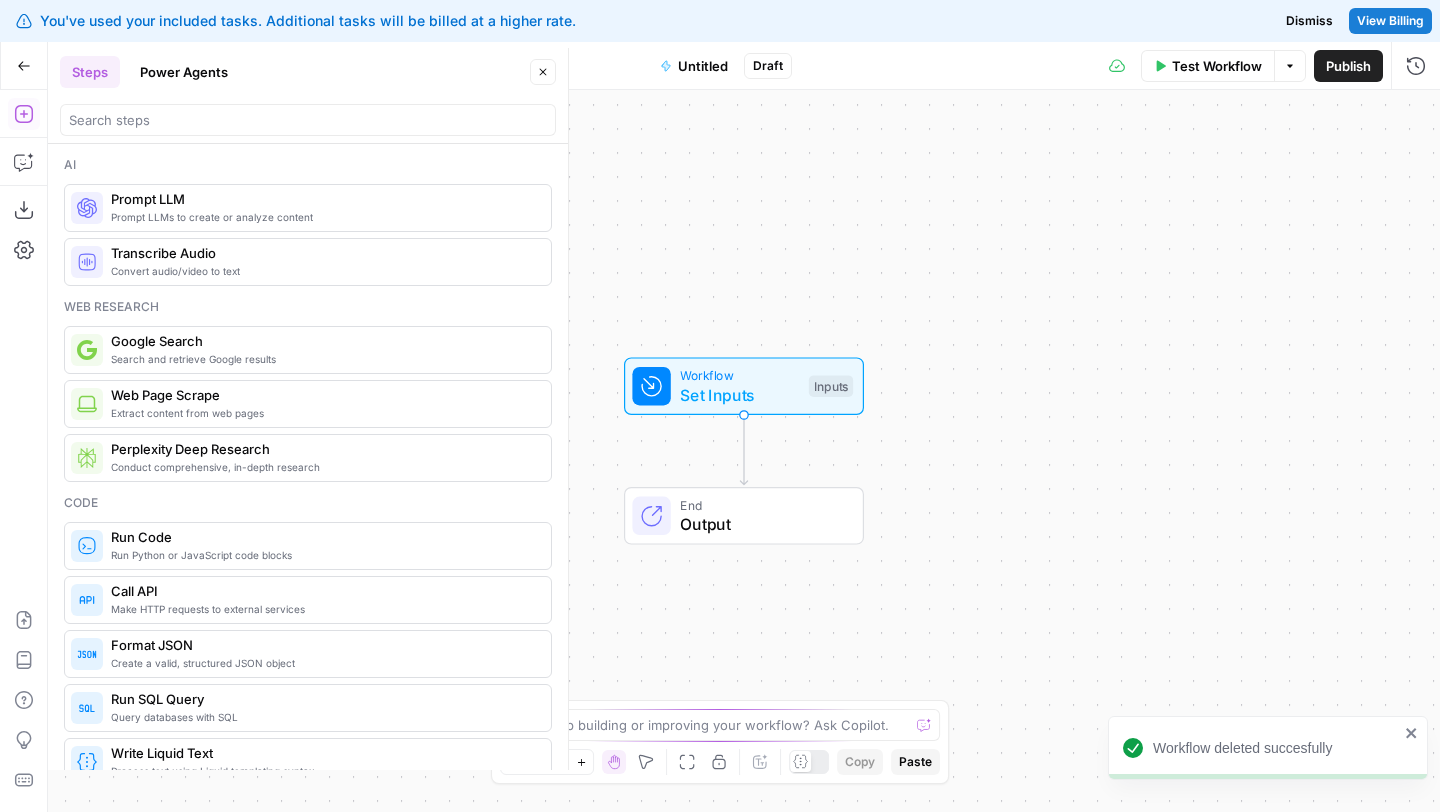 click on "Untitled" at bounding box center (694, 66) 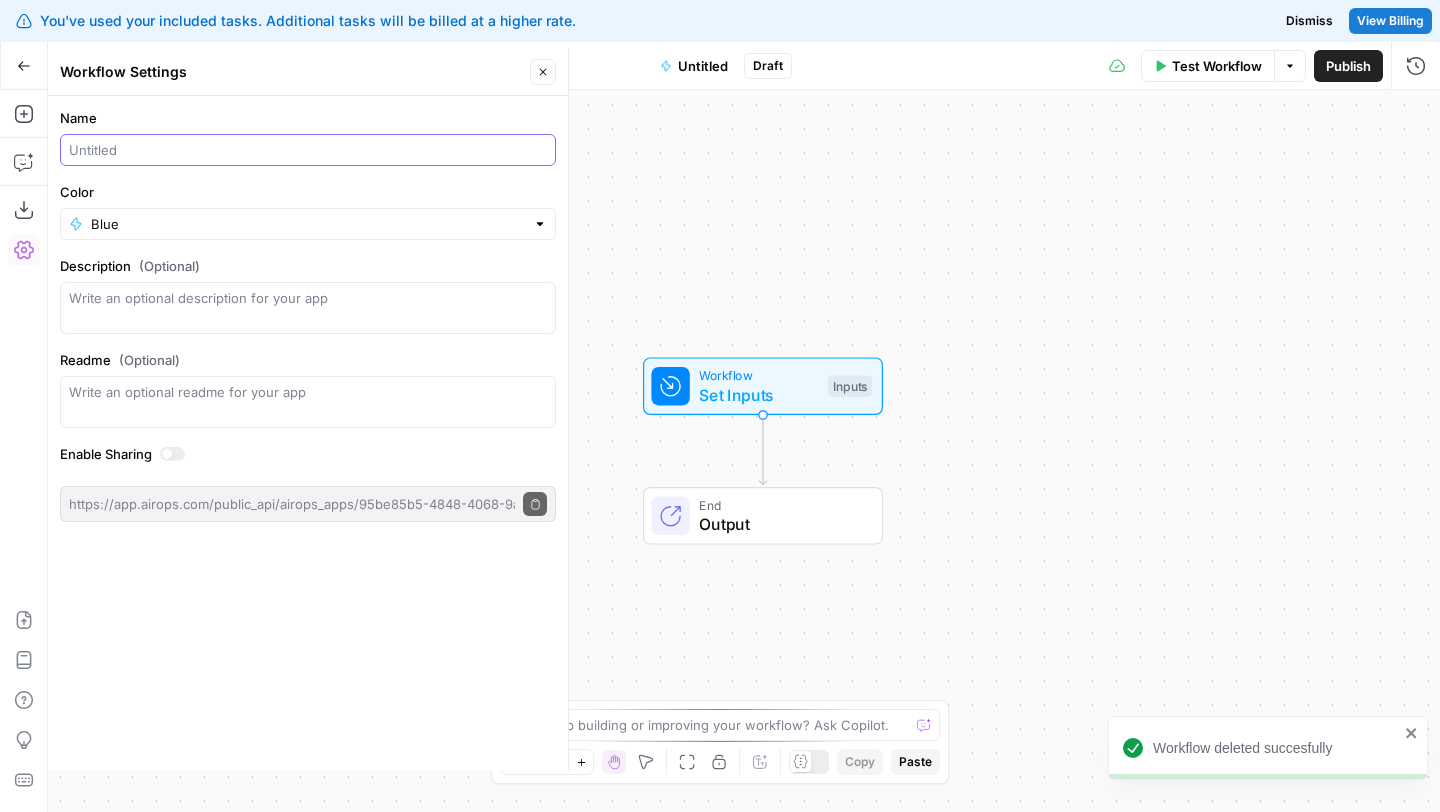 click on "Name" at bounding box center (308, 150) 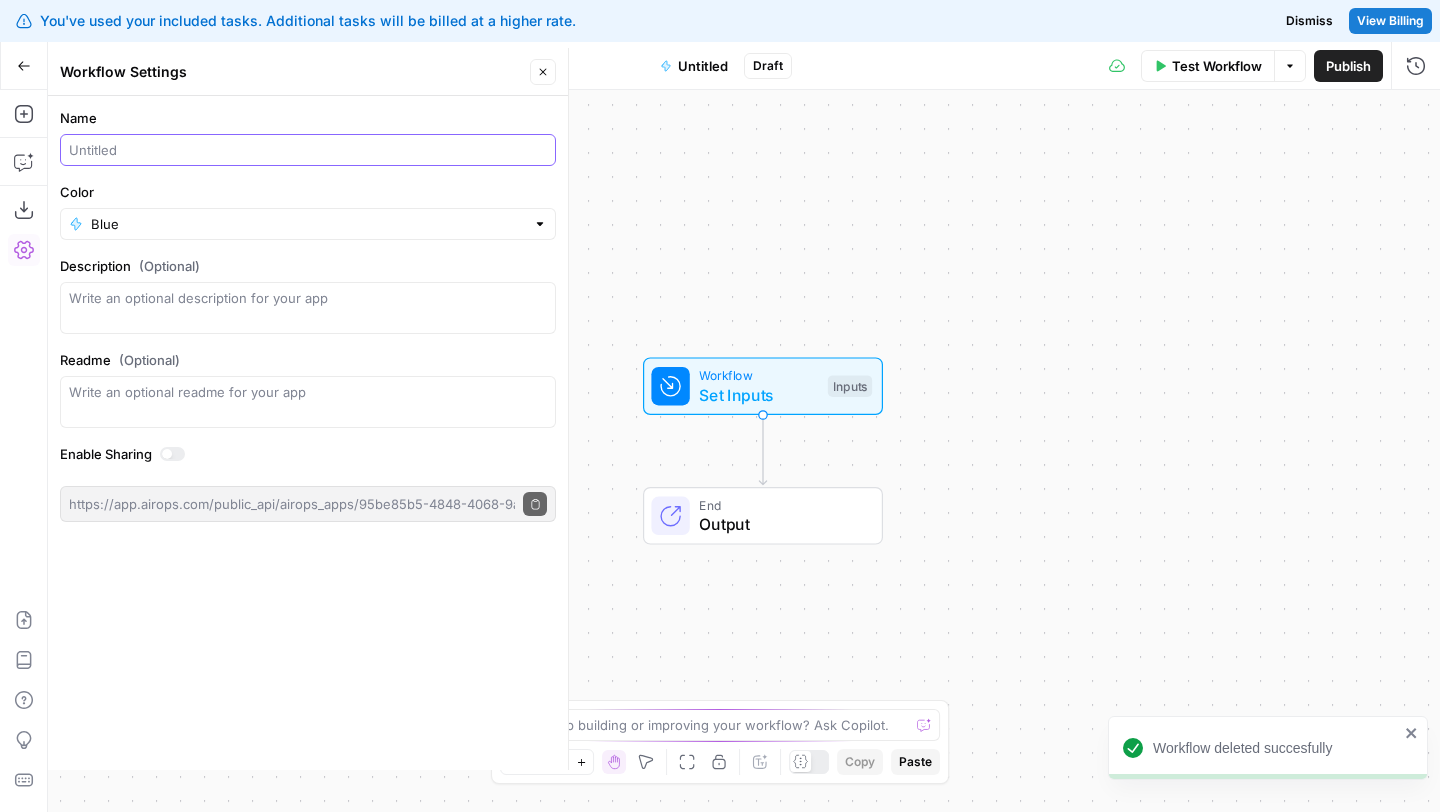 paste on "Update Content Strategy" 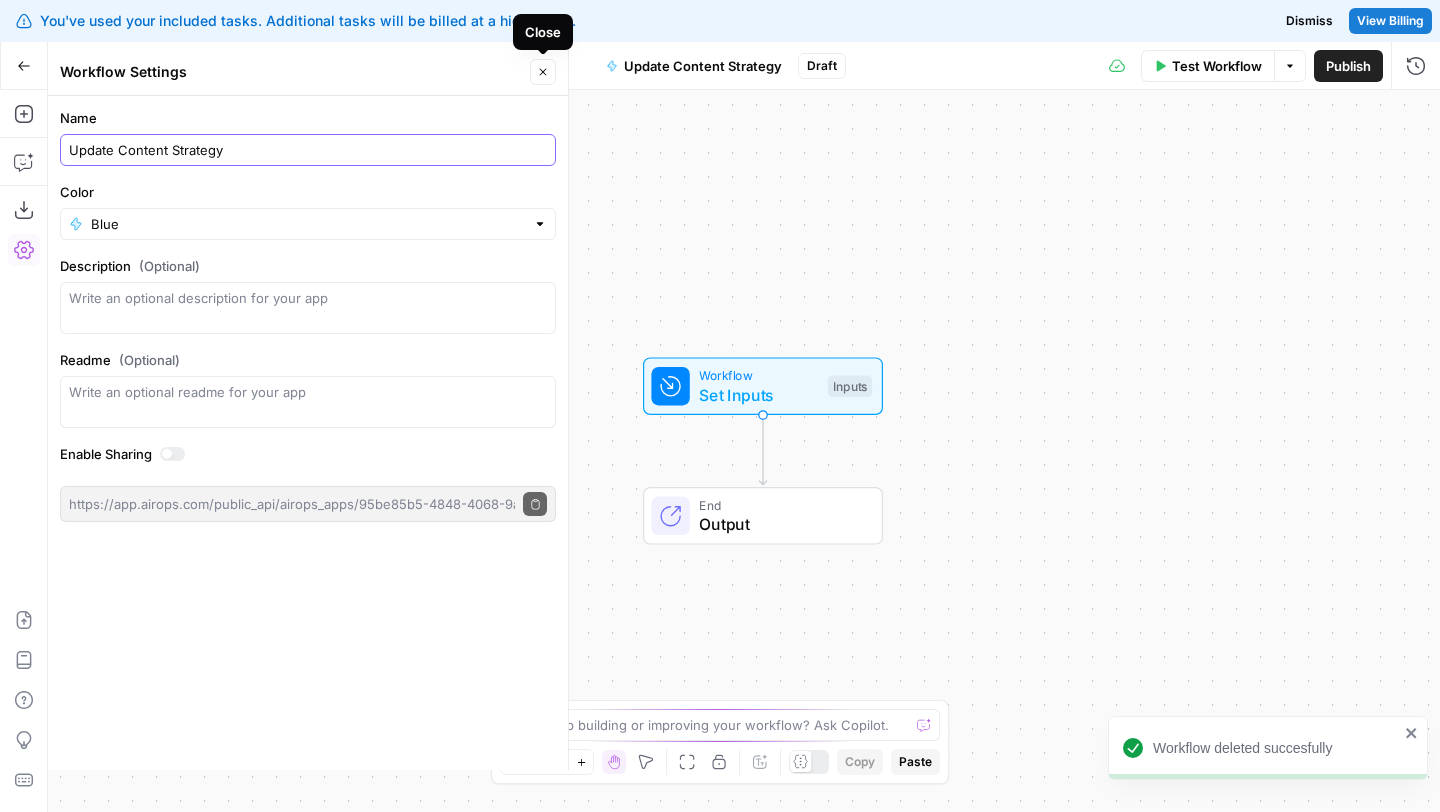 type on "Update Content Strategy" 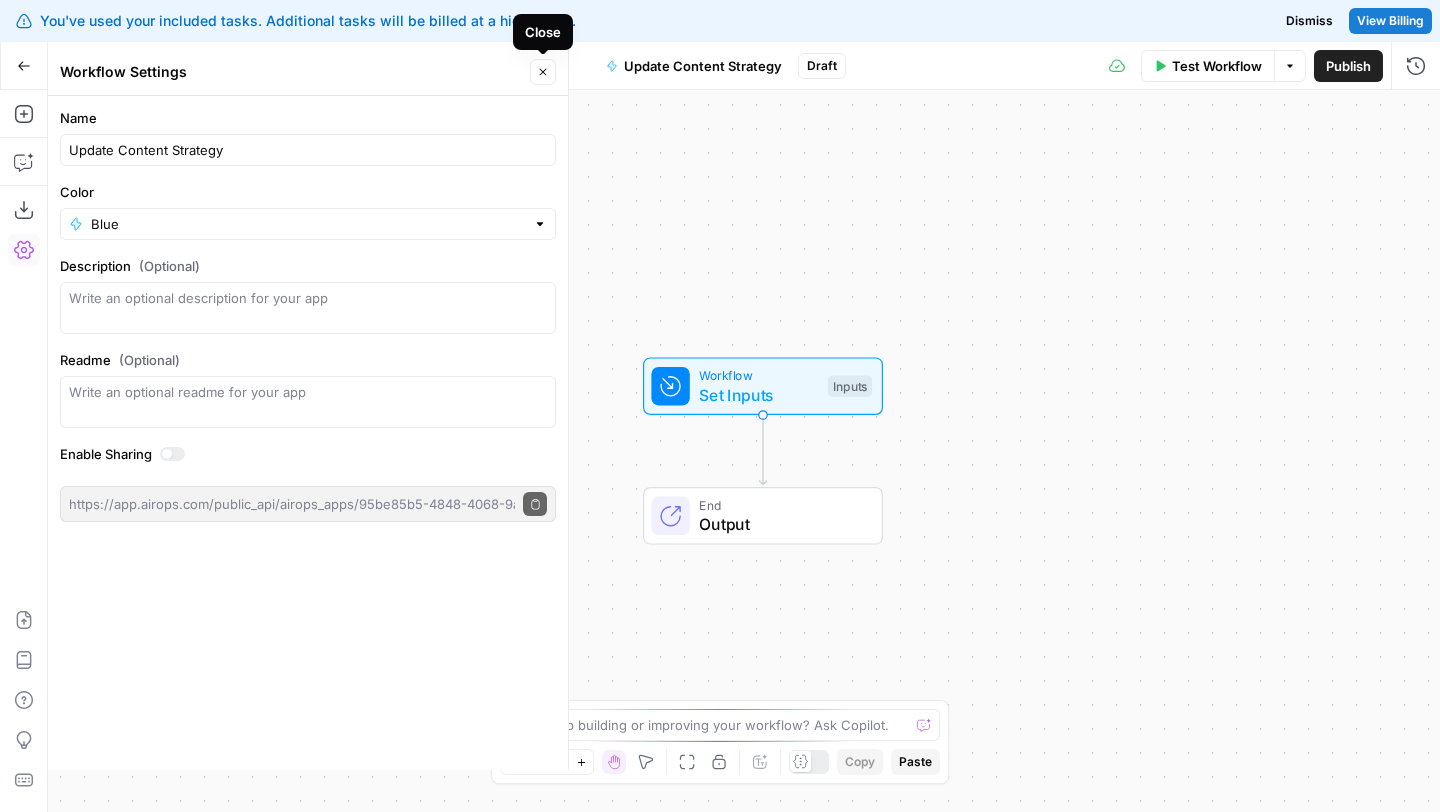 click 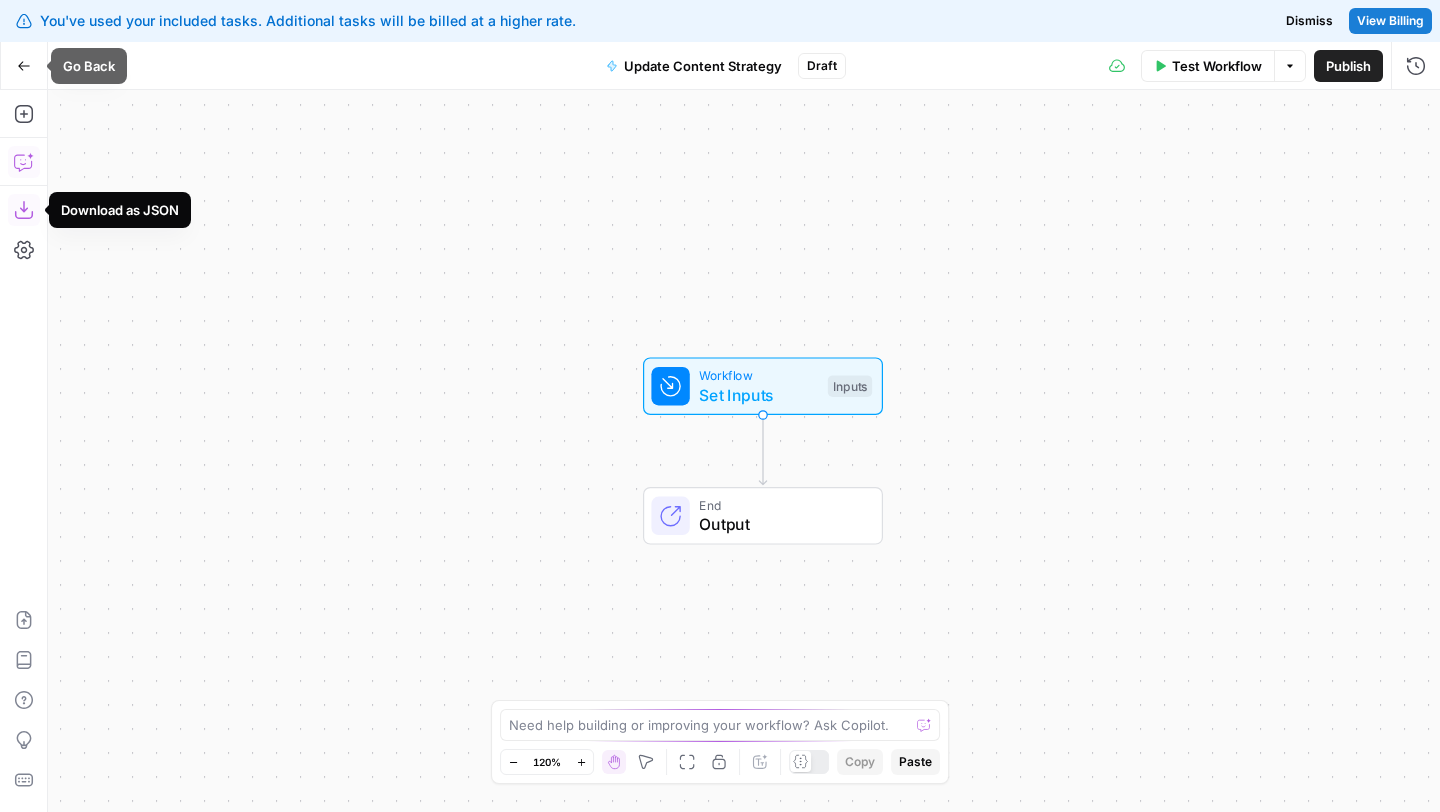 click 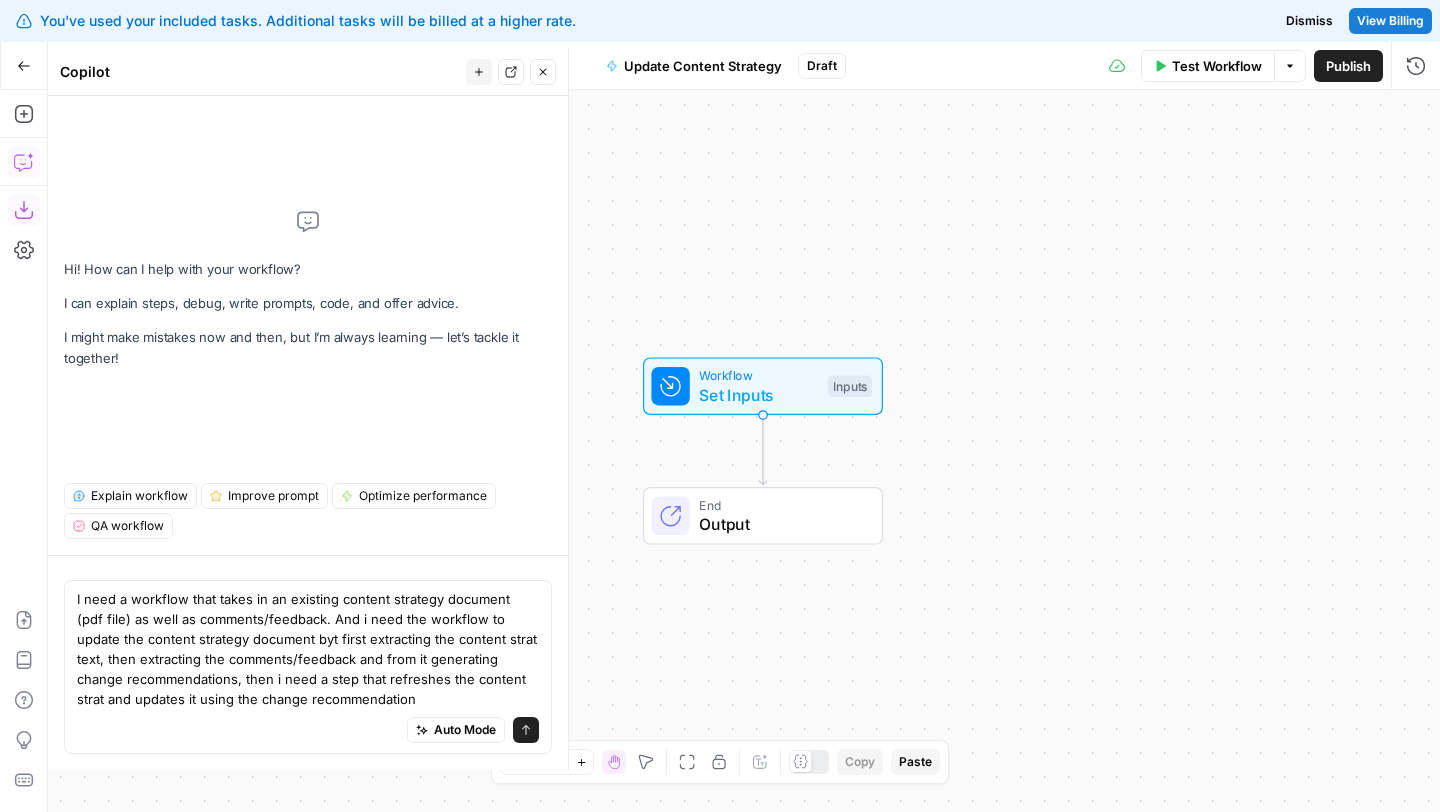 type on "I need a workflow that takes in an existing content strategy document (pdf file) as well as comments/feedback. And i need the workflow to update the content strategy document byt first extracting the content strat text, then extracting the comments/feedback and from it generating change recommendations, then i need a step that refreshes the content strat and updates it using the change recommendations" 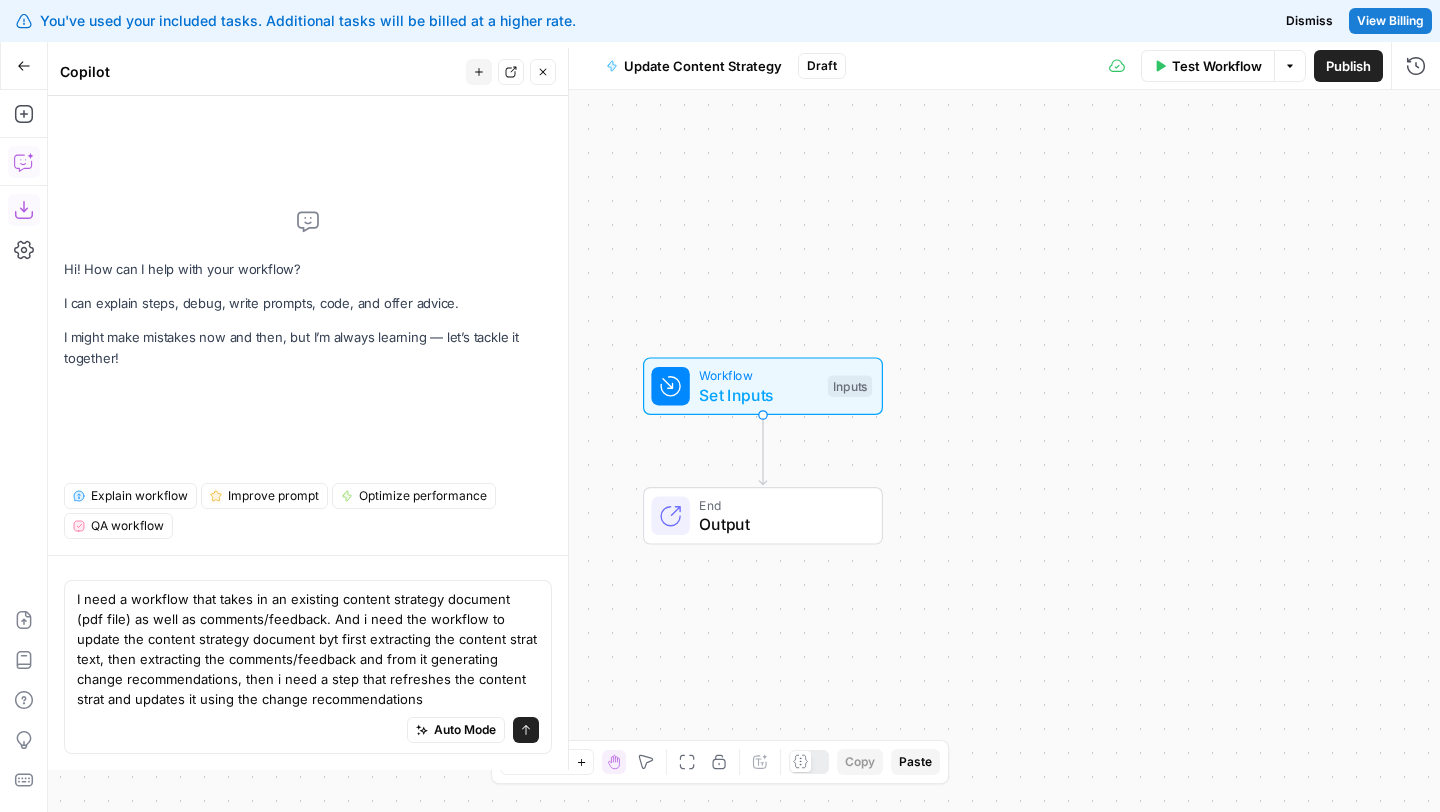 type 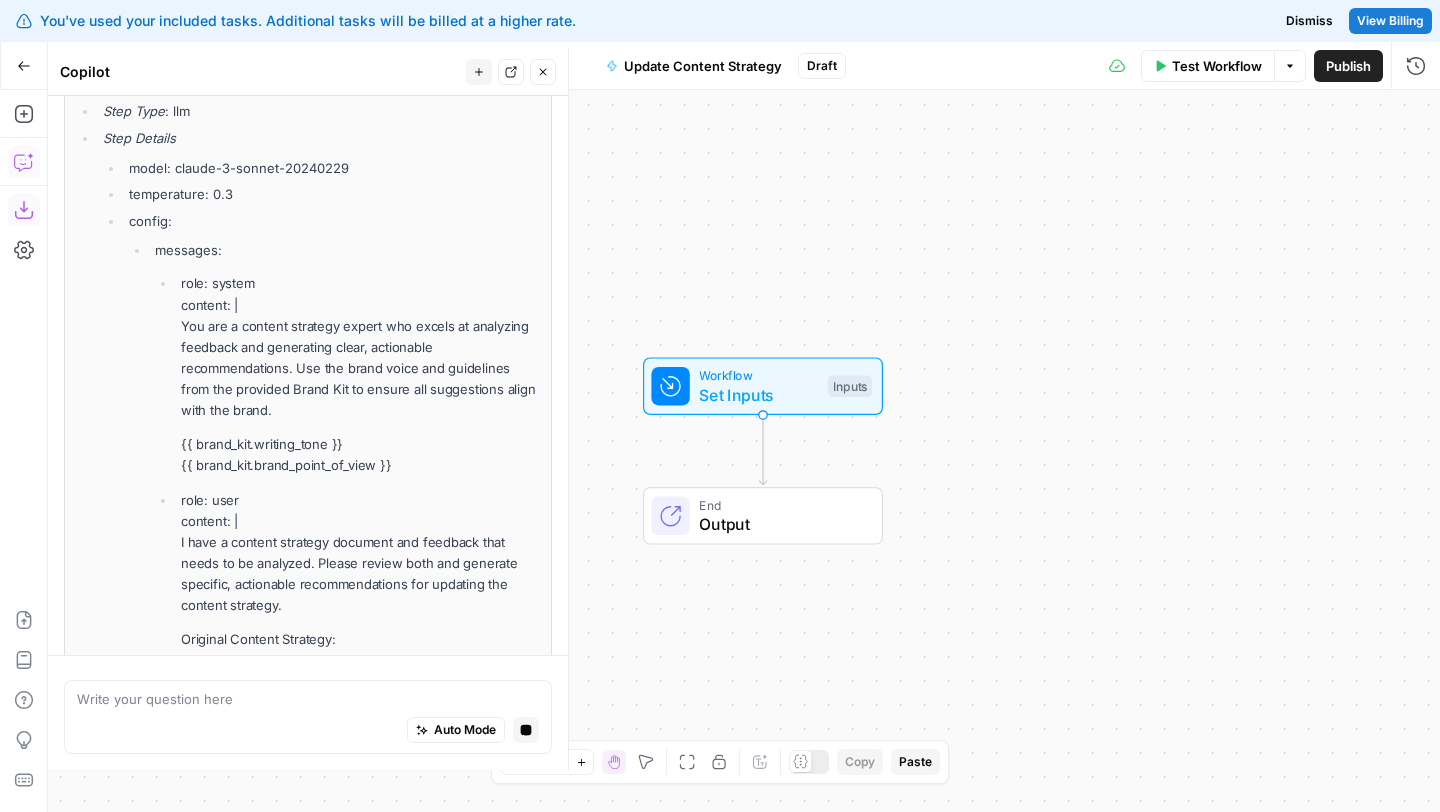 scroll, scrollTop: 1200, scrollLeft: 0, axis: vertical 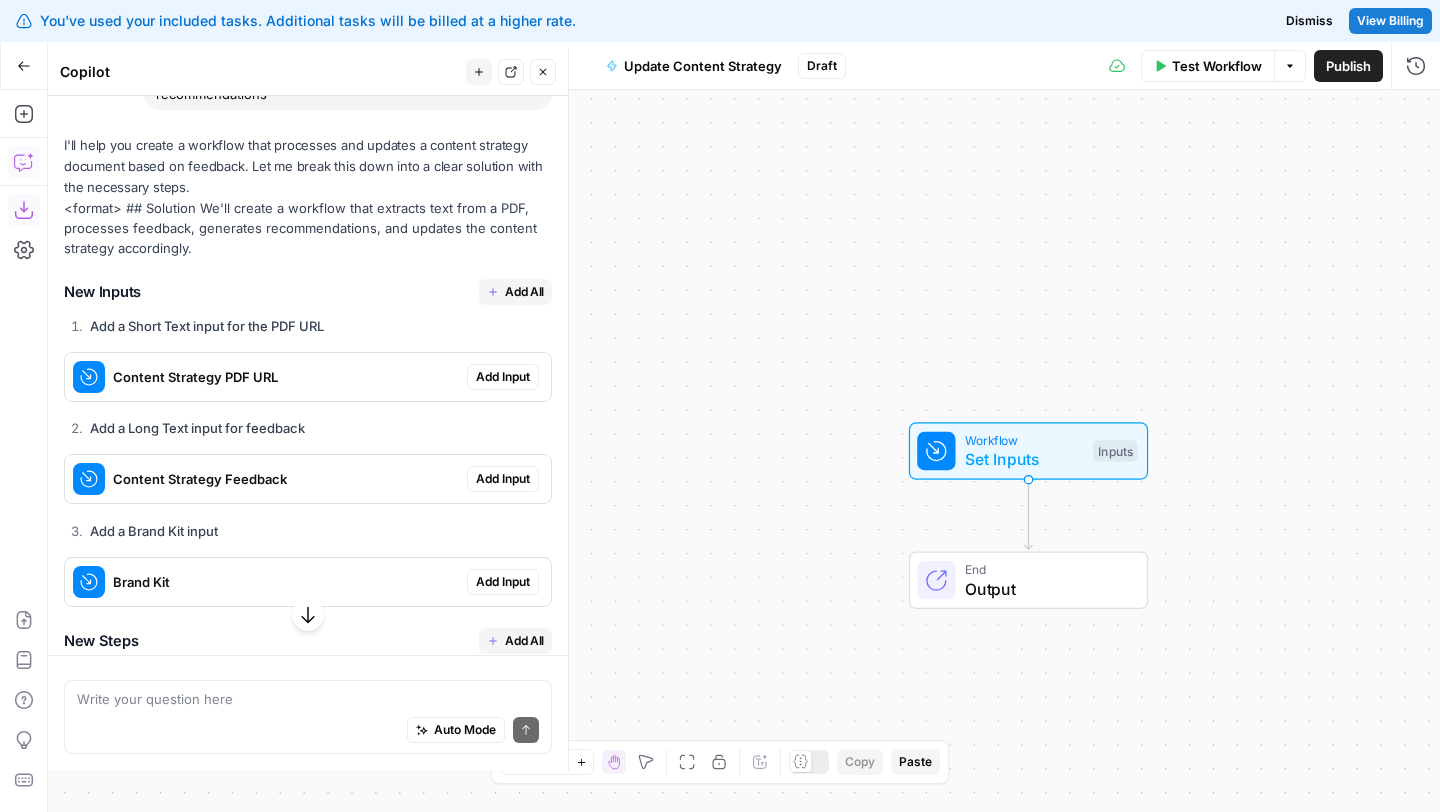 click on "Add All" at bounding box center [524, 292] 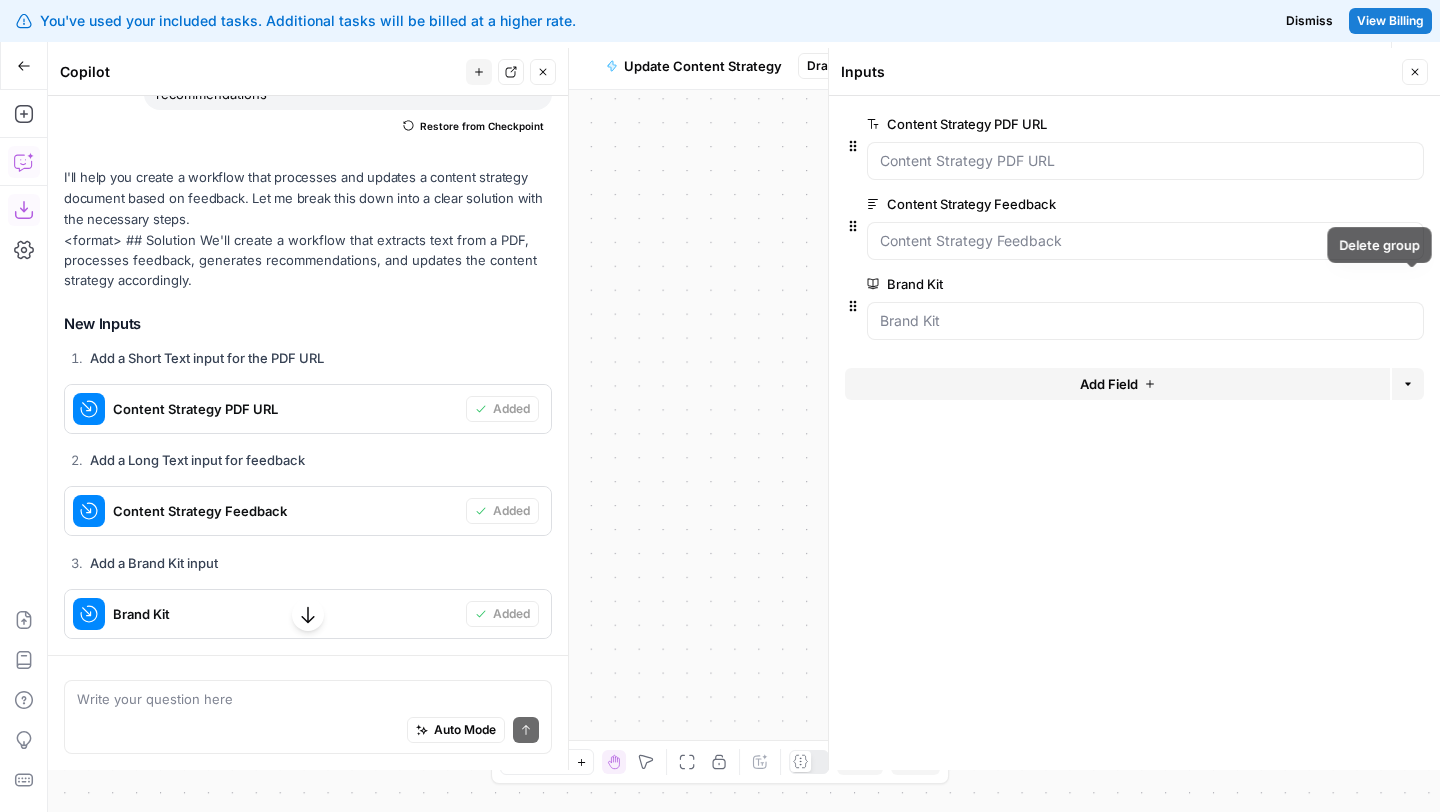 click 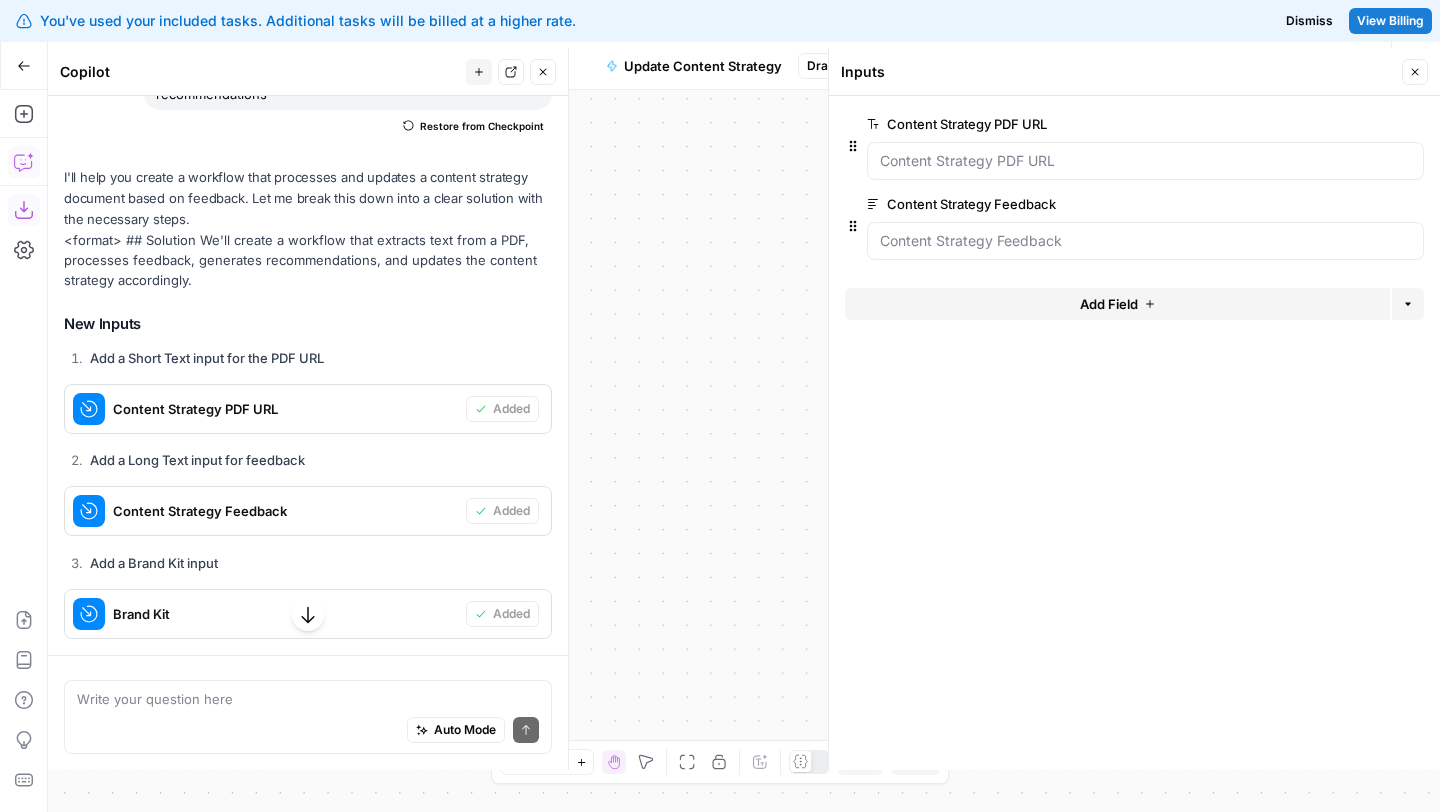 click on "Close" at bounding box center (1415, 72) 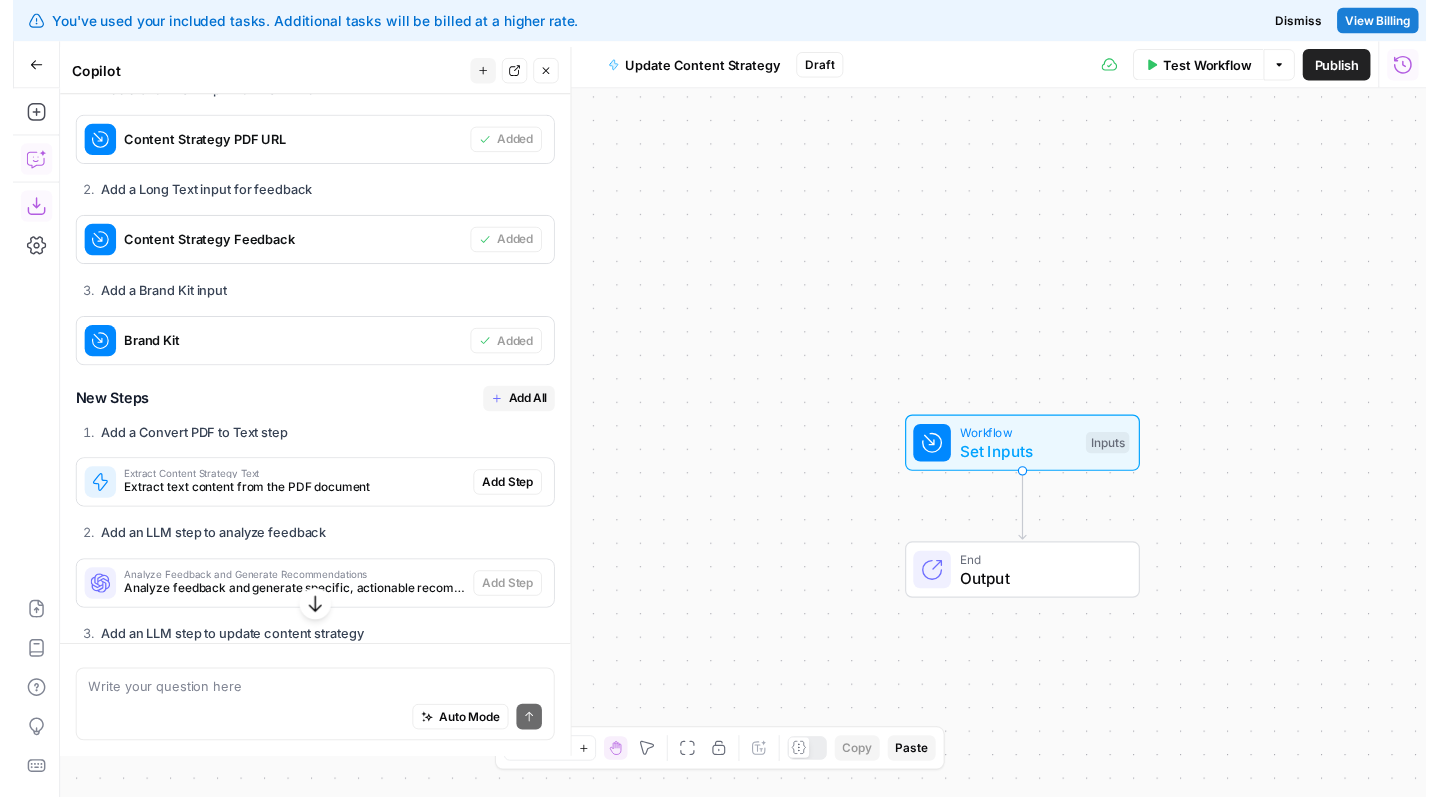 scroll, scrollTop: 599, scrollLeft: 0, axis: vertical 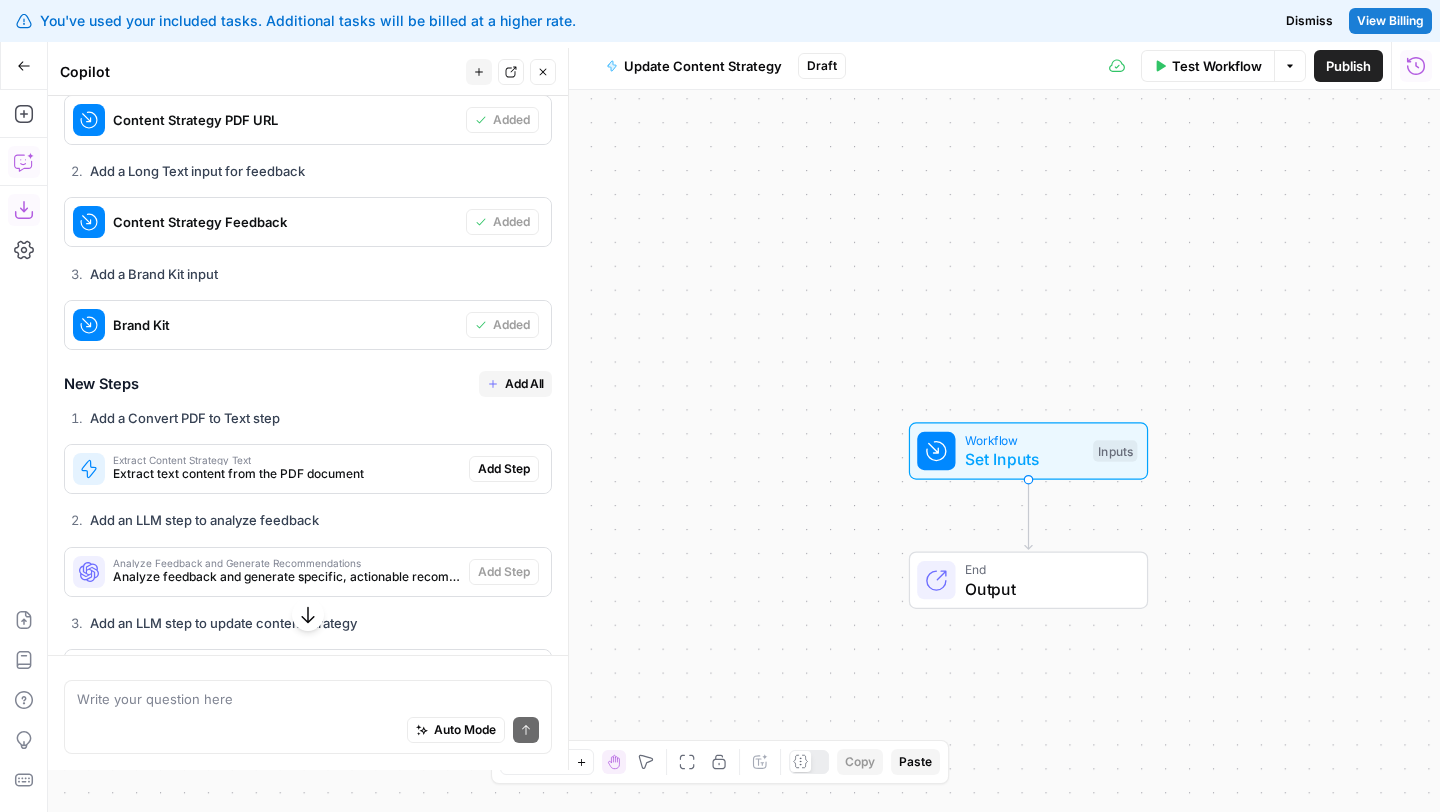 click on "Add All" at bounding box center (524, 384) 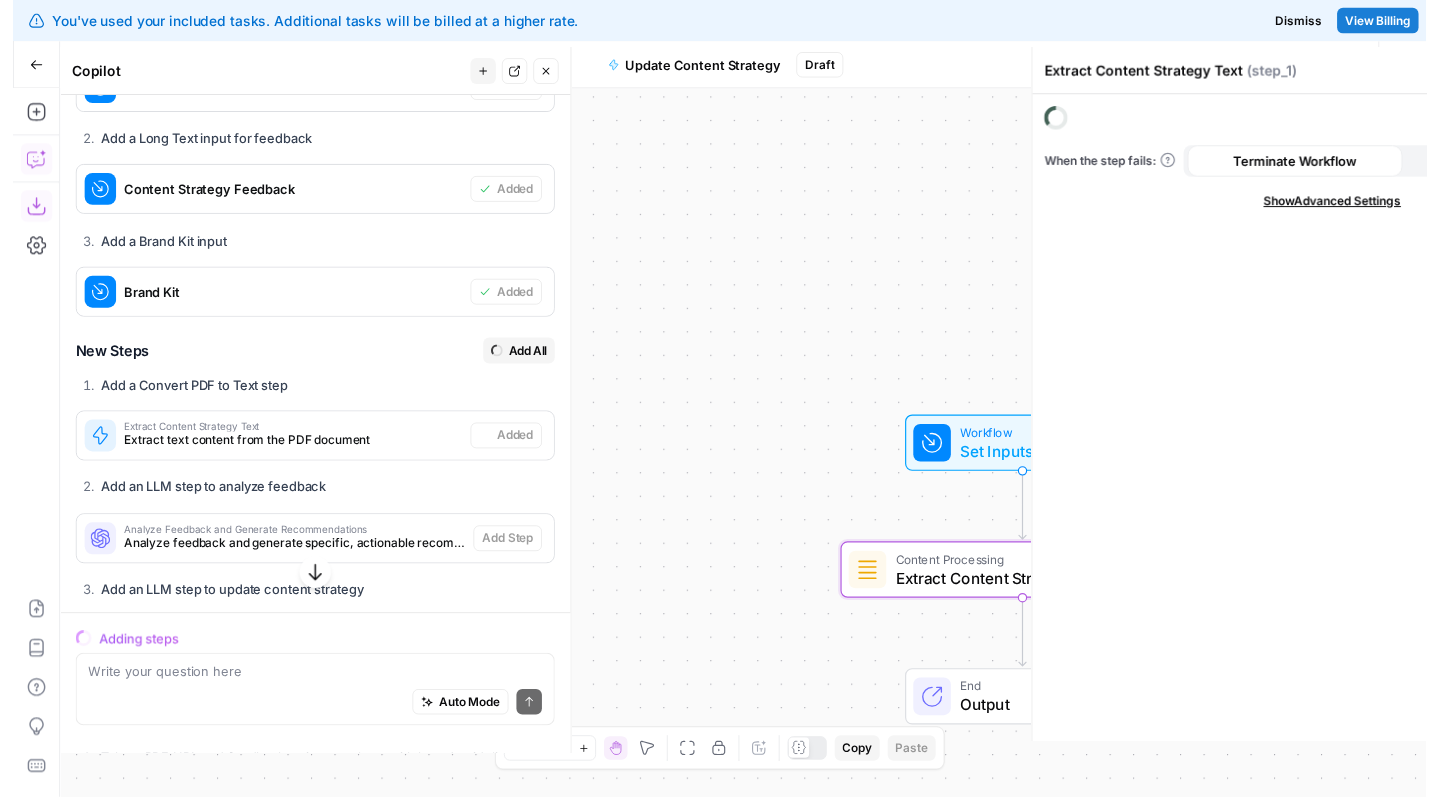scroll, scrollTop: 567, scrollLeft: 0, axis: vertical 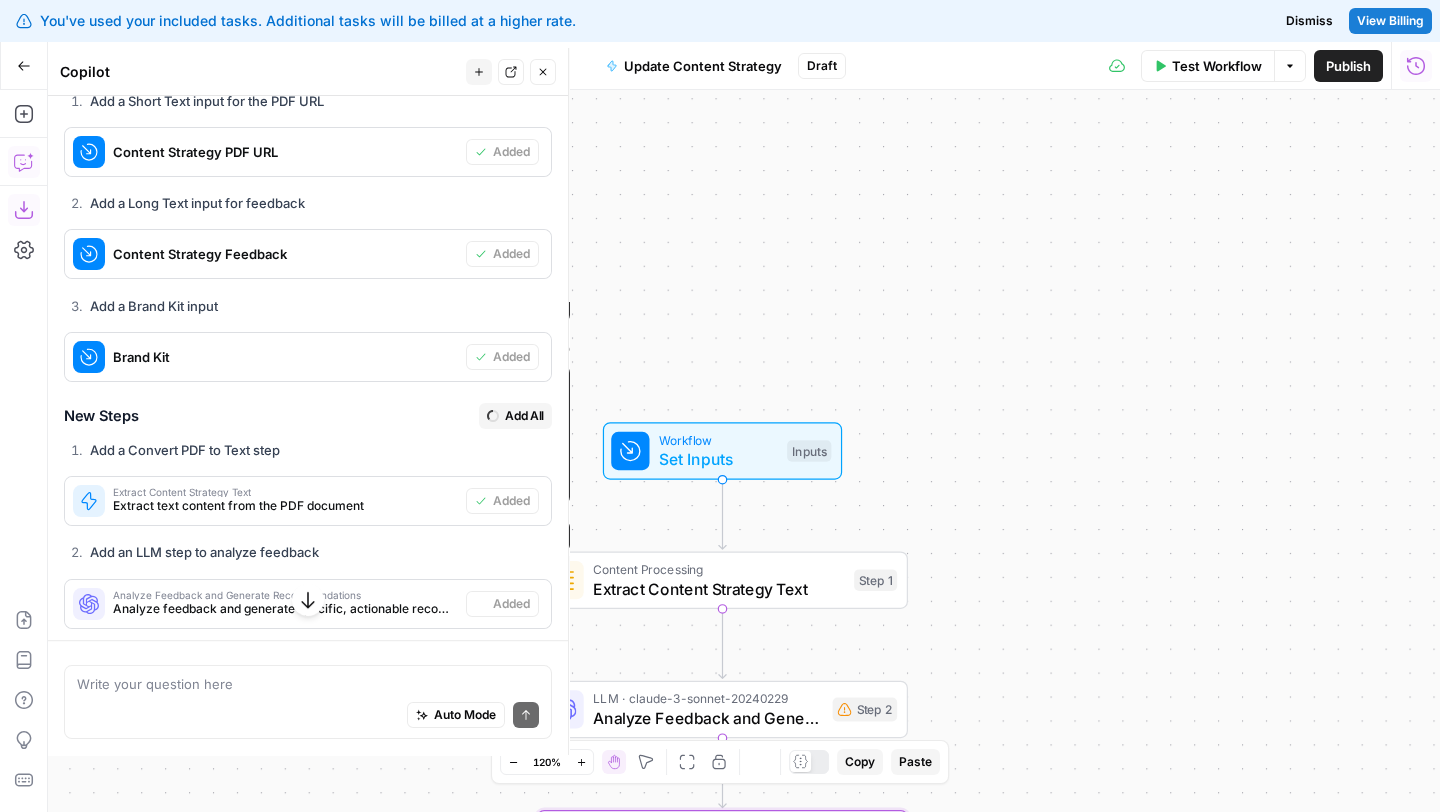 type on "Update Content Strategy" 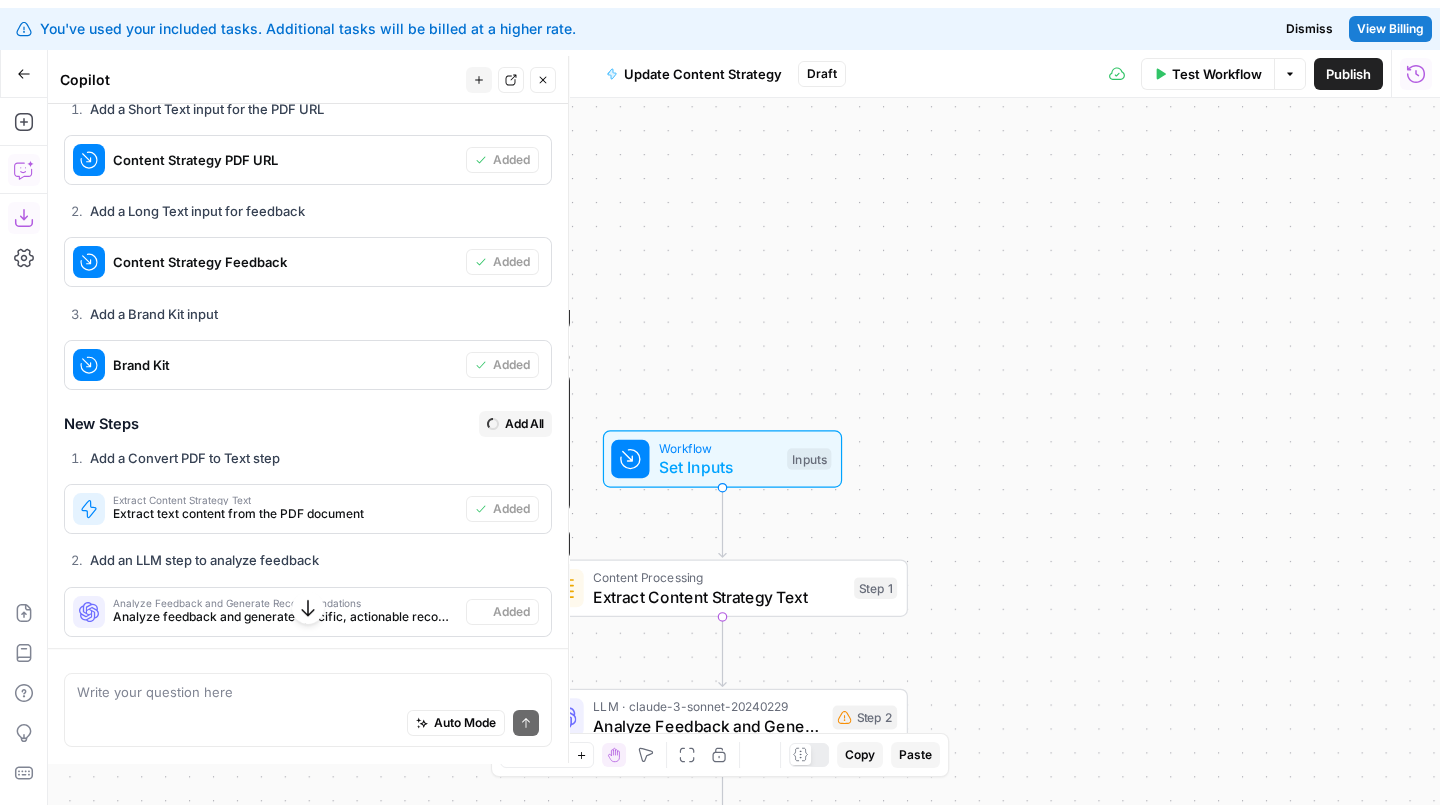 scroll, scrollTop: 599, scrollLeft: 0, axis: vertical 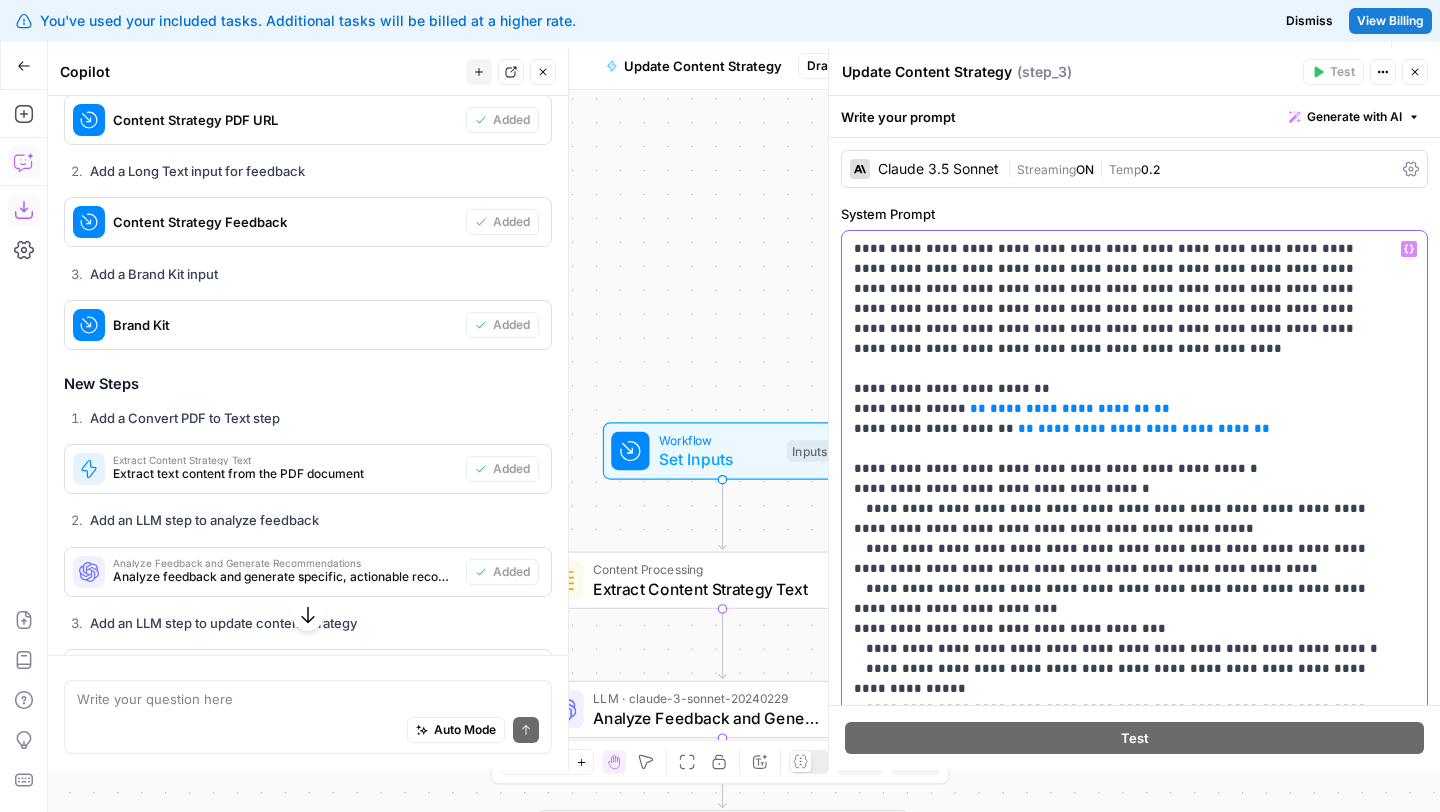 drag, startPoint x: 1220, startPoint y: 413, endPoint x: 841, endPoint y: 368, distance: 381.66214 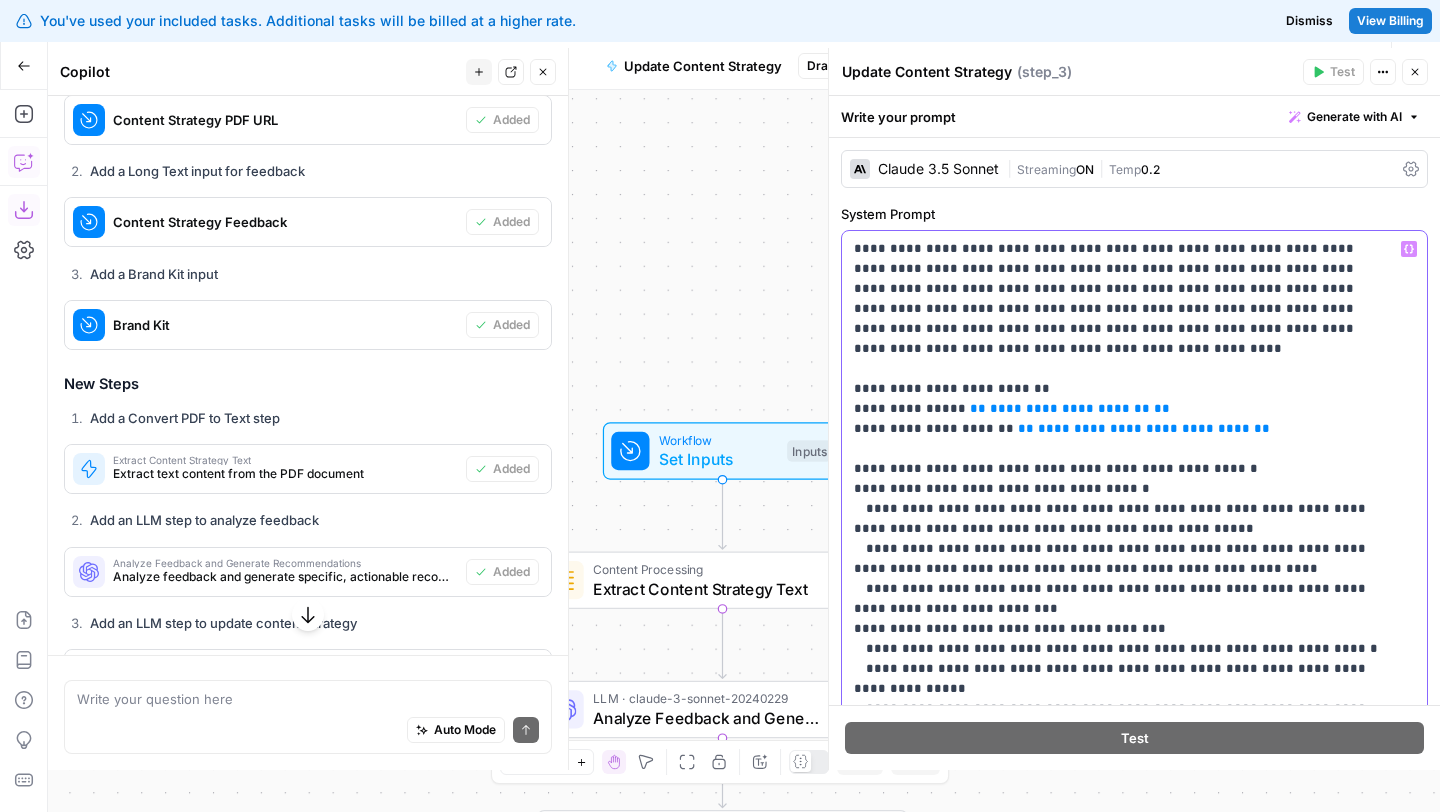 click on "**********" at bounding box center [1134, 638] 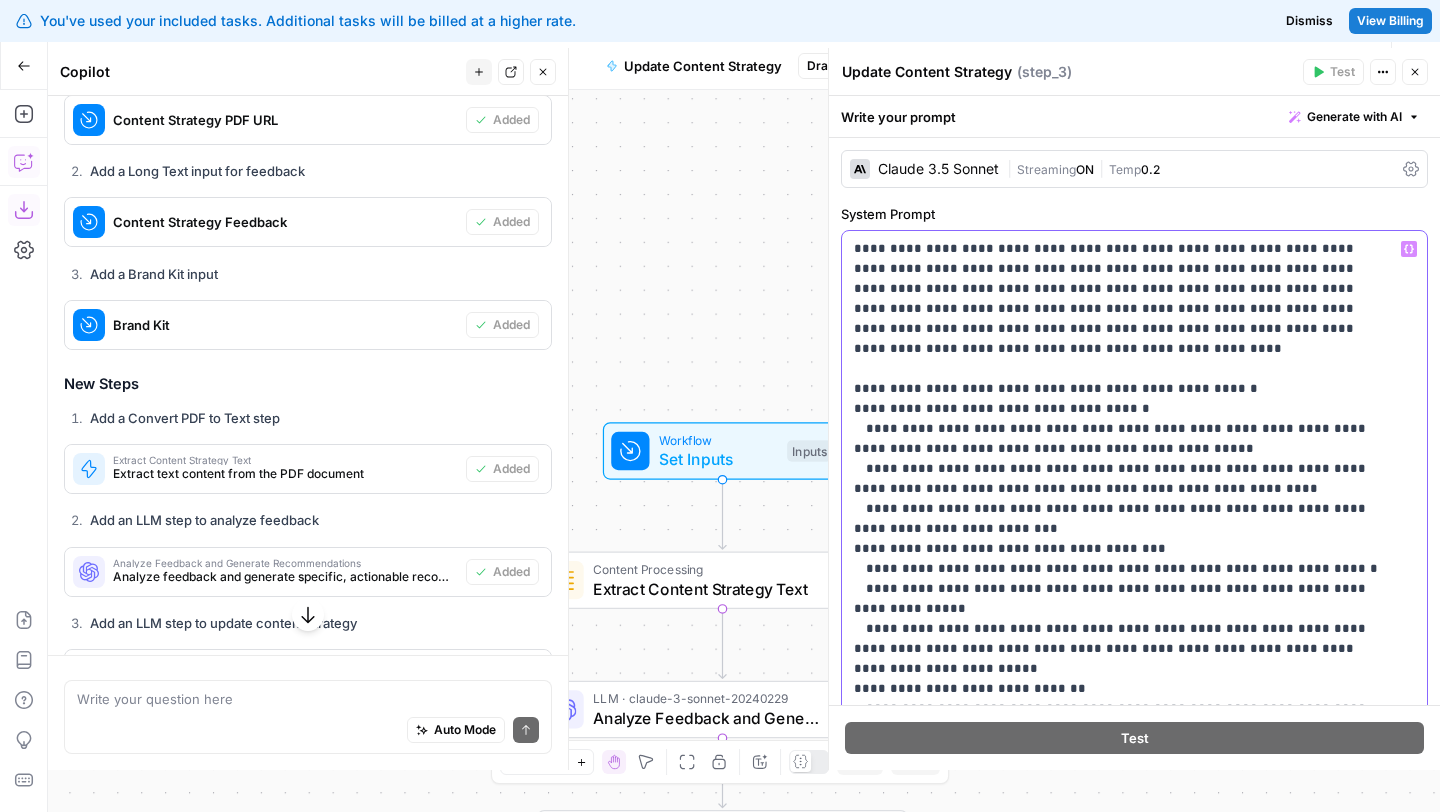 scroll, scrollTop: 141, scrollLeft: 0, axis: vertical 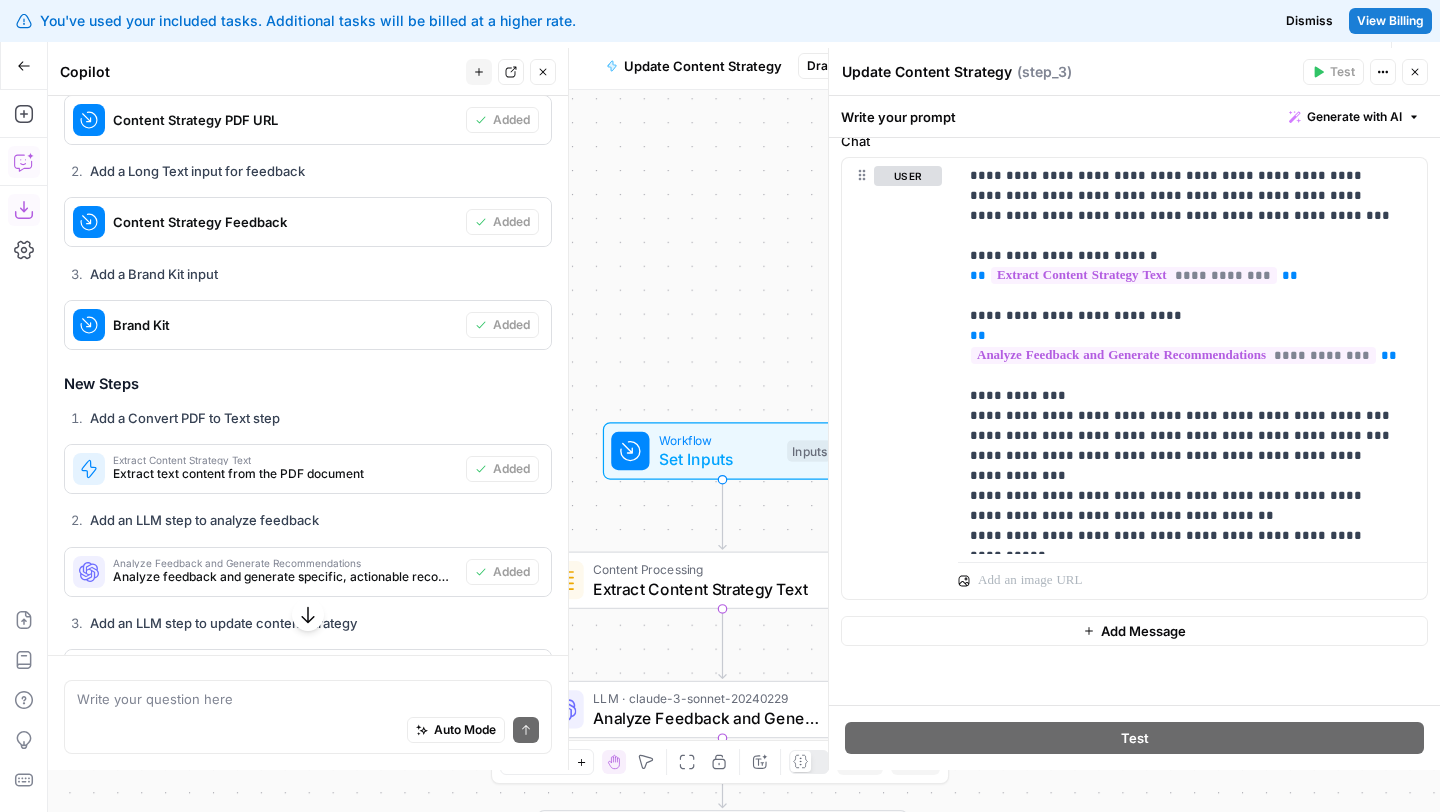 click on "Close" at bounding box center [1415, 72] 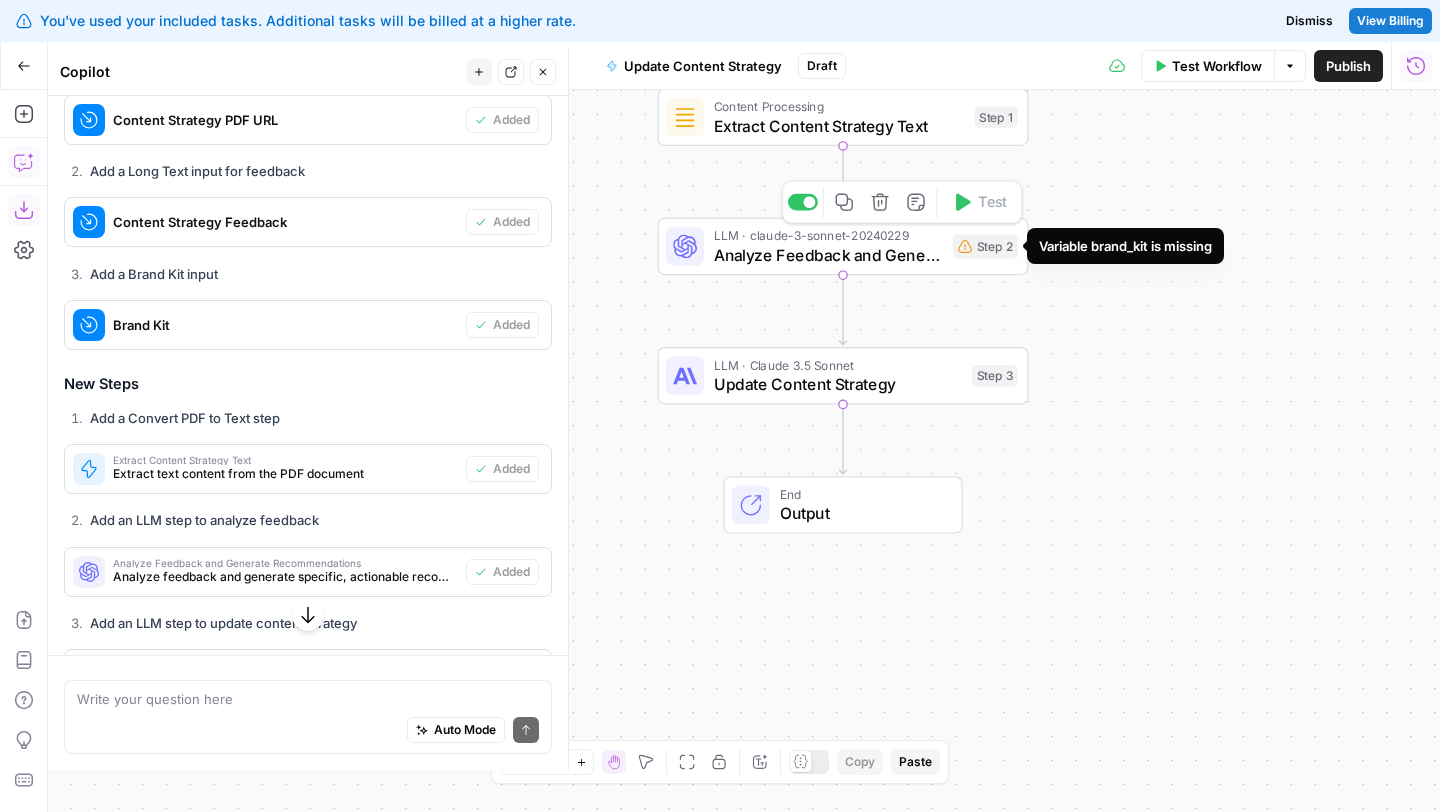 click on "Analyze Feedback and Generate Recommendations" at bounding box center (829, 255) 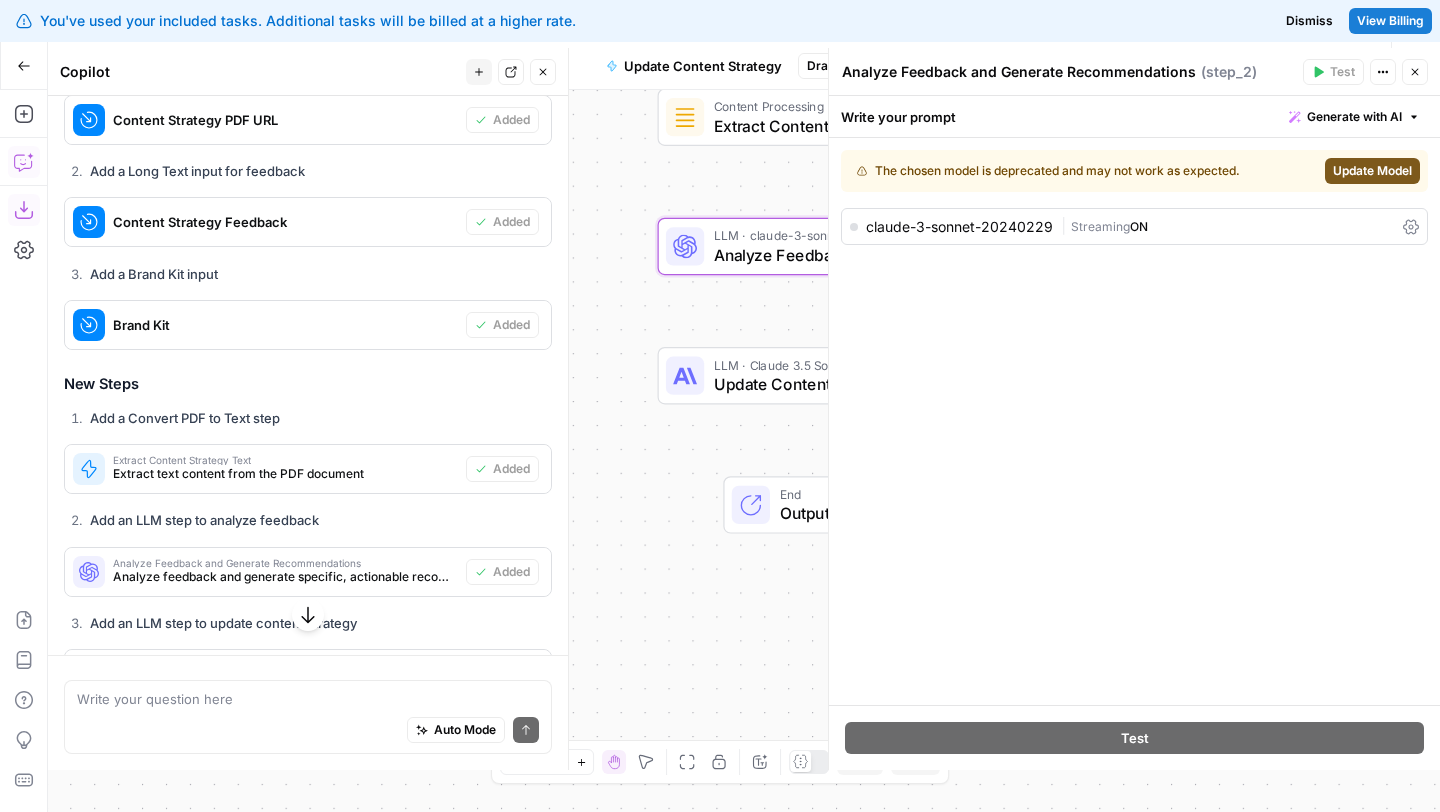 click on "Update Model" at bounding box center [1372, 171] 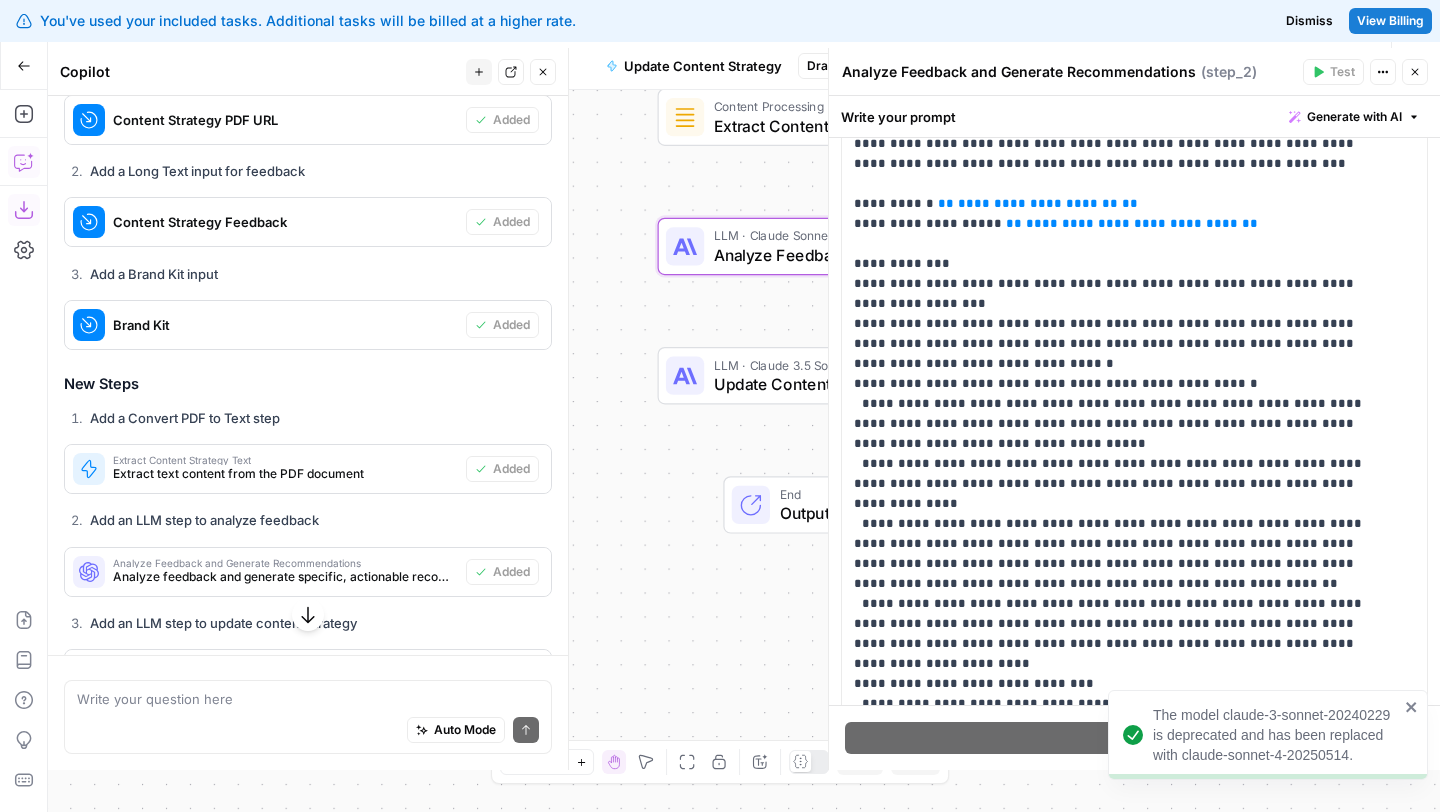 scroll, scrollTop: 600, scrollLeft: 0, axis: vertical 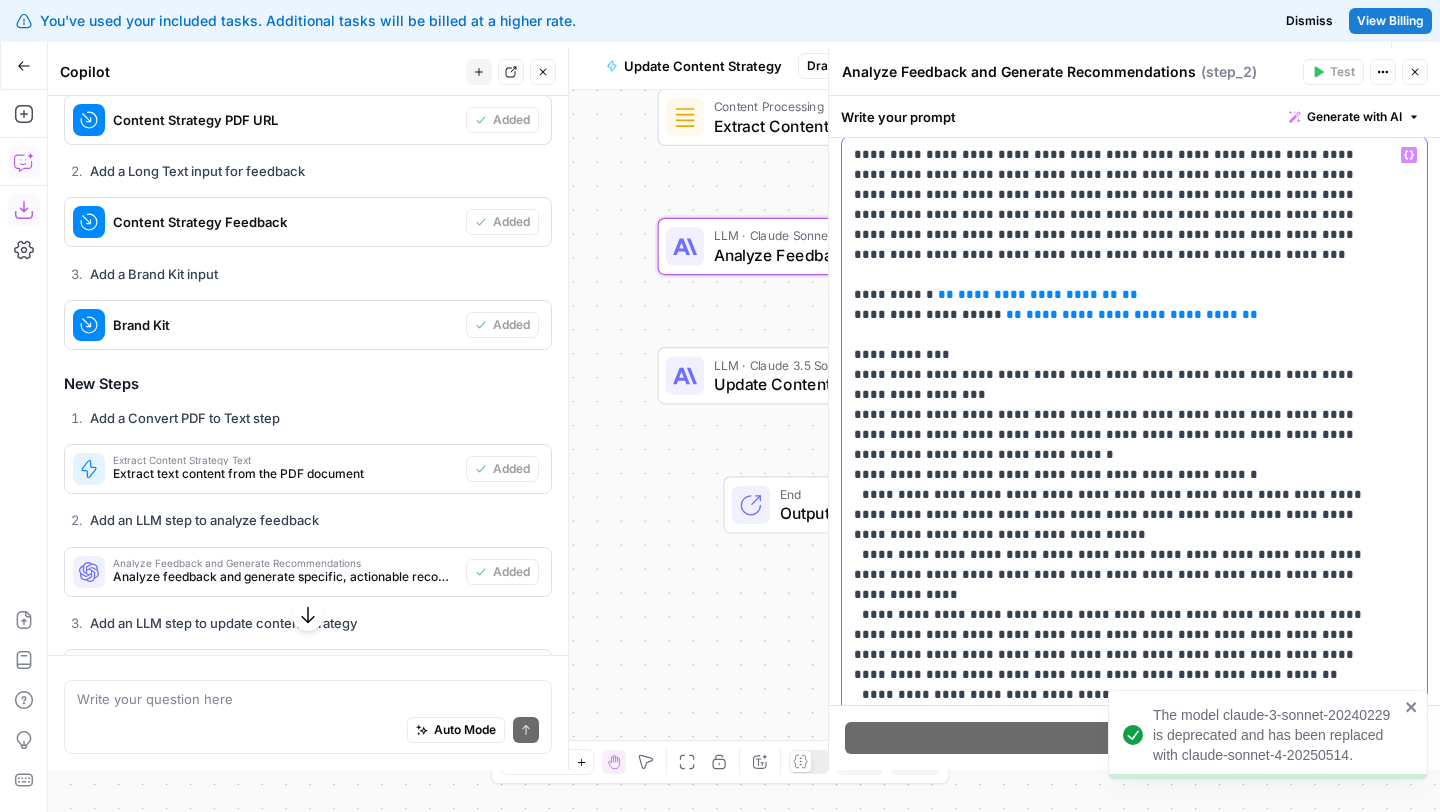 drag, startPoint x: 1238, startPoint y: 337, endPoint x: 829, endPoint y: 319, distance: 409.3959 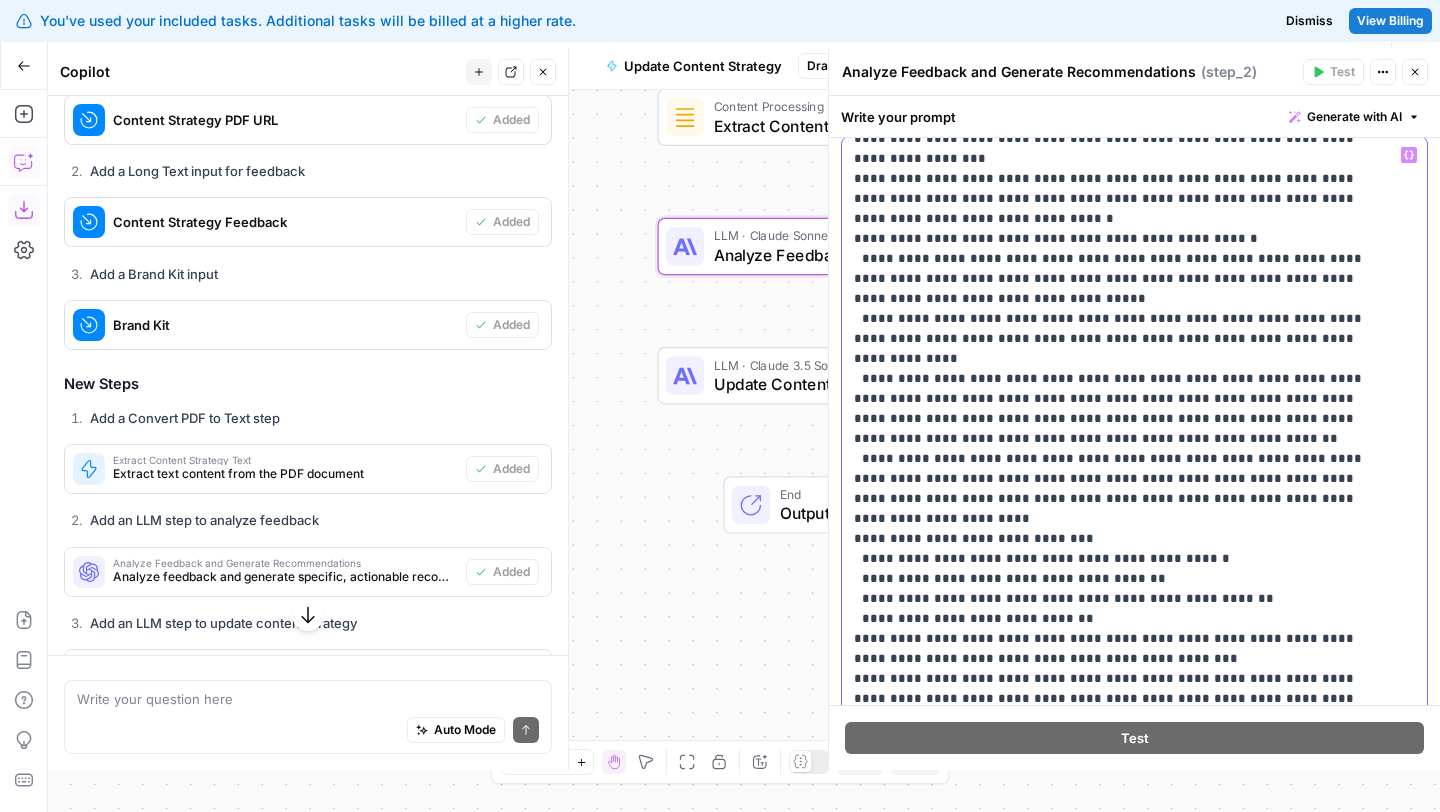 scroll, scrollTop: 441, scrollLeft: 0, axis: vertical 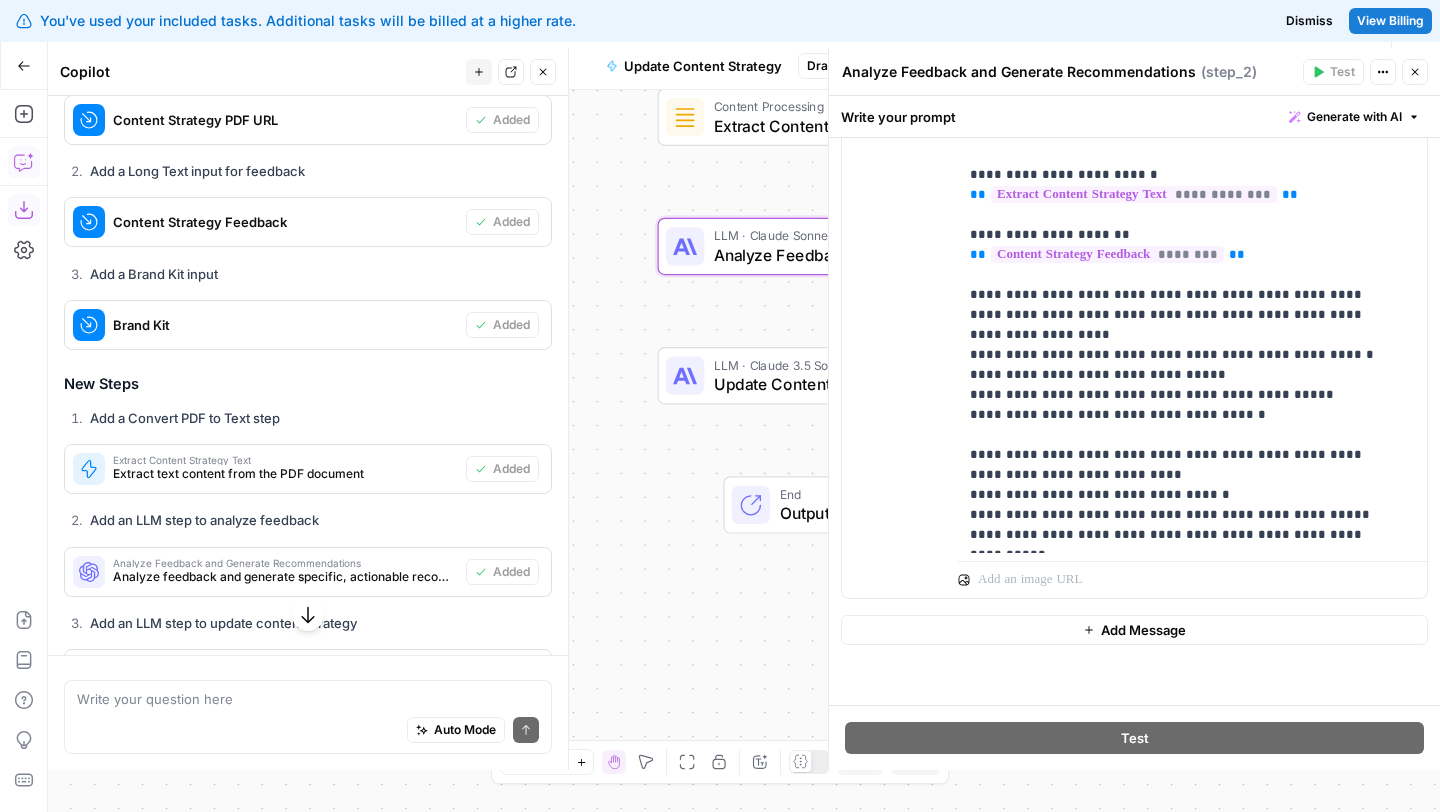 click 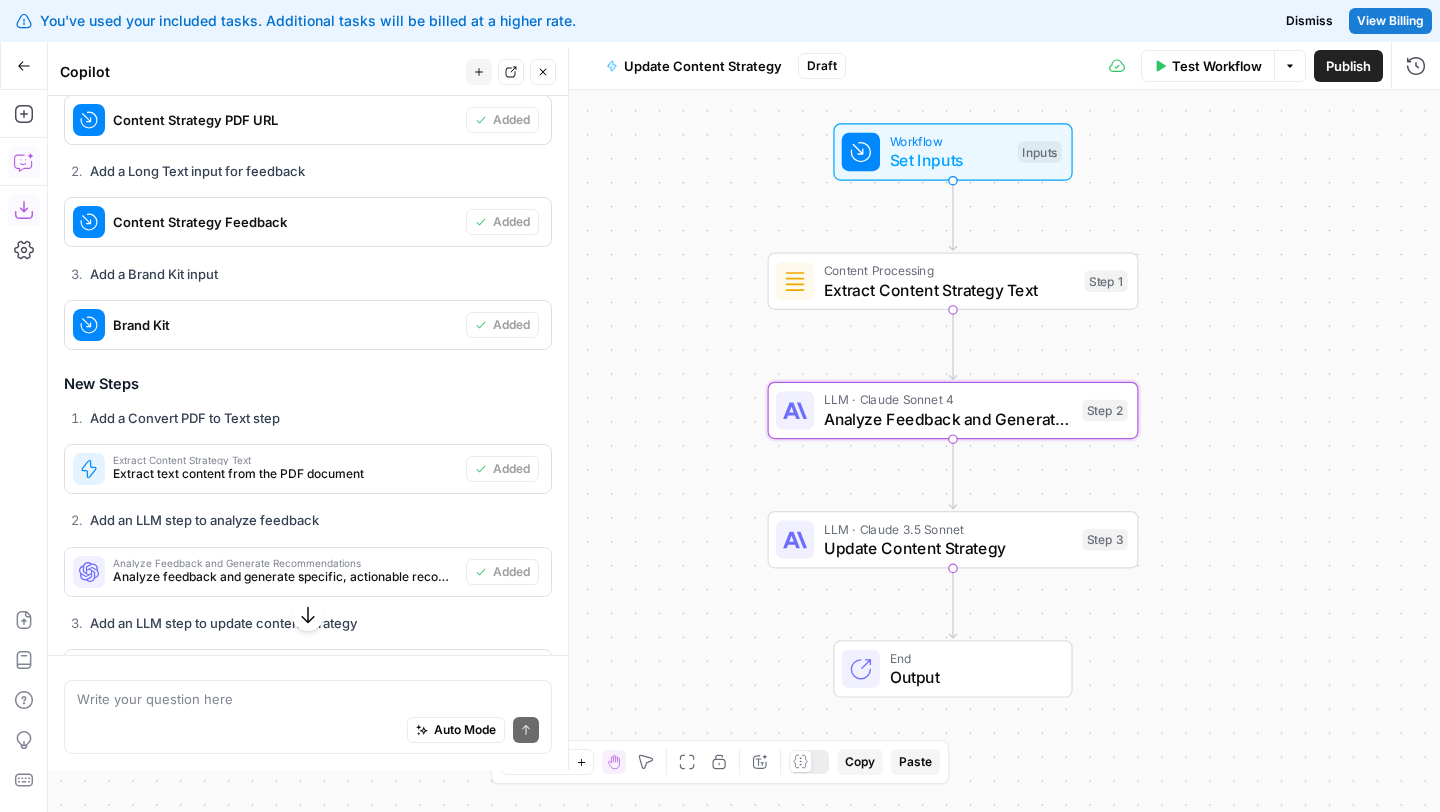 click on "Close" at bounding box center [543, 72] 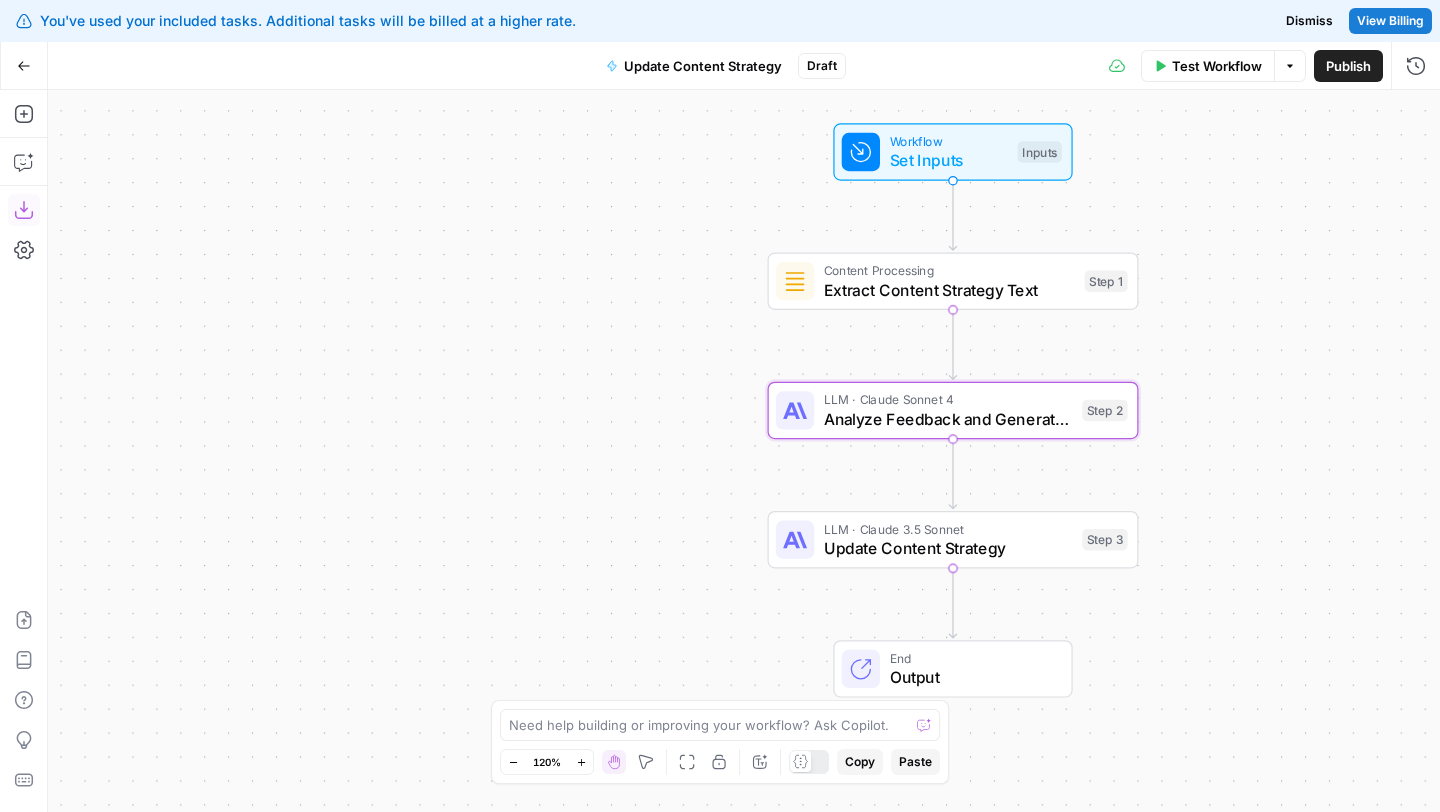 click on "Extract Content Strategy Text" at bounding box center [949, 290] 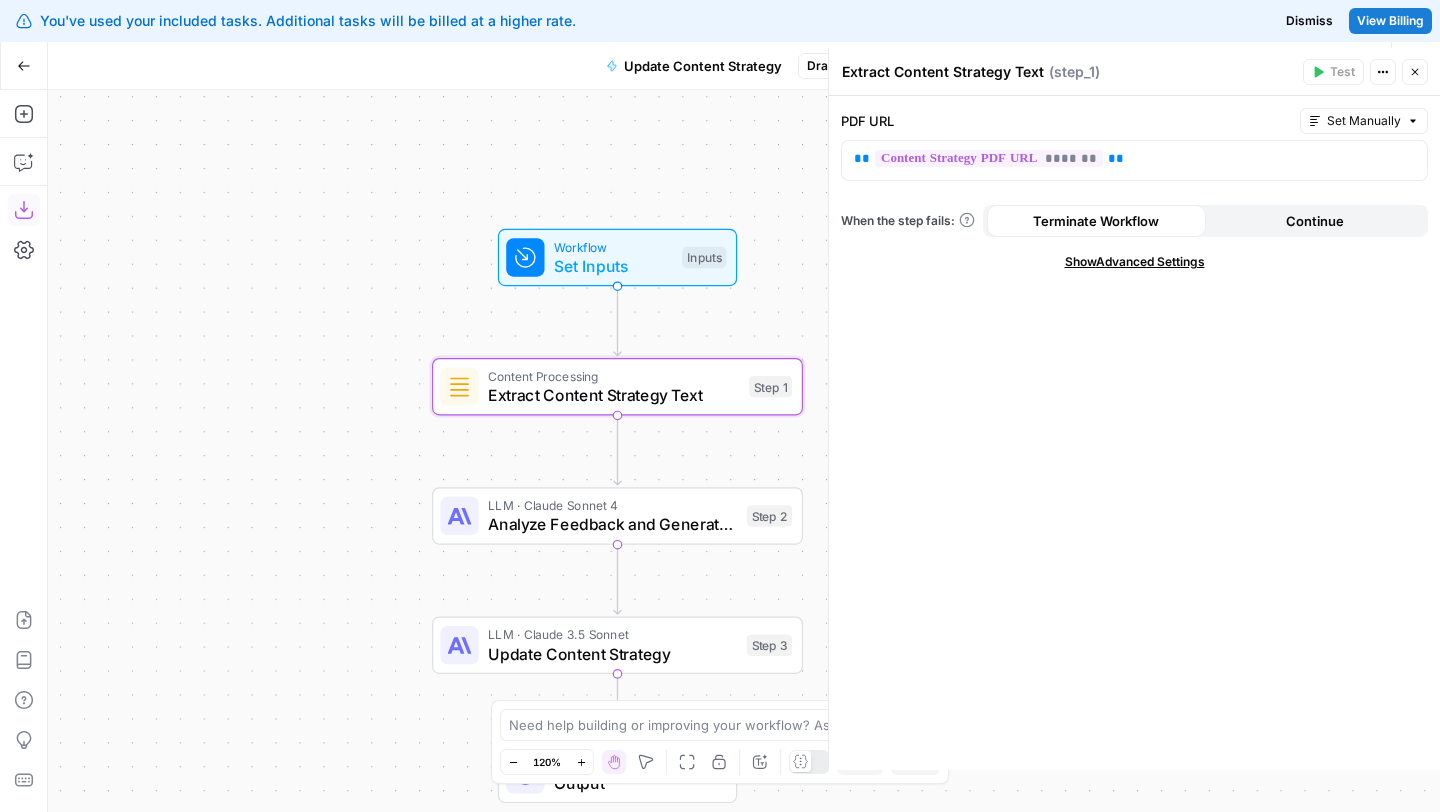 click on "Close" at bounding box center [1415, 72] 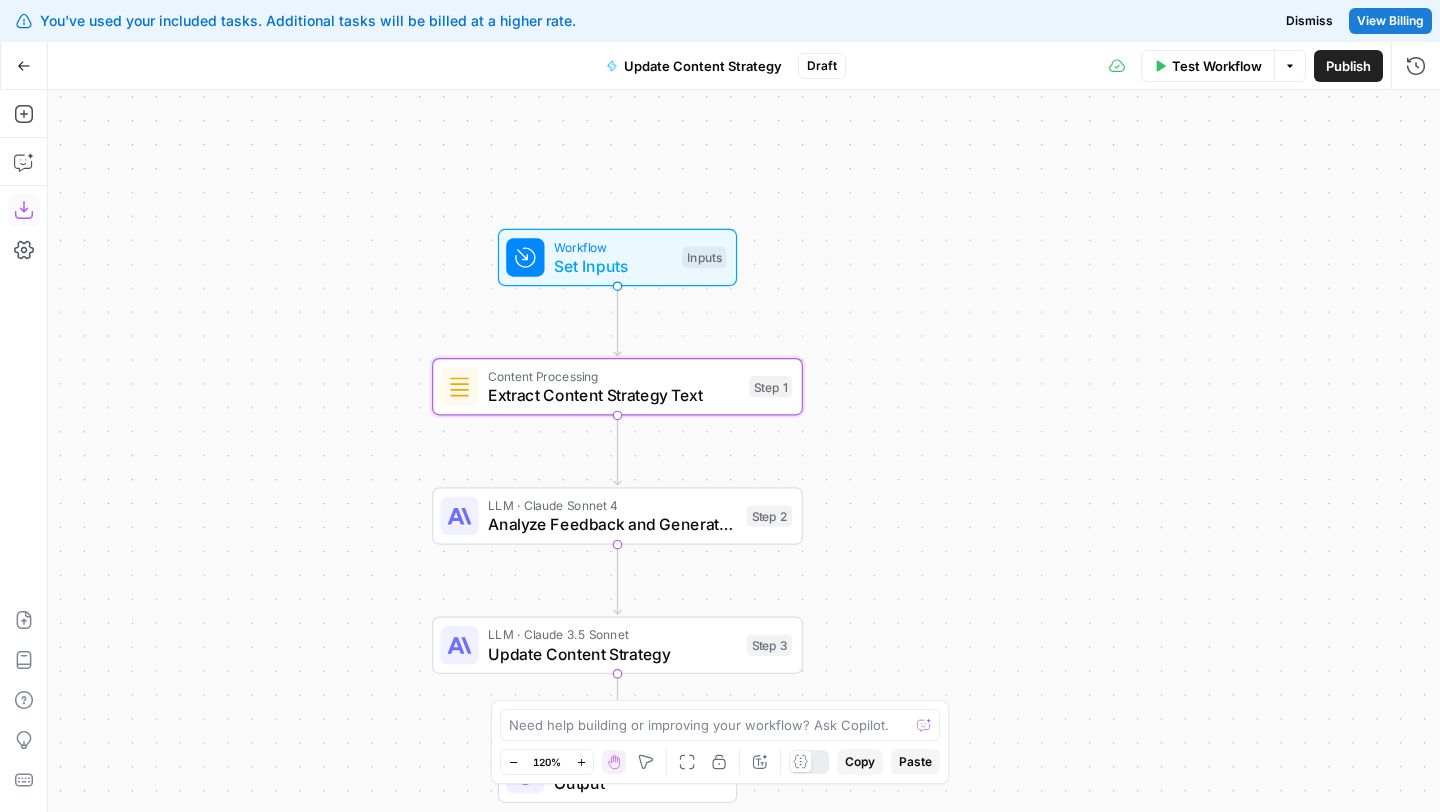 click on "Publish" at bounding box center [1348, 66] 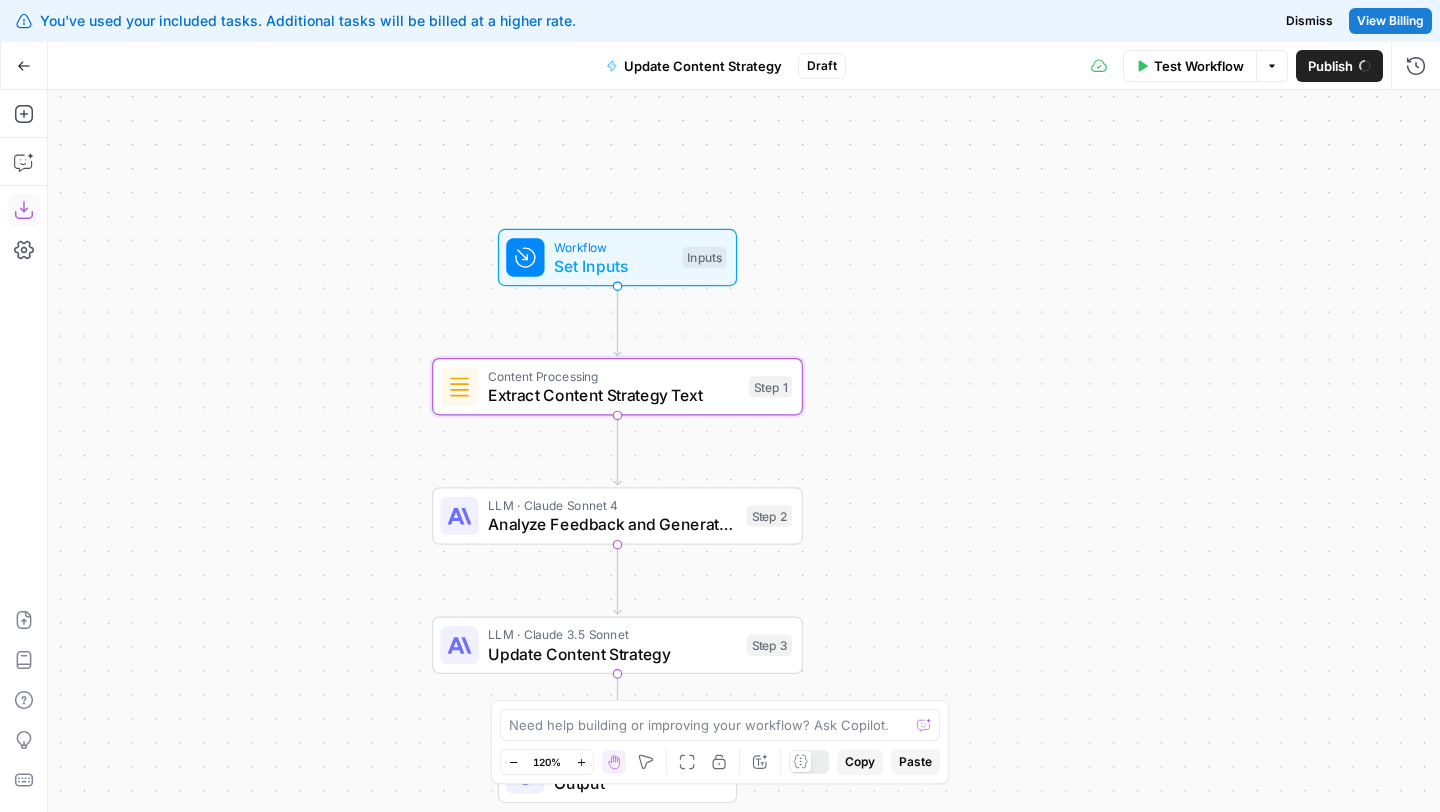 click on "Test Workflow" at bounding box center [1199, 66] 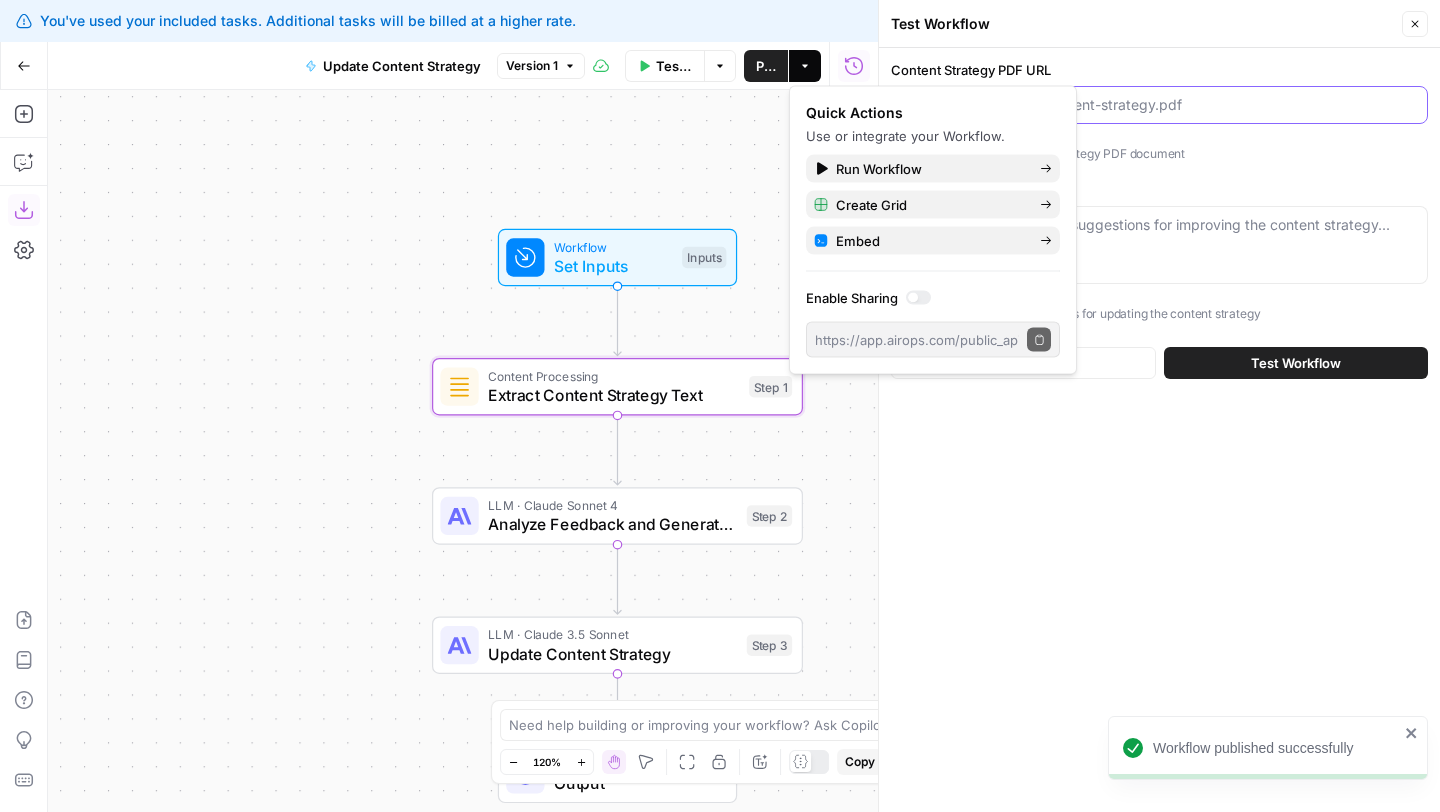 click on "Content Strategy PDF URL" at bounding box center [1159, 105] 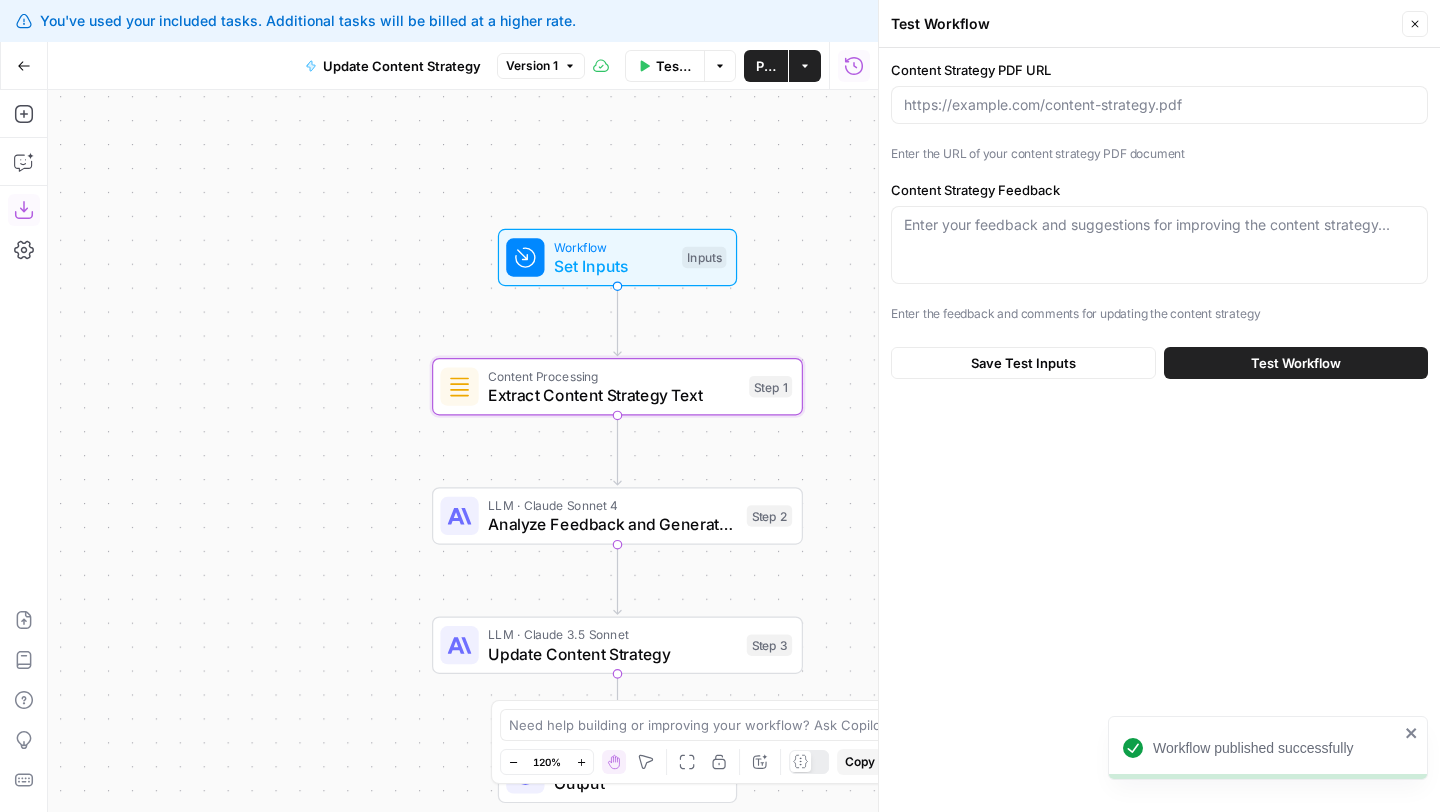 click 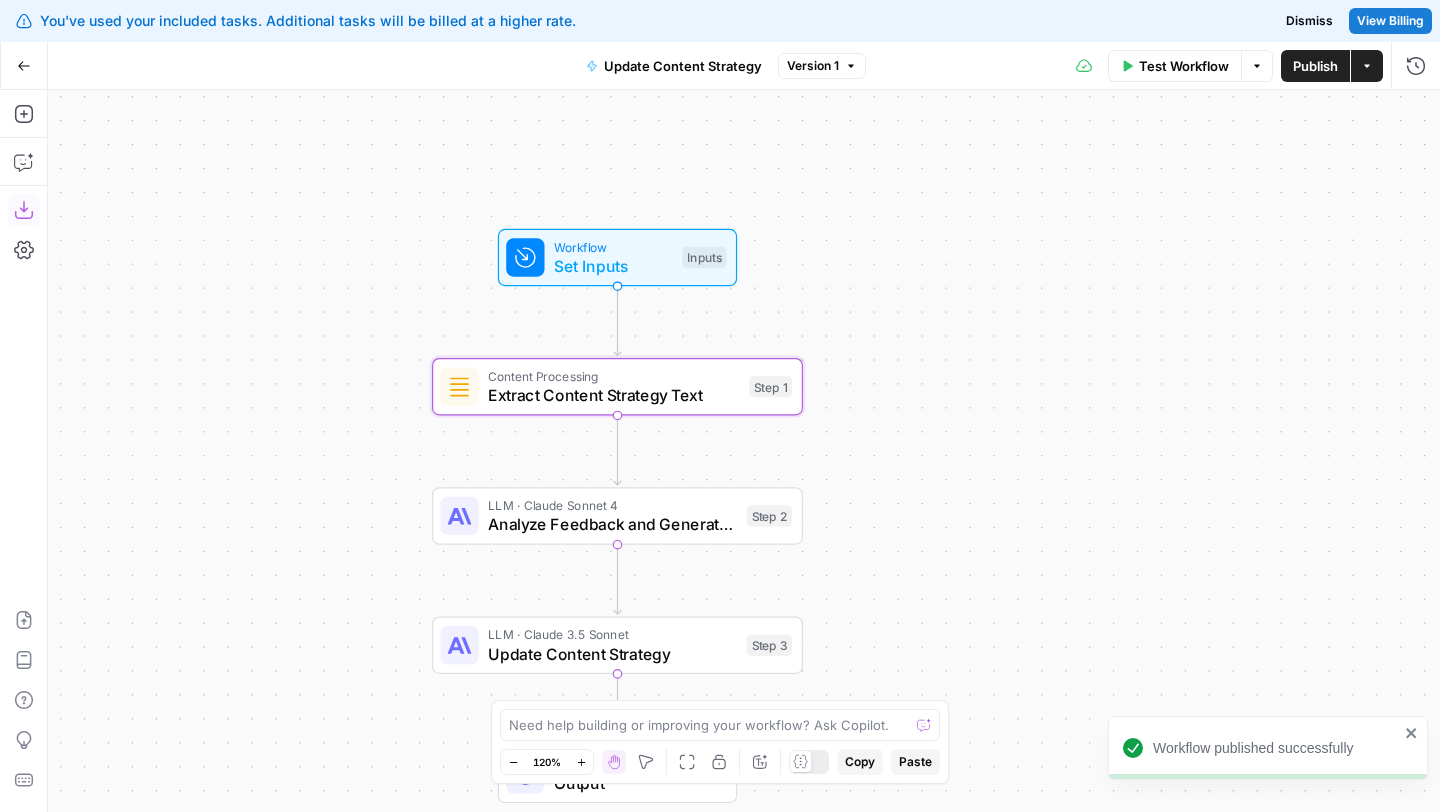 click 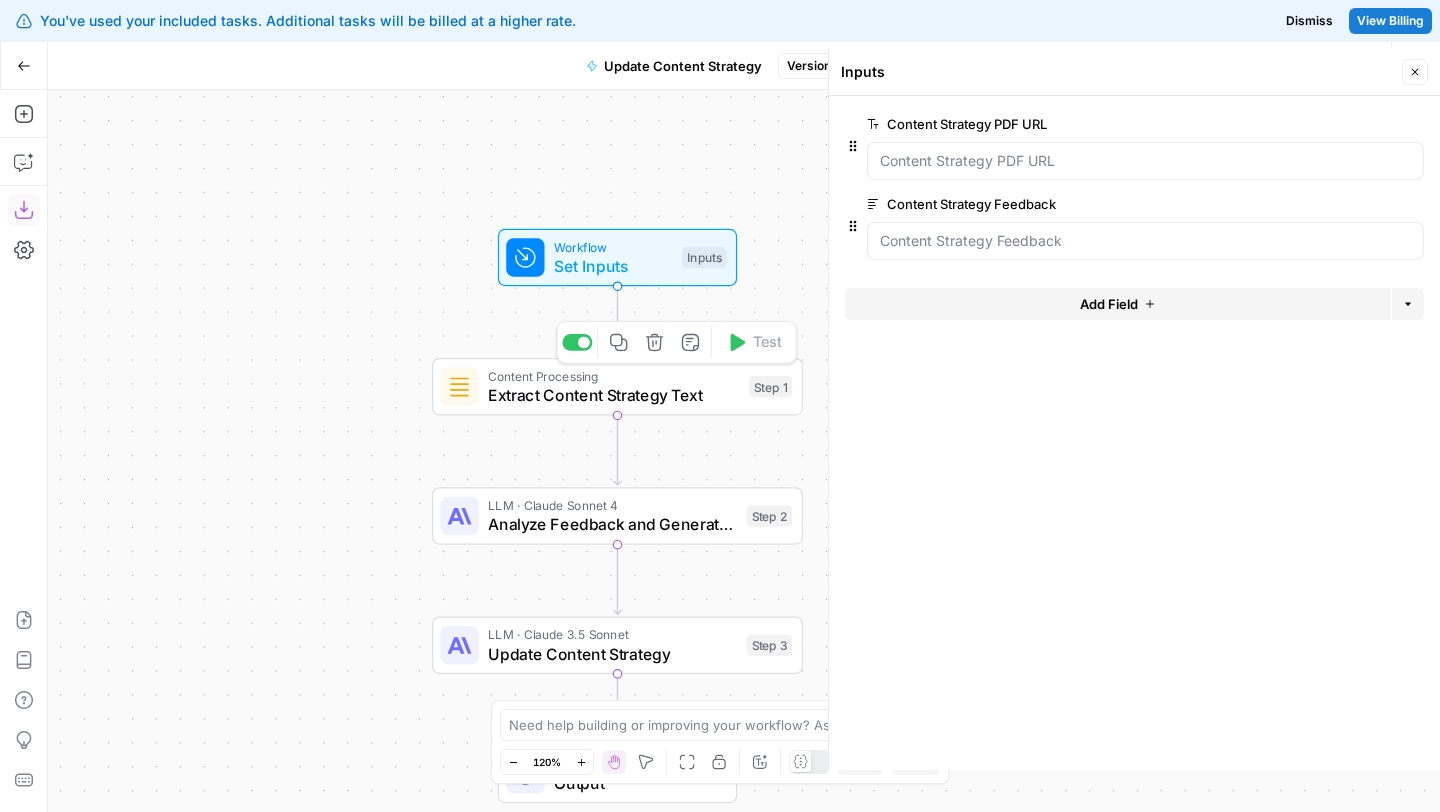 click on "Extract Content Strategy Text" at bounding box center (613, 395) 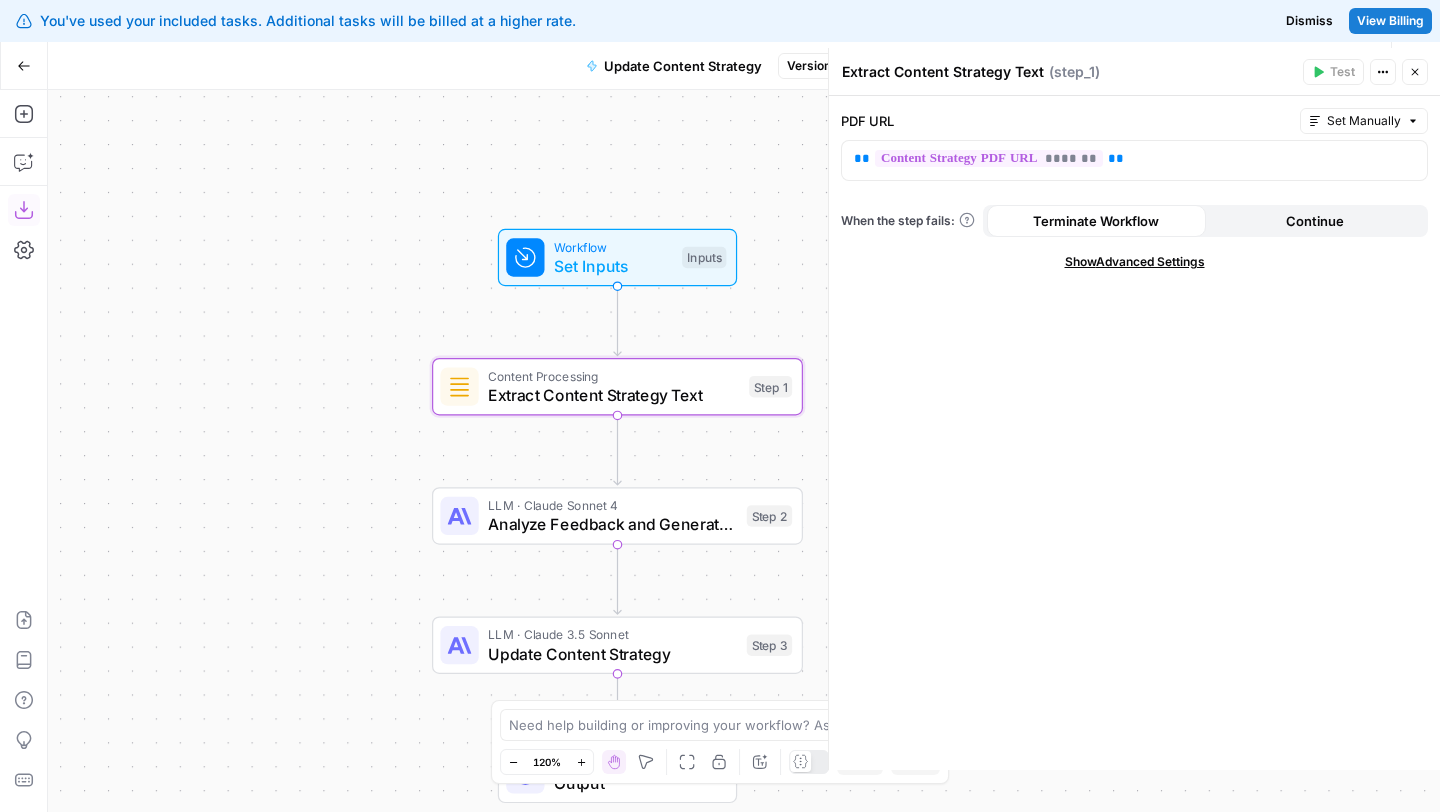 click on "Set Inputs" at bounding box center (613, 266) 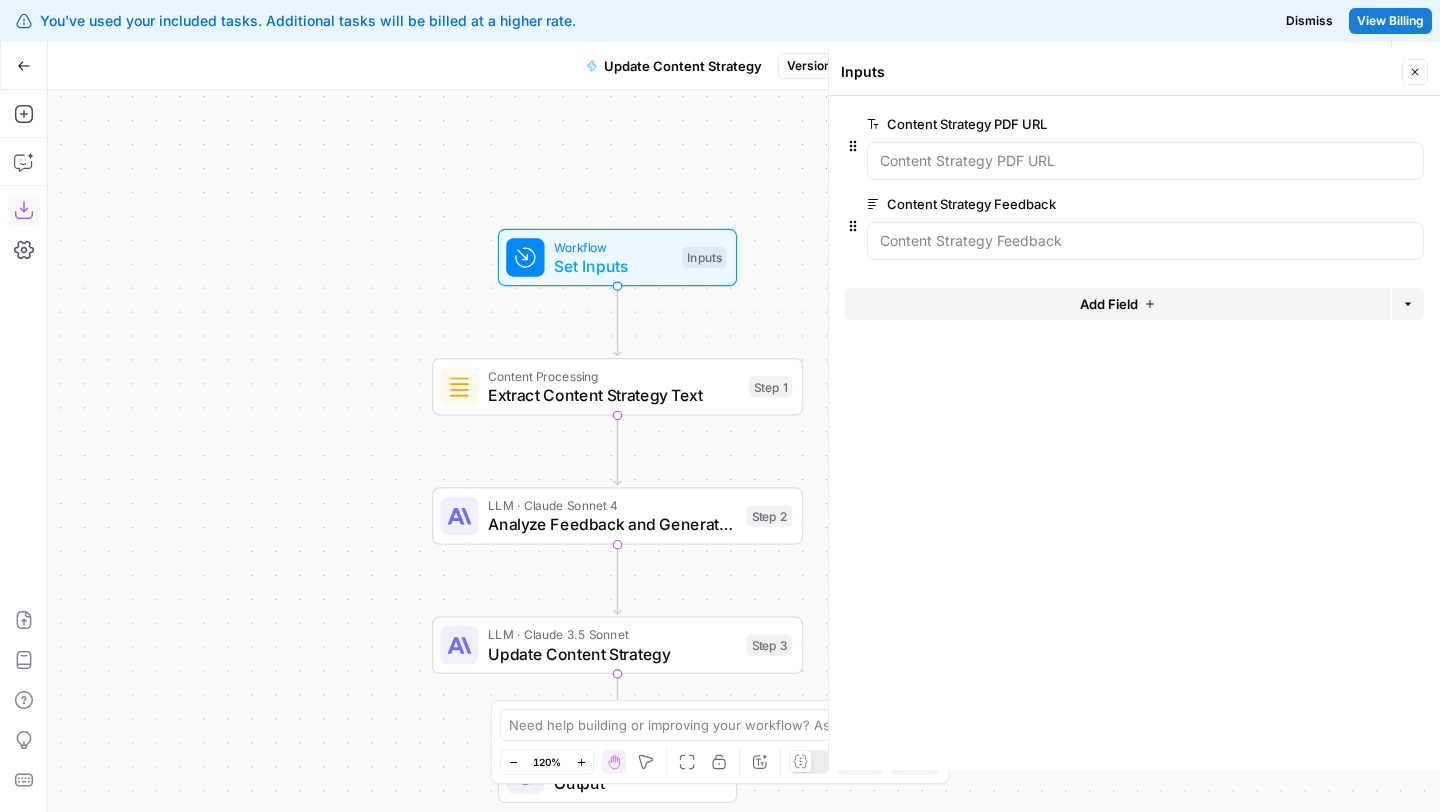 click on "edit field" at bounding box center [1349, 124] 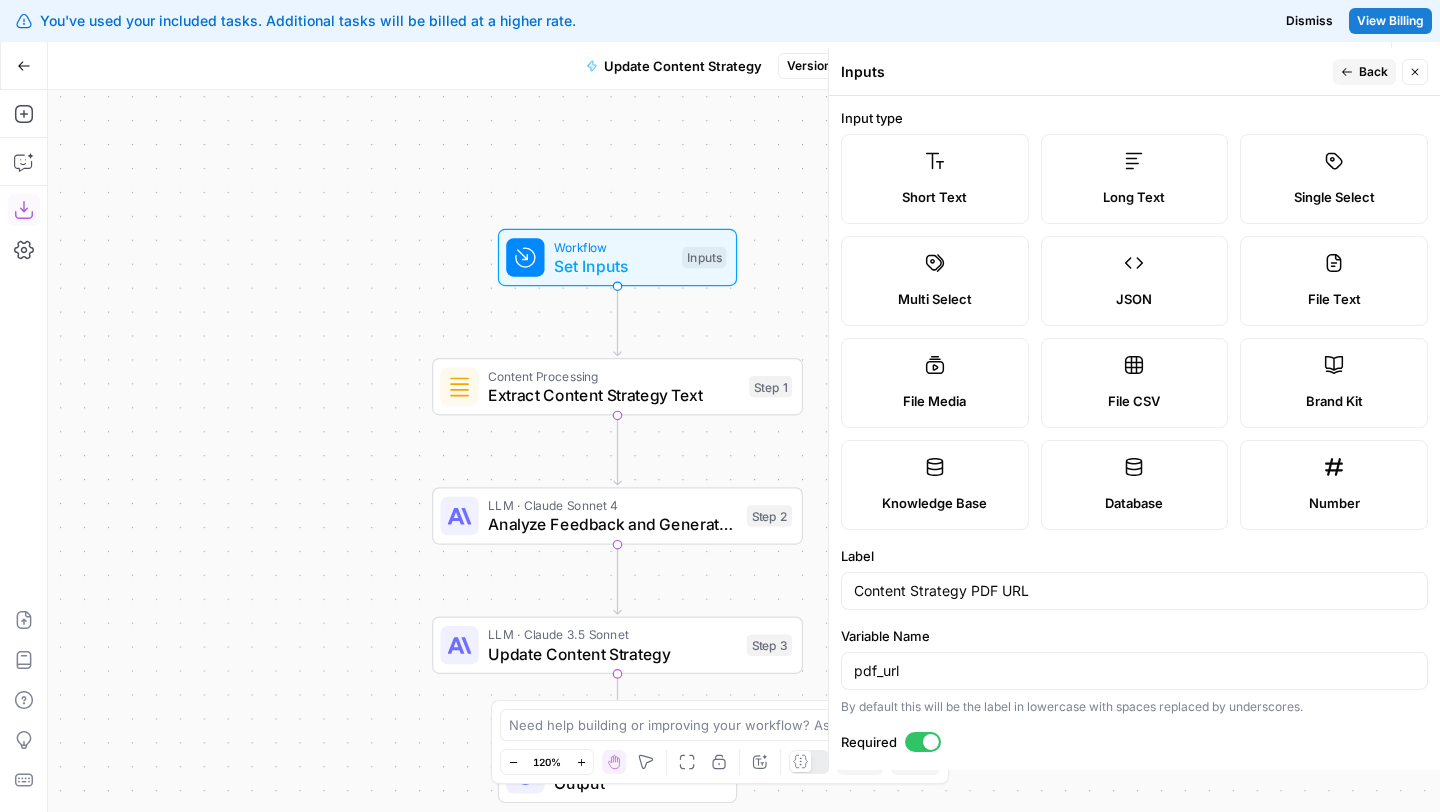 click on "File Text" at bounding box center (1334, 299) 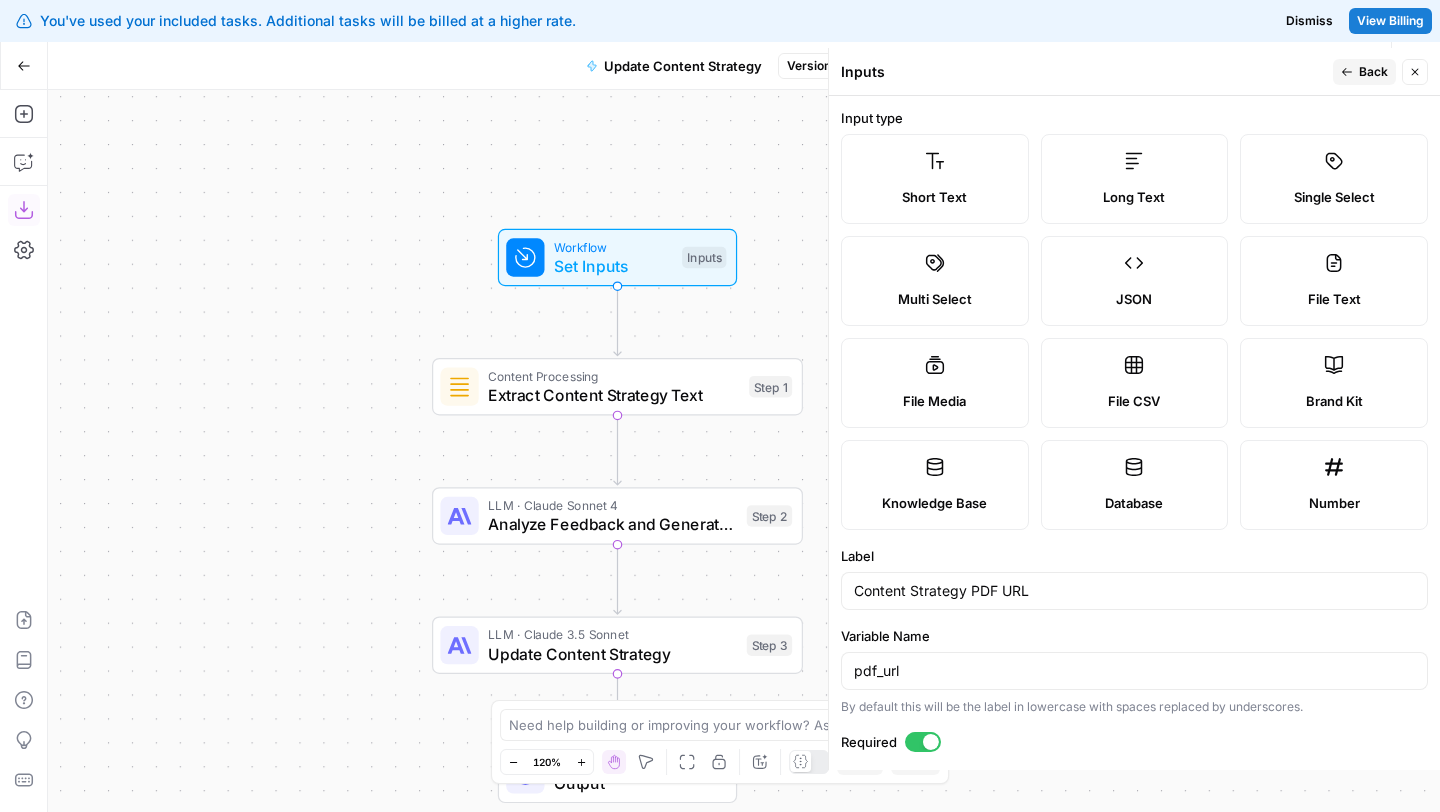 click on "Close" at bounding box center [1415, 72] 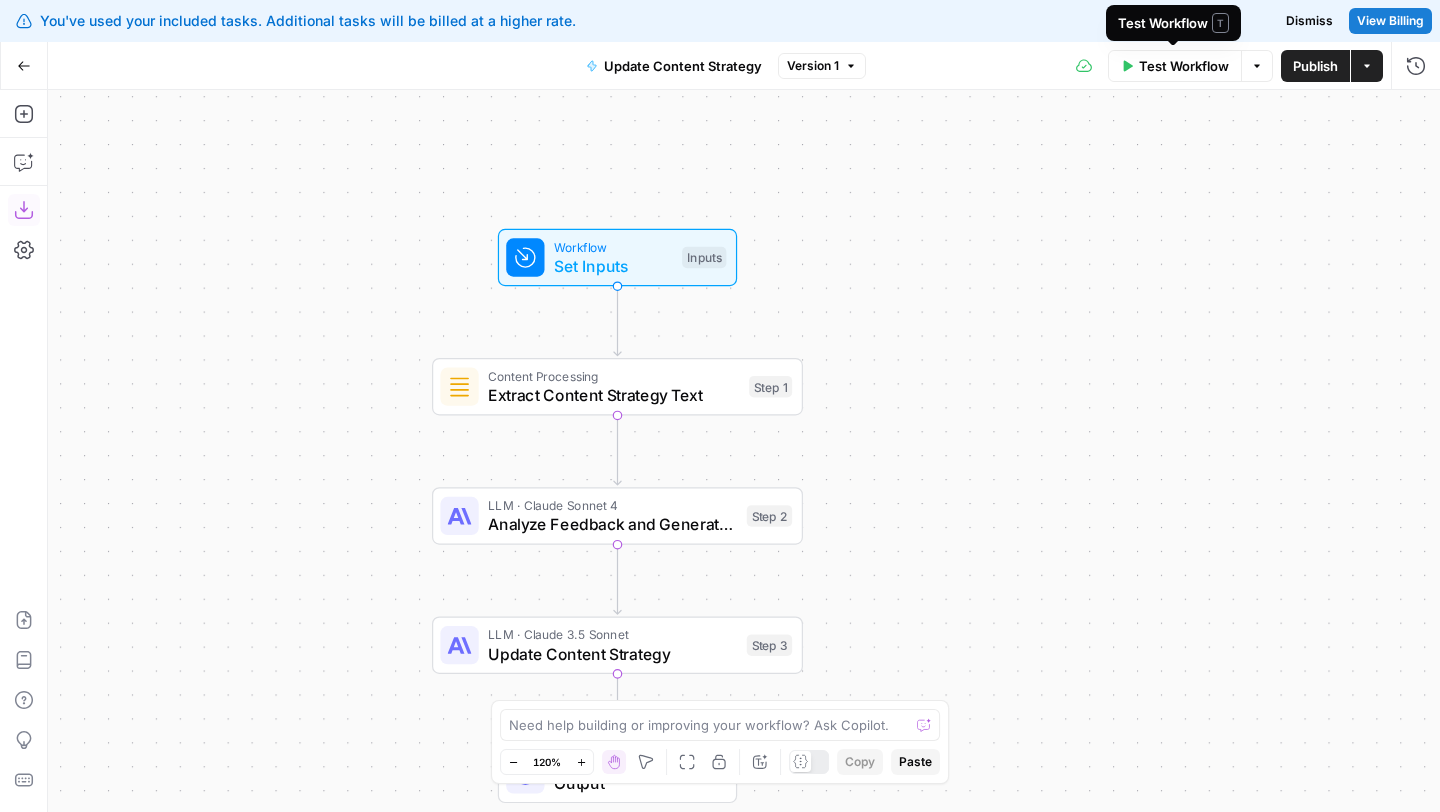 click on "Test Workflow" at bounding box center [1184, 66] 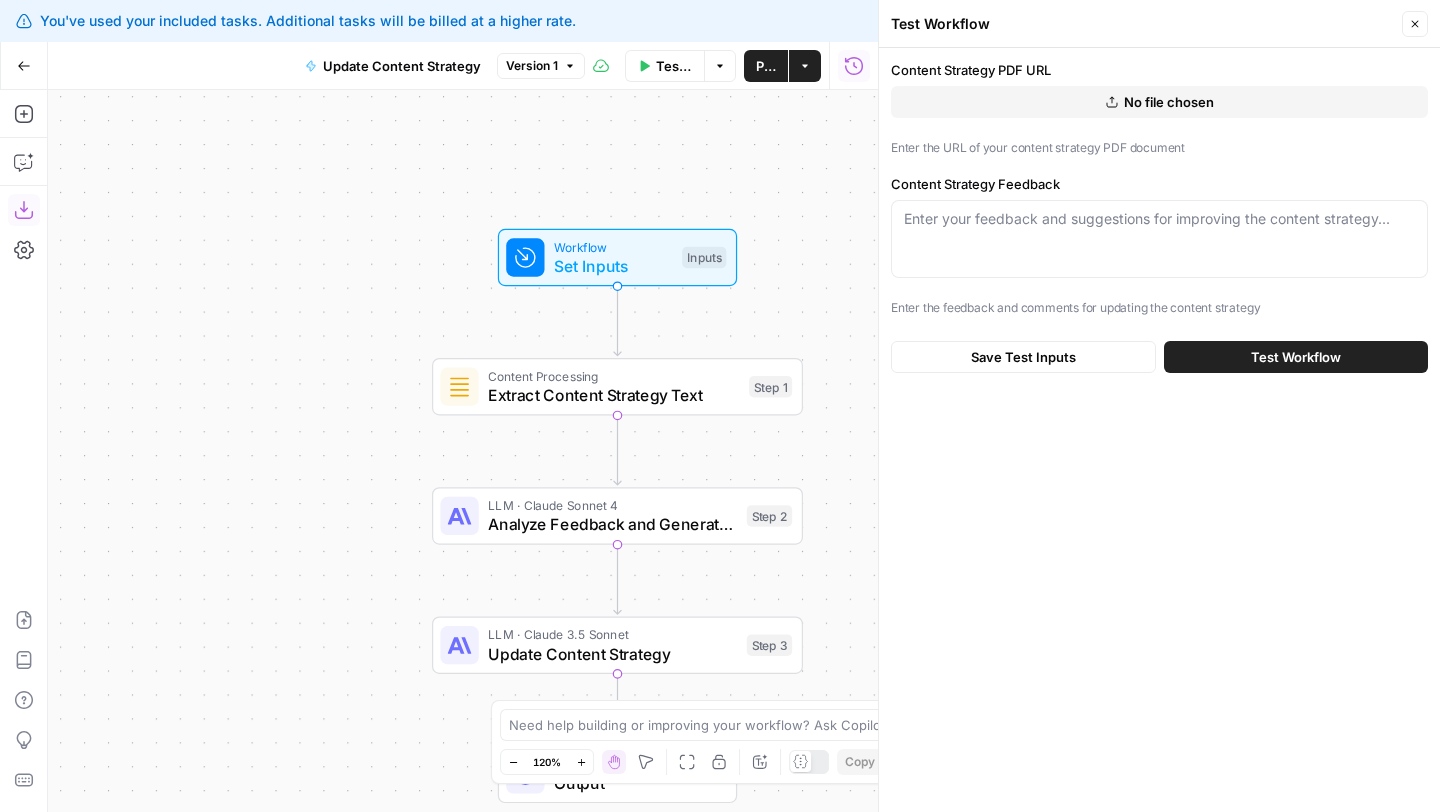 click on "No file chosen" at bounding box center [1169, 102] 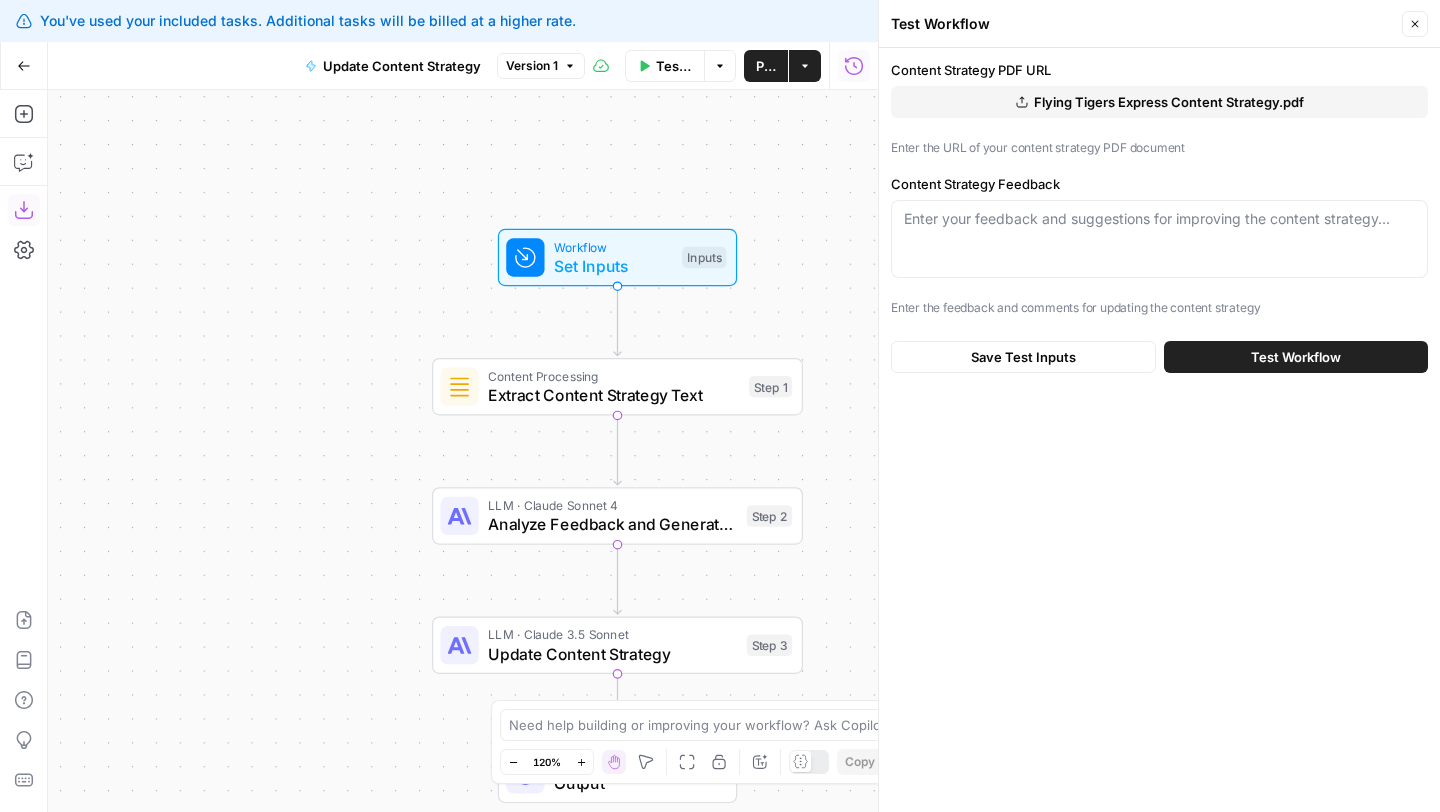 click on "Enter your feedback and suggestions for improving the content strategy..." at bounding box center [1159, 239] 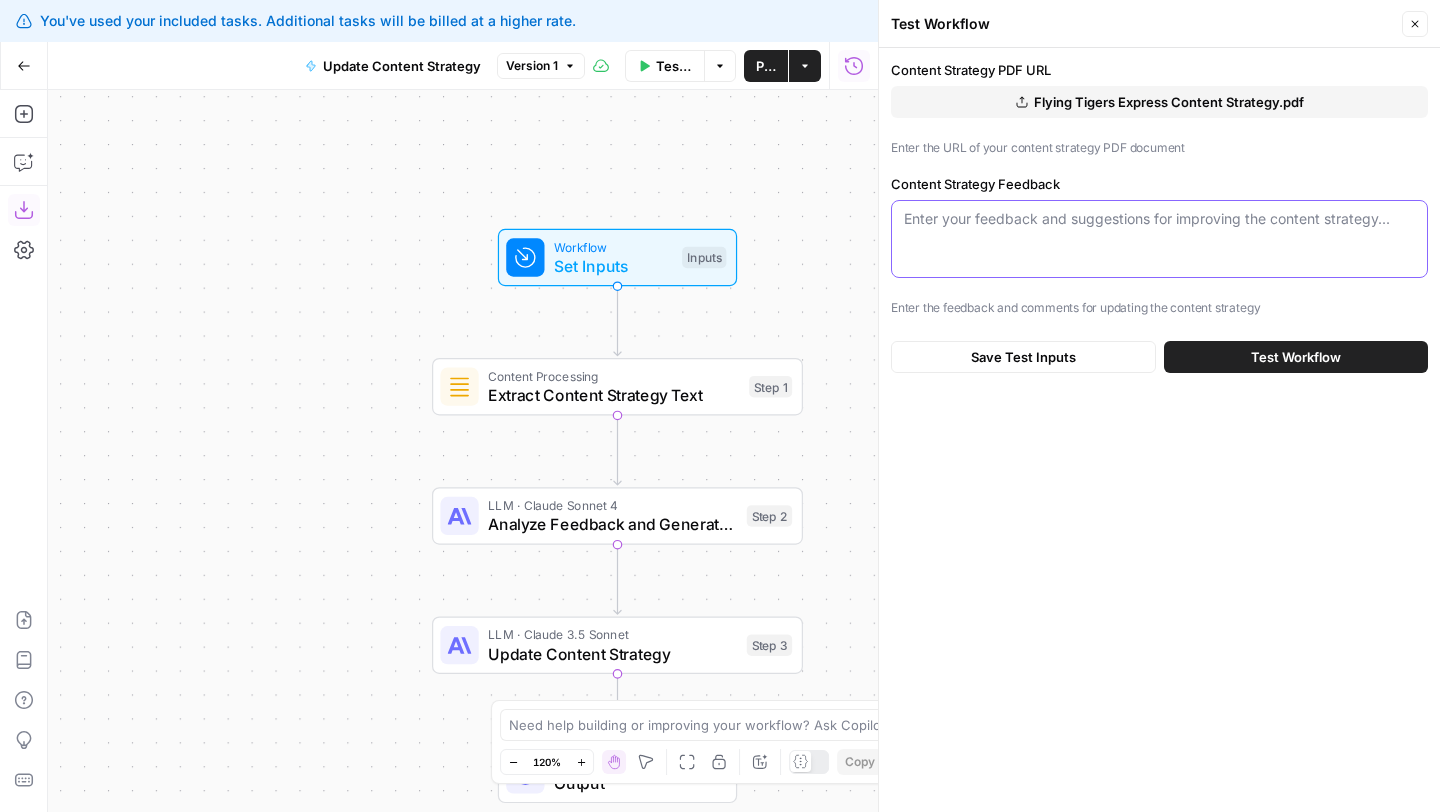 paste on "Content Strategy Feedback
“regional landing pages (Cebu, Davao, Iloilo)”
this one is nice idea, we can get inspiration from the SSP (Sales & Service partner) Campaign right now posted on FB
Best if we can make this more localized pa ang wording if may ibang parts na nakabisaya (Go Kit! Hahaha like paspas and such). Like may combination siguro ng english + bisaya at some part of the regional page especially for those bisaya speaking na provinces
Bisaya content is my major weakness because i cant speak bisaya
https://web.facebook.com/share/v/16eRQ6ZH3k/
https://web.facebook.com/share/v/1aE6f7y67d/
“quarterly with latest SLA” “Add 2025 stats & proprietary SLA data:
If ever man, right now di pa super perfect ang SLA tracking ni FTE (yung speed)
If ever pwede naman framed in a qualitative form (gaano kabilis ang fte? 10am nagbook ako. 12nn dumating si rider. etc) but wala pa masyadong solid stat kami na quantitative (we cant specify pa yung mga: 99% of shipments are delivered 48-hours.)
“comparison tables”
..." 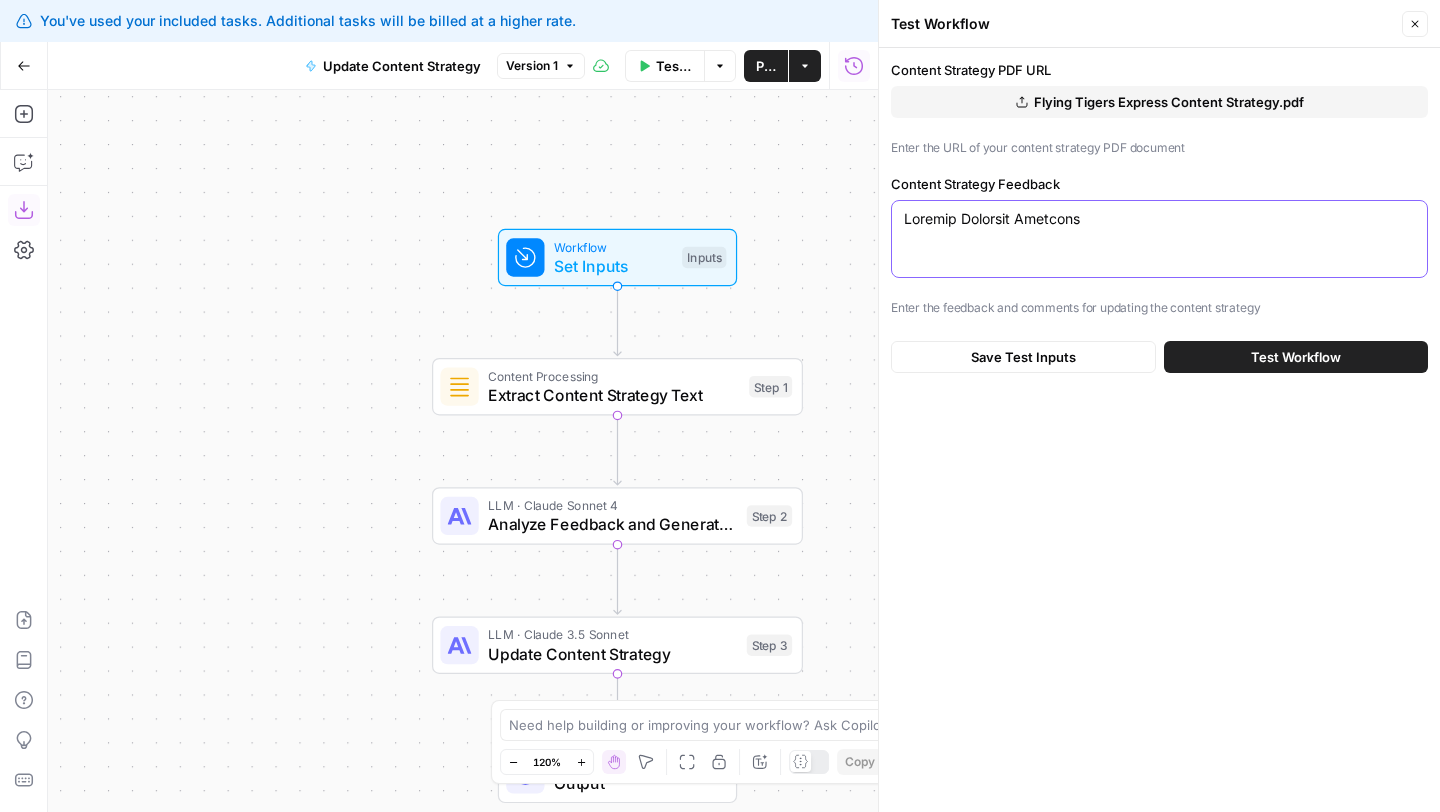 scroll, scrollTop: 5480, scrollLeft: 0, axis: vertical 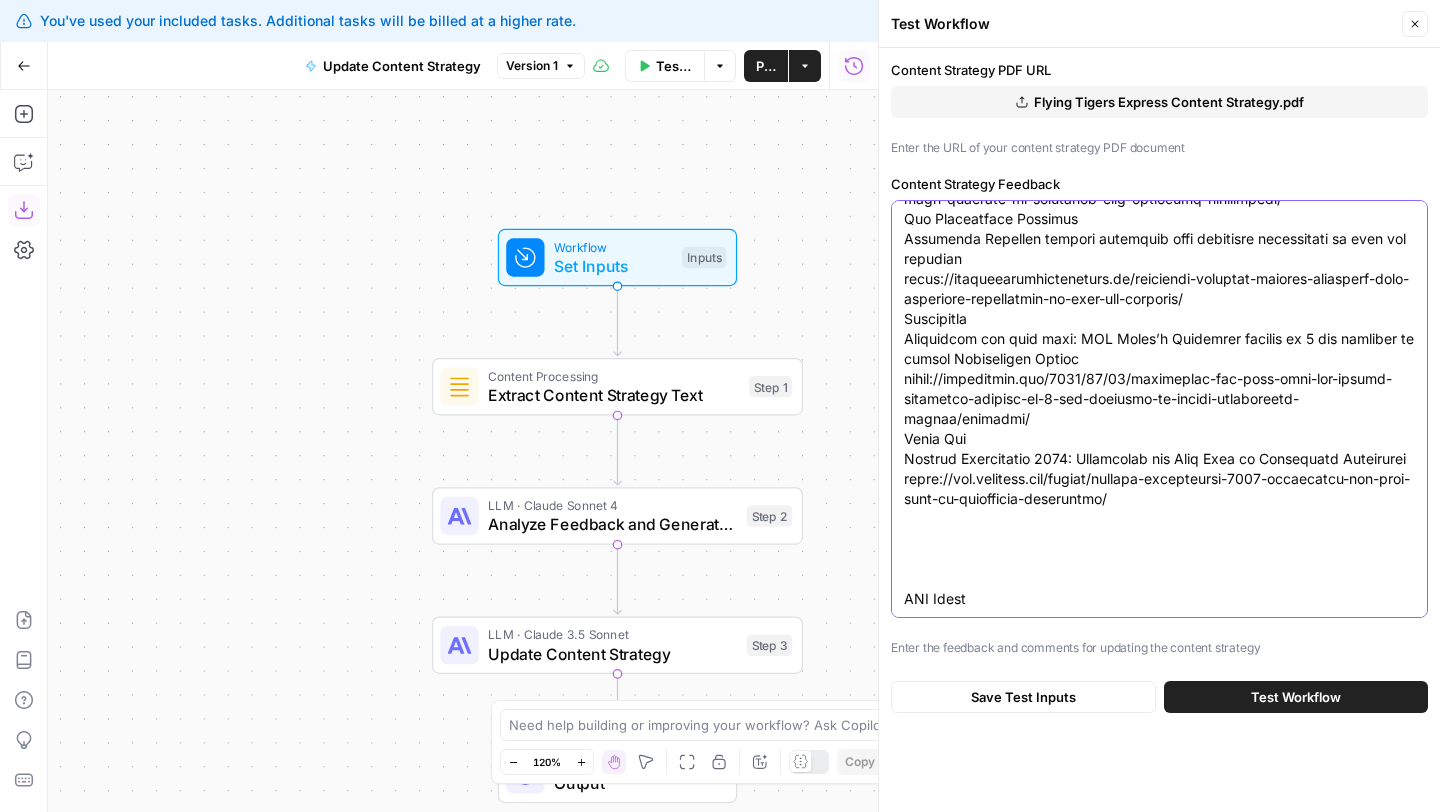 drag, startPoint x: 1040, startPoint y: 587, endPoint x: 896, endPoint y: 577, distance: 144.3468 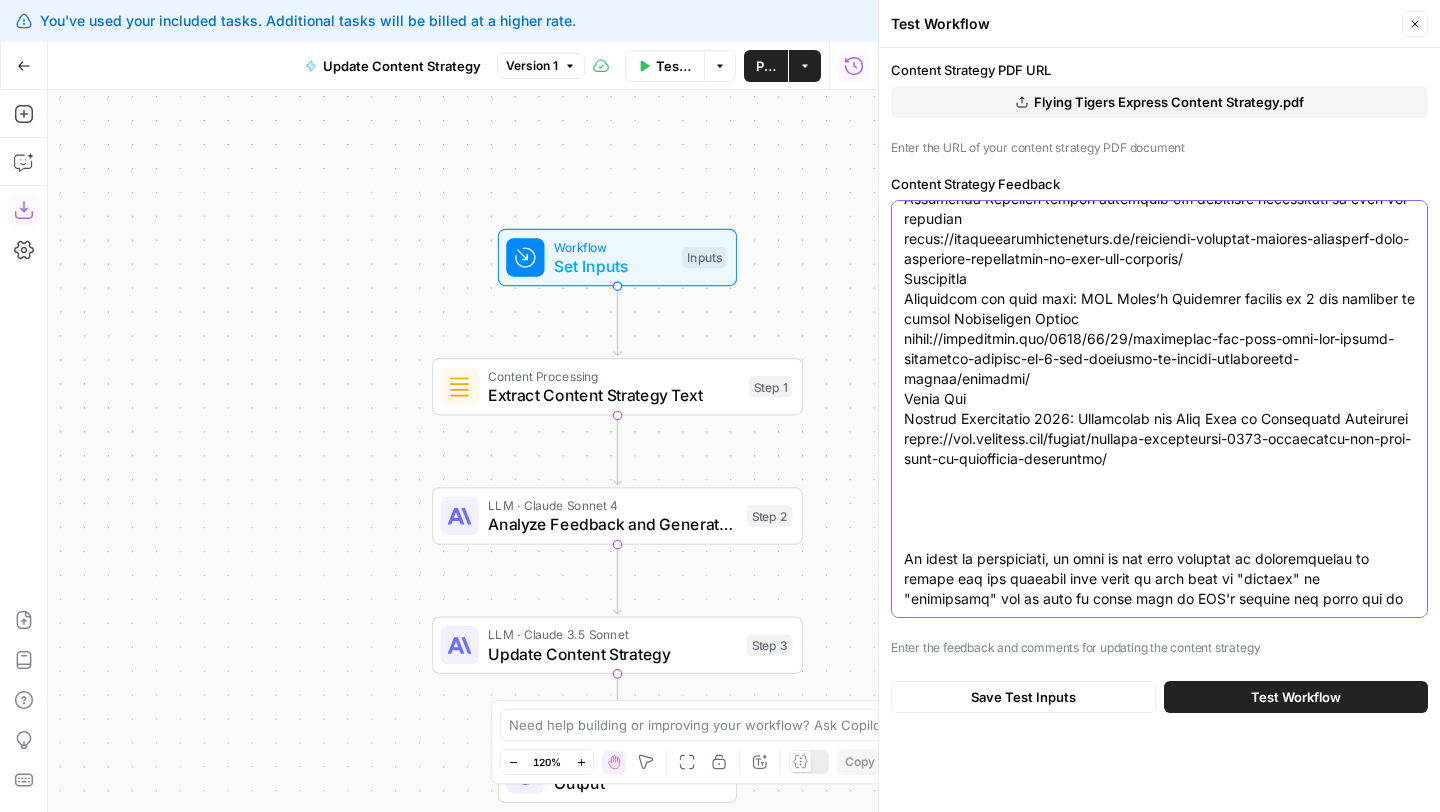 scroll, scrollTop: 5510, scrollLeft: 0, axis: vertical 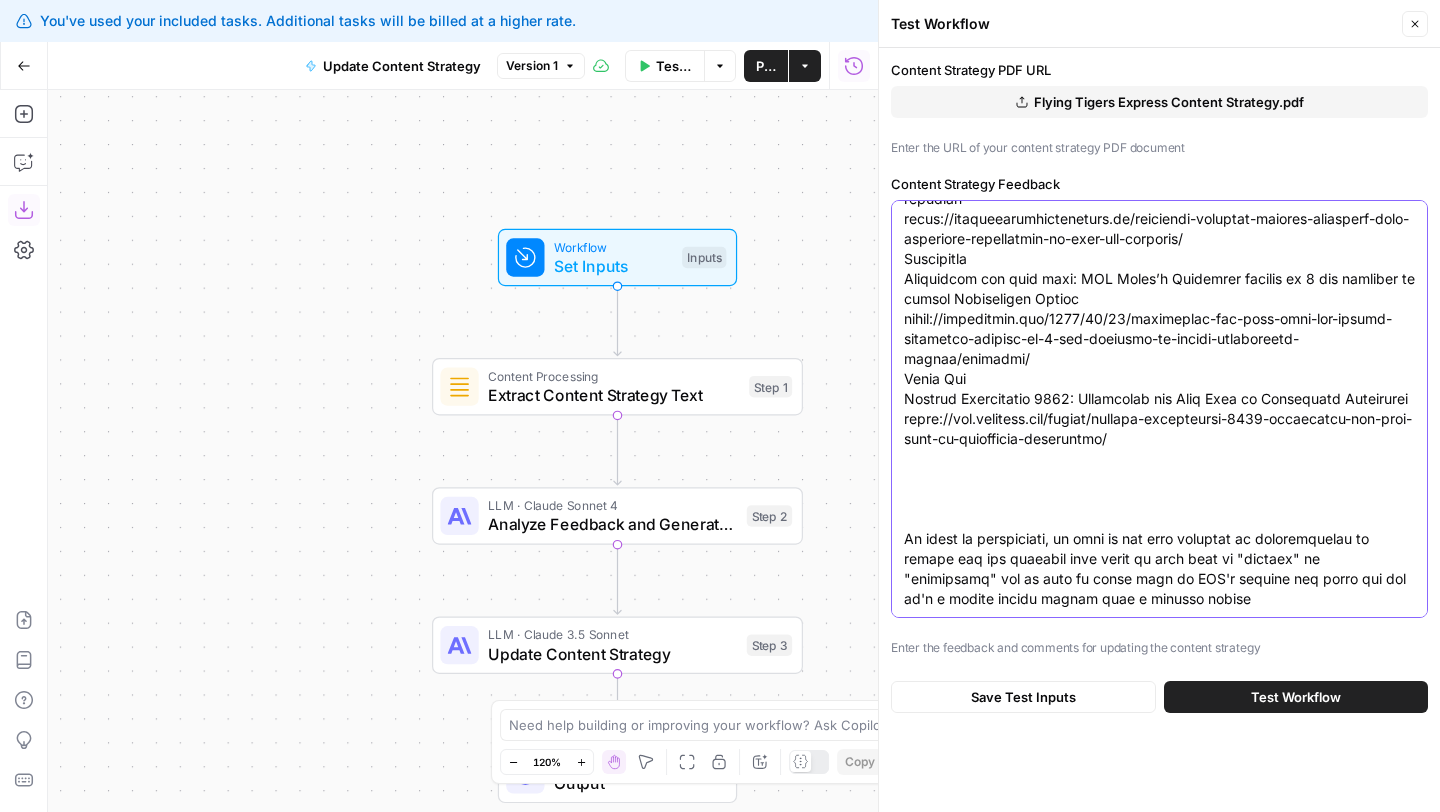type on "Content Strategy Feedback
“regional landing pages (Cebu, Davao, Iloilo)”
this one is nice idea, we can get inspiration from the SSP (Sales & Service partner) Campaign right now posted on FB
Best if we can make this more localized pa ang wording if may ibang parts na nakabisaya (Go Kit! Hahaha like paspas and such). Like may combination siguro ng english + bisaya at some part of the regional page especially for those bisaya speaking na provinces
Bisaya content is my major weakness because i cant speak bisaya
https://web.facebook.com/share/v/16eRQ6ZH3k/
https://web.facebook.com/share/v/1aE6f7y67d/
“quarterly with latest SLA” “Add 2025 stats & proprietary SLA data:
If ever man, right now di pa super perfect ang SLA tracking ni FTE (yung speed)
If ever pwede naman framed in a qualitative form (gaano kabilis ang fte? 10am nagbook ako. 12nn dumating si rider. etc) but wala pa masyadong solid stat kami na quantitative (we cant specify pa yung mga: 99% of shipments are delivered 48-hours.)
“comparison tables”
..." 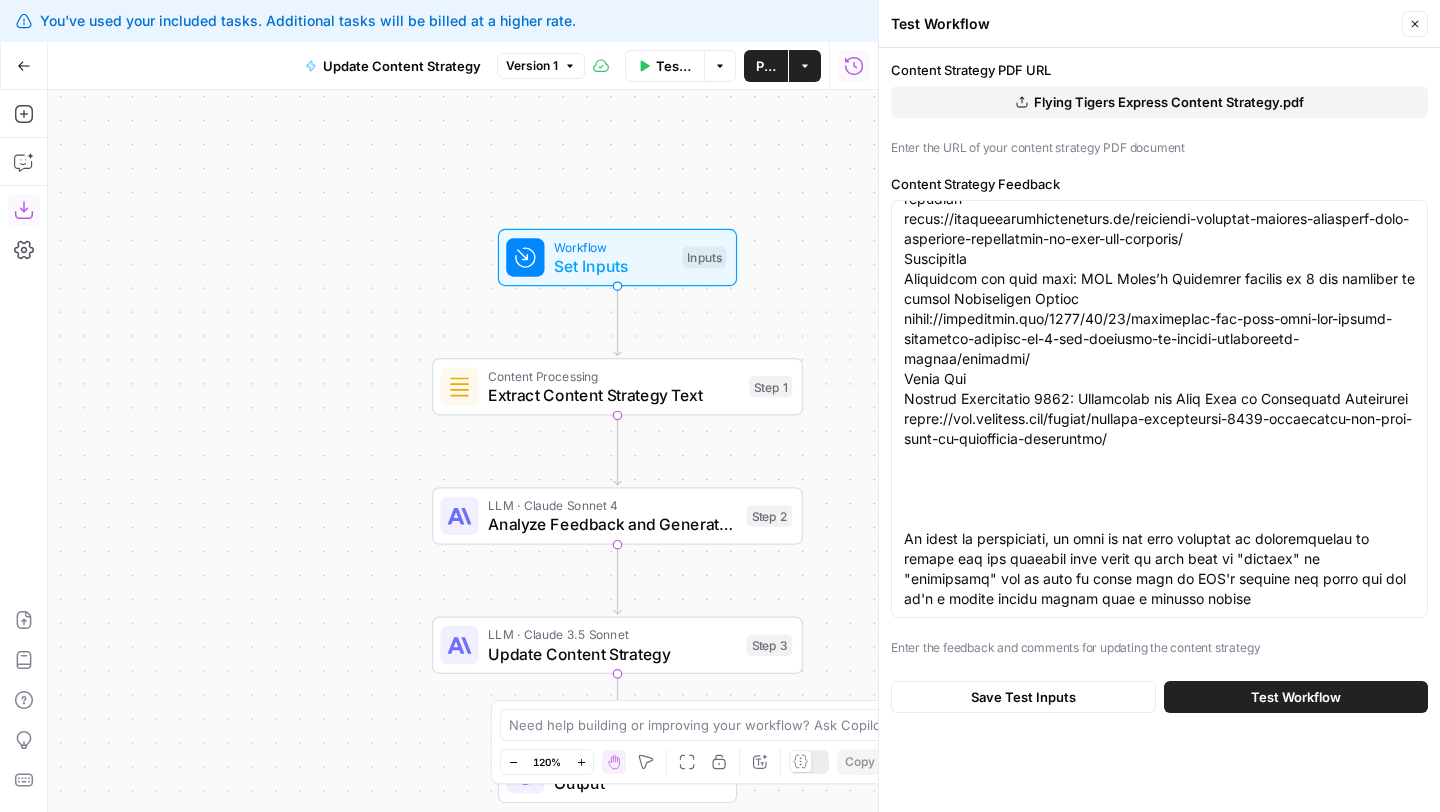 scroll, scrollTop: 0, scrollLeft: 0, axis: both 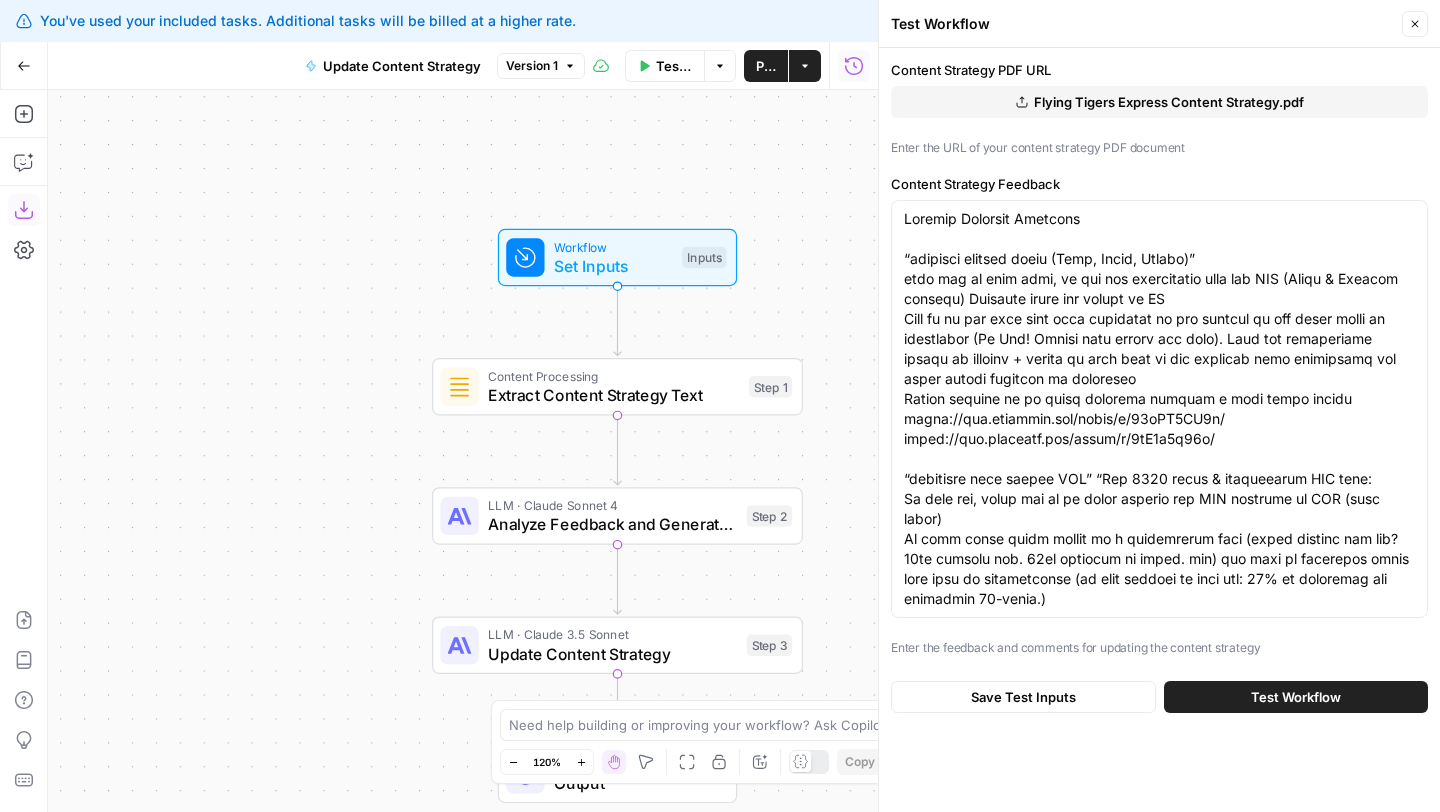 click on "Test Workflow" at bounding box center [1296, 697] 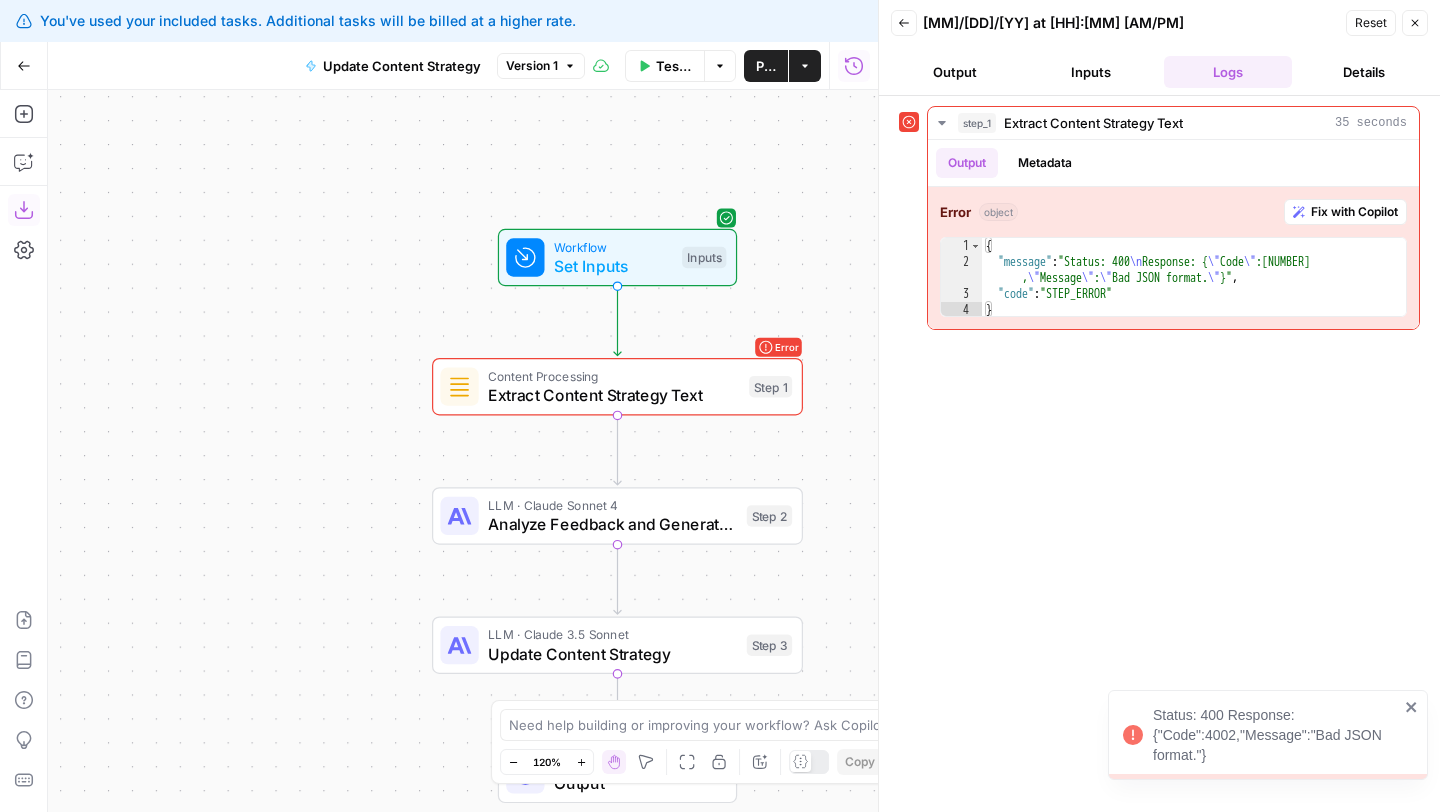 click on "Extract Content Strategy Text" at bounding box center [613, 395] 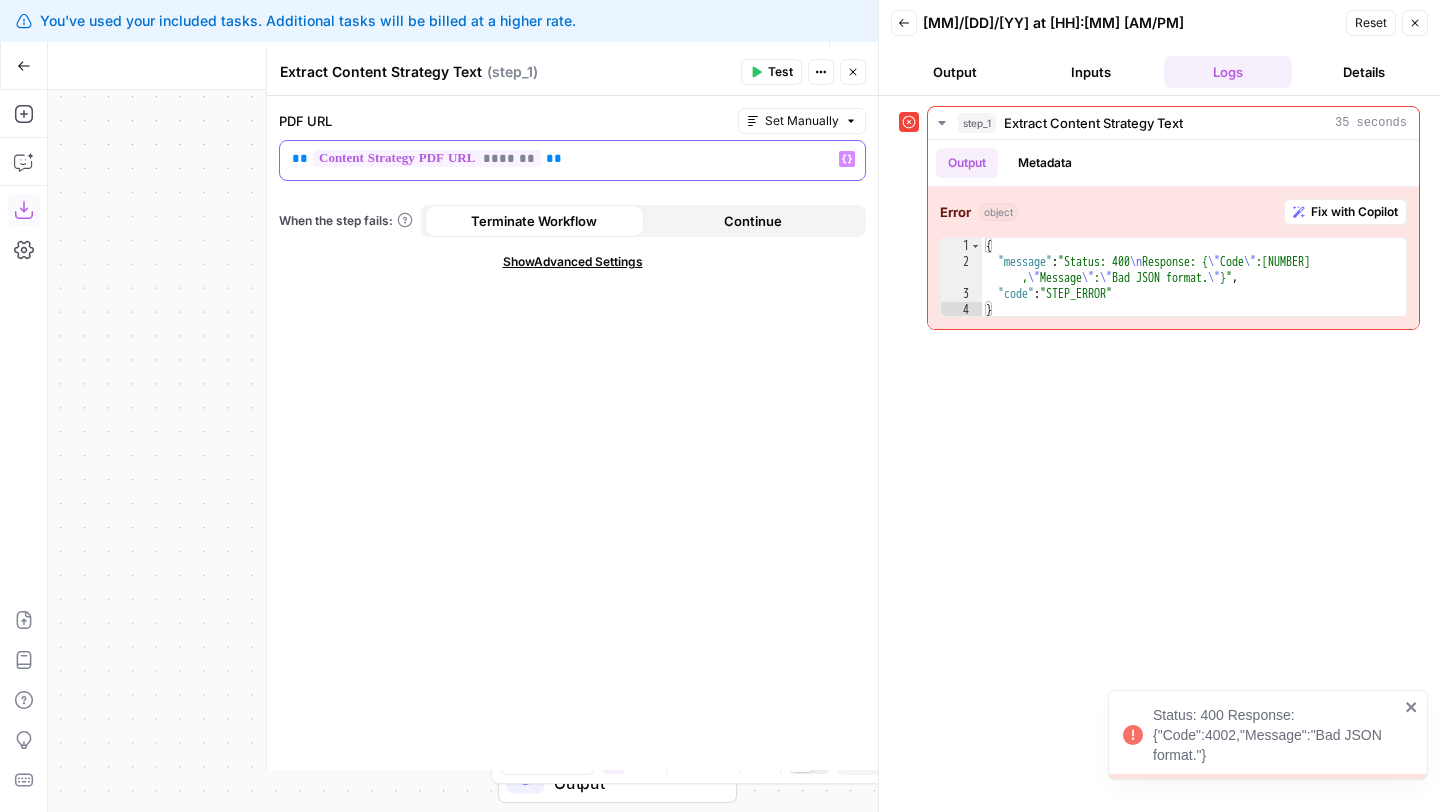 click on "**   *******   **" at bounding box center [572, 159] 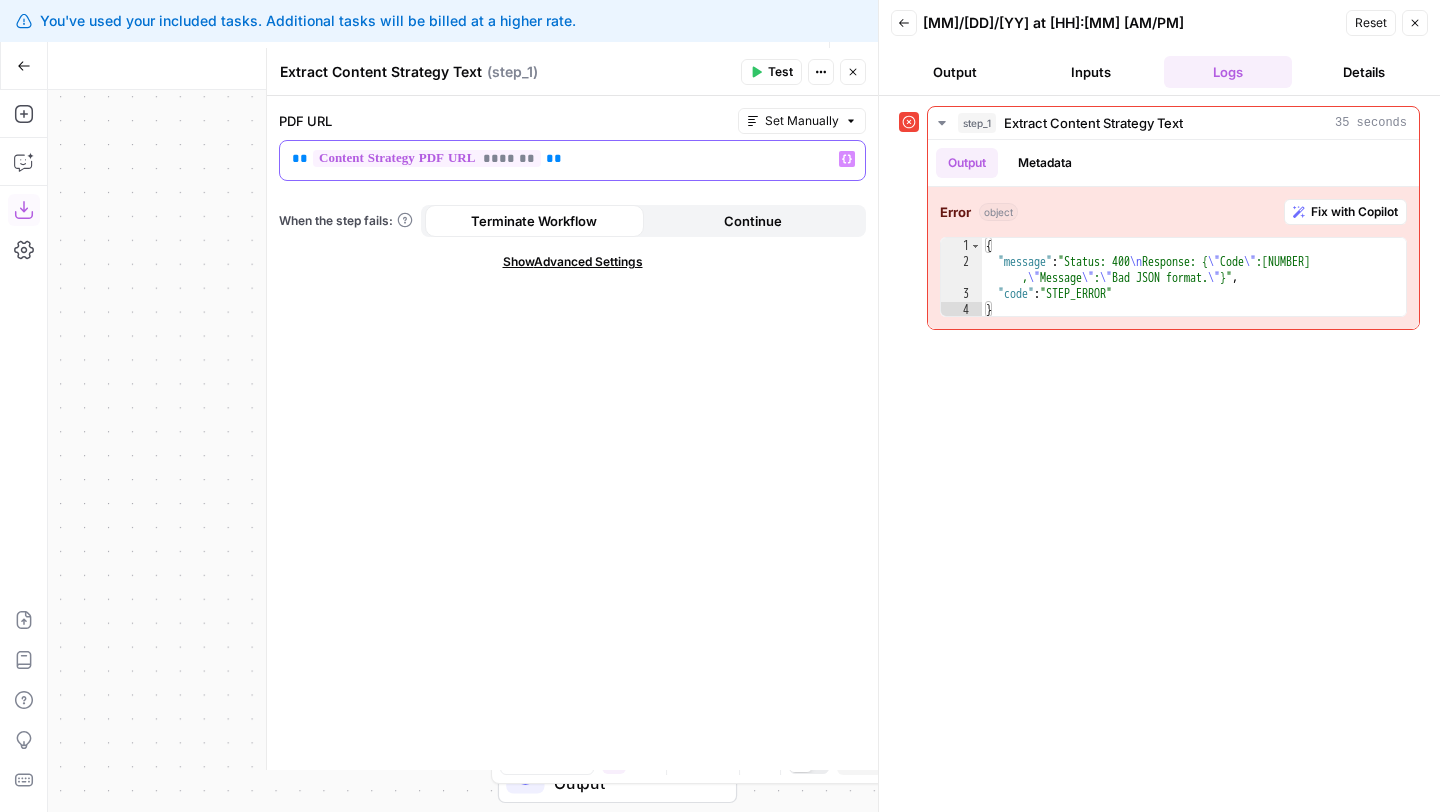 copy on "**   *******   **" 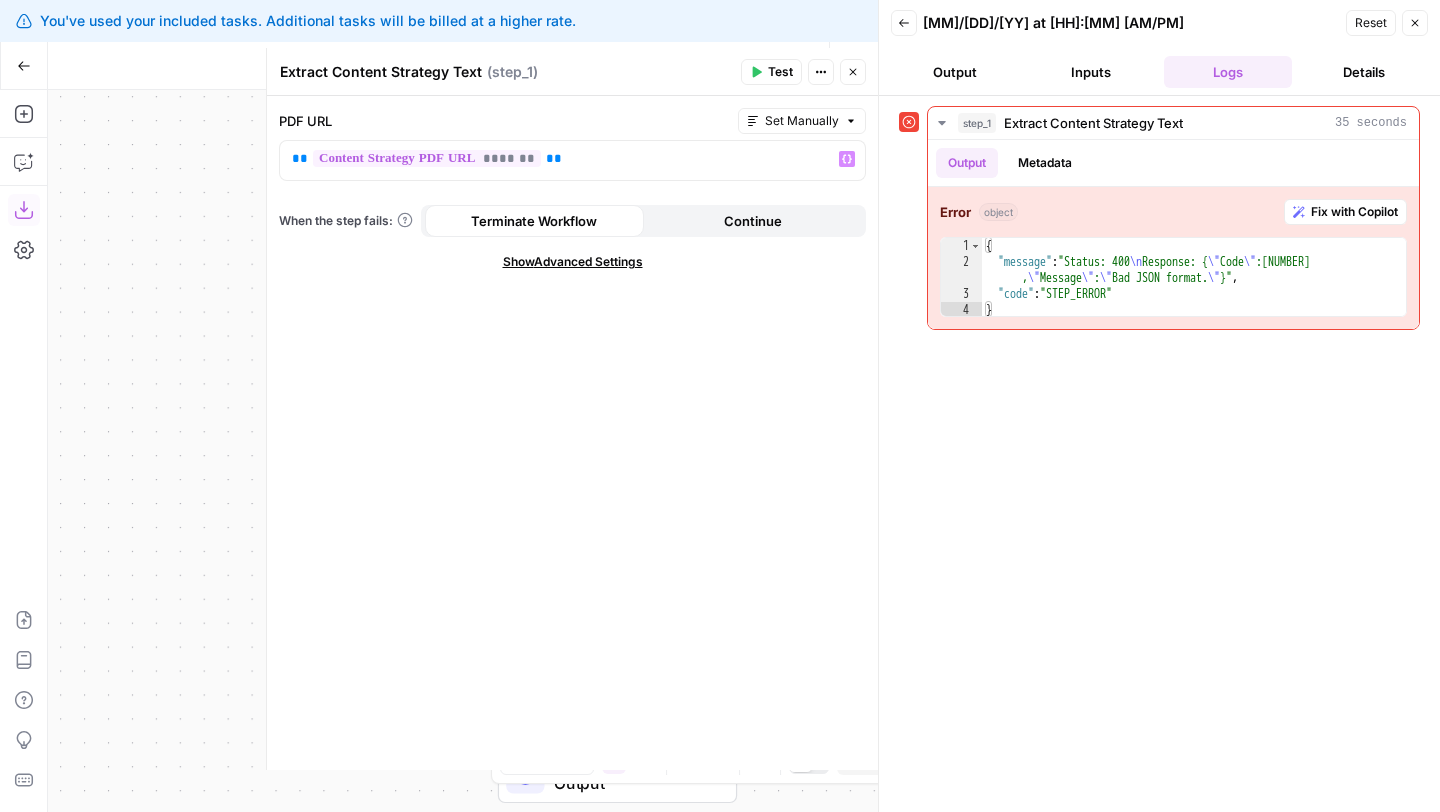 click on "Close" at bounding box center [853, 72] 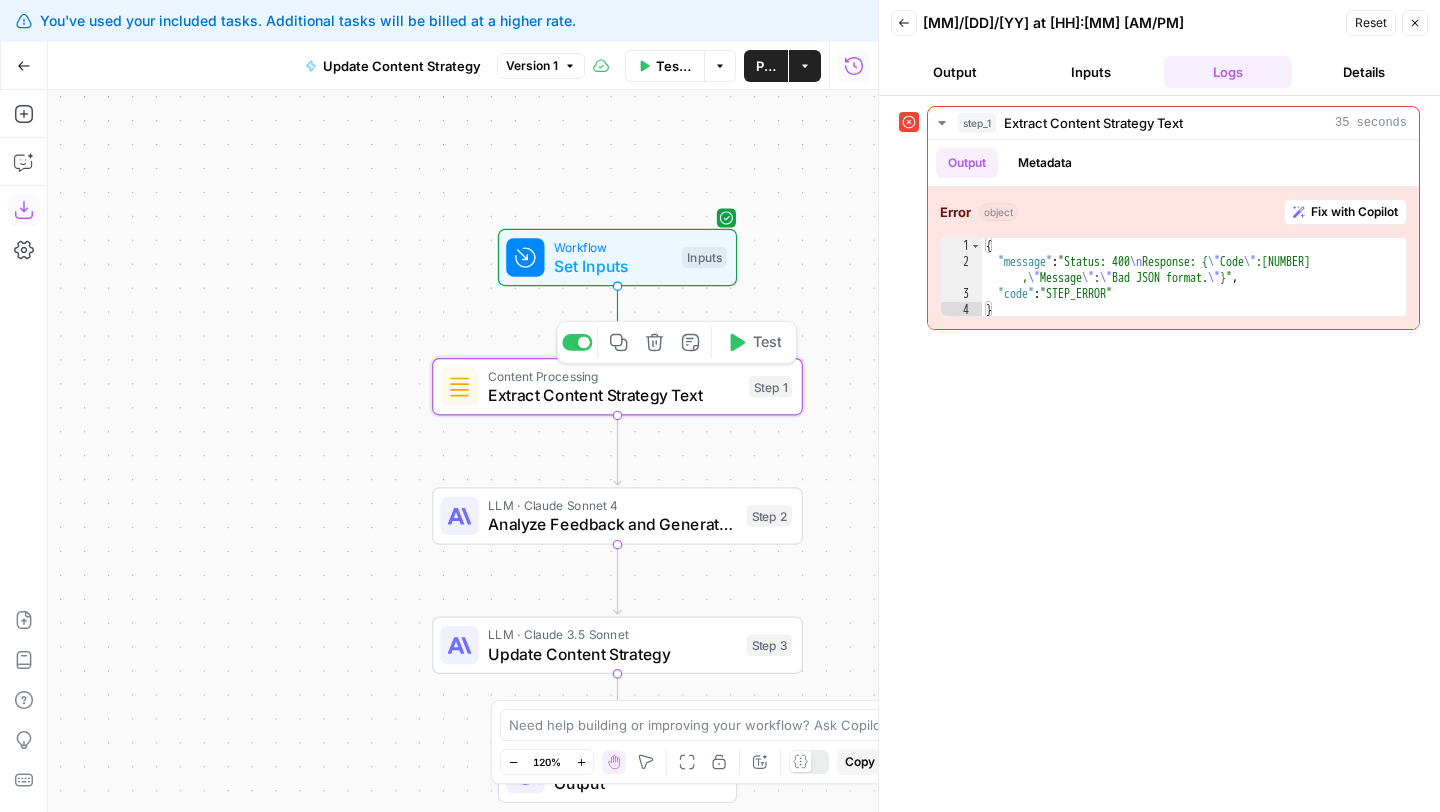 click 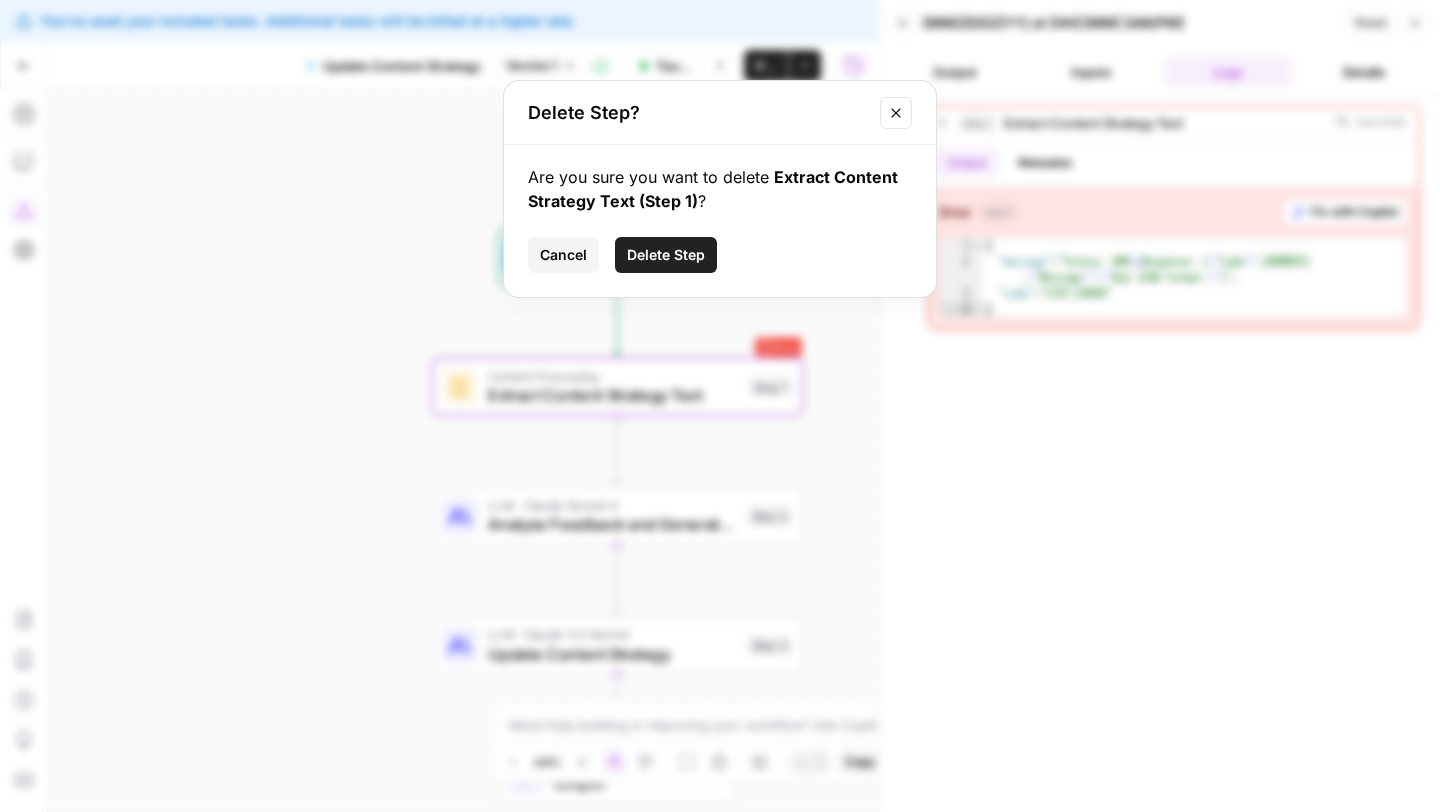 click on "Delete Step" at bounding box center (666, 255) 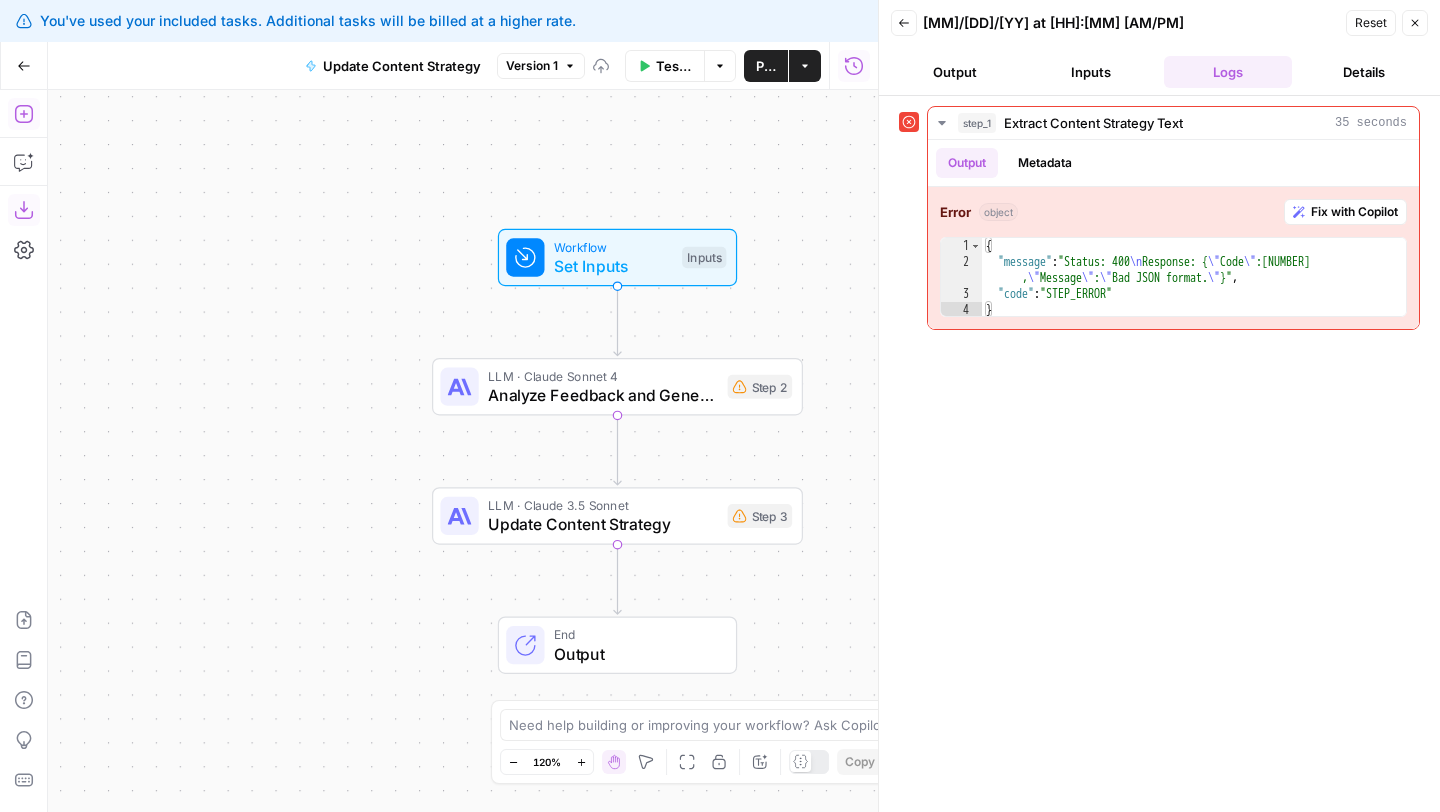 click 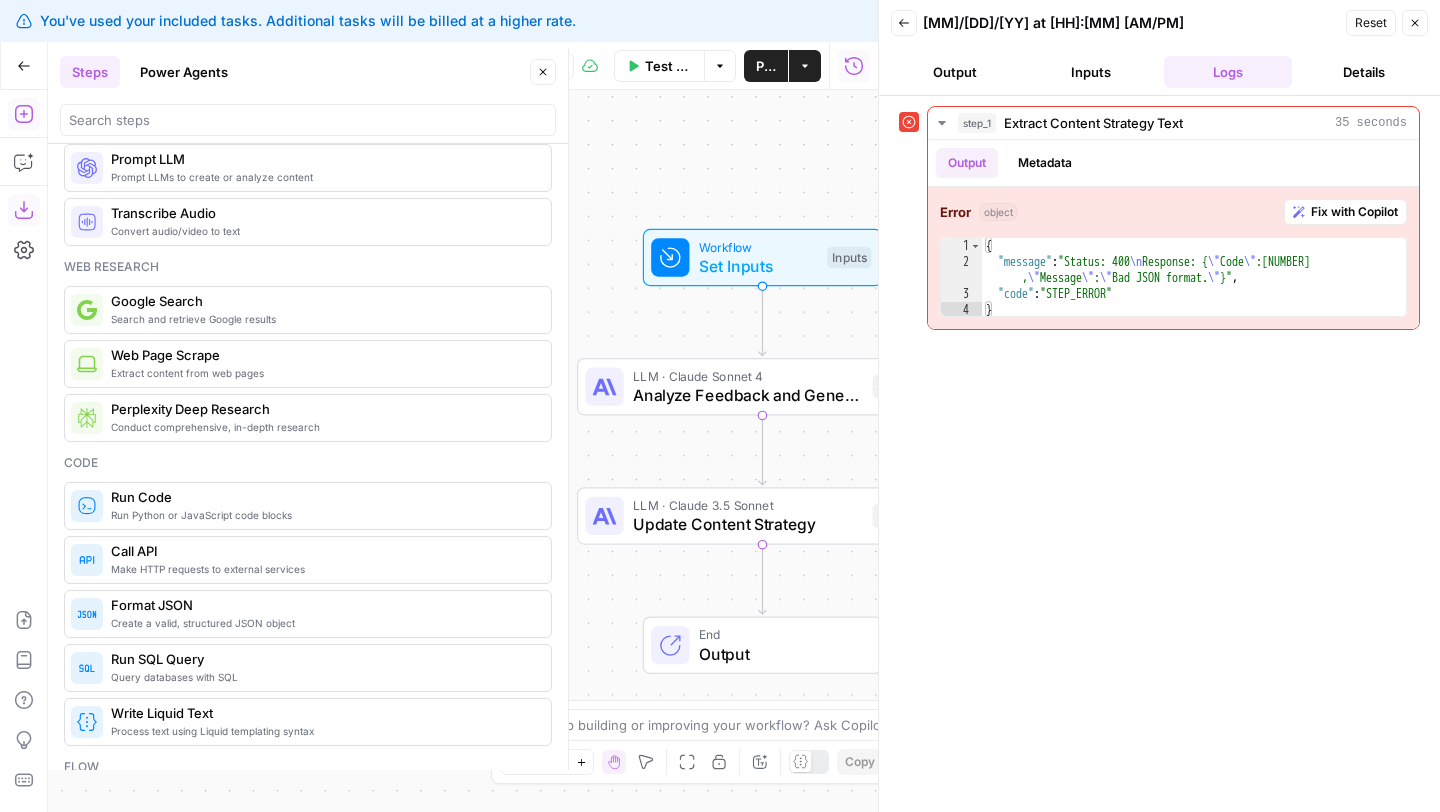 scroll, scrollTop: 69, scrollLeft: 0, axis: vertical 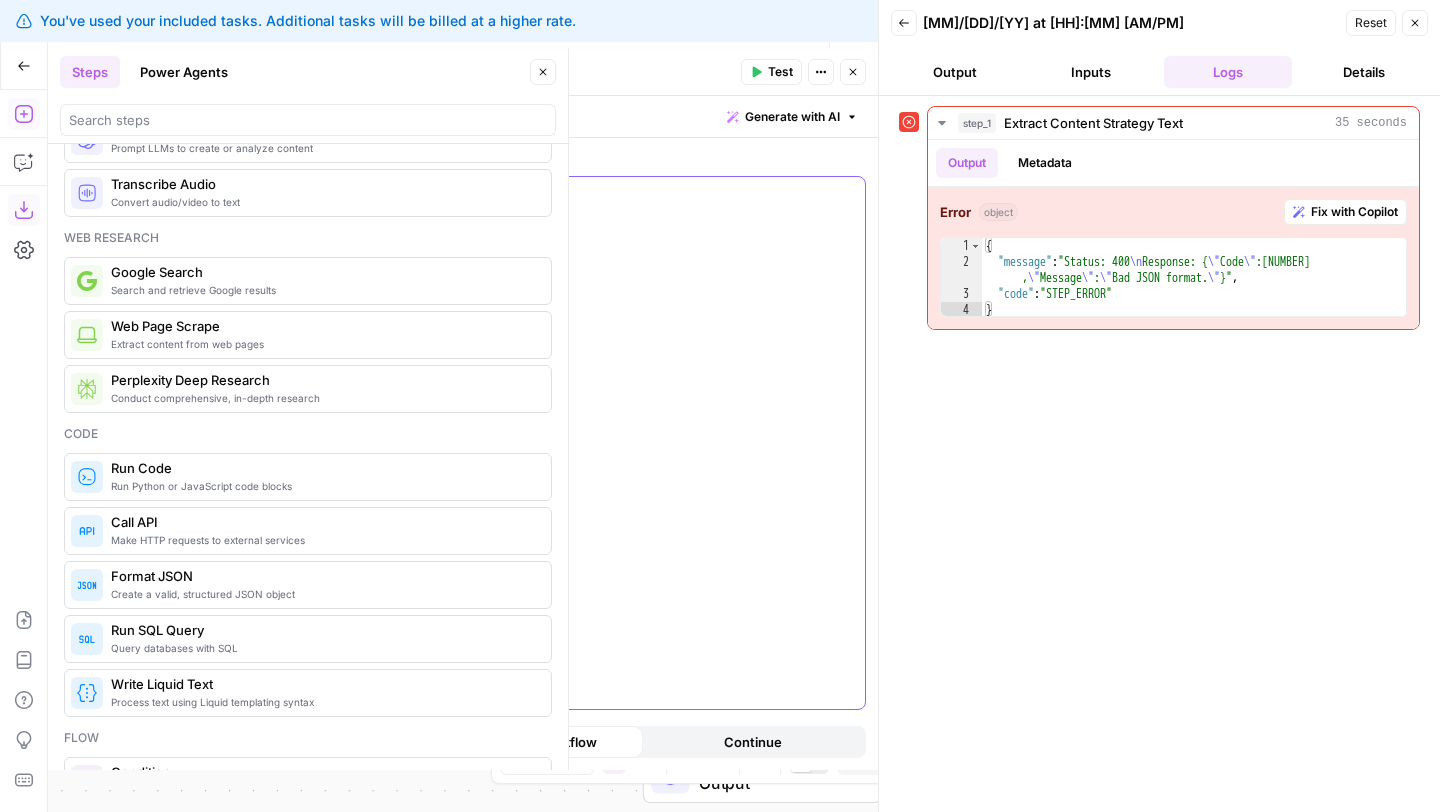 click at bounding box center (572, 443) 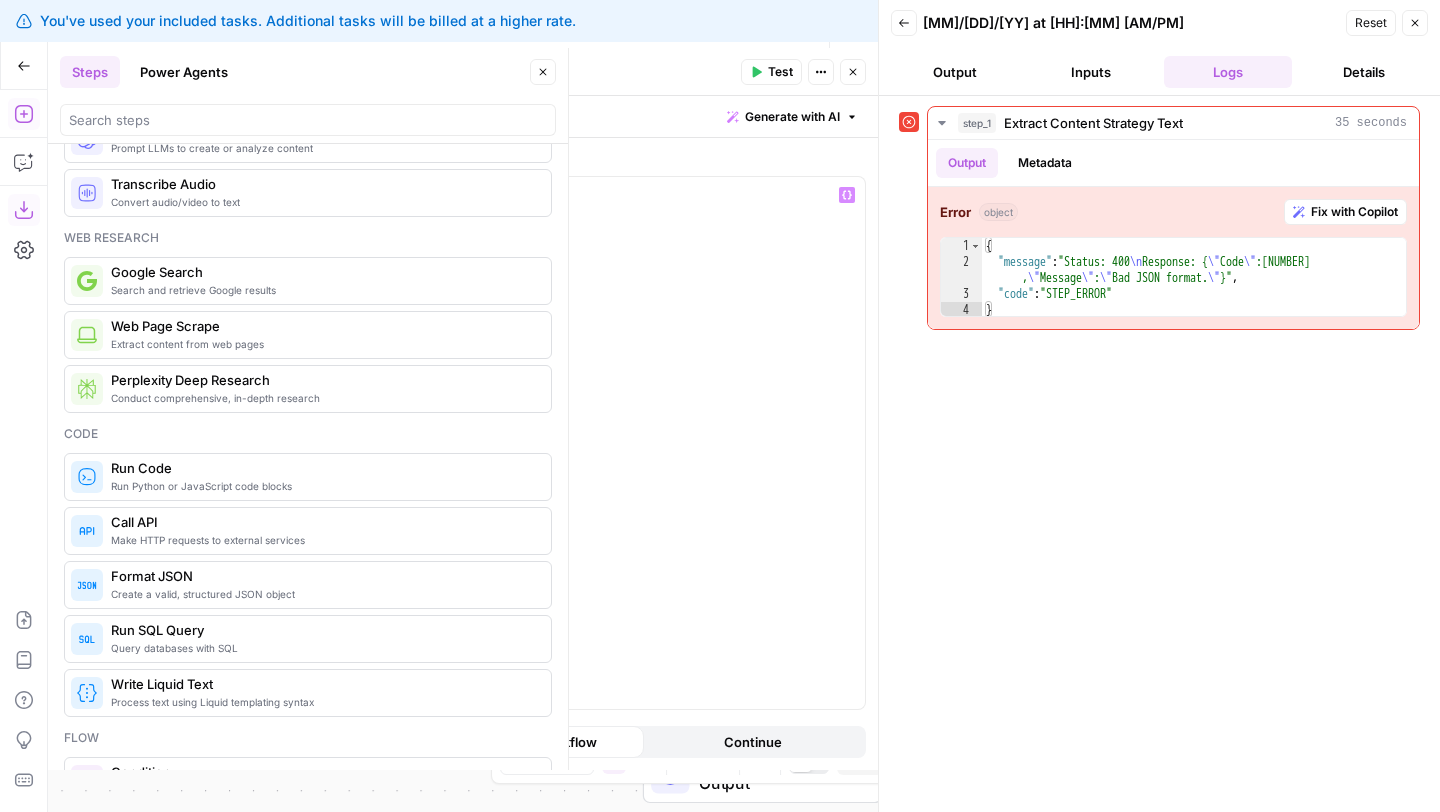 click on "Steps Power Agents Close" at bounding box center [308, 72] 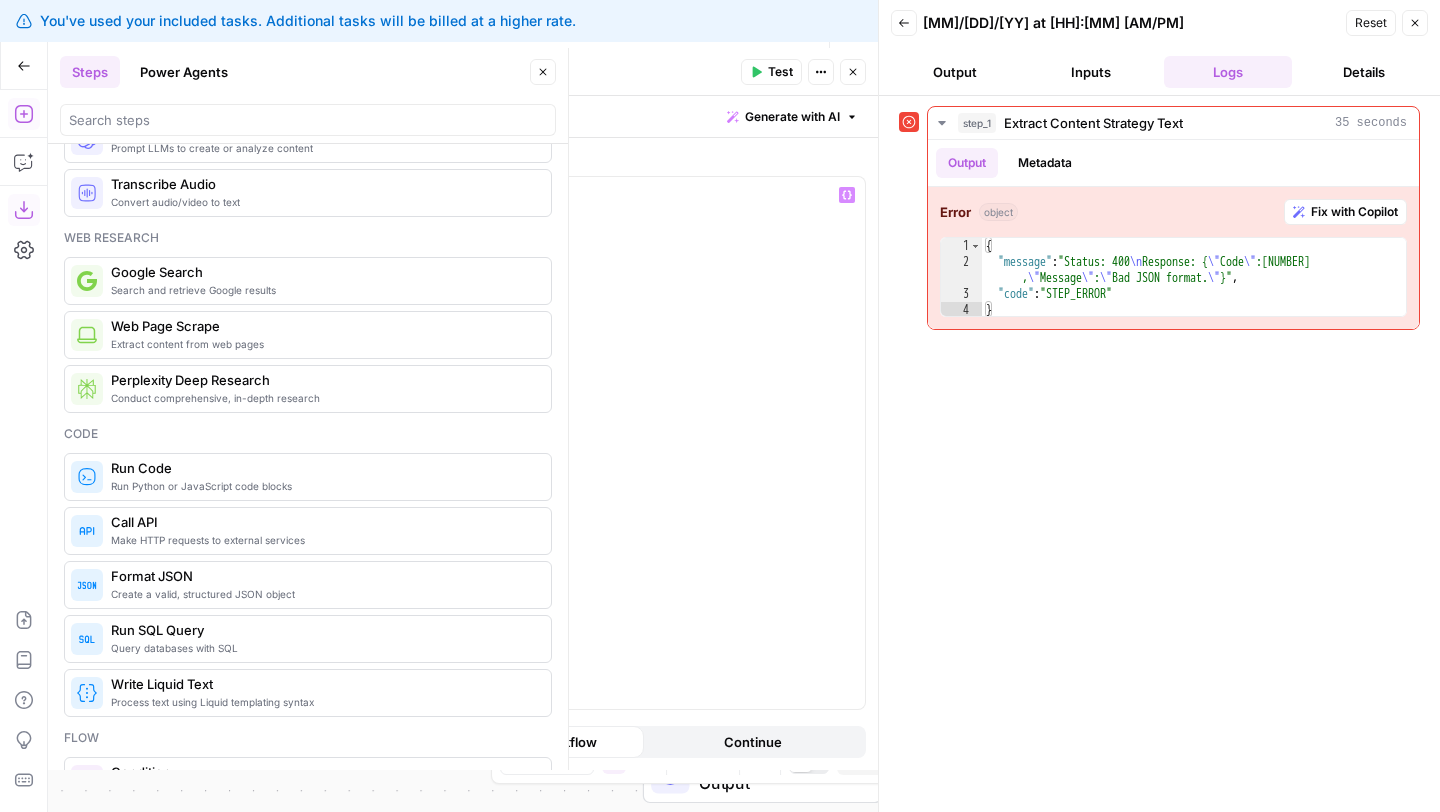click on "Test" at bounding box center (780, 72) 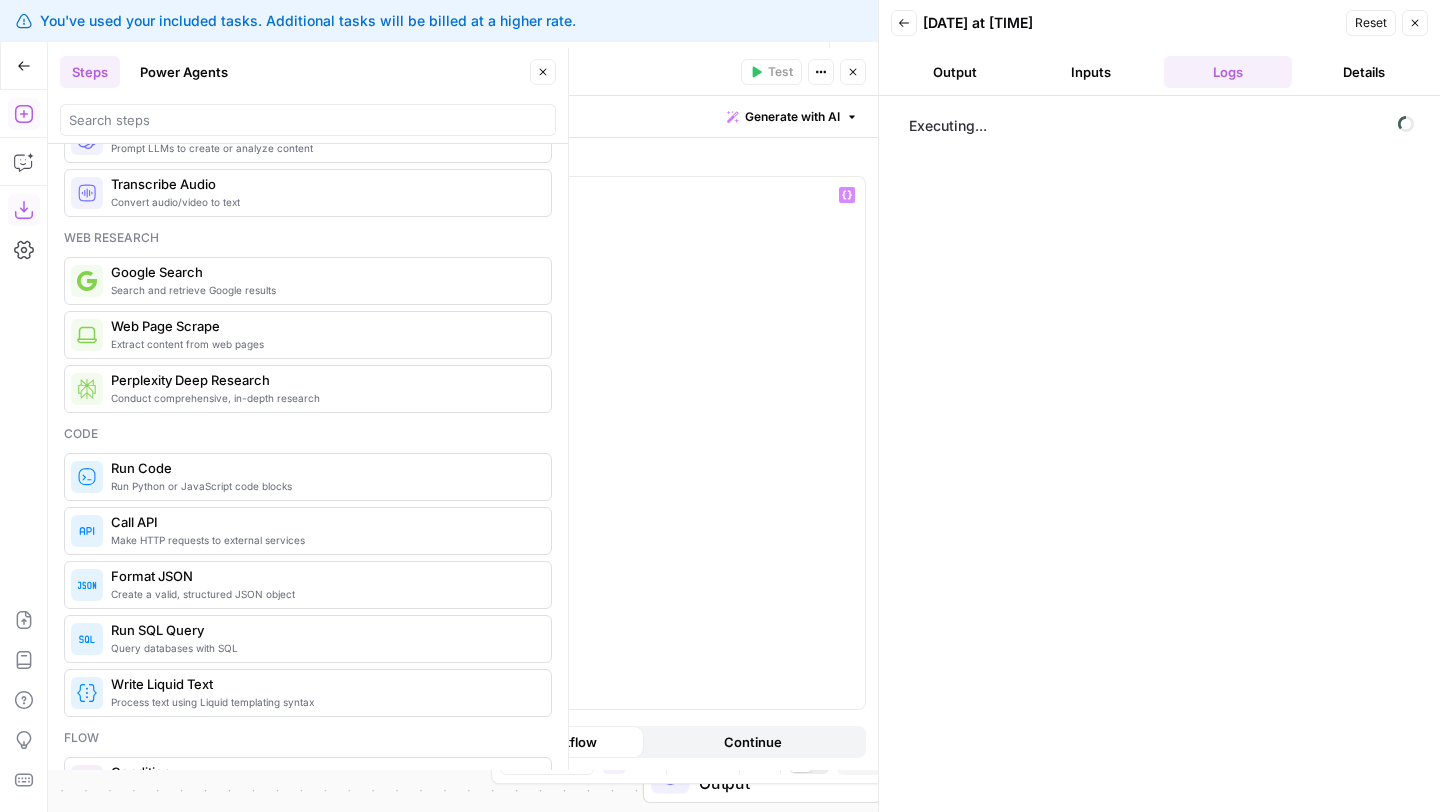 click on "Close" at bounding box center (543, 72) 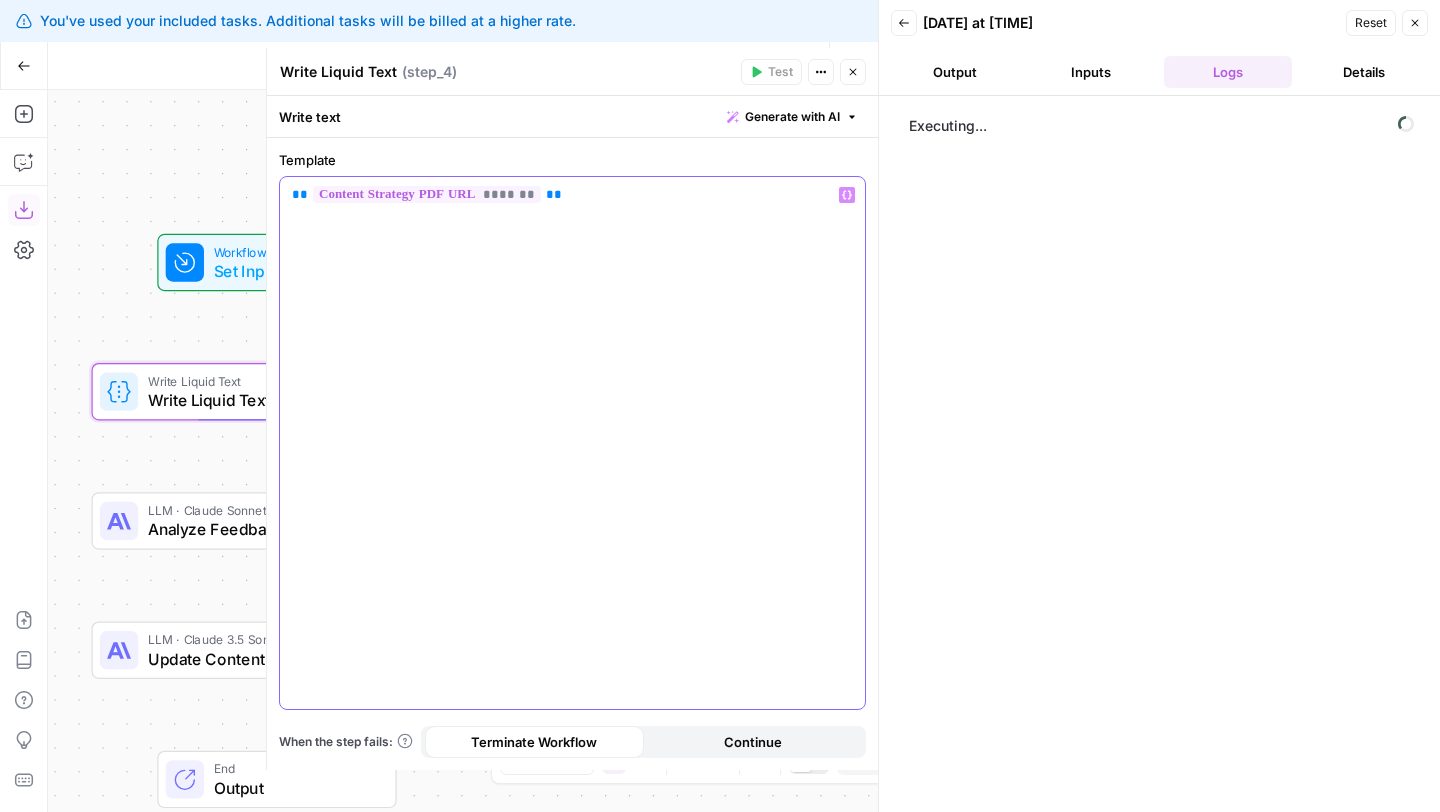 click on "**   *******   **" at bounding box center (572, 443) 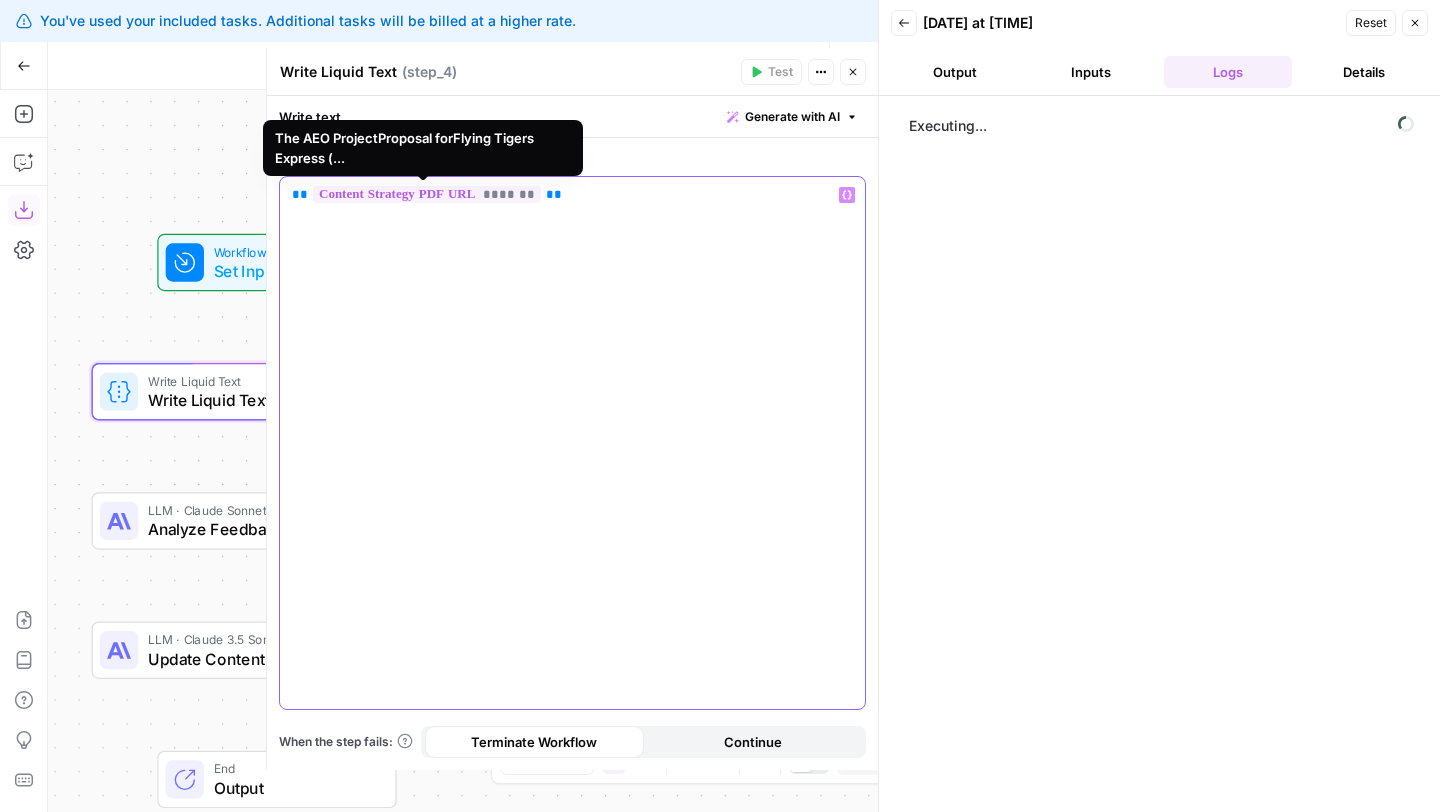 click on "*******" at bounding box center (427, 194) 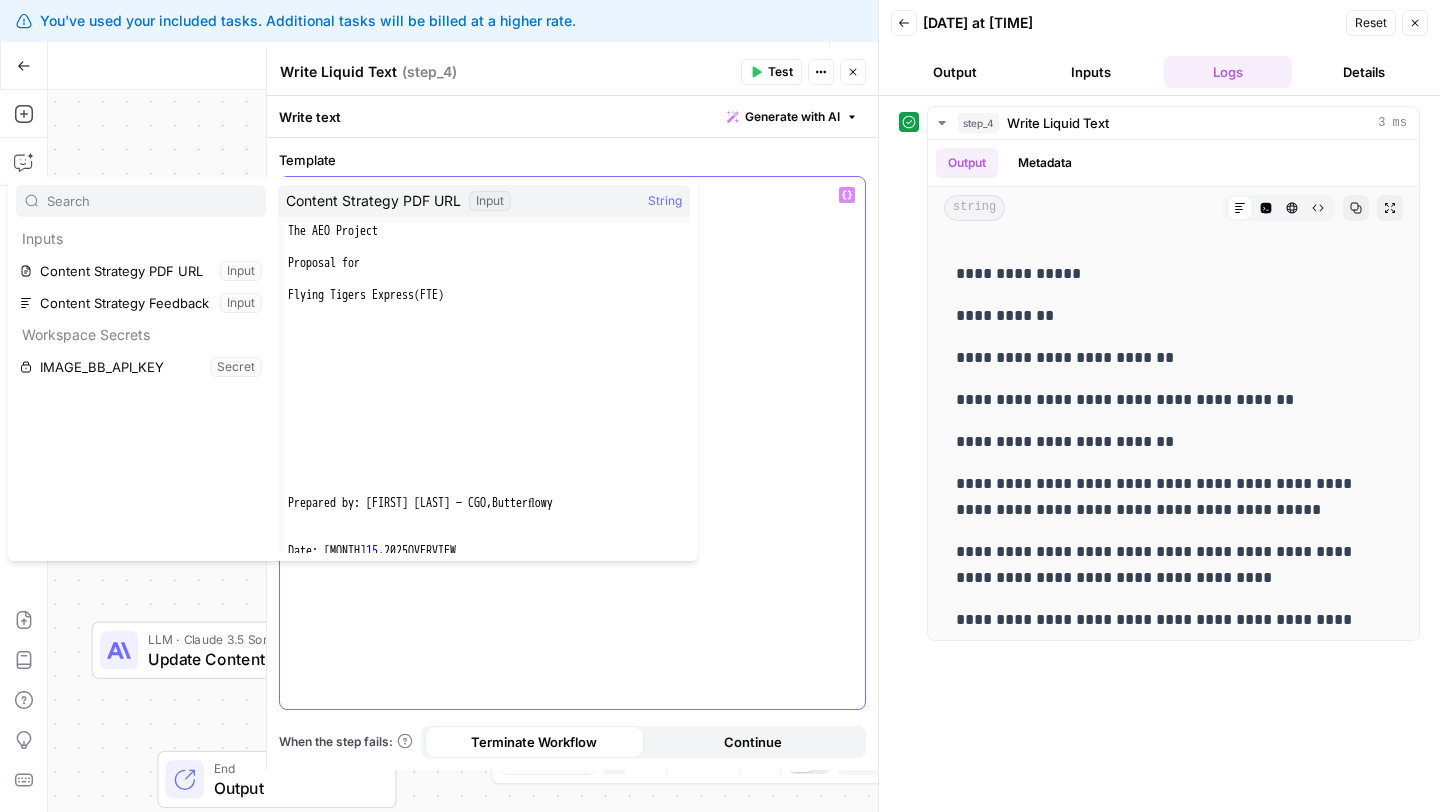 click on "**   *******   **" at bounding box center (572, 443) 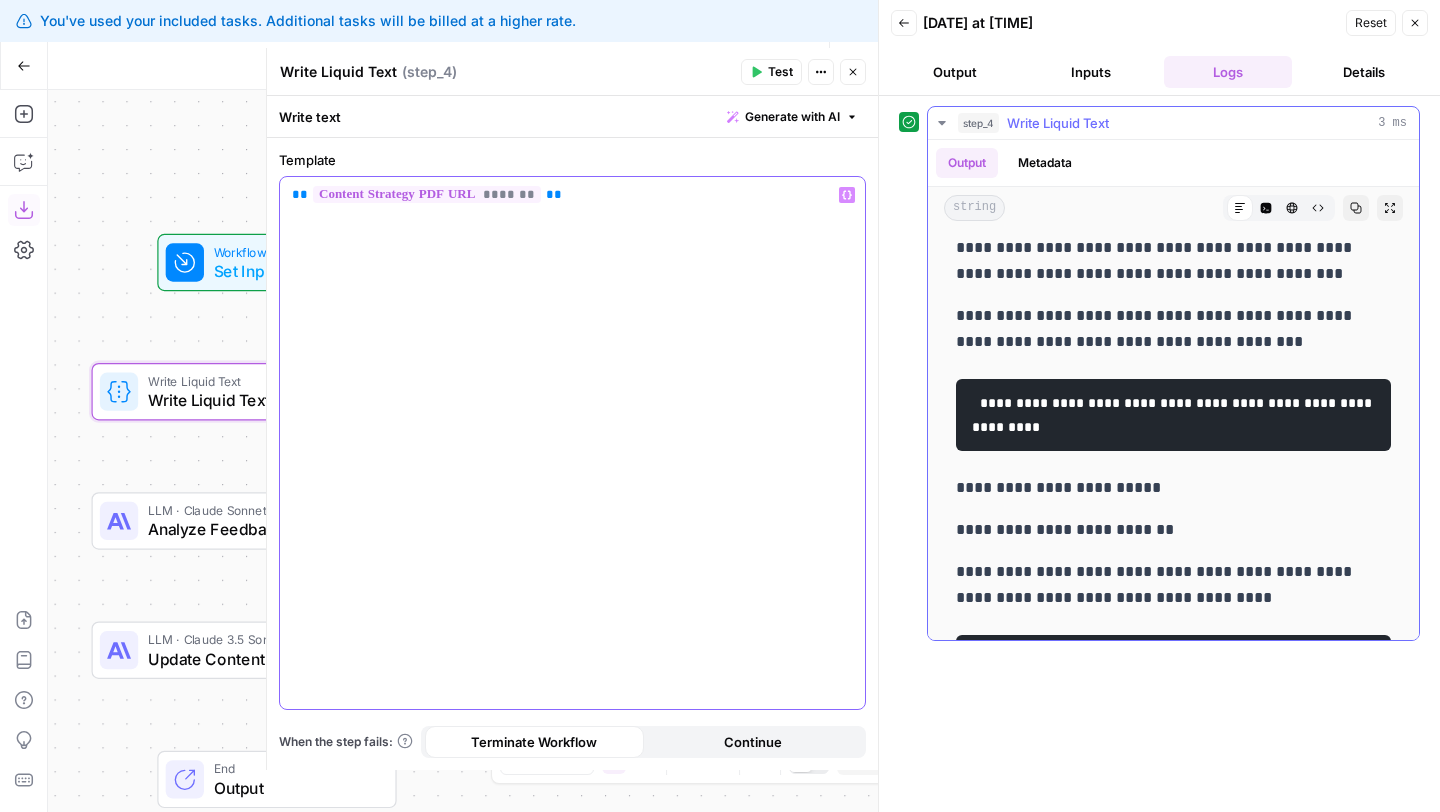 scroll, scrollTop: 2183, scrollLeft: 0, axis: vertical 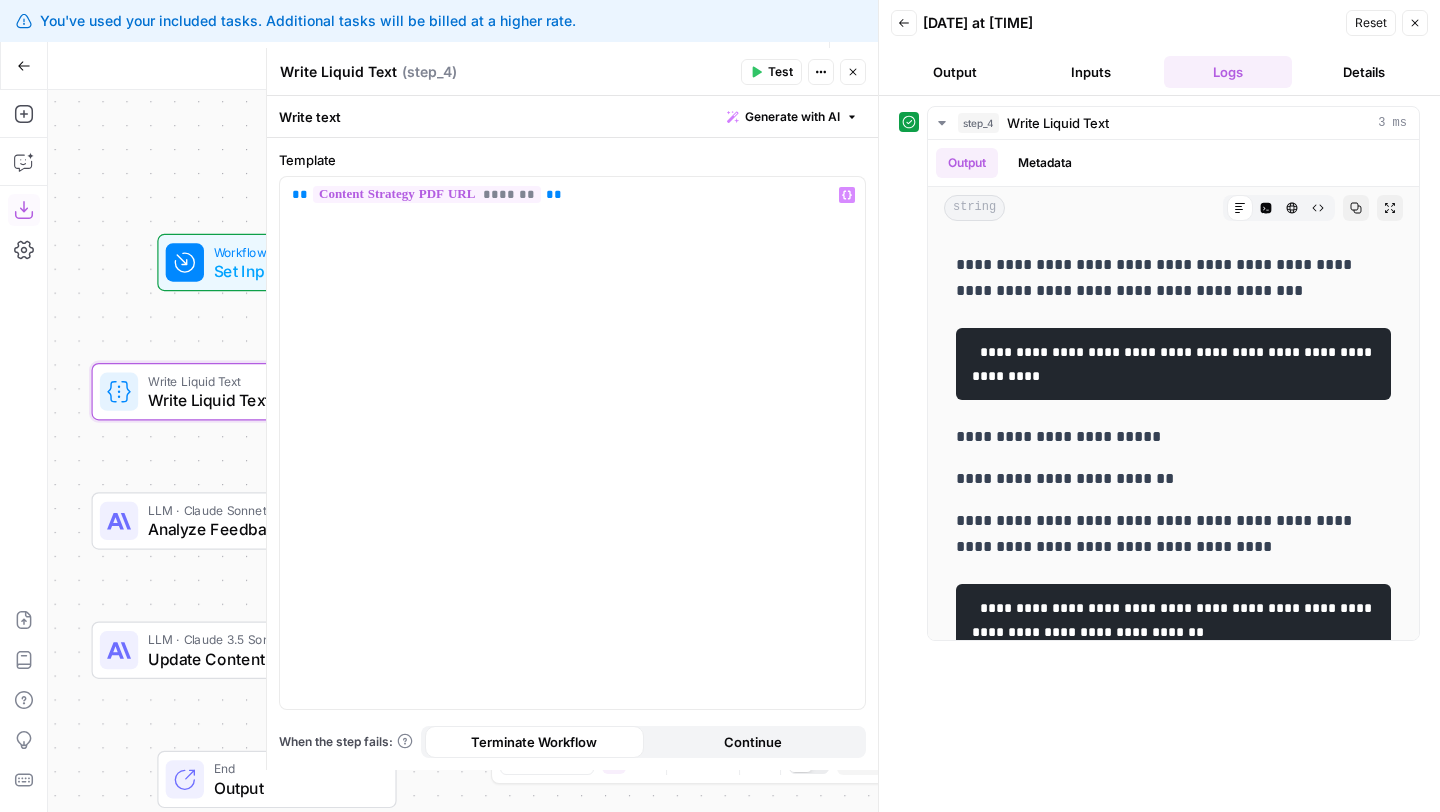 click 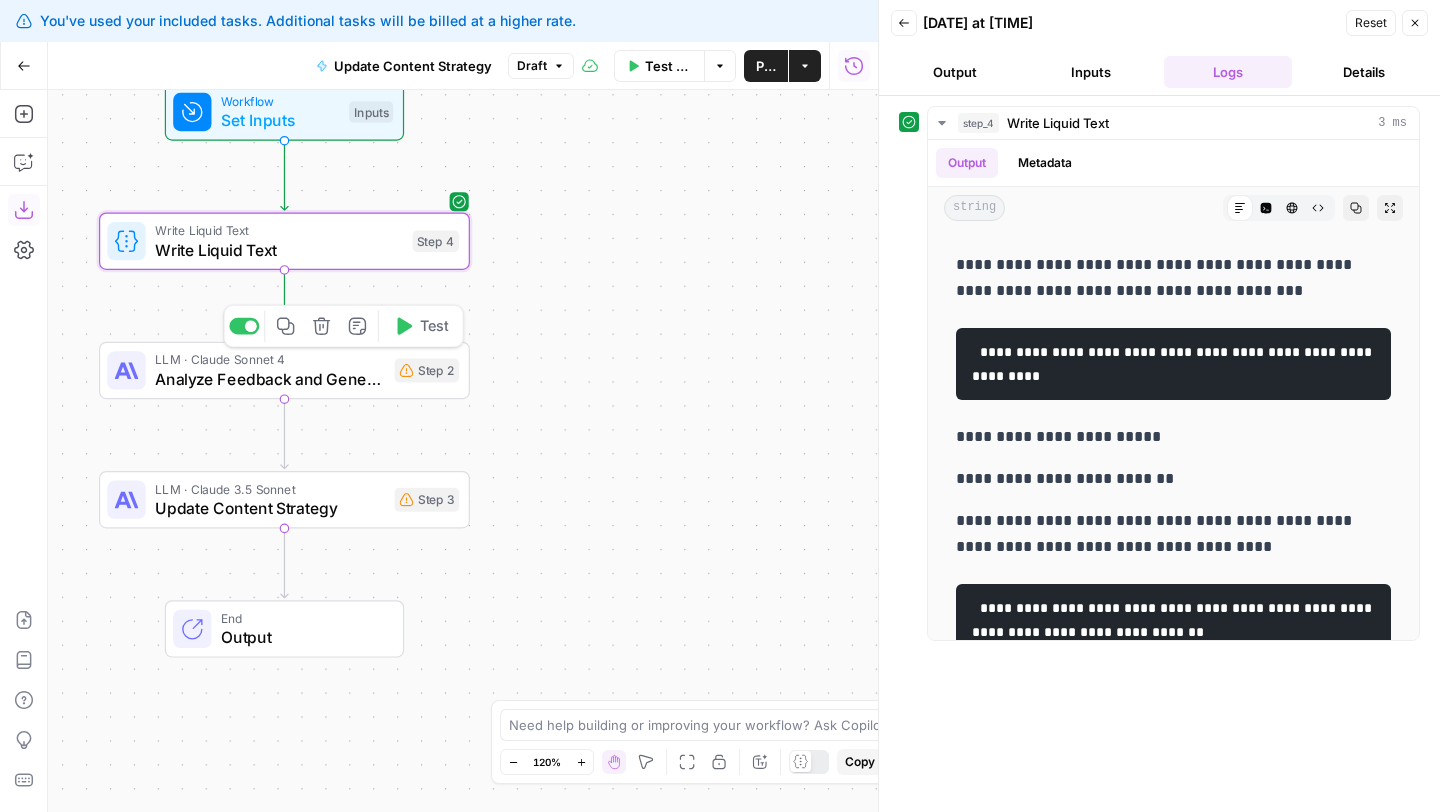click on "Test" at bounding box center [434, 326] 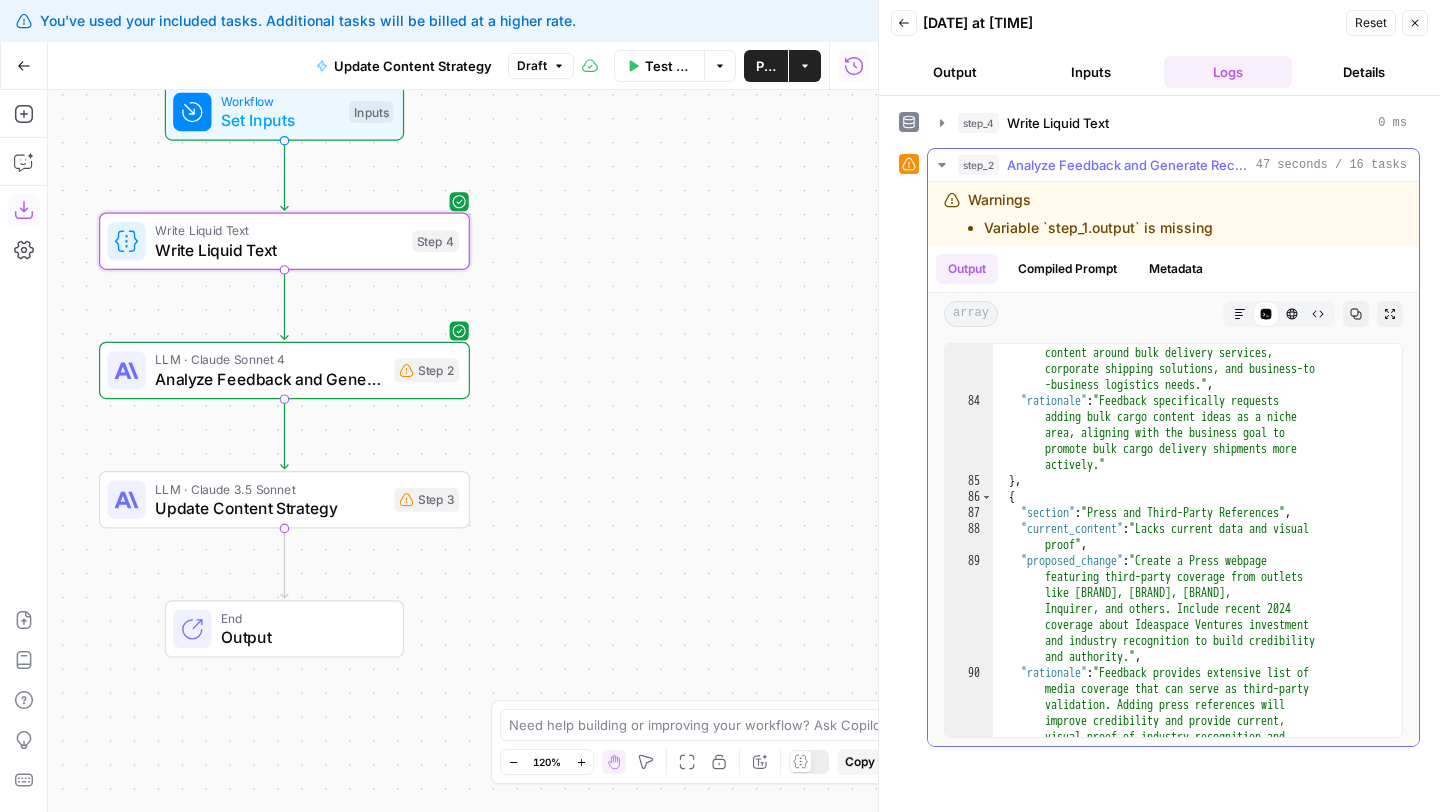 scroll, scrollTop: 4103, scrollLeft: 0, axis: vertical 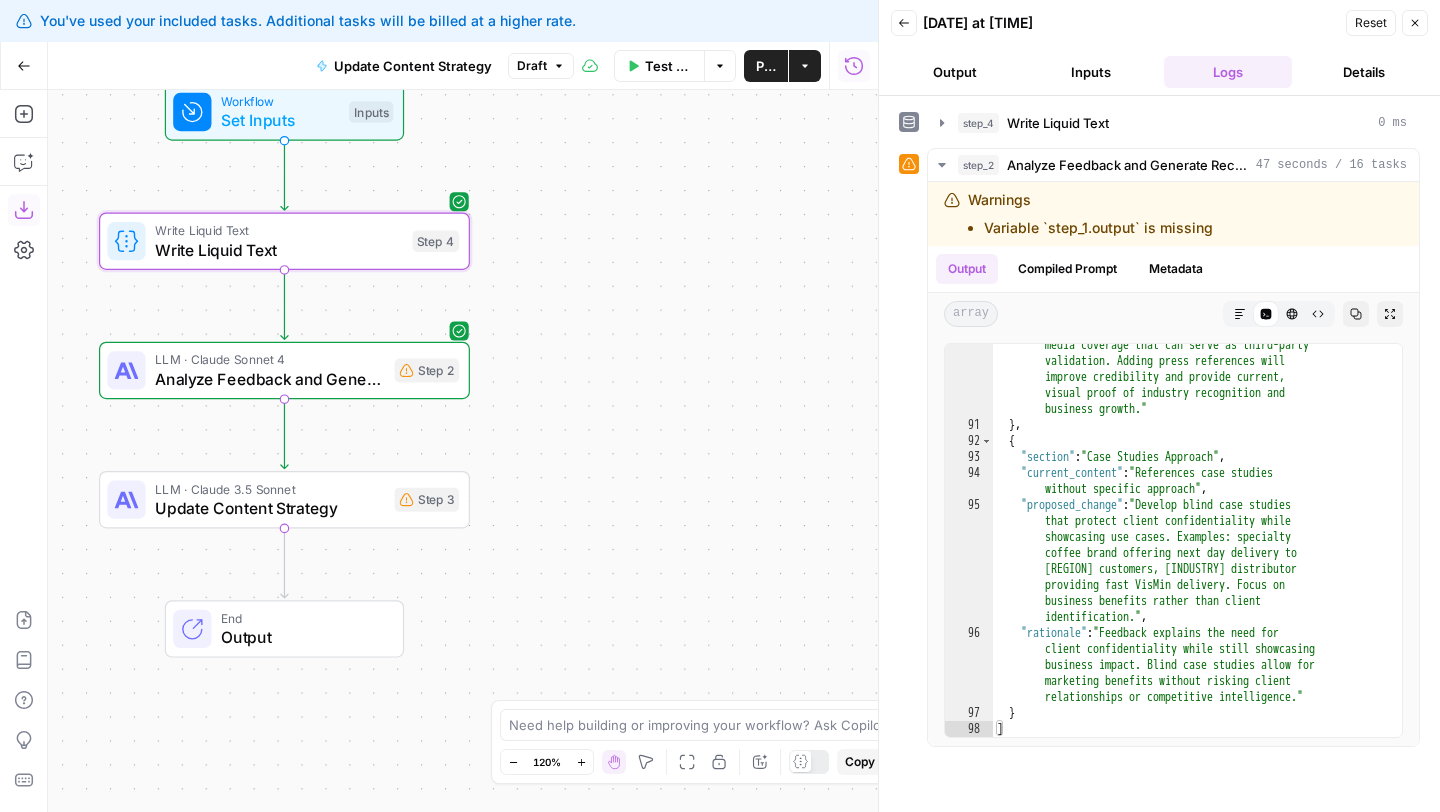 click on "LLM · Claude Sonnet 4 Analyze Feedback and Generate Recommendations Step 2" at bounding box center (284, 370) 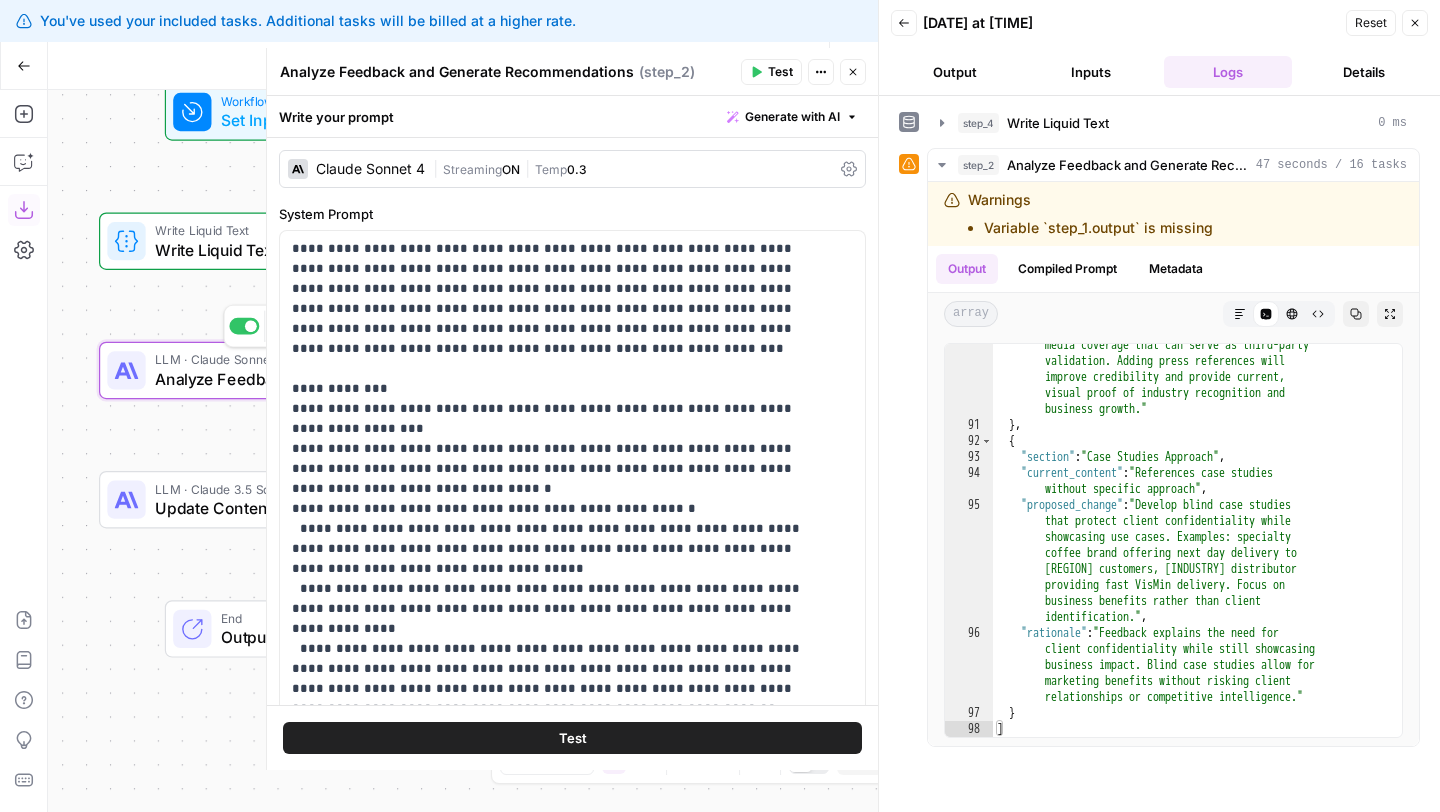 click on "Workflow Set Inputs Inputs Write Liquid Text Write Liquid Text Step 4 LLM · Claude Sonnet 4 Analyze Feedback and Generate Recommendations Step 2 Copy step Delete step Add Note Test LLM · Claude 3.5 Sonnet Update Content Strategy Step 3 End Output" at bounding box center [463, 451] 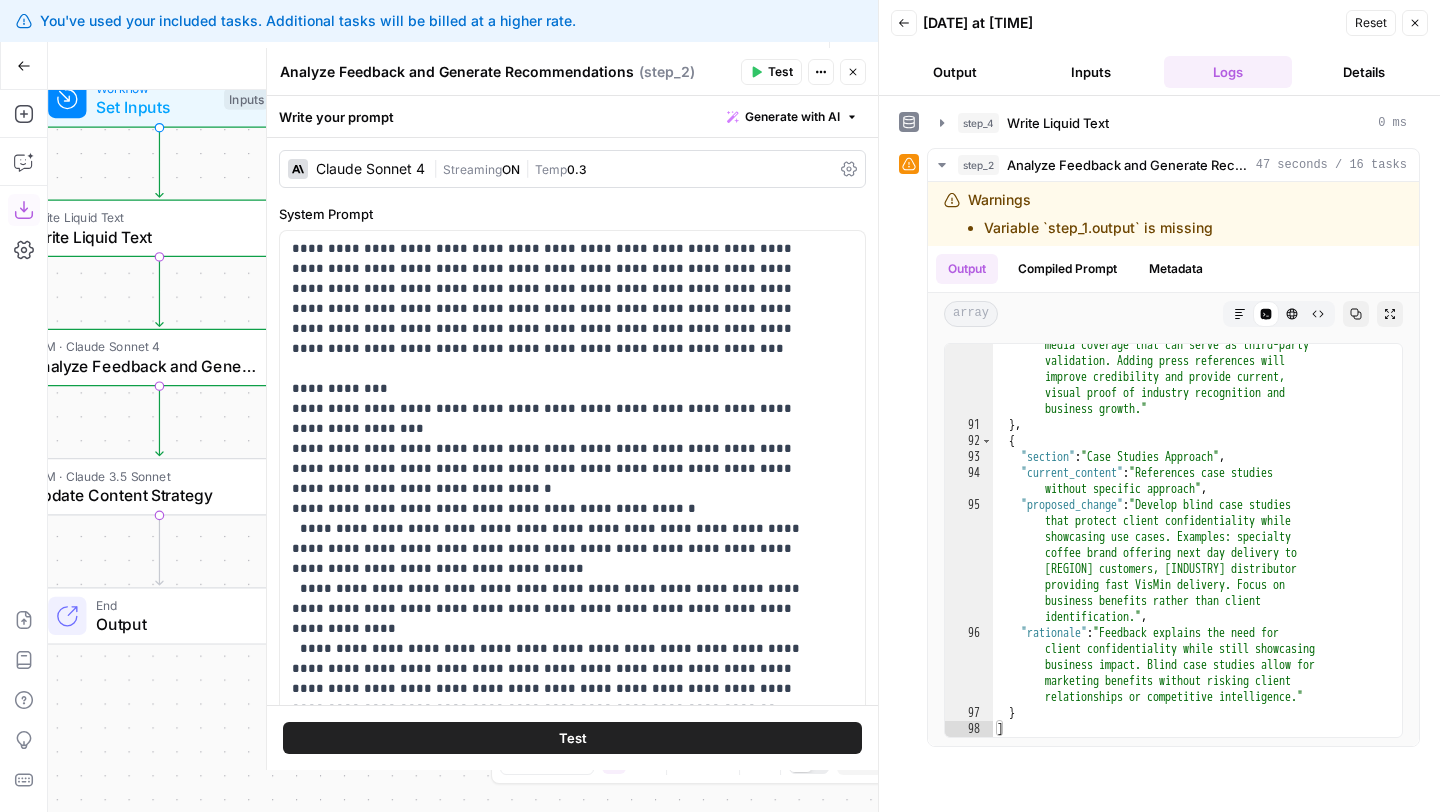 drag, startPoint x: 125, startPoint y: 306, endPoint x: 0, endPoint y: 293, distance: 125.67418 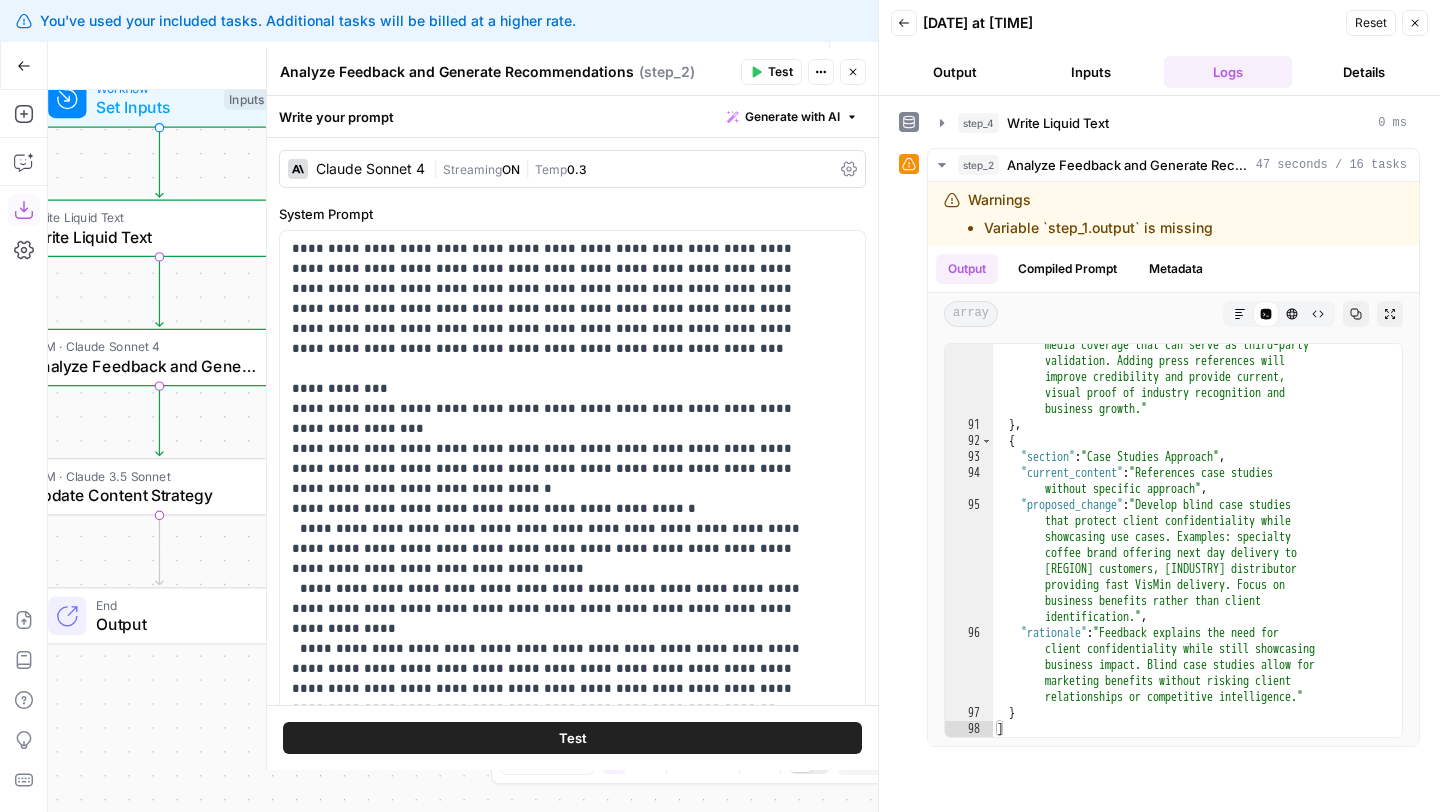 click on "Add Steps Copilot Download as JSON Settings Import JSON AirOps Academy Help Give Feedback Shortcuts Workflow Set Inputs Inputs Write Liquid Text Write Liquid Text Step 4 LLM · Claude Sonnet 4 Analyze Feedback and Generate Recommendations Step 2 LLM · Claude 3.5 Sonnet Update Content Strategy Step 3 End Output Press enter or space to select a node. You can then use the arrow keys to move the node around.  Press delete to remove it and escape to cancel.   Press enter or space to select an edge. You can then press delete to remove it or escape to cancel." at bounding box center (439, 451) 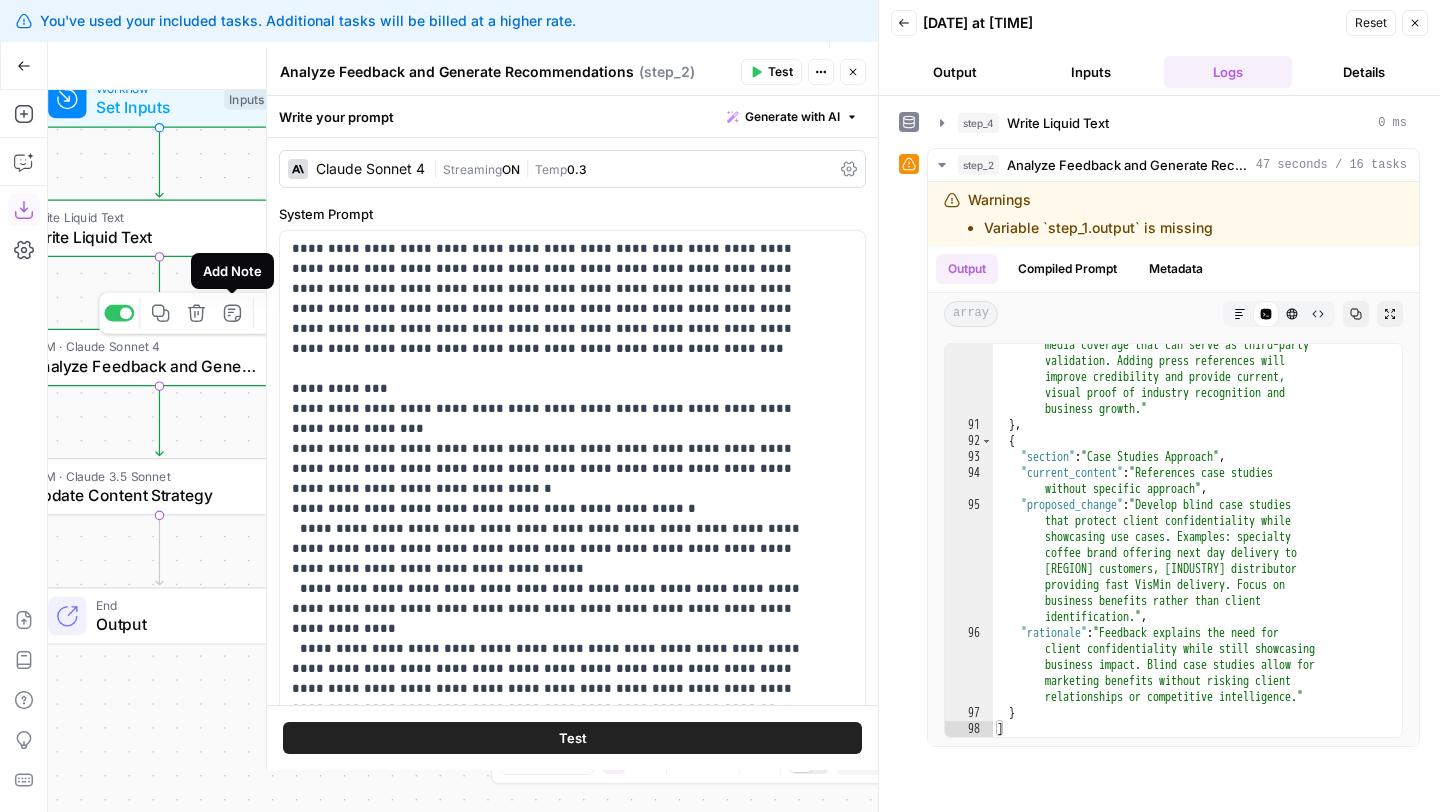 drag, startPoint x: 223, startPoint y: 278, endPoint x: 127, endPoint y: 271, distance: 96.25487 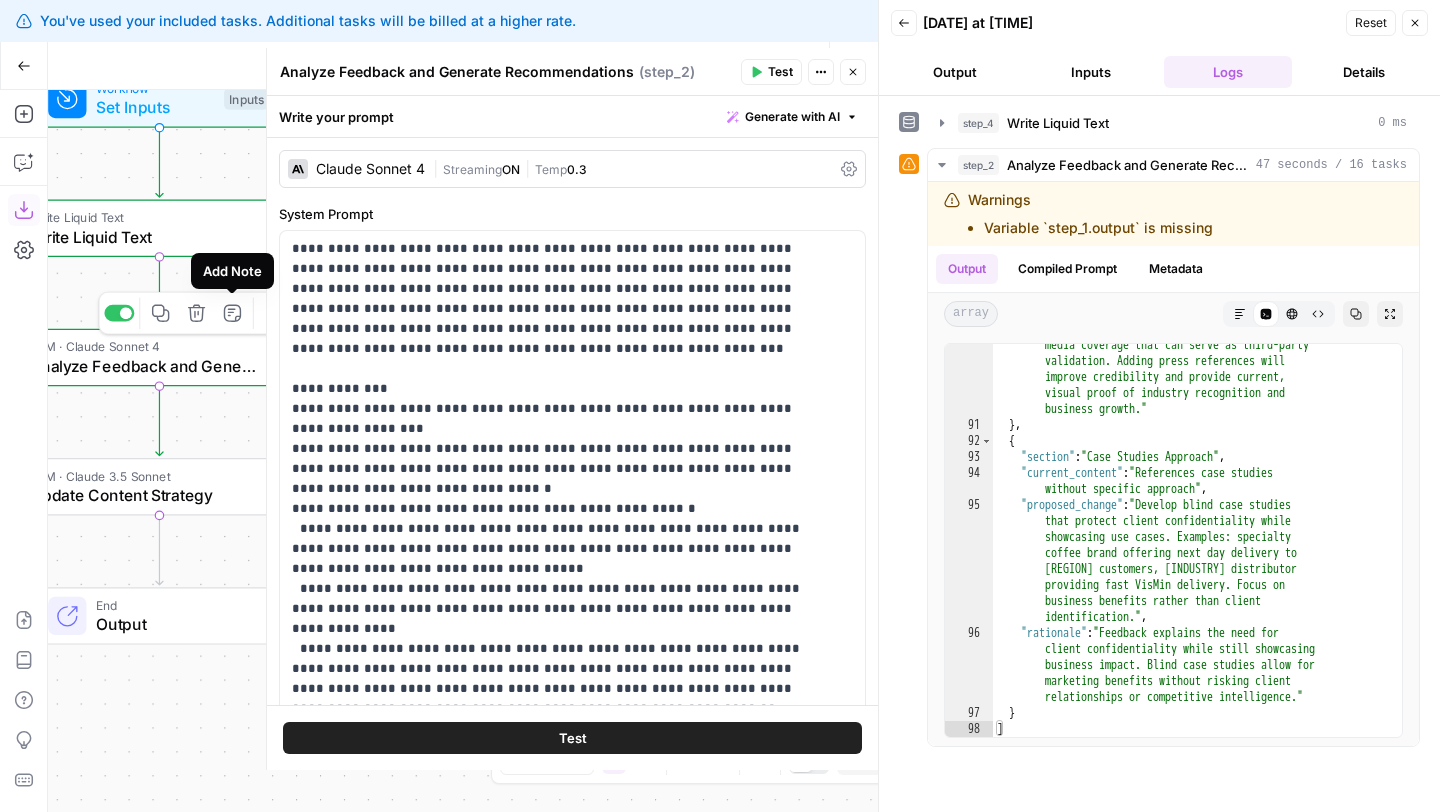 click on "You've used your included tasks. Additional tasks will be billed at a higher rate. Dismiss View Billing All About AI New Home Browse Your Data Monitoring Settings Recent Grids New grid [Butterflowy Internal SEO] Blogs Brand Kit Grid Symph Grid Recent Workflows New Workflow Update Content Strategy Extract Topics & Keywords [Butterflowy Internal SEO] Keyword to Outline AirOps Academy What's new? Help + Support Go Back Update Content Strategy Draft Test Workflow Options Publish Actions Run History Add Steps Copilot Download as JSON Settings Import JSON AirOps Academy Help Give Feedback Shortcuts Workflow Set Inputs Inputs Write Liquid Text Write Liquid Text Step 4 LLM · Claude Sonnet 4 Analyze Feedback and Generate Recommendations Step 2 Copy step Delete step Add Note Test LLM · Claude 3.5 Sonnet Update Content Strategy Step 3 End Output Press enter or space to select a node. You can then use the arrow keys to move the node around.  Press delete to remove it and escape to cancel.   Go Back" at bounding box center (720, 406) 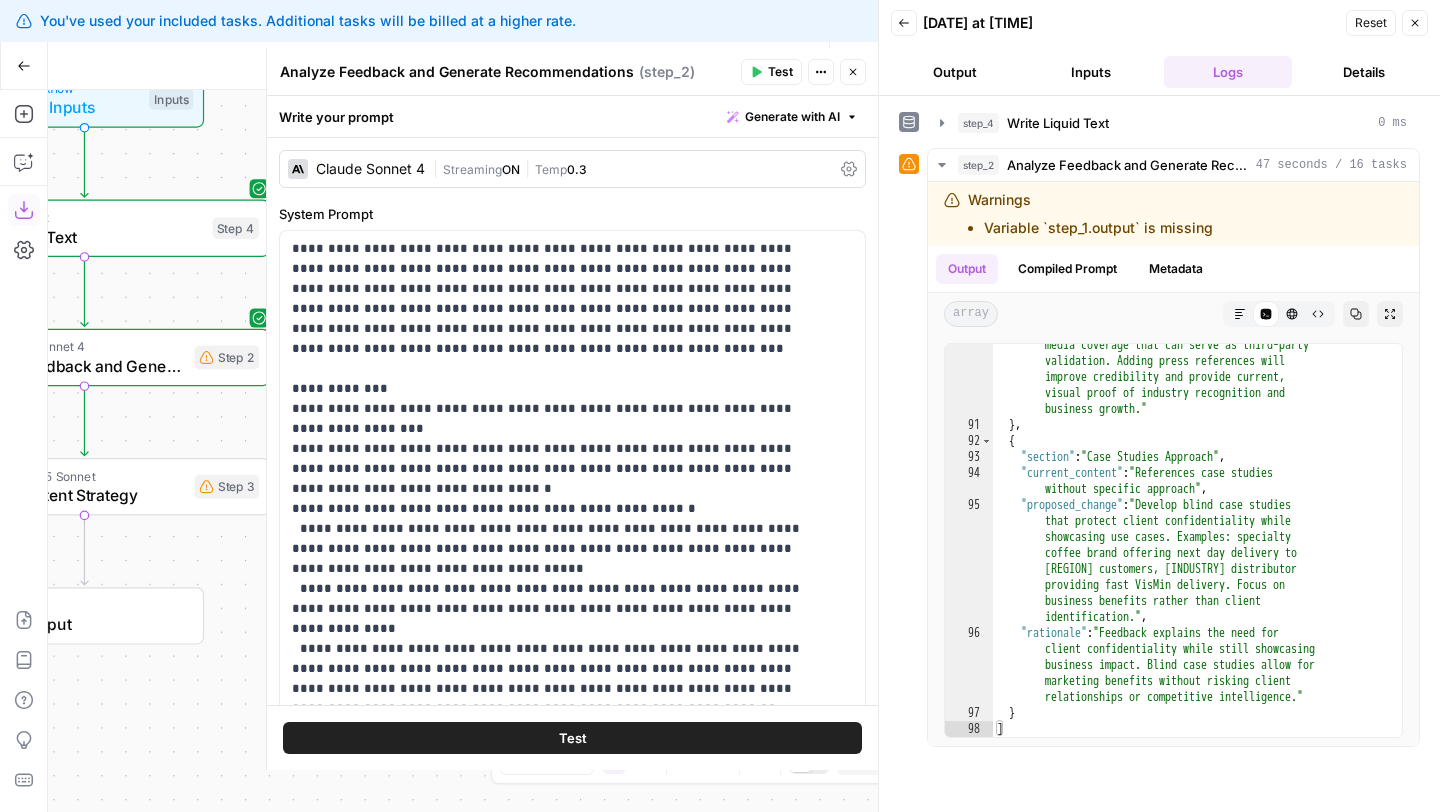 drag, startPoint x: 92, startPoint y: 271, endPoint x: 0, endPoint y: 270, distance: 92.00543 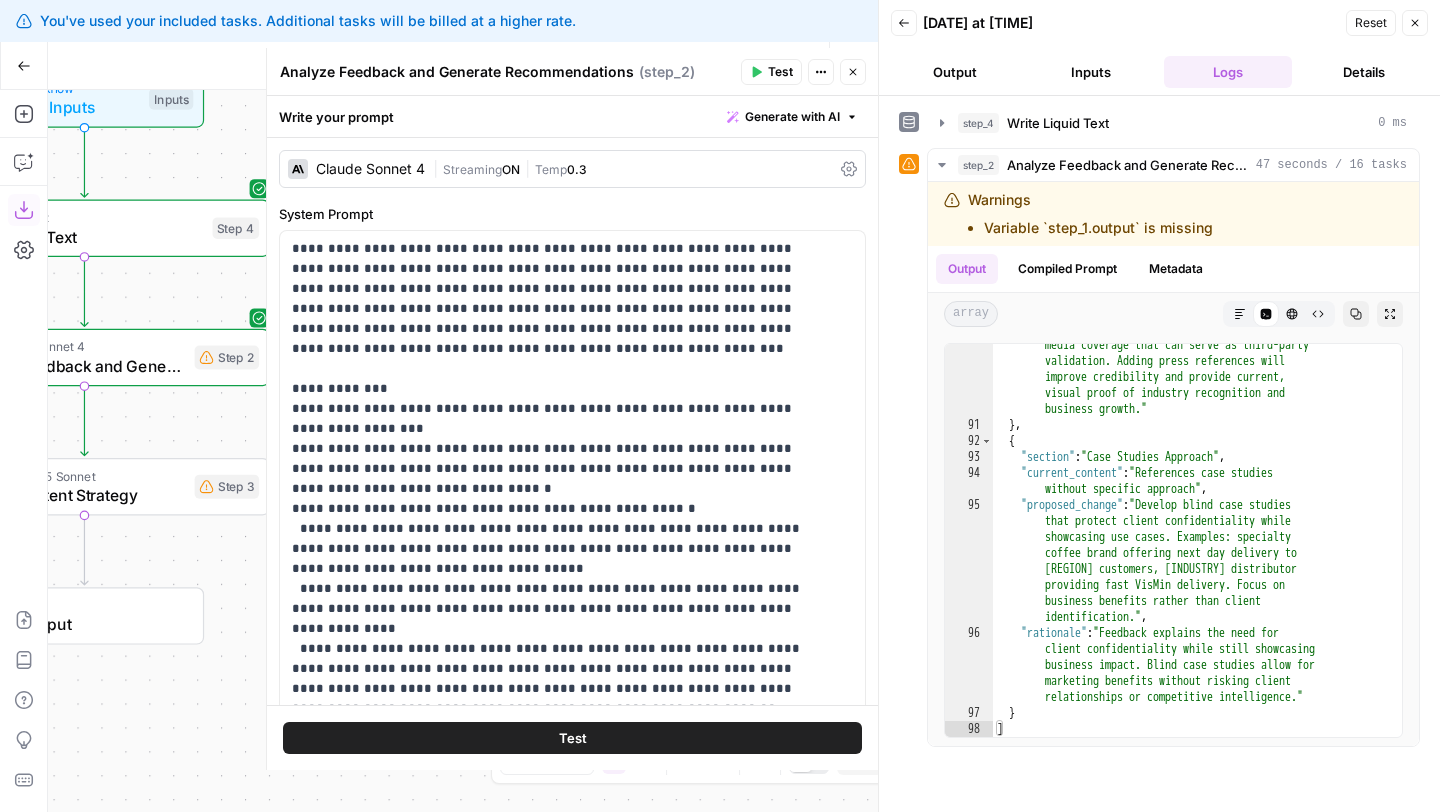 click on "Add Steps Copilot Download as JSON Settings Import JSON AirOps Academy Help Give Feedback Shortcuts Workflow Set Inputs Inputs Write Liquid Text Write Liquid Text Step 4 LLM · Claude Sonnet 4 Analyze Feedback and Generate Recommendations Step 2 LLM · Claude 3.5 Sonnet Update Content Strategy Step 3 End Output Press enter or space to select a node. You can then use the arrow keys to move the node around.  Press delete to remove it and escape to cancel.   Press enter or space to select an edge. You can then press delete to remove it or escape to cancel." at bounding box center (439, 451) 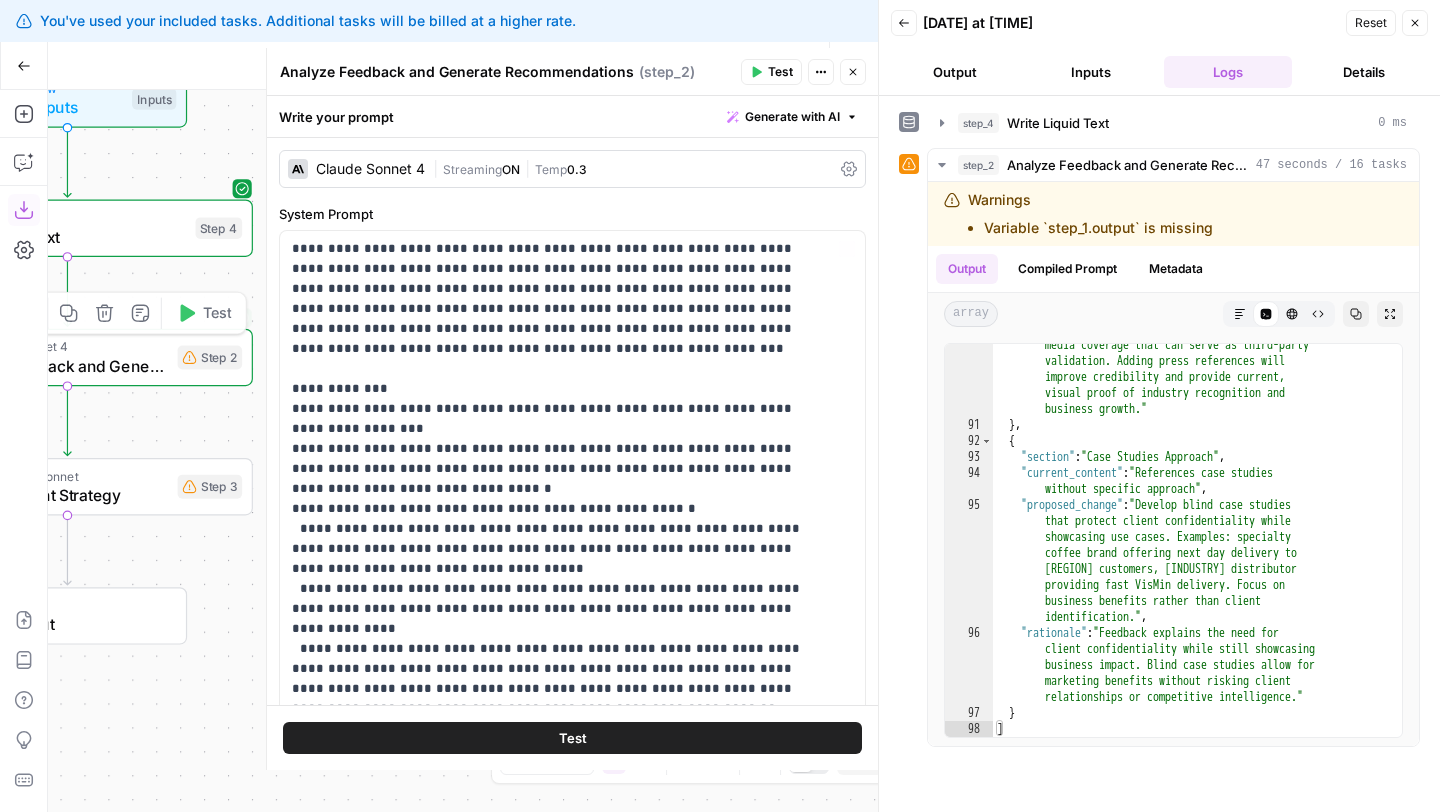 scroll, scrollTop: 441, scrollLeft: 0, axis: vertical 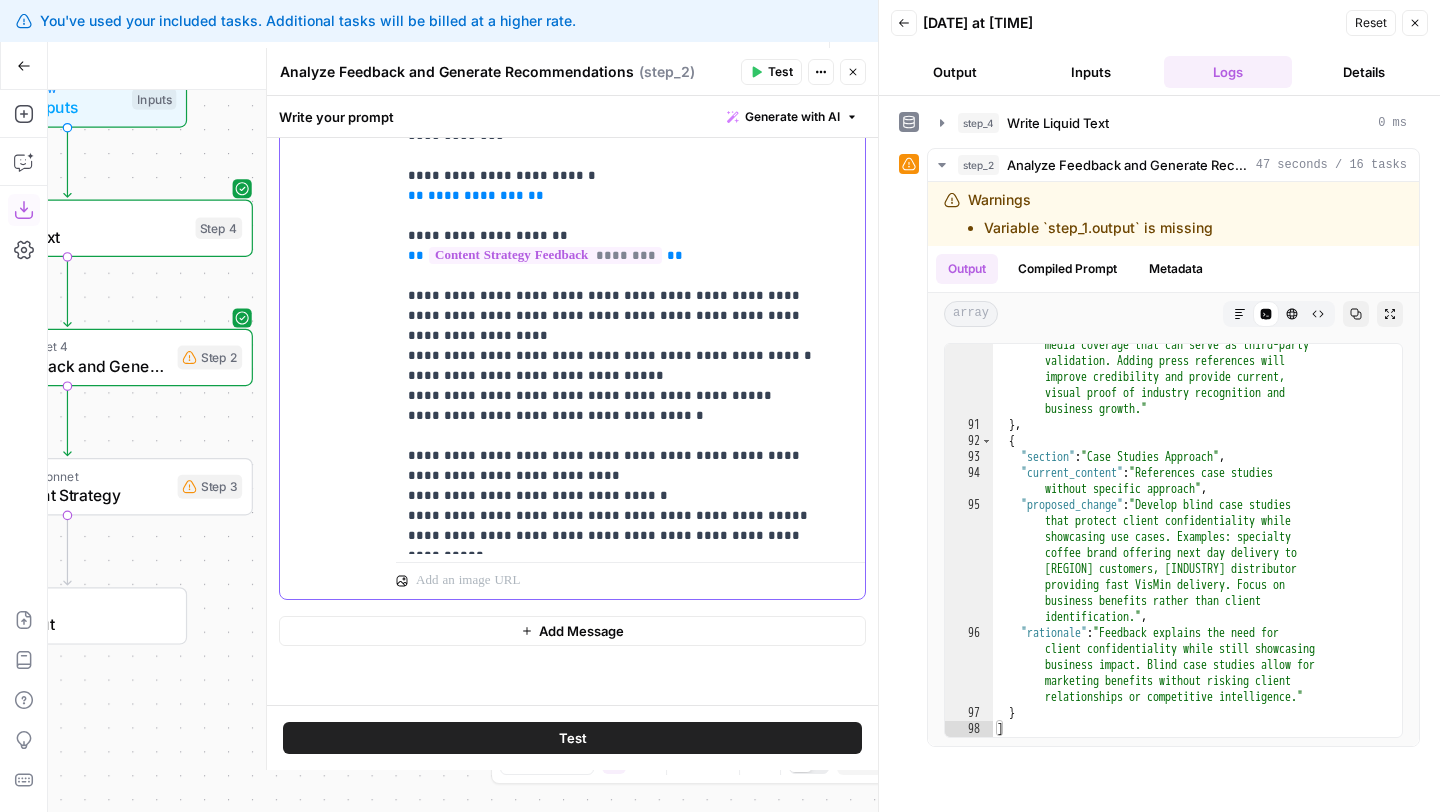 click on "**********" at bounding box center [623, 306] 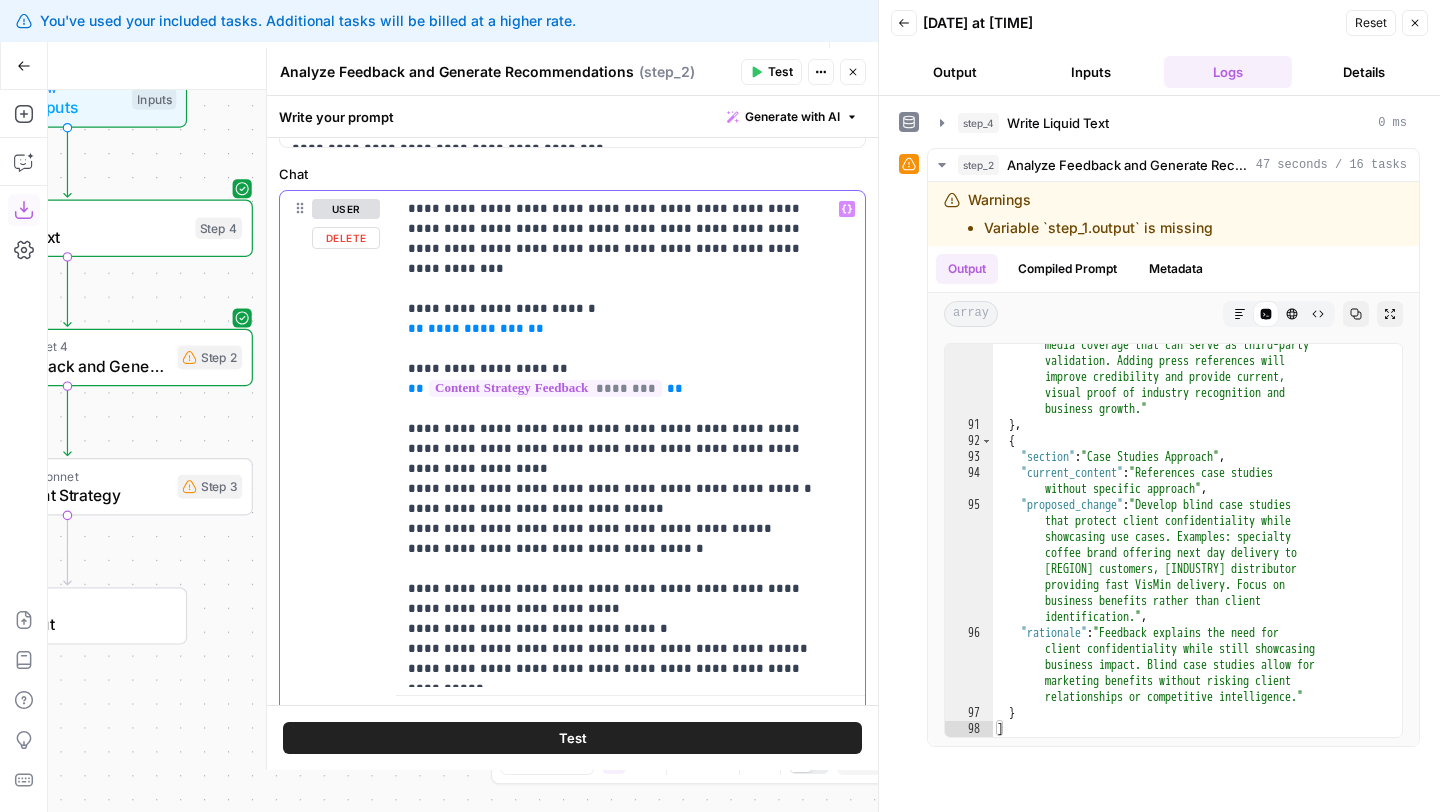 scroll, scrollTop: 837, scrollLeft: 0, axis: vertical 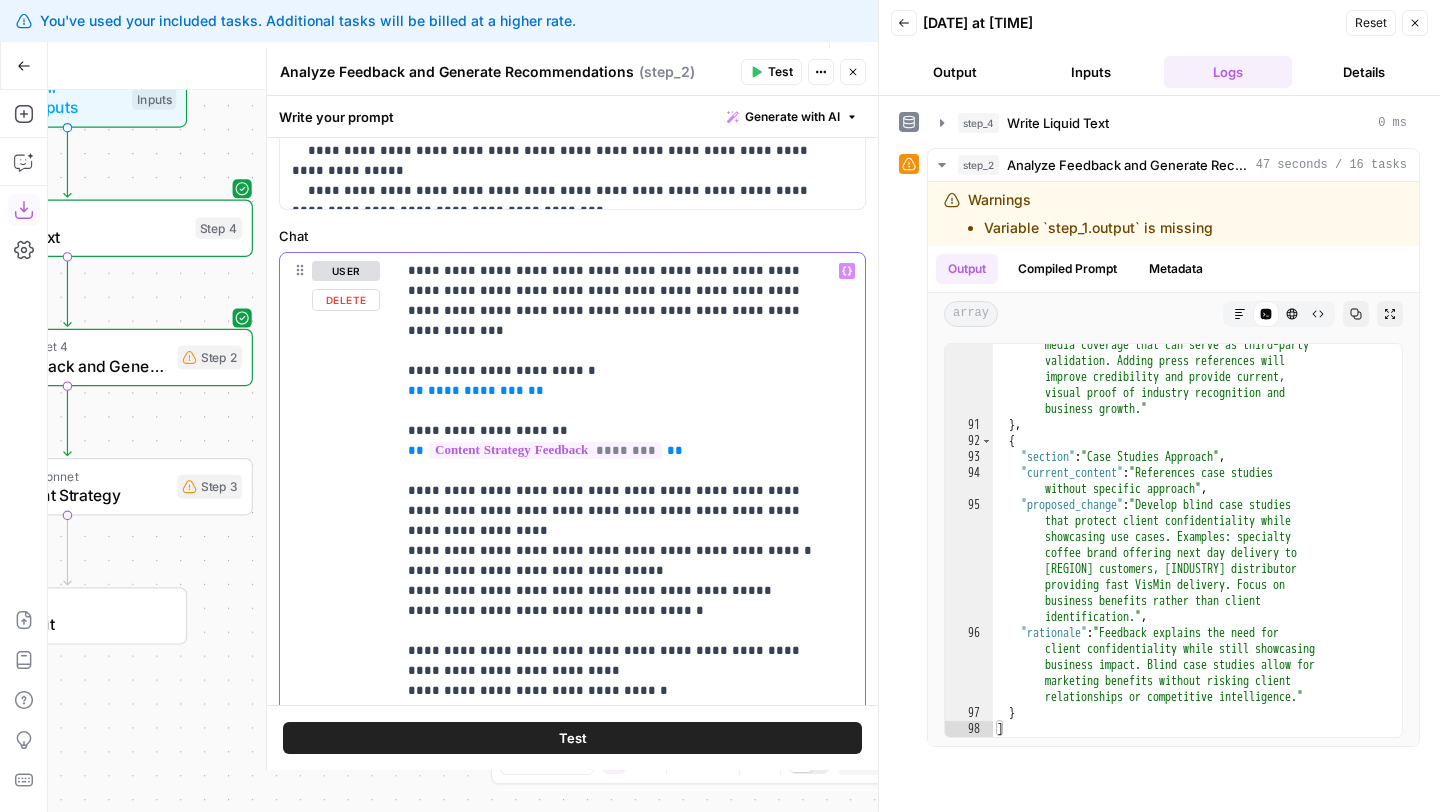 click on "**********" at bounding box center [476, 390] 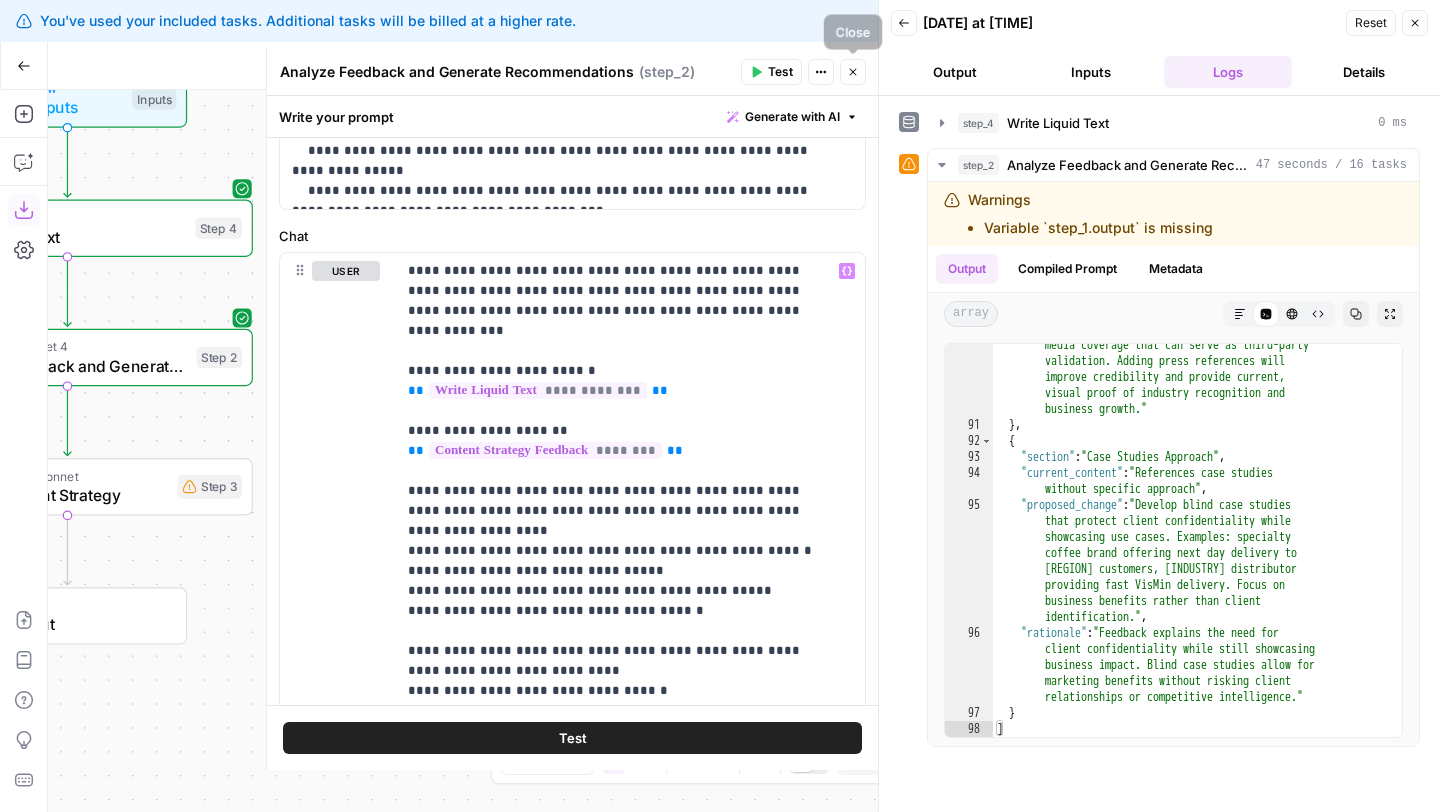 click on "Close" at bounding box center [853, 72] 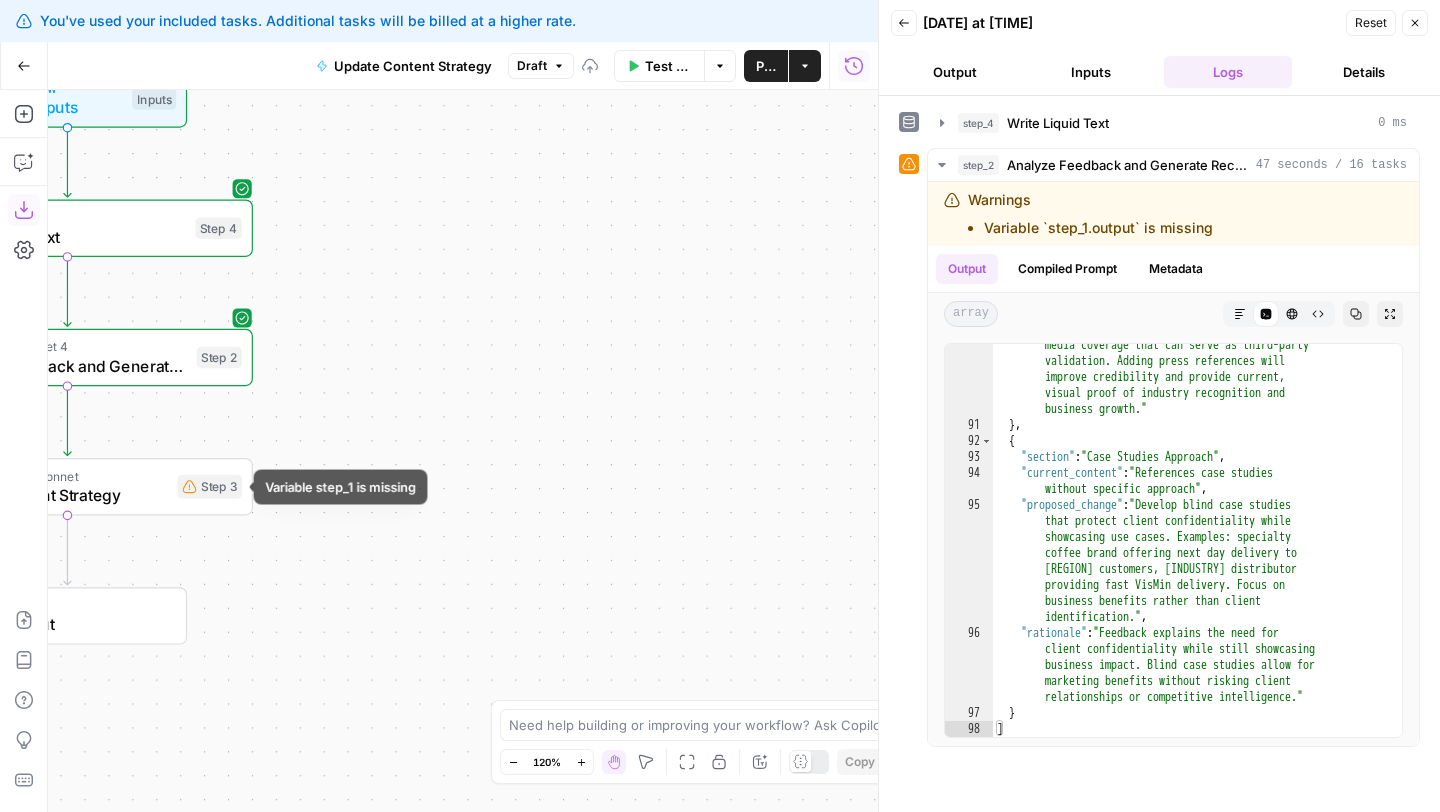 click on "LLM · Claude 3.5 Sonnet Update Content Strategy Step 3 Copy step Delete step Add Note Test" at bounding box center [66, 486] 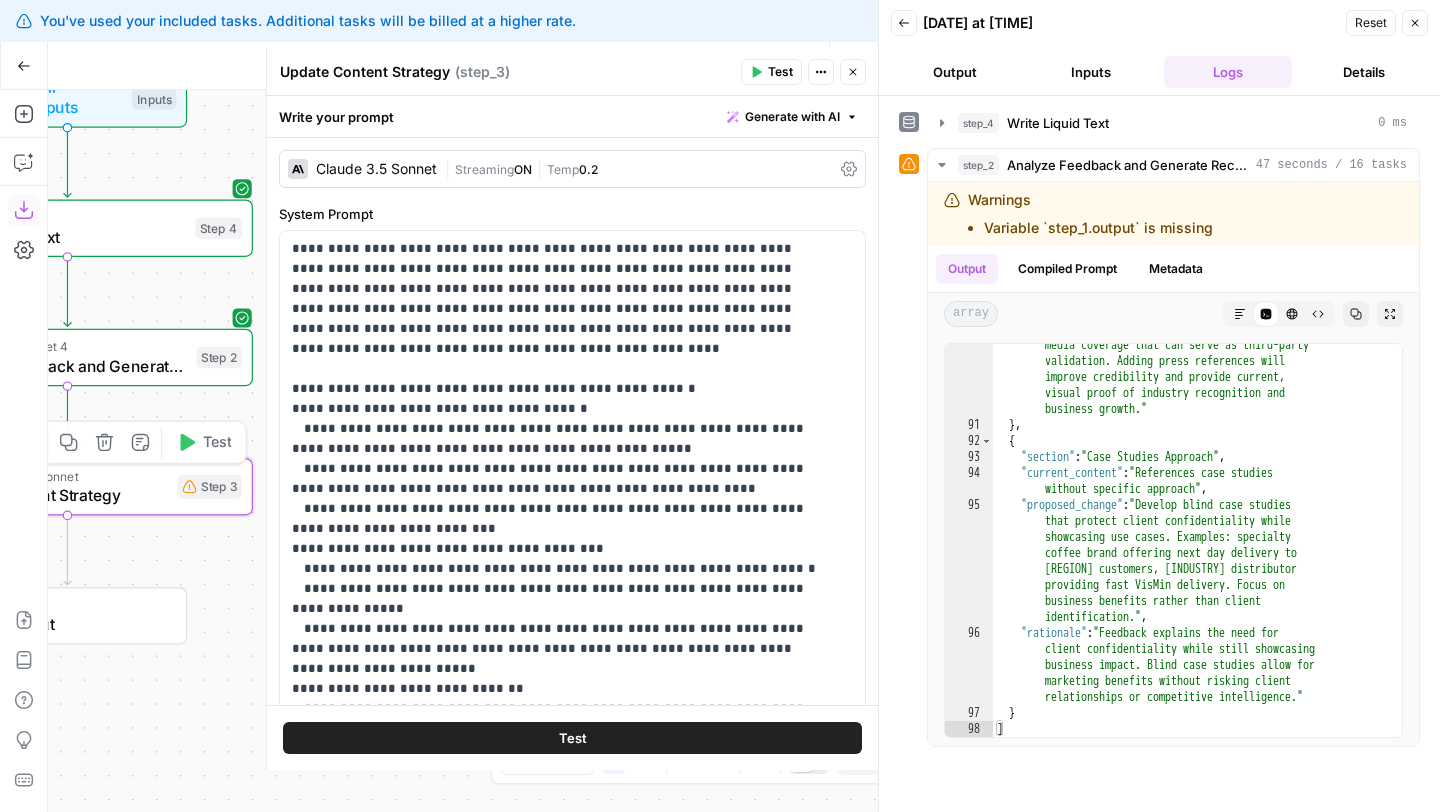 scroll, scrollTop: 141, scrollLeft: 0, axis: vertical 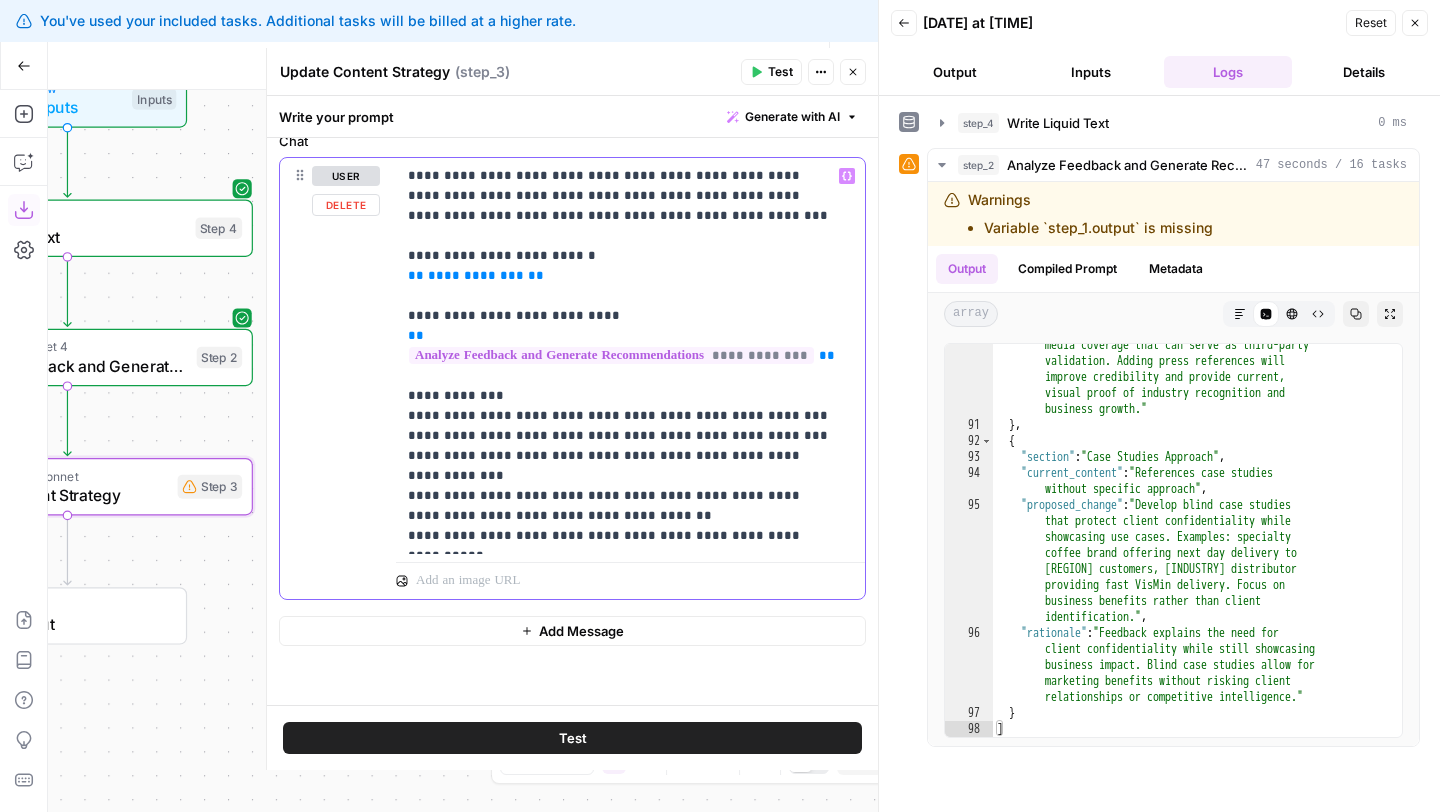 click on "**********" at bounding box center (476, 275) 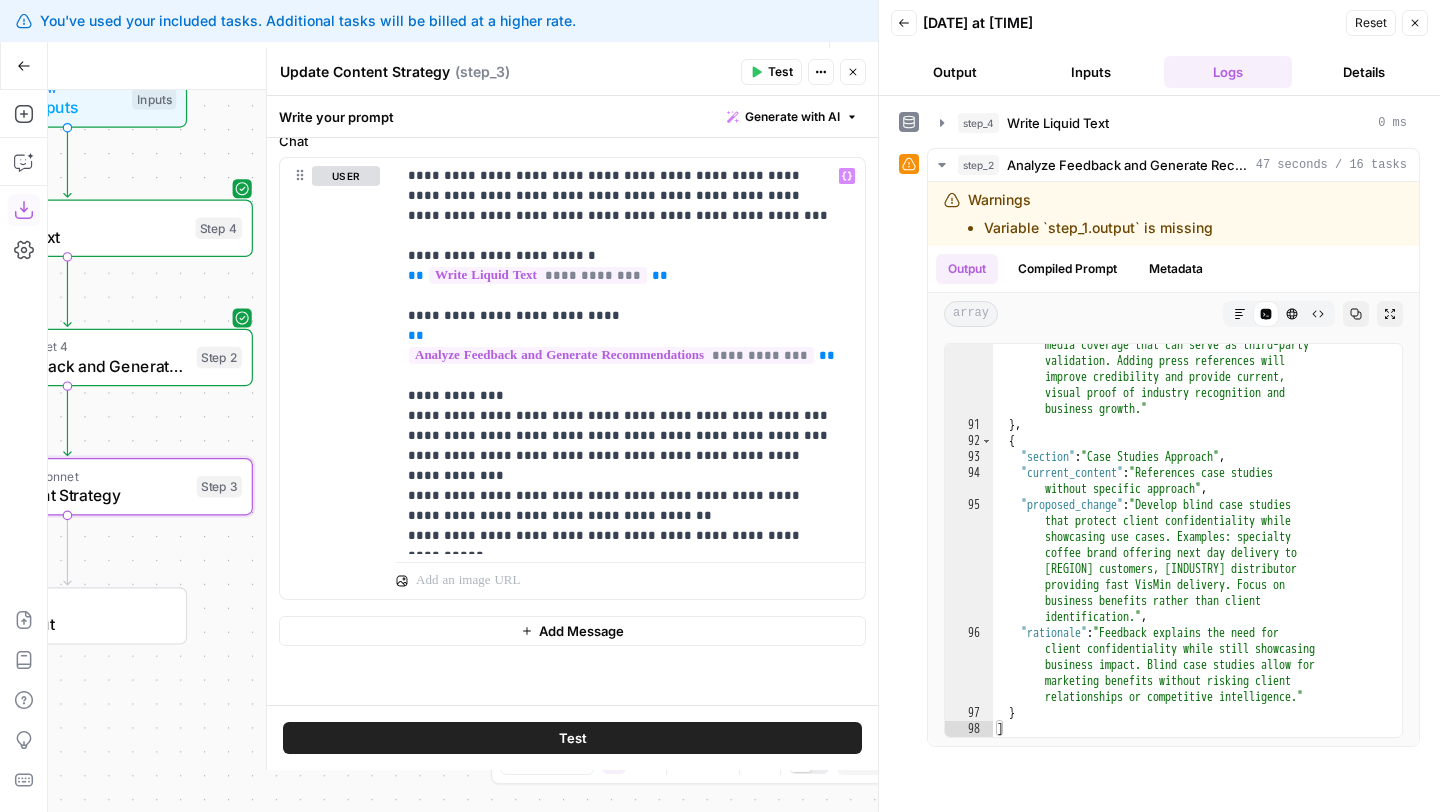 click on "Close" at bounding box center [853, 72] 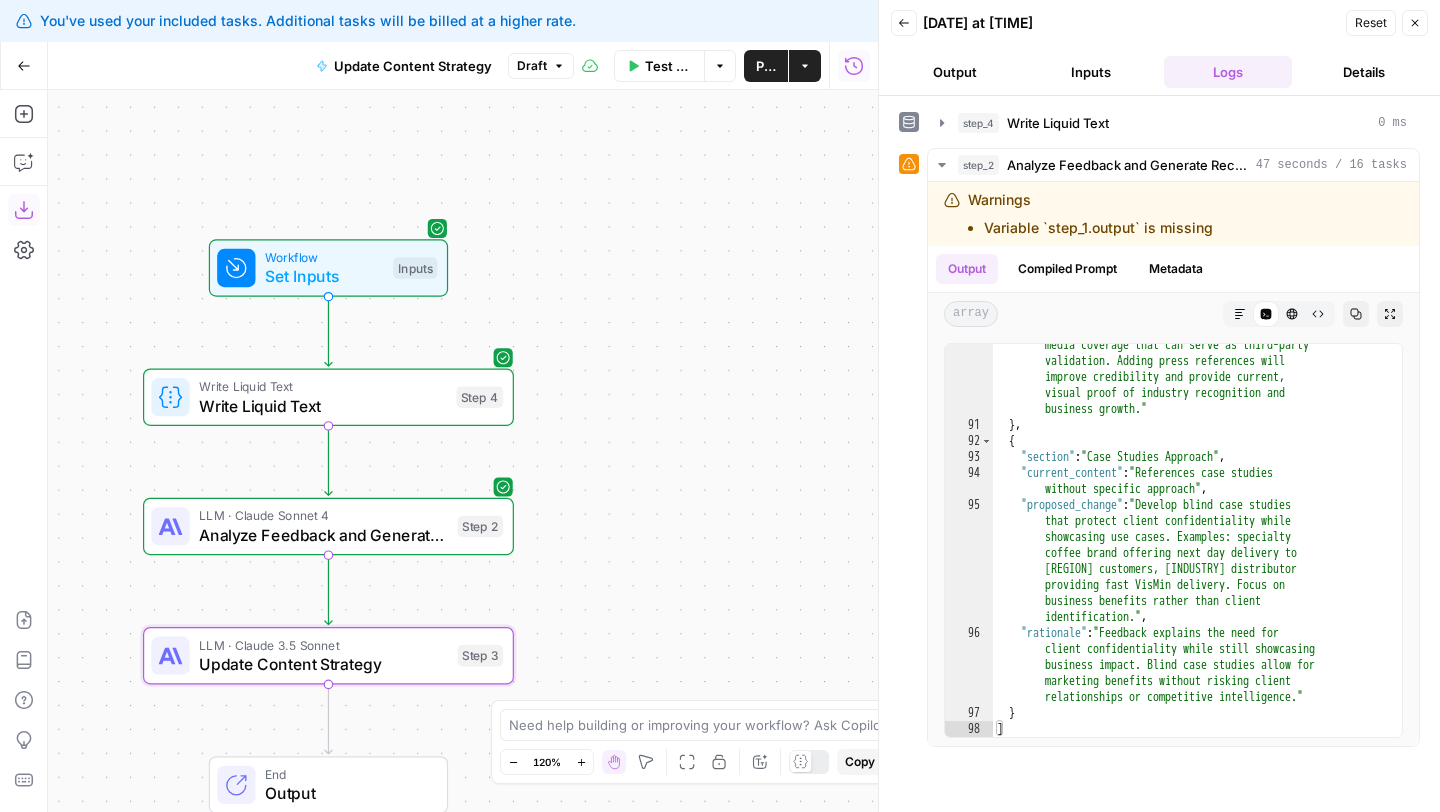 drag, startPoint x: 517, startPoint y: 275, endPoint x: 778, endPoint y: 443, distance: 310.3949 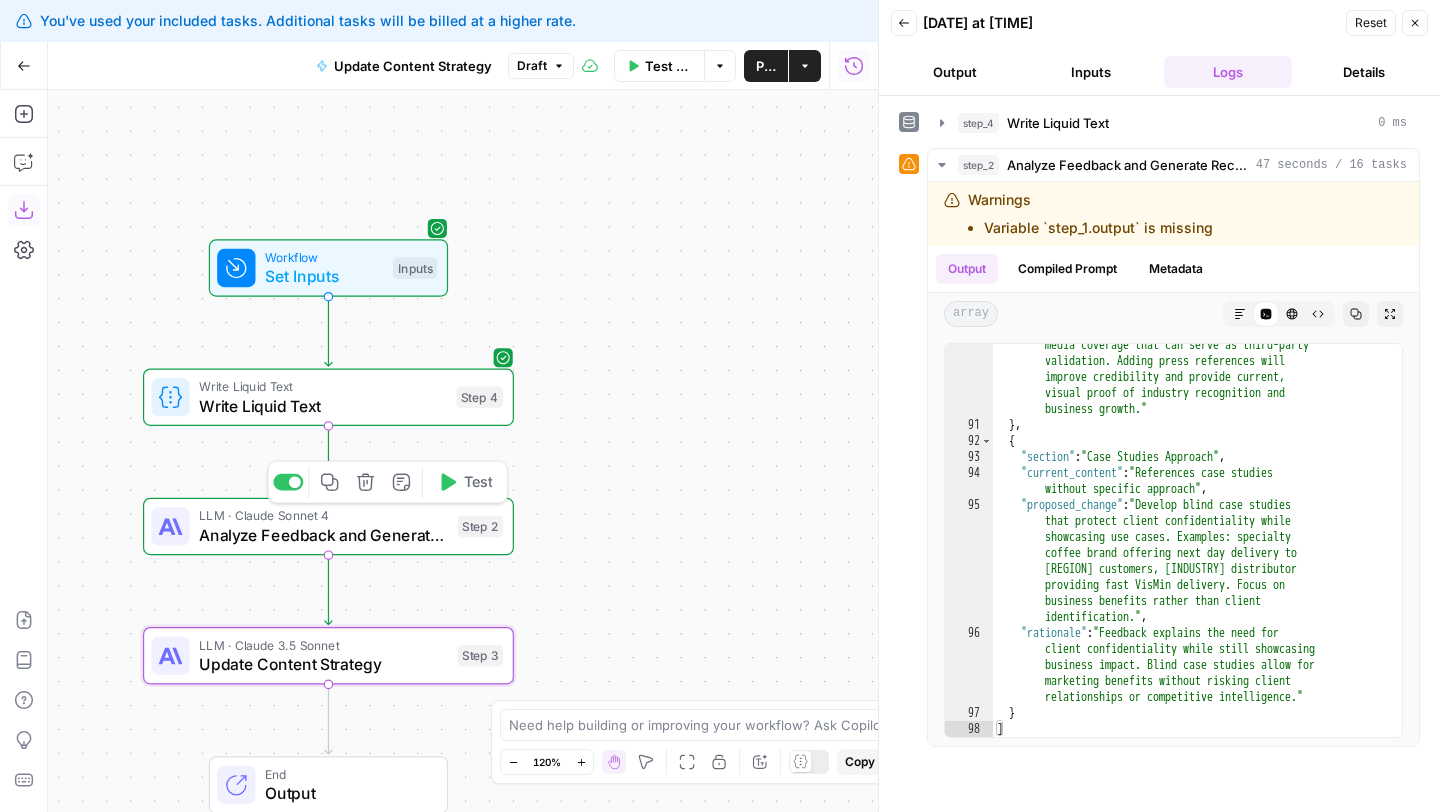 click on "Test" at bounding box center [478, 482] 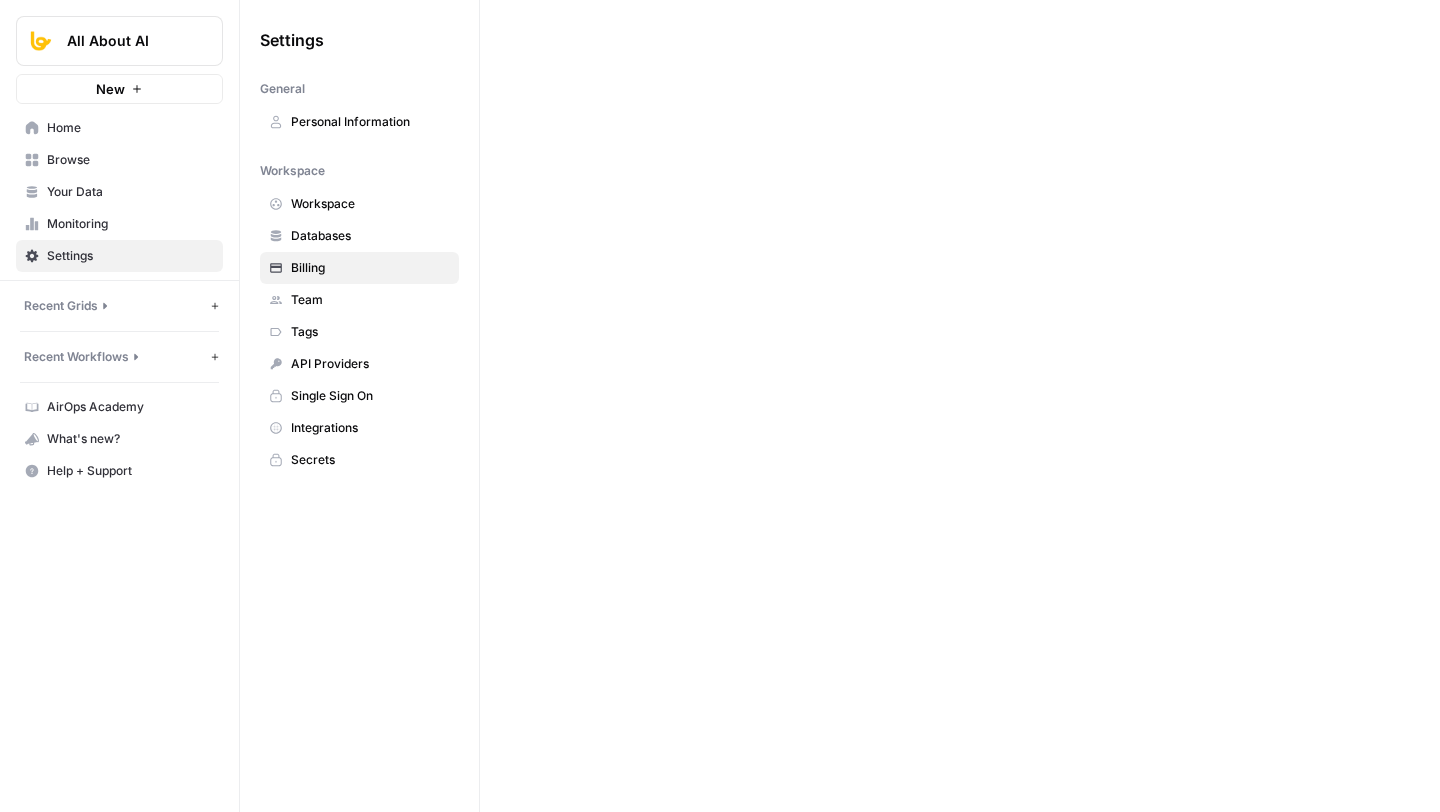 scroll, scrollTop: 0, scrollLeft: 0, axis: both 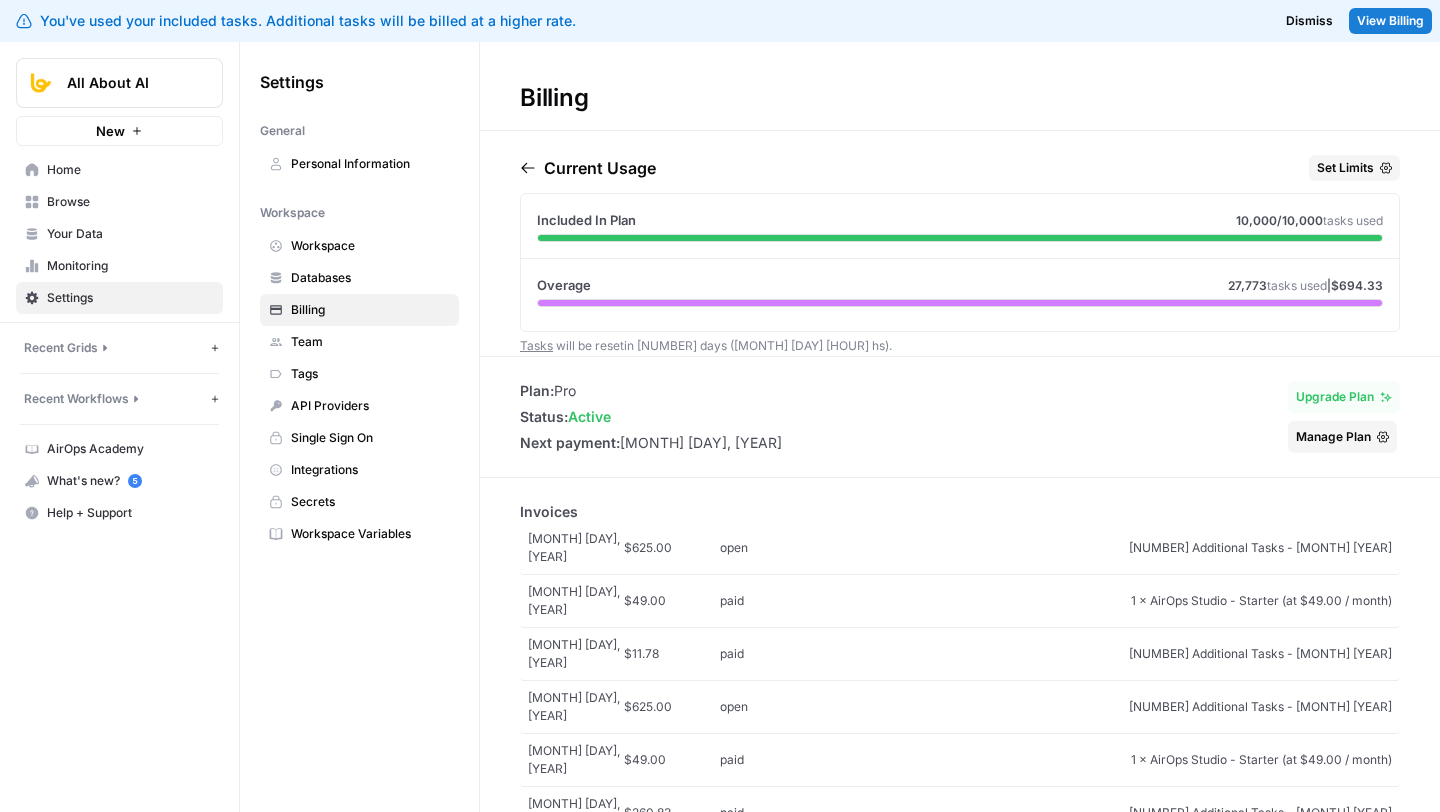 click on "[MONTH] [DAY], [YEAR] [PRICE] open [NUMBER] Additional Tasks - [MONTH] [YEAR]" at bounding box center [960, 707] 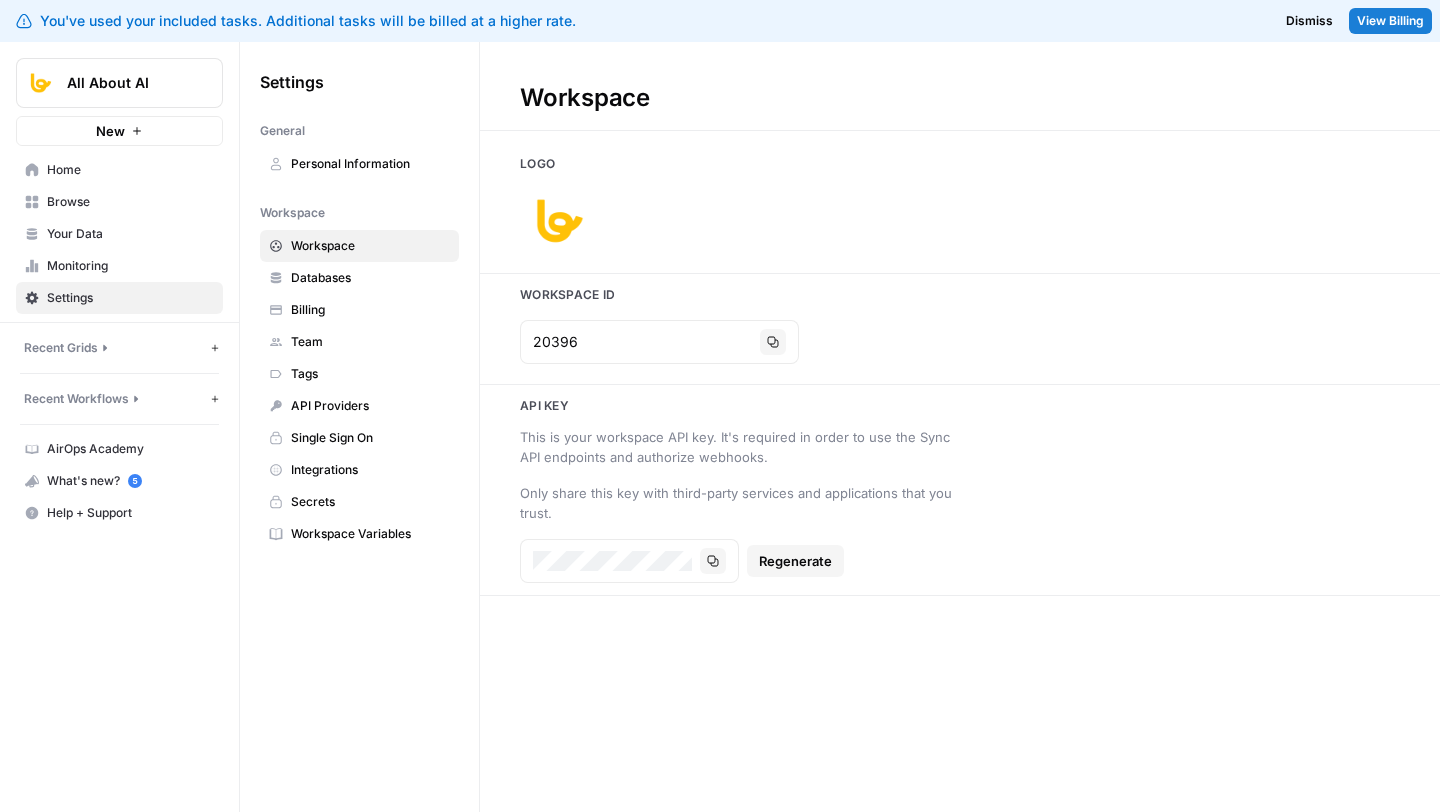 click on "Databases" at bounding box center [370, 278] 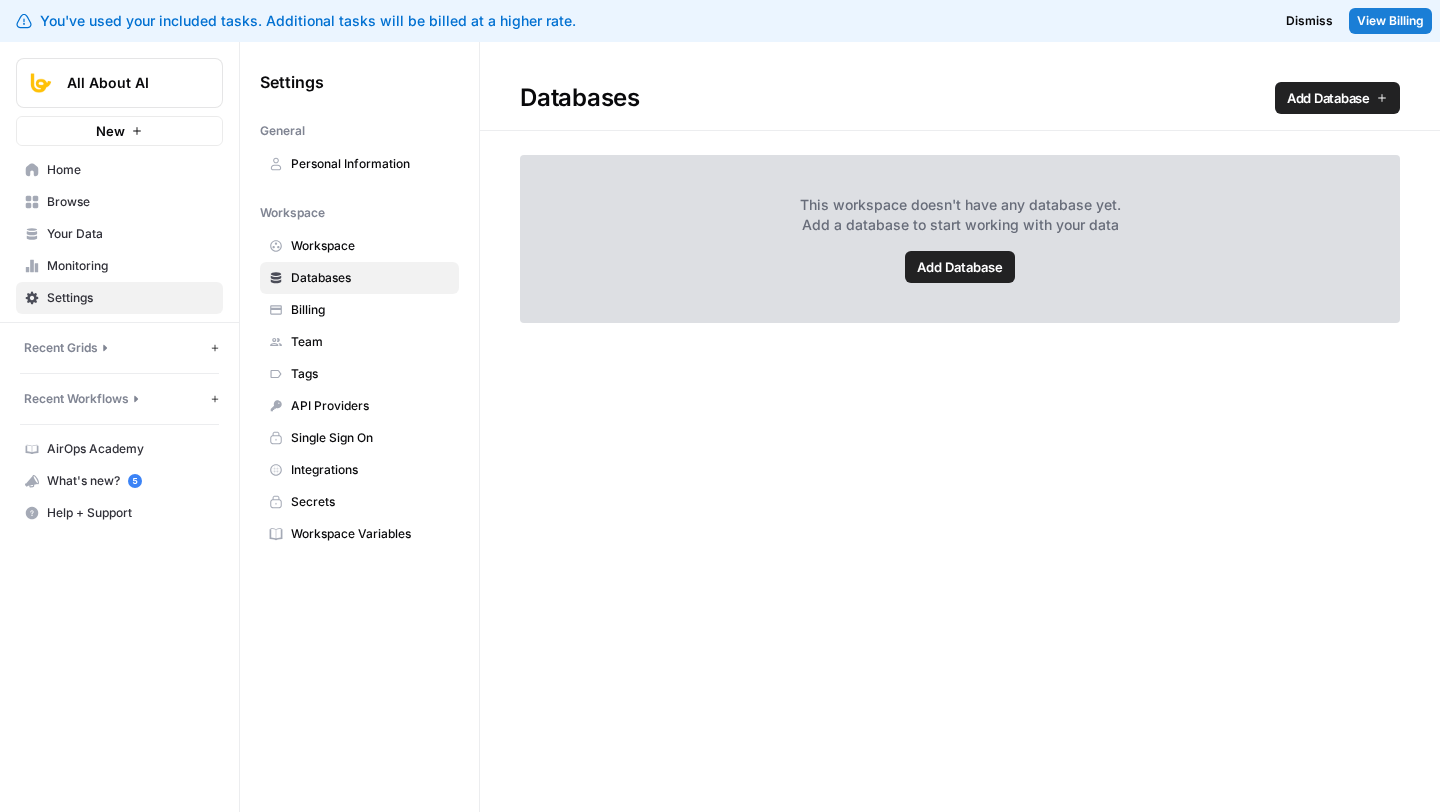 click on "Billing" at bounding box center (359, 310) 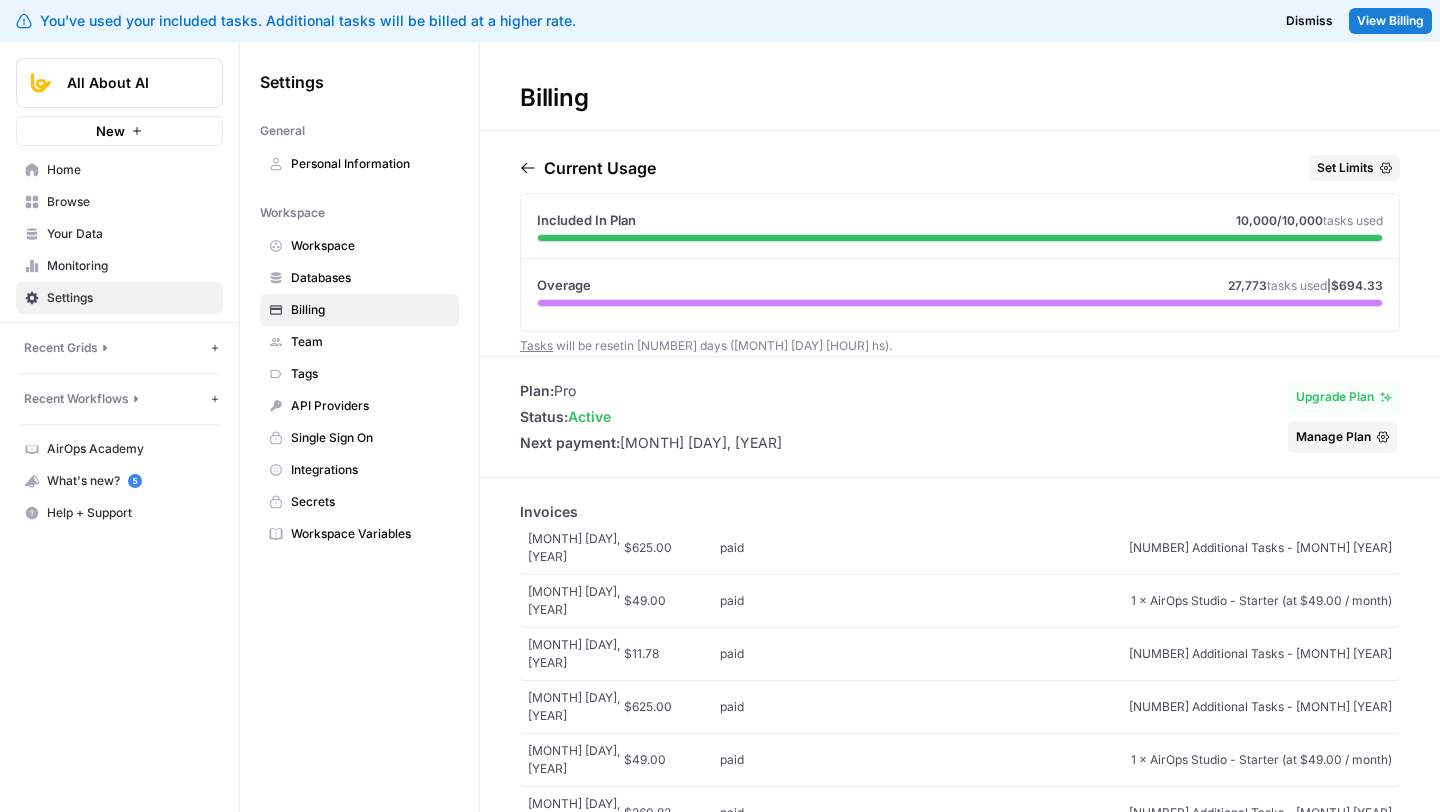 click on "Monitoring" at bounding box center (130, 266) 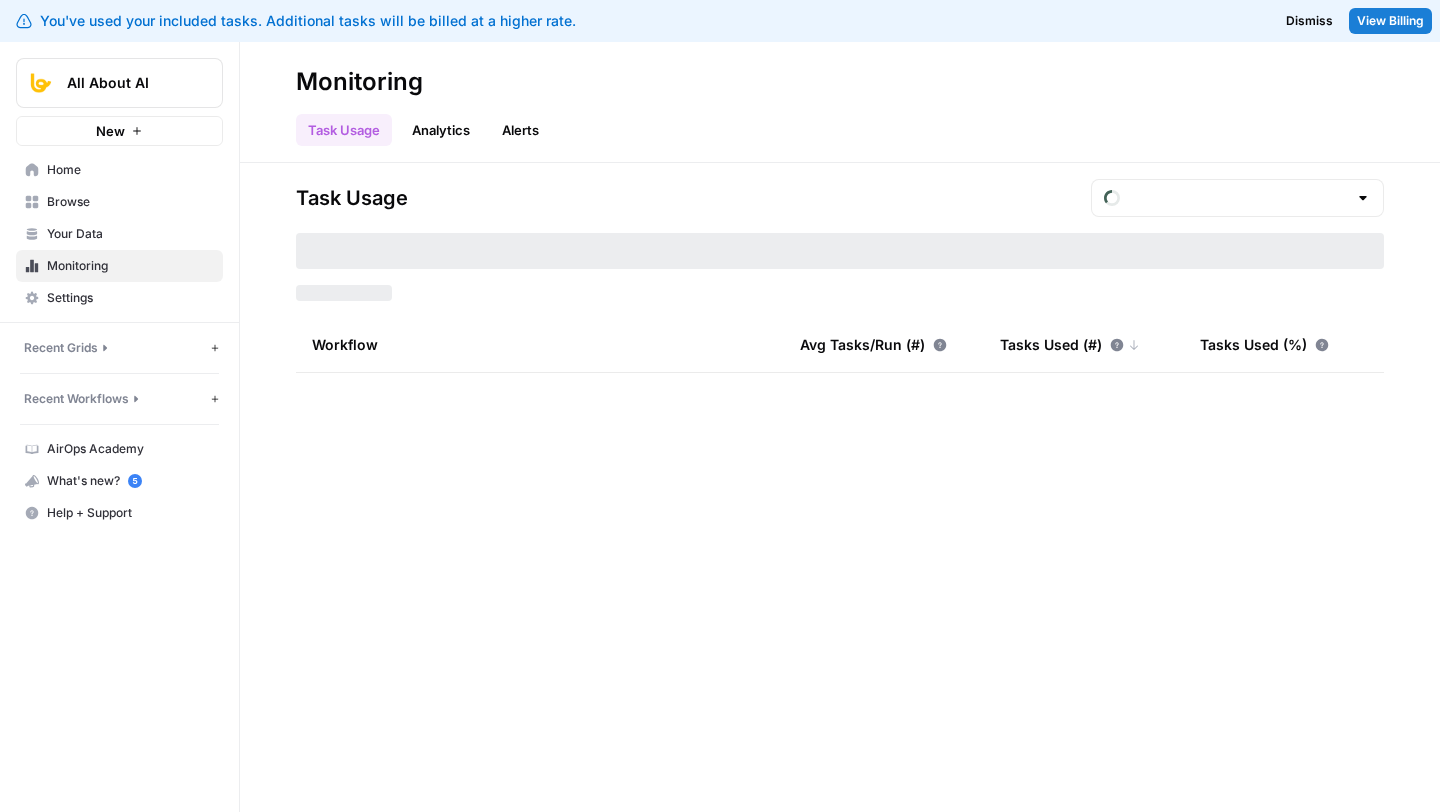 type on "July Overage" 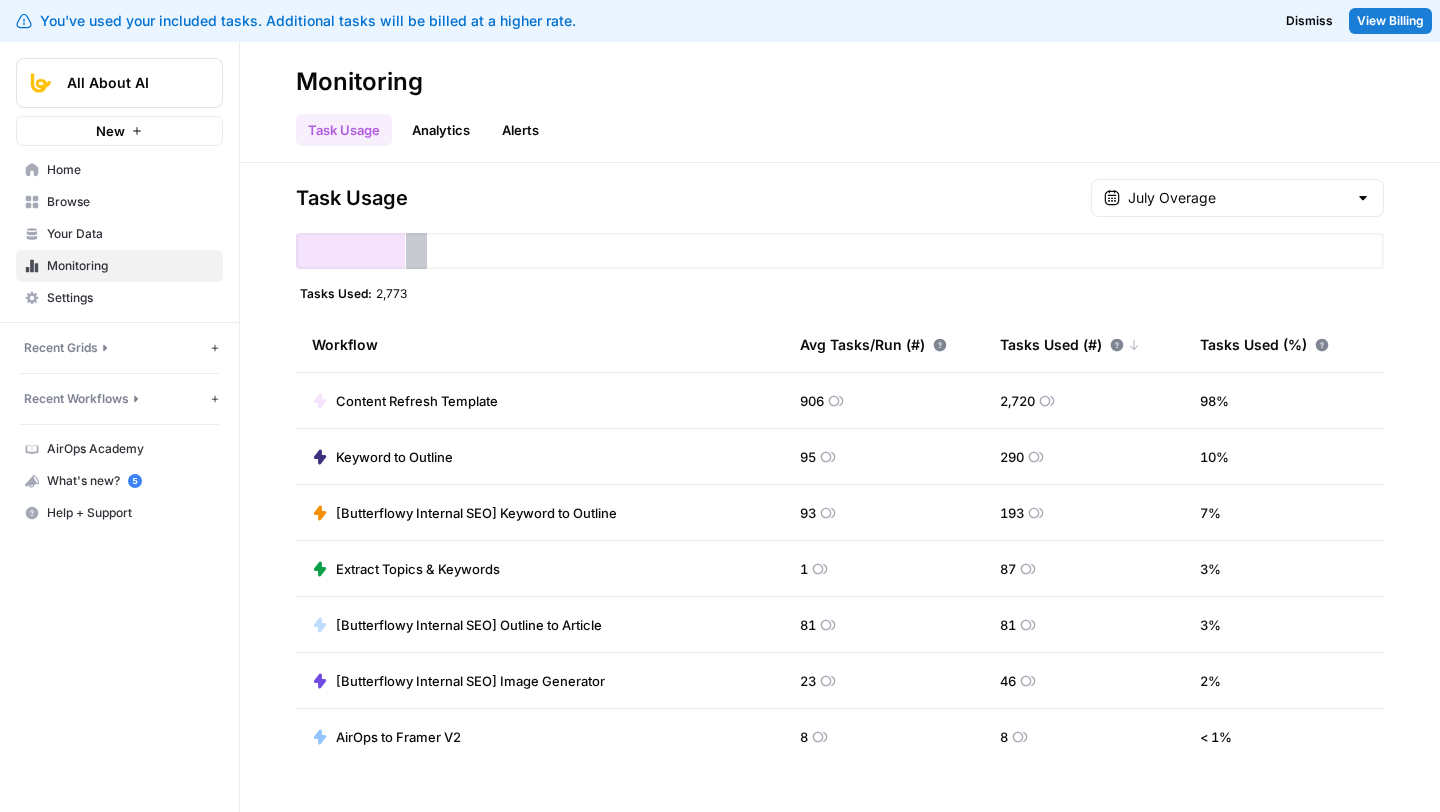 click on "Content Refresh Template" at bounding box center (417, 401) 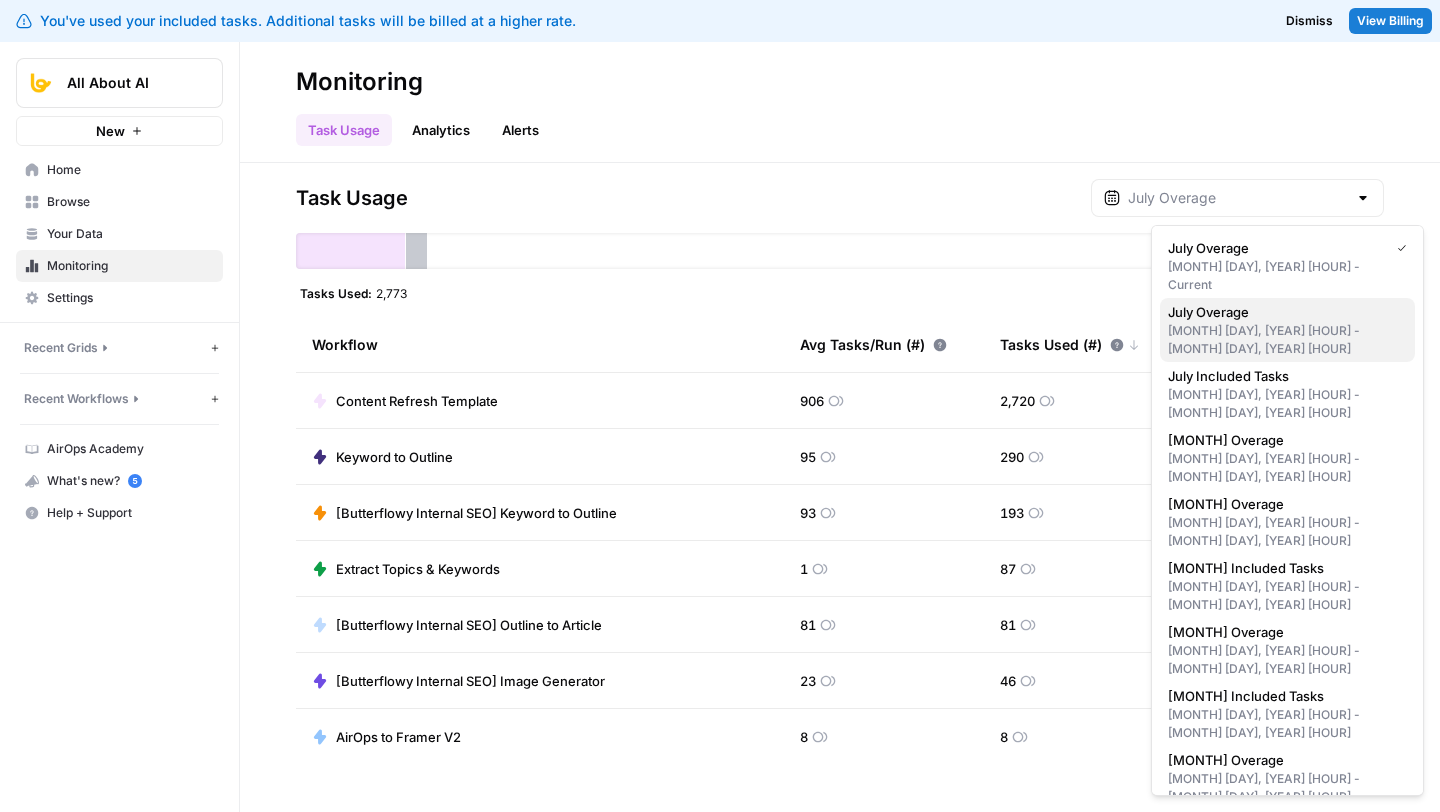 click on "Jul 9, 2025 5 pm - Jul 23, 2025 5 pm" at bounding box center (1287, 340) 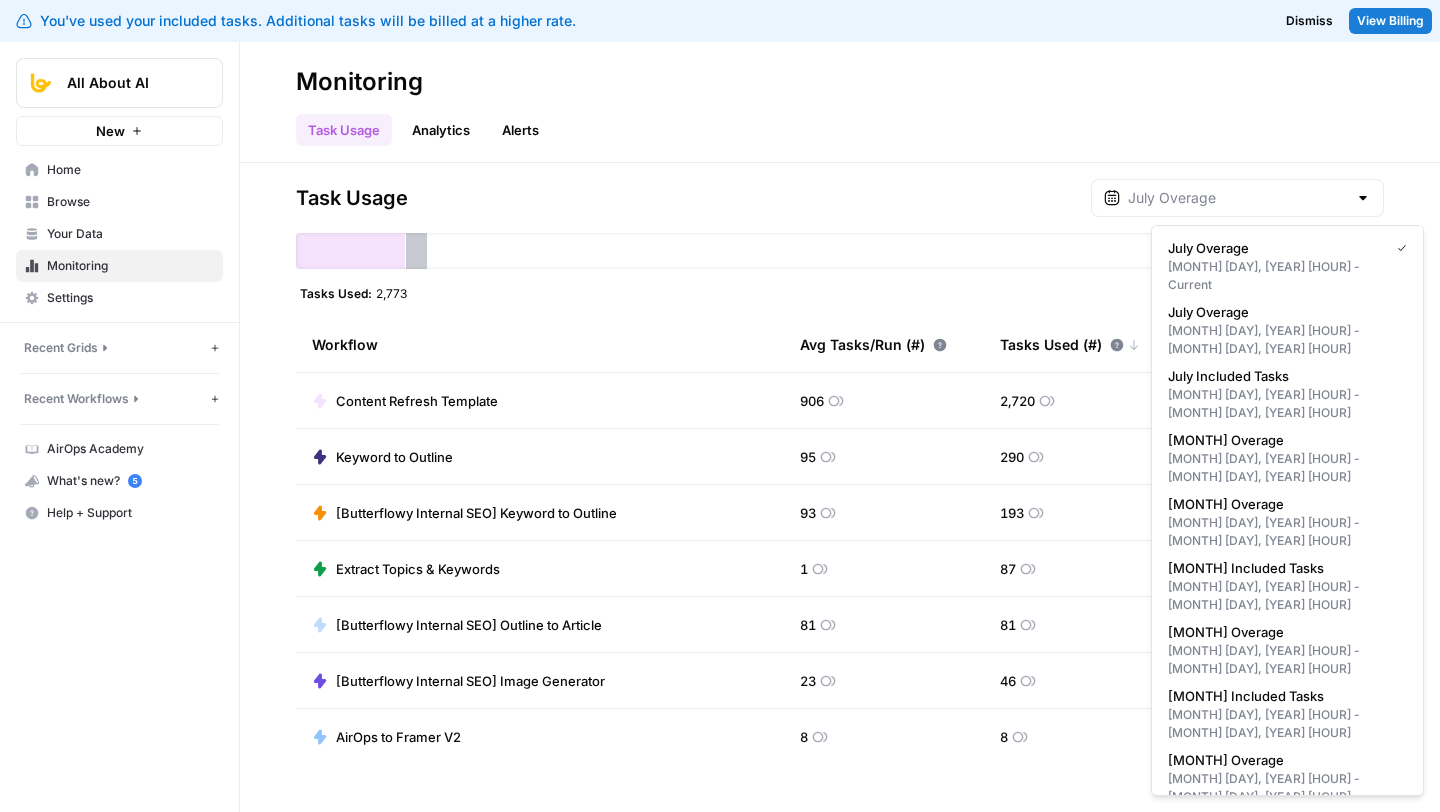 type on "July Overage" 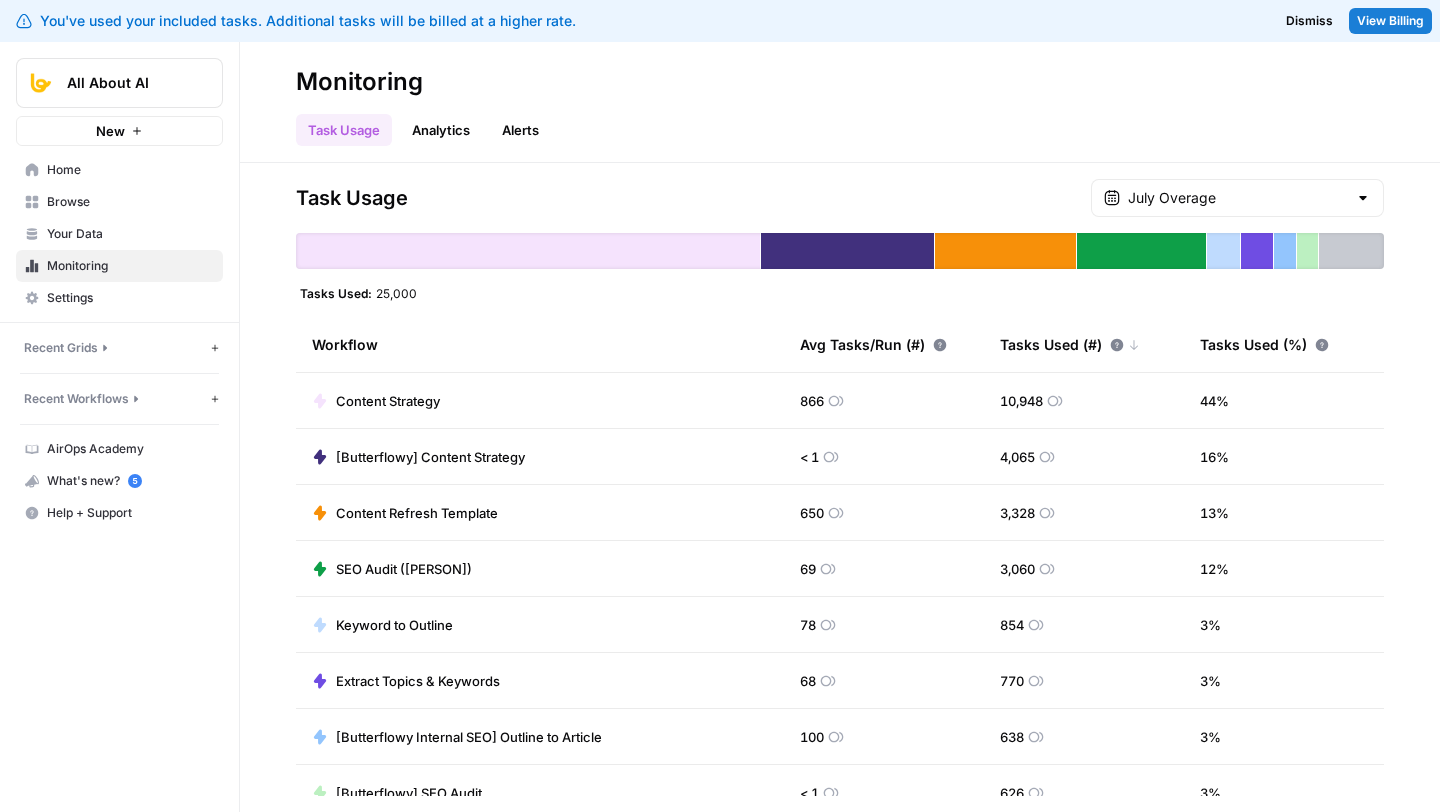 click on "Content Strategy" at bounding box center [388, 401] 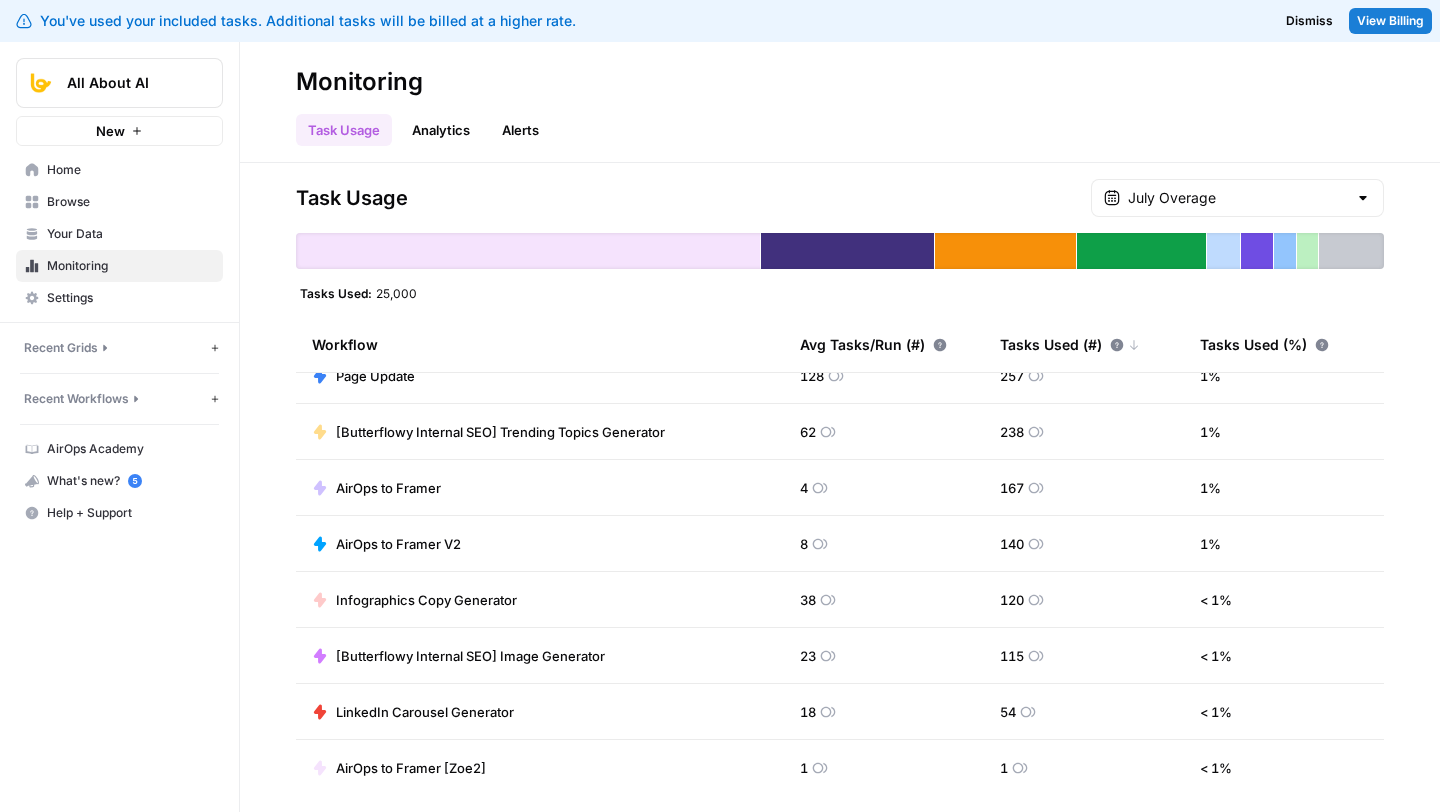 scroll, scrollTop: 0, scrollLeft: 0, axis: both 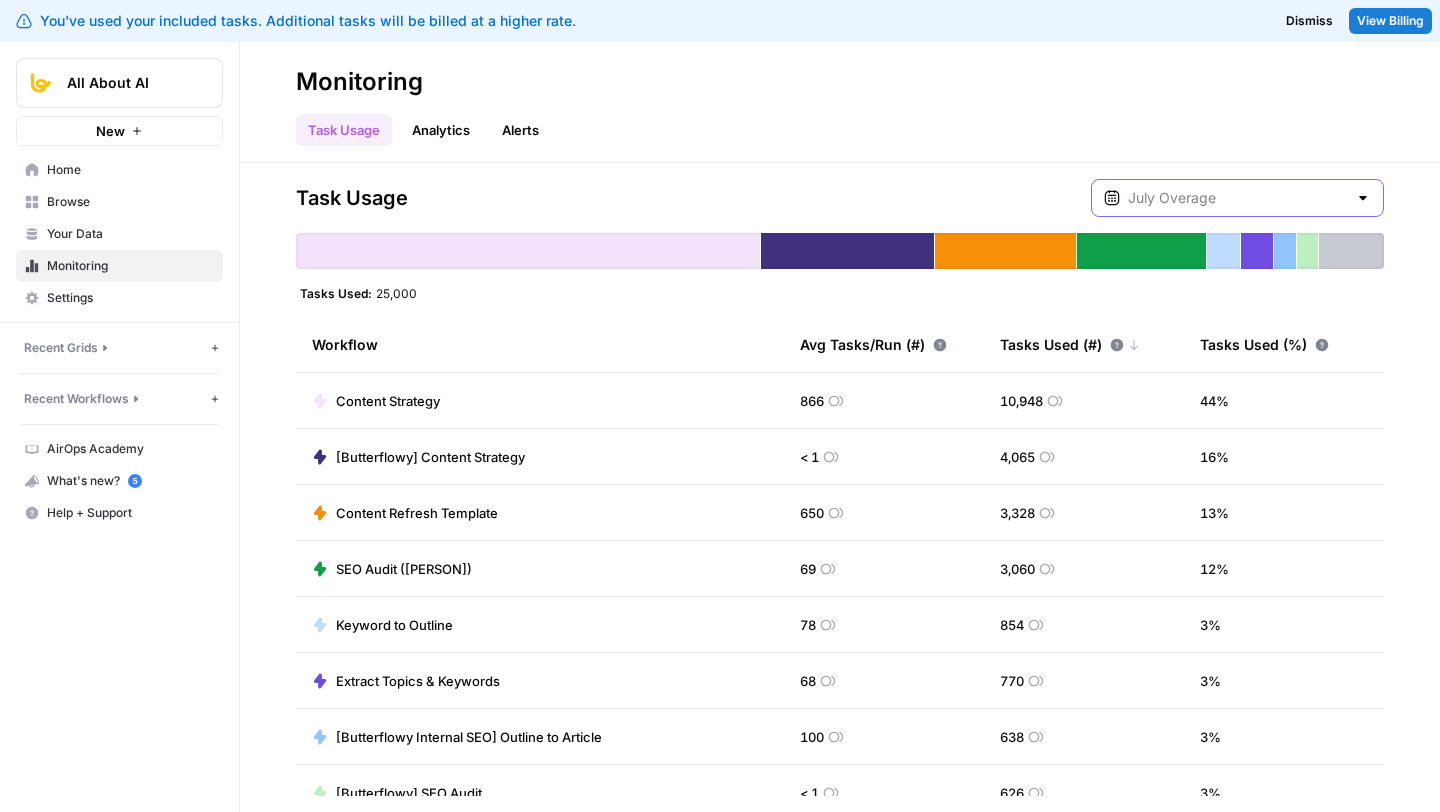 click at bounding box center [1237, 198] 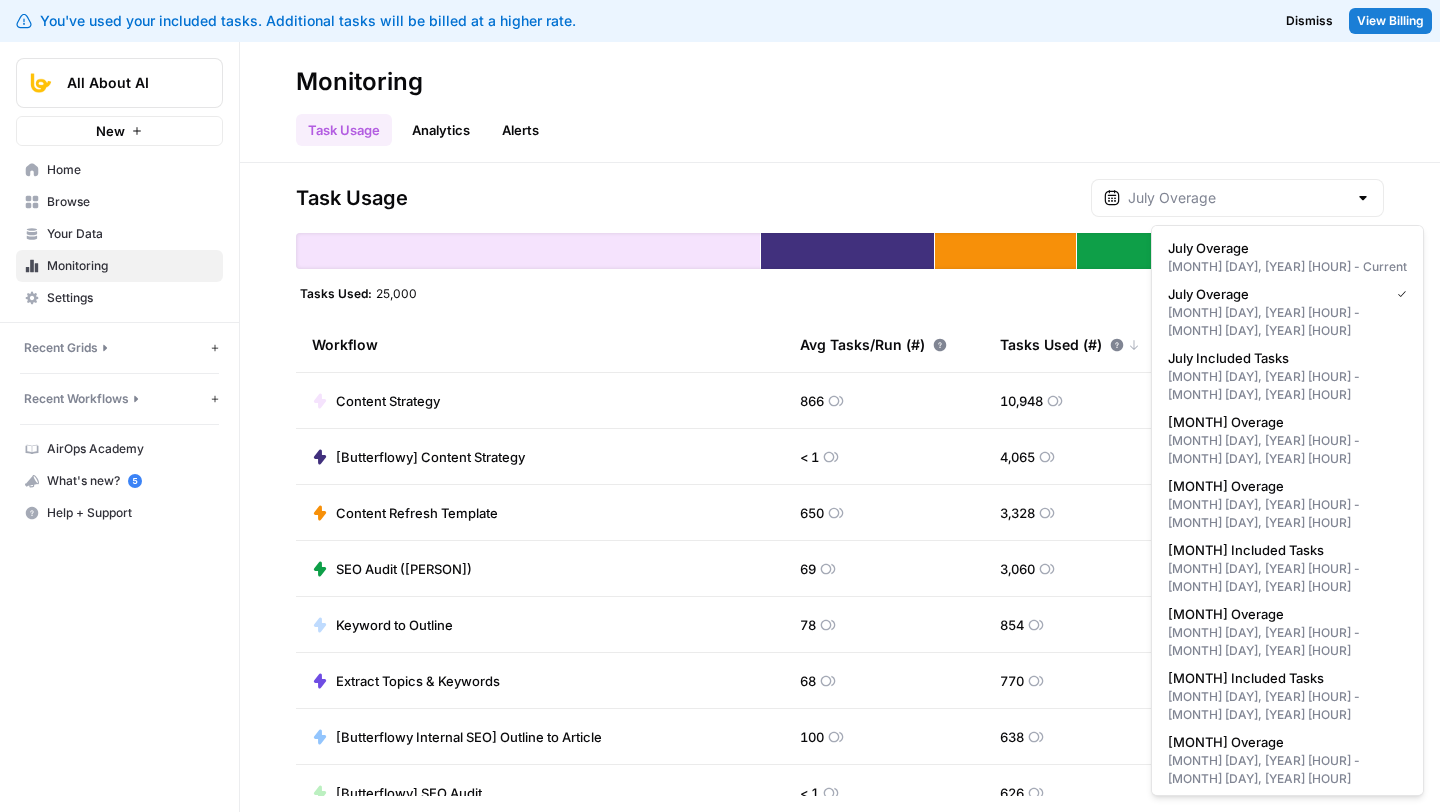 type on "July Overage" 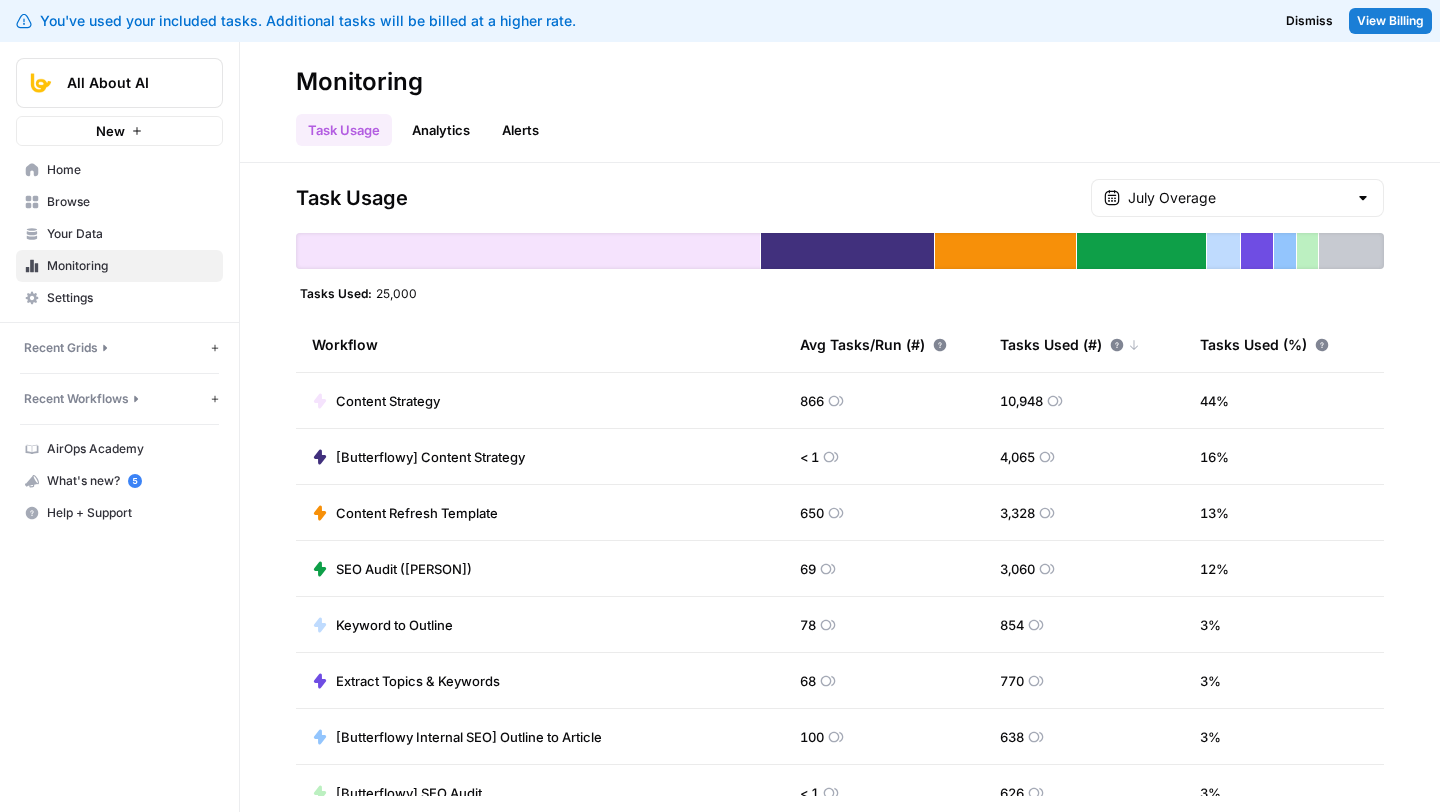 click on "Task Usage July Overage" at bounding box center [840, 198] 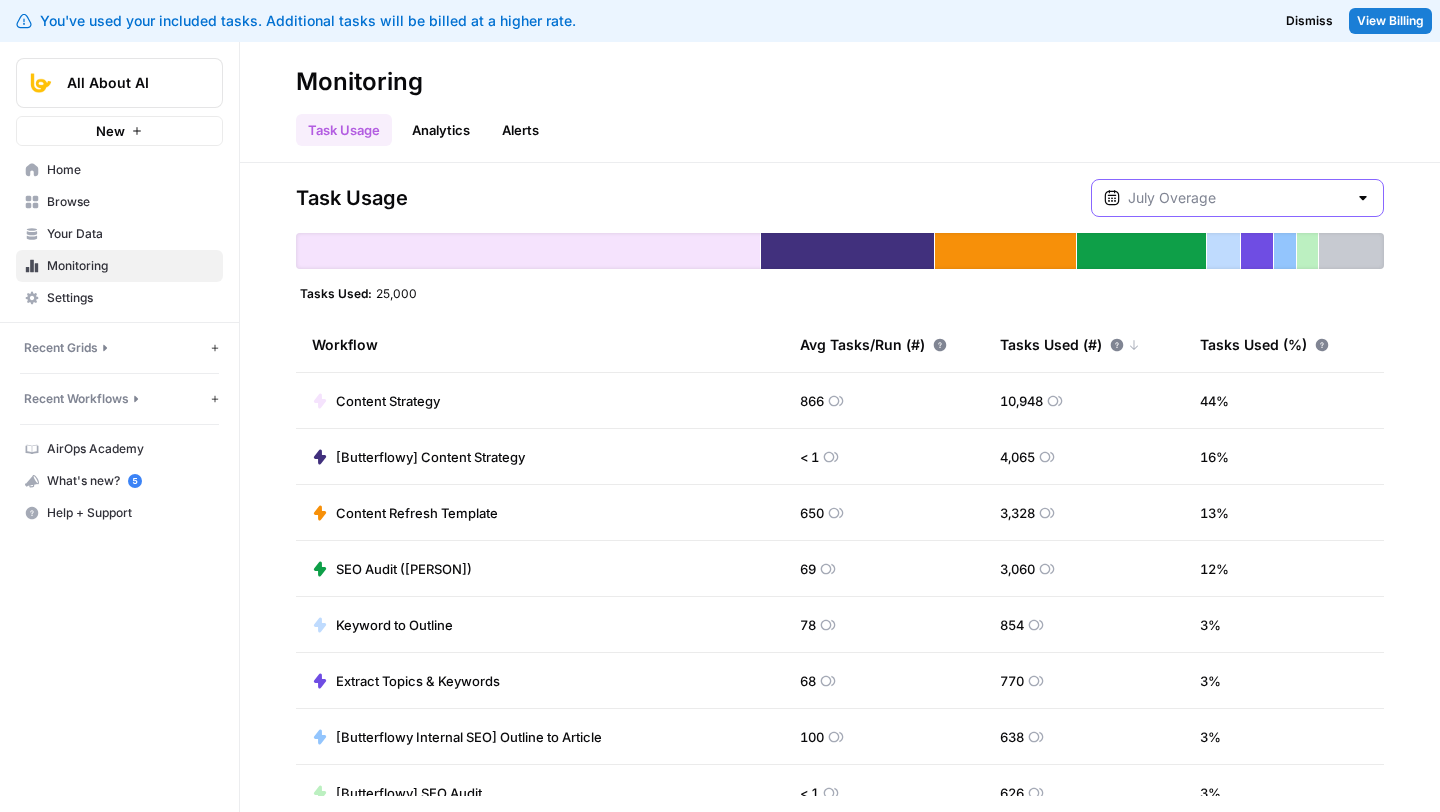 click at bounding box center [1237, 198] 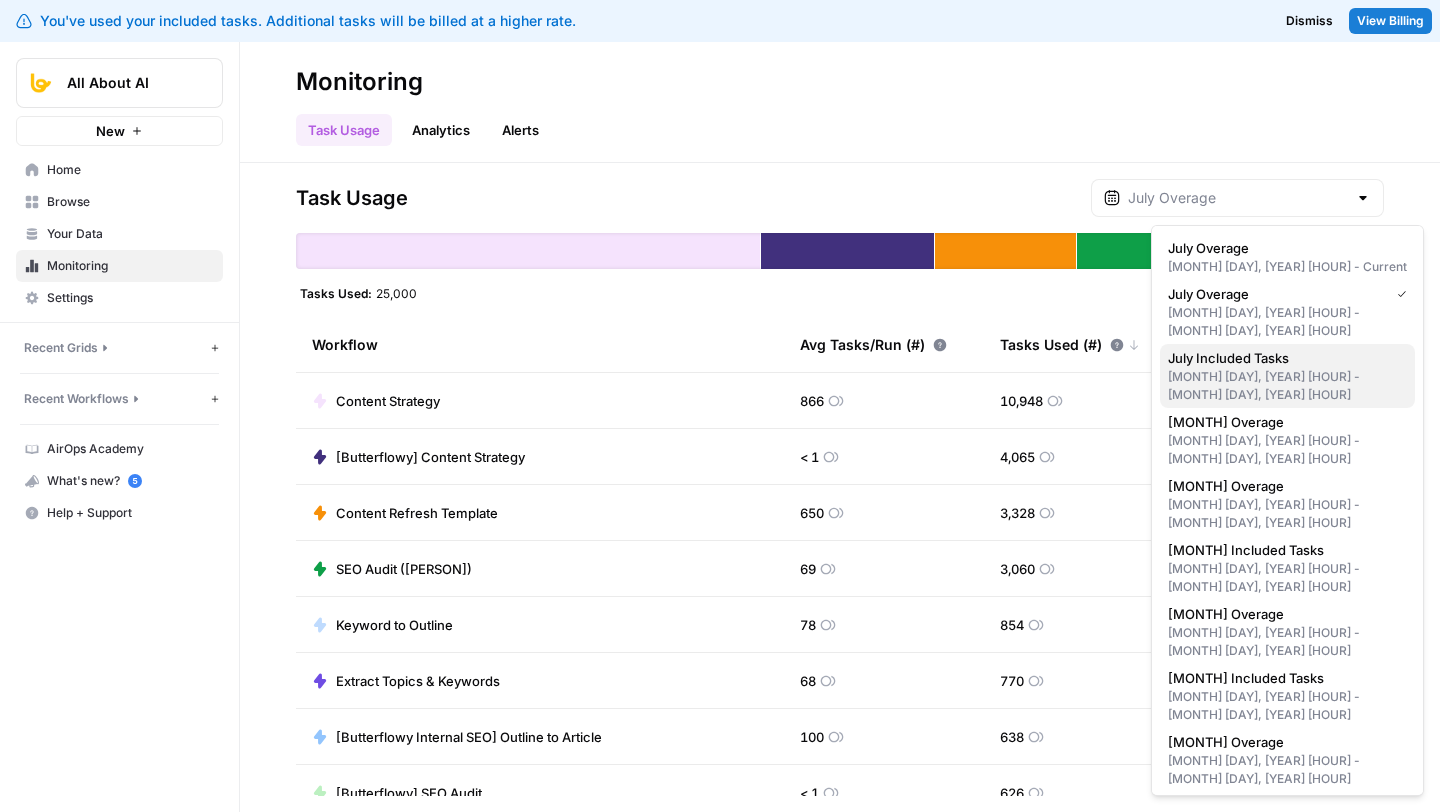 click on "July Included Tasks" at bounding box center (1283, 358) 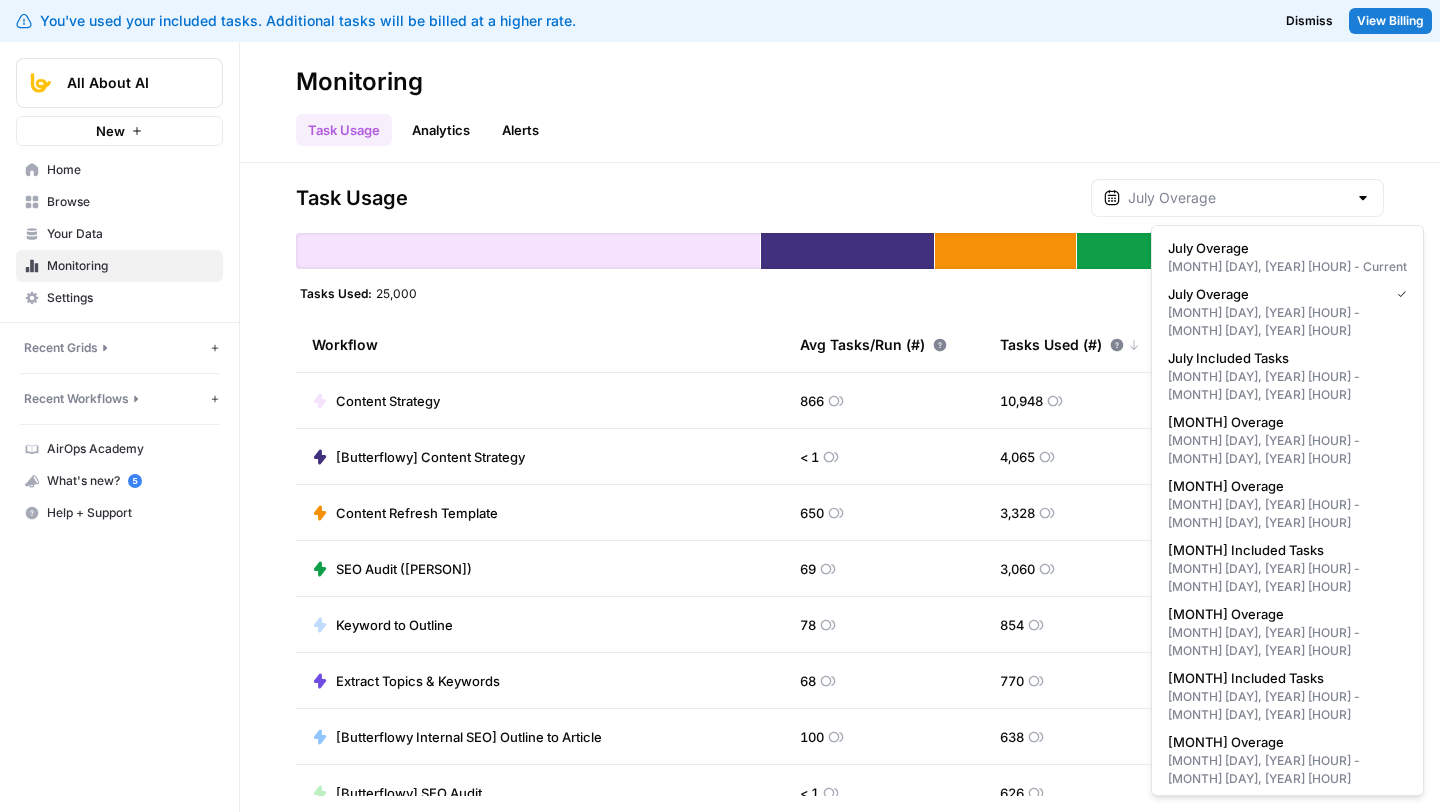 type on "July Included Tasks" 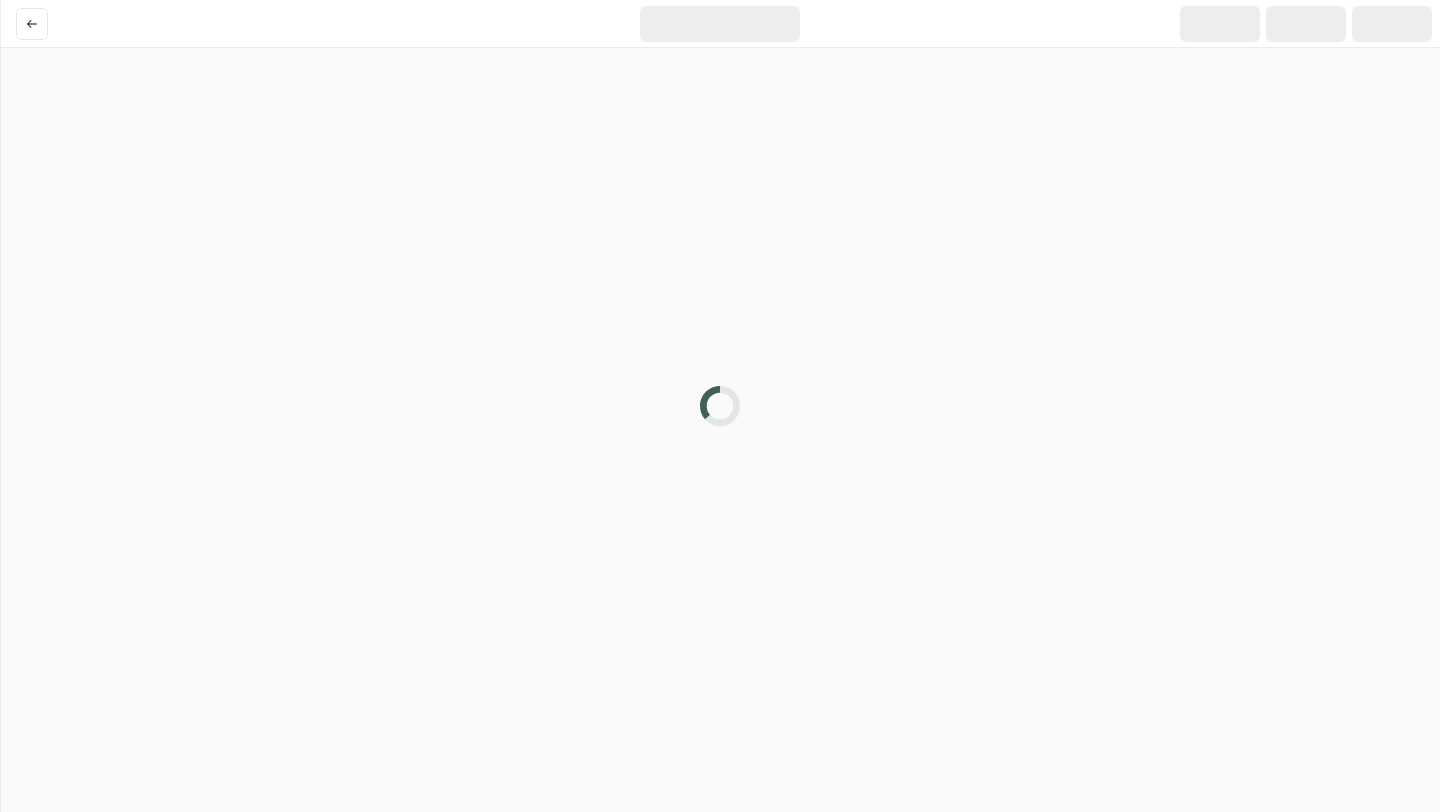 scroll, scrollTop: 0, scrollLeft: 0, axis: both 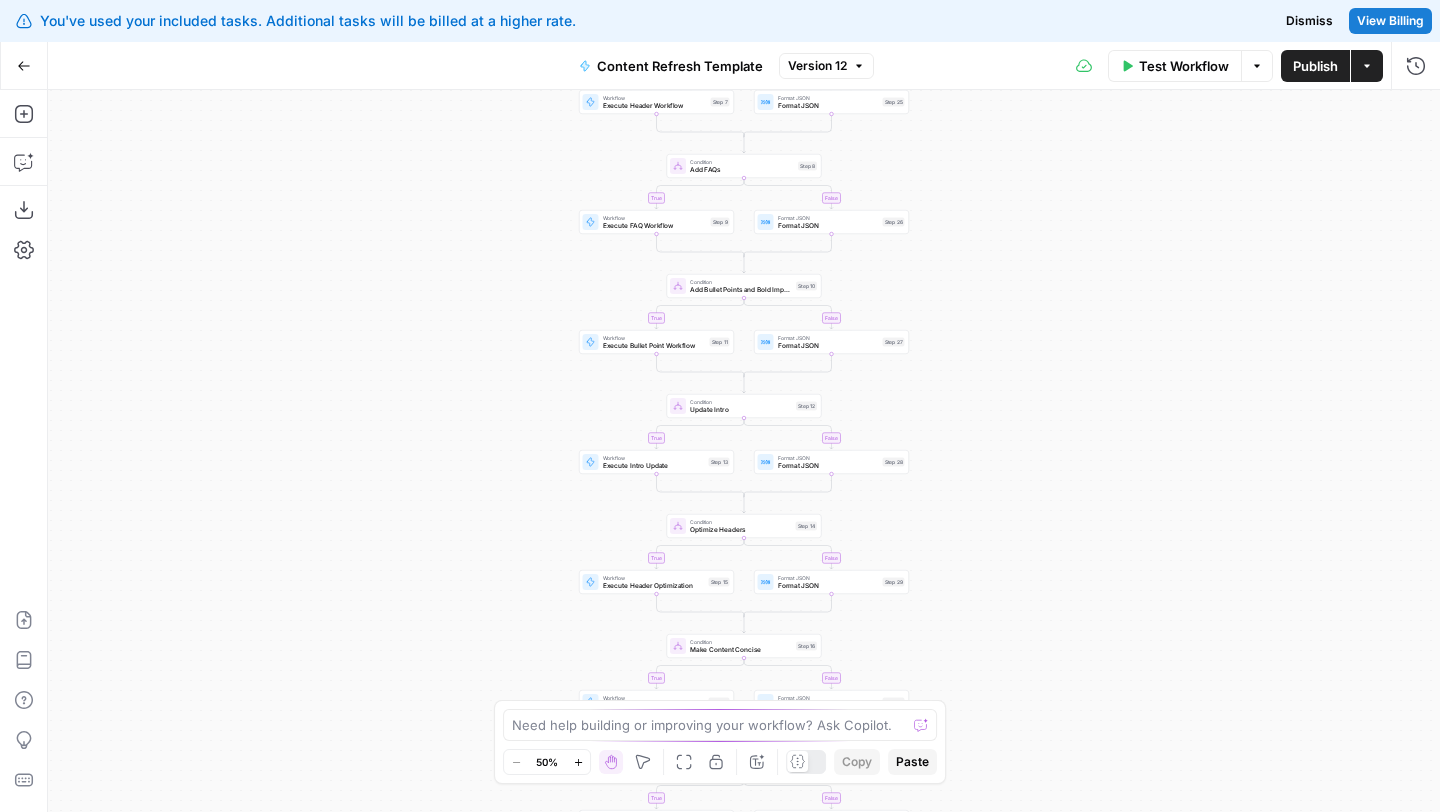 click 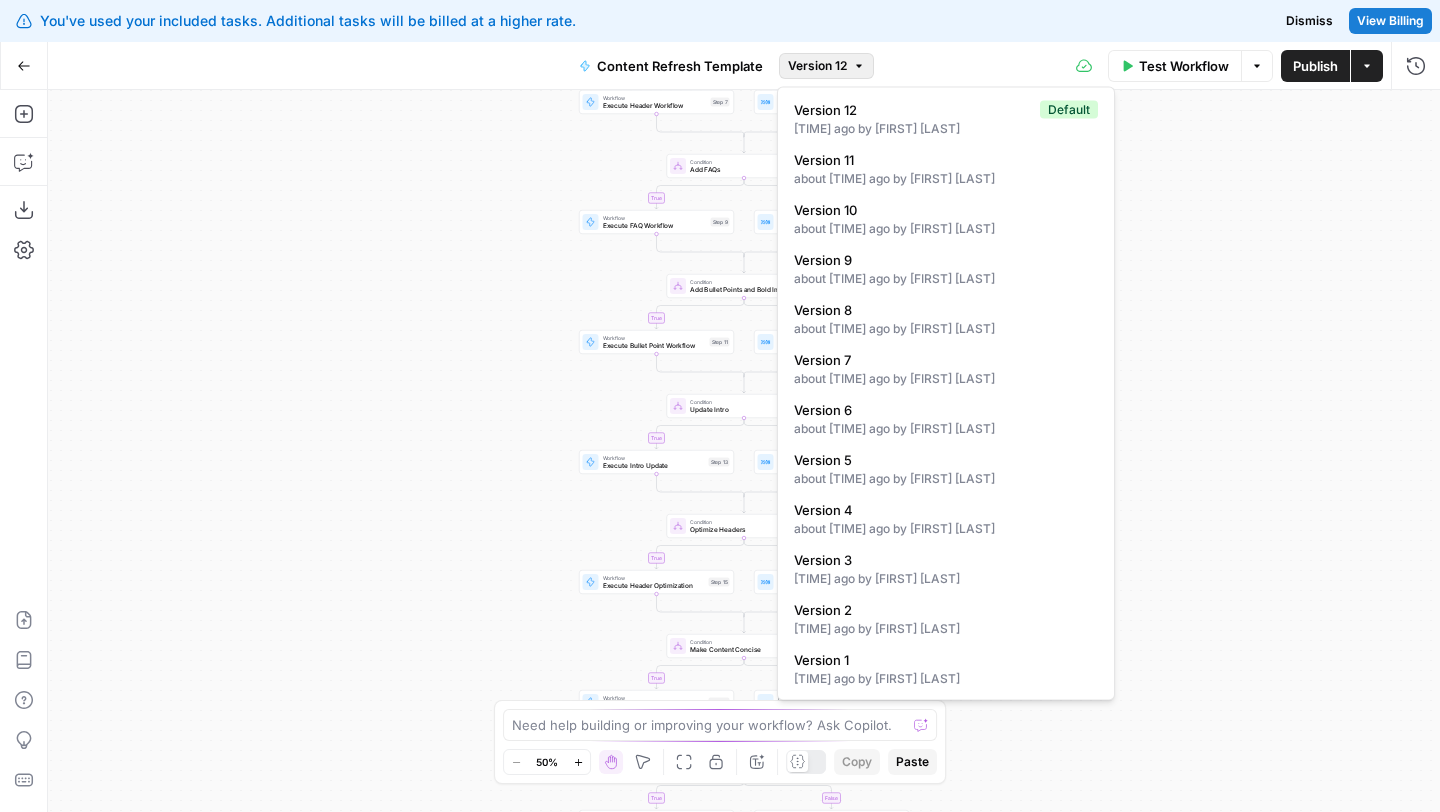 click 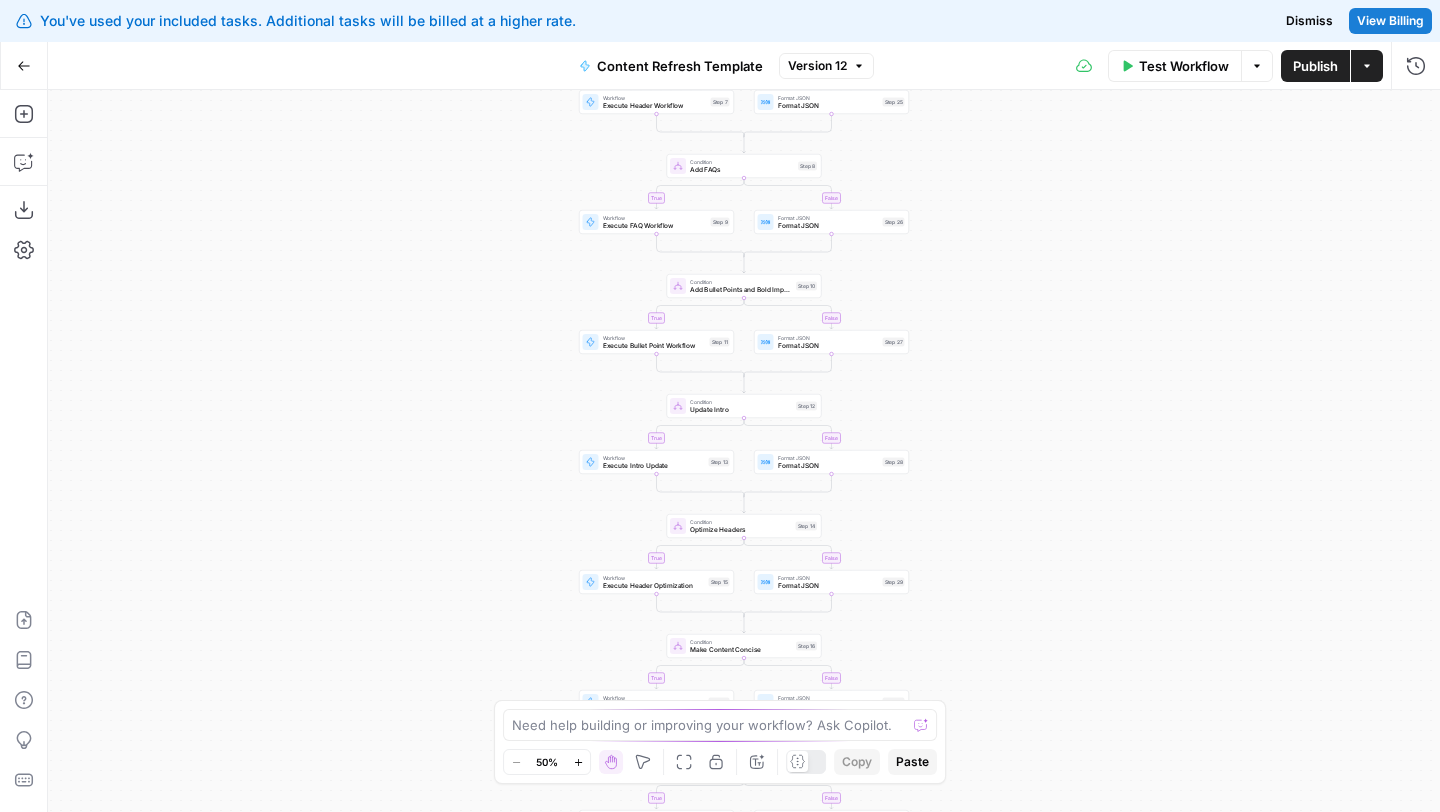 click on "Actions" at bounding box center [1367, 66] 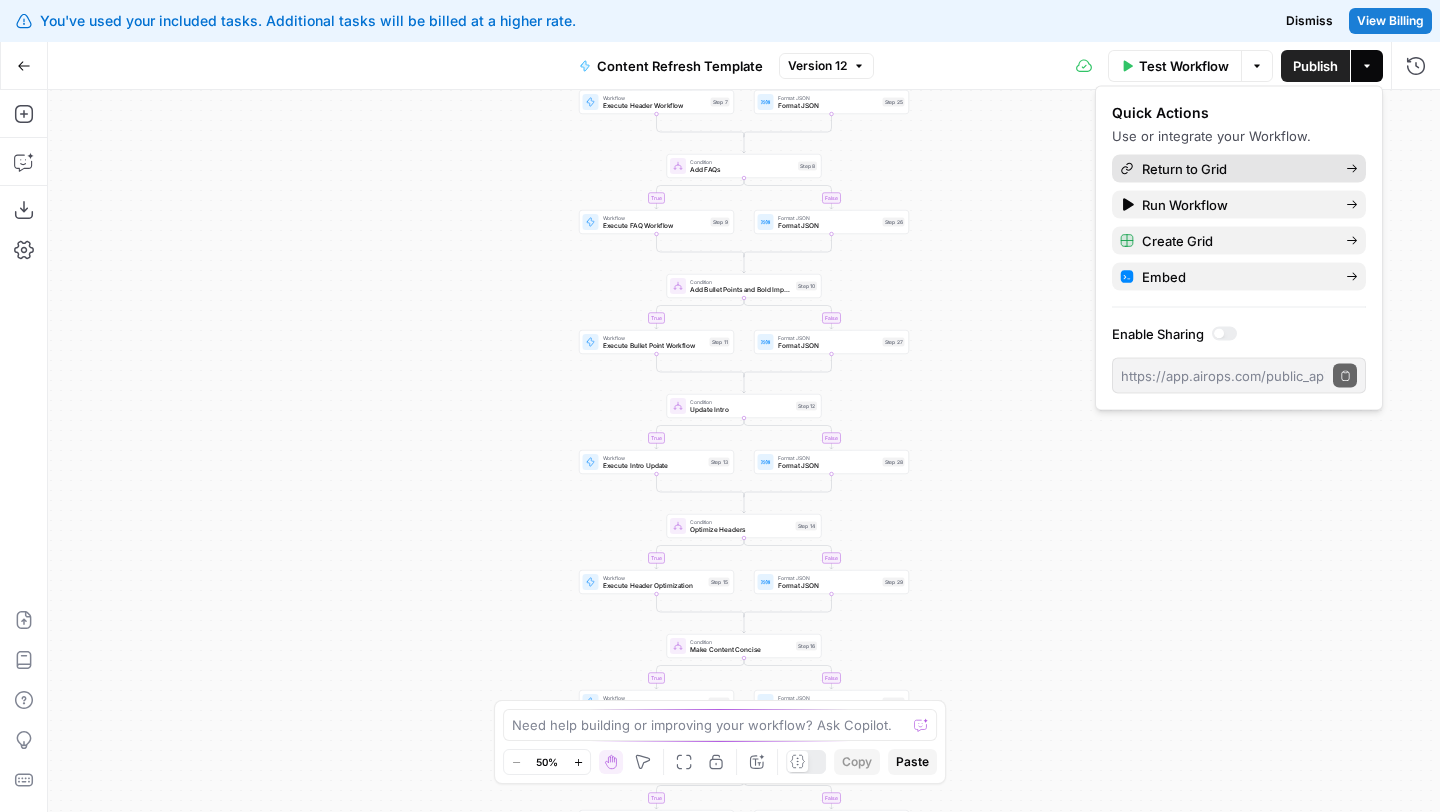 click on "Return to Grid" at bounding box center [1236, 169] 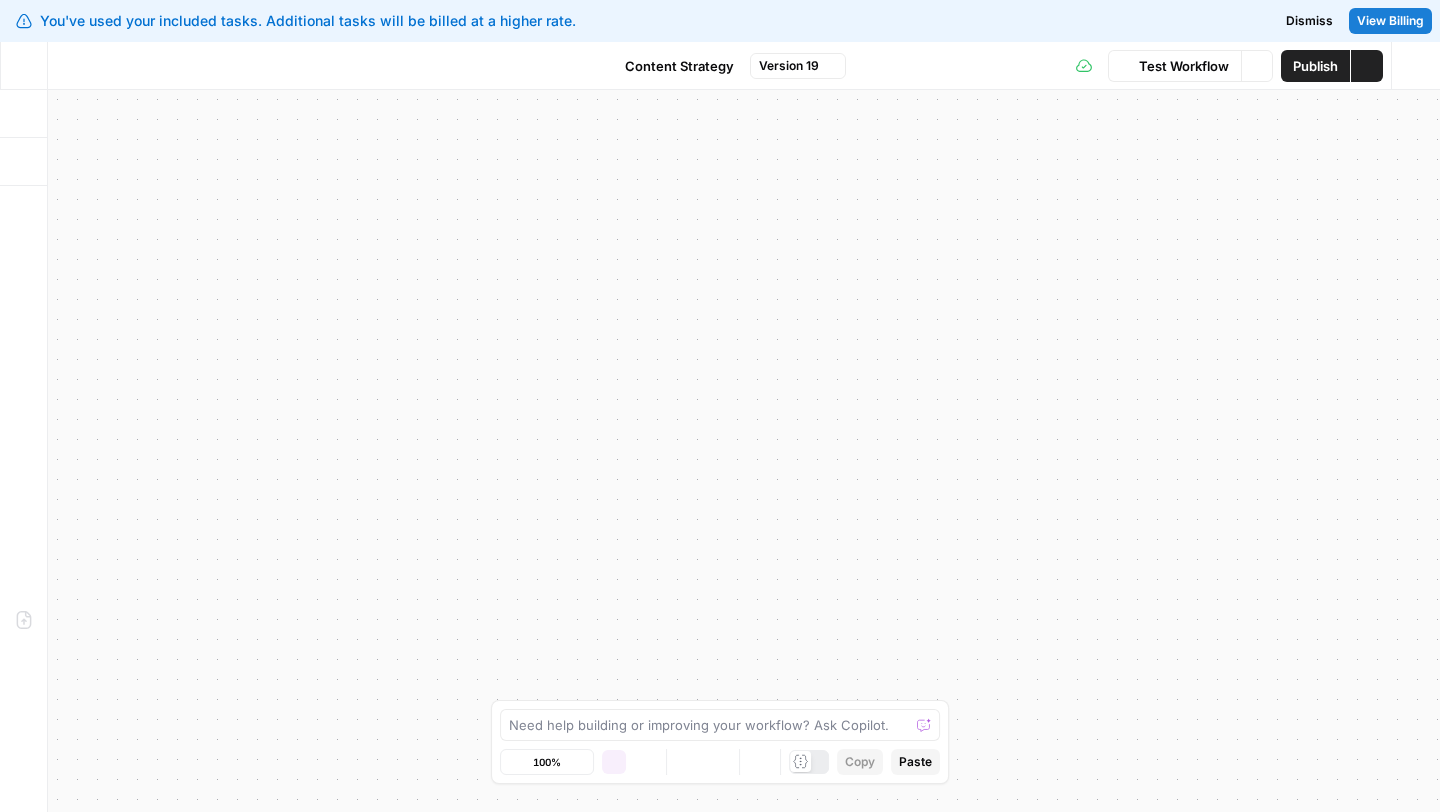 scroll, scrollTop: 0, scrollLeft: 0, axis: both 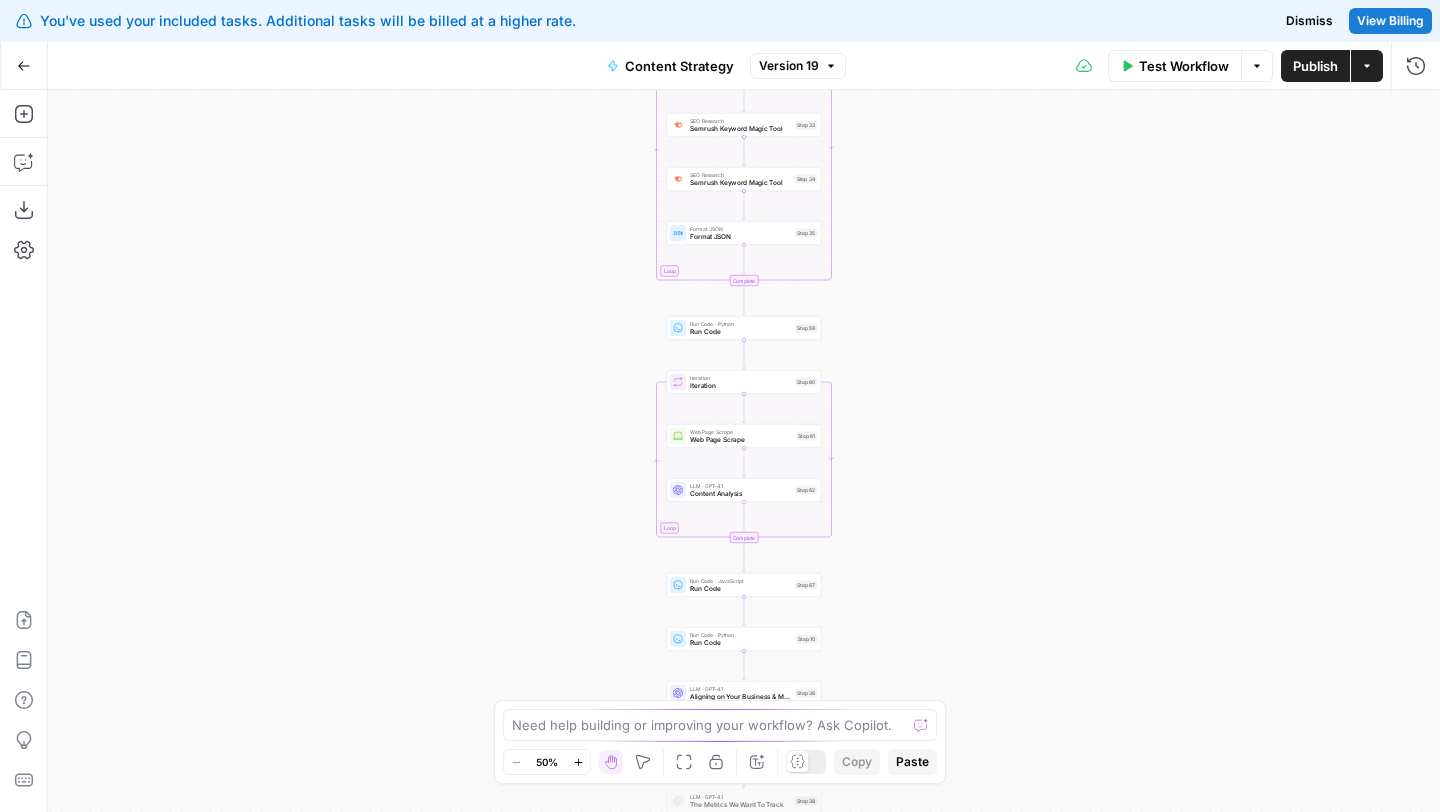 click on "Version 19" at bounding box center (789, 66) 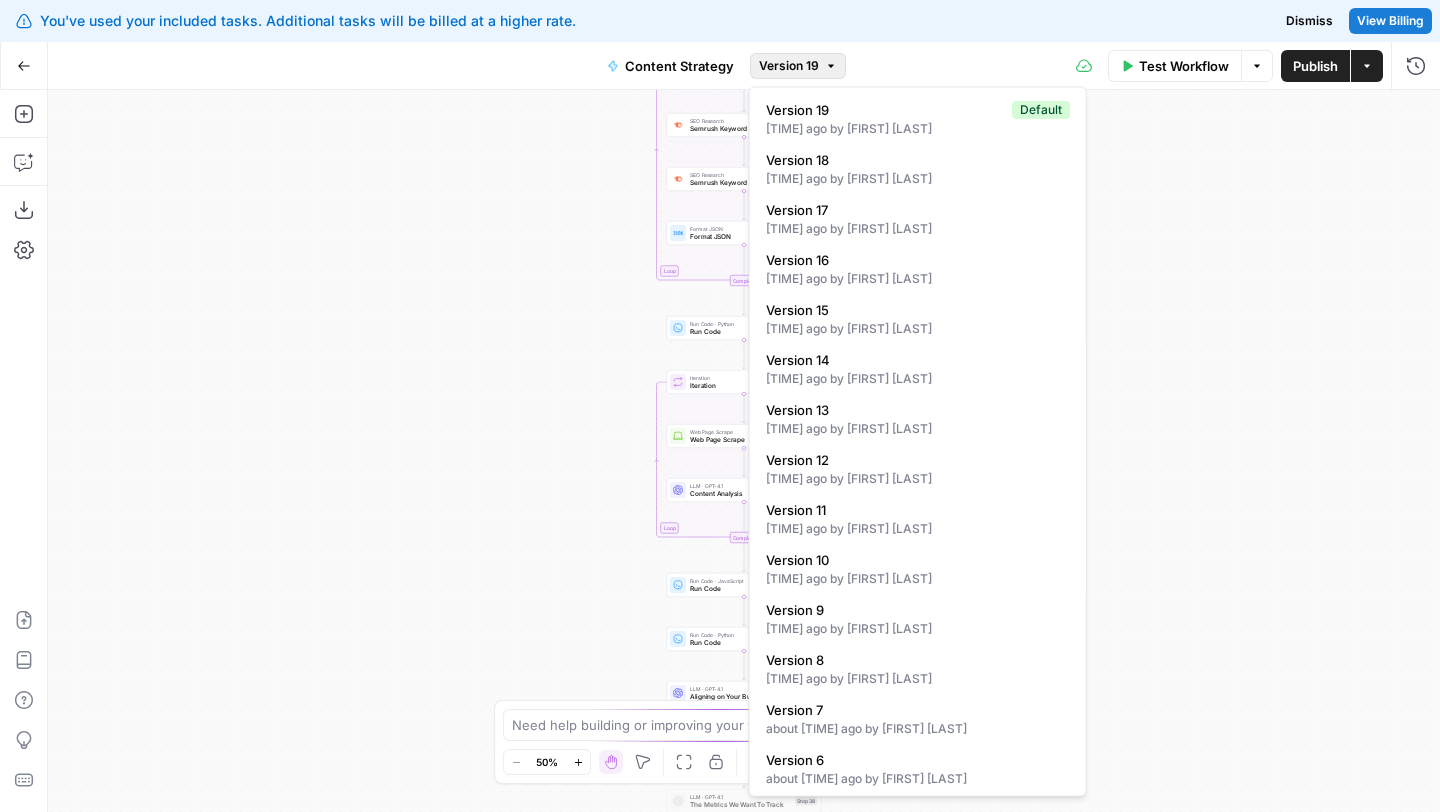 click on "Version 19" at bounding box center [789, 66] 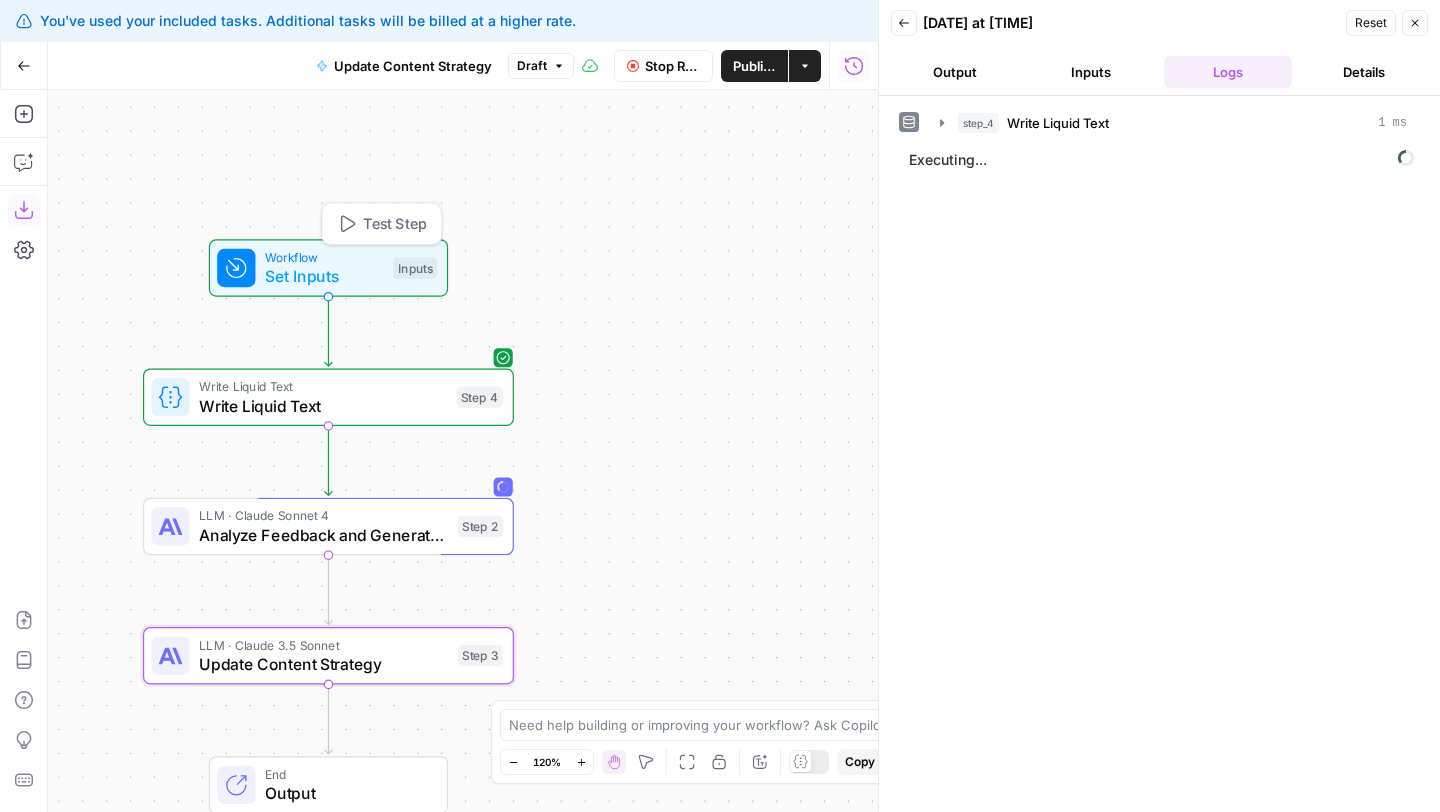 scroll, scrollTop: 0, scrollLeft: 0, axis: both 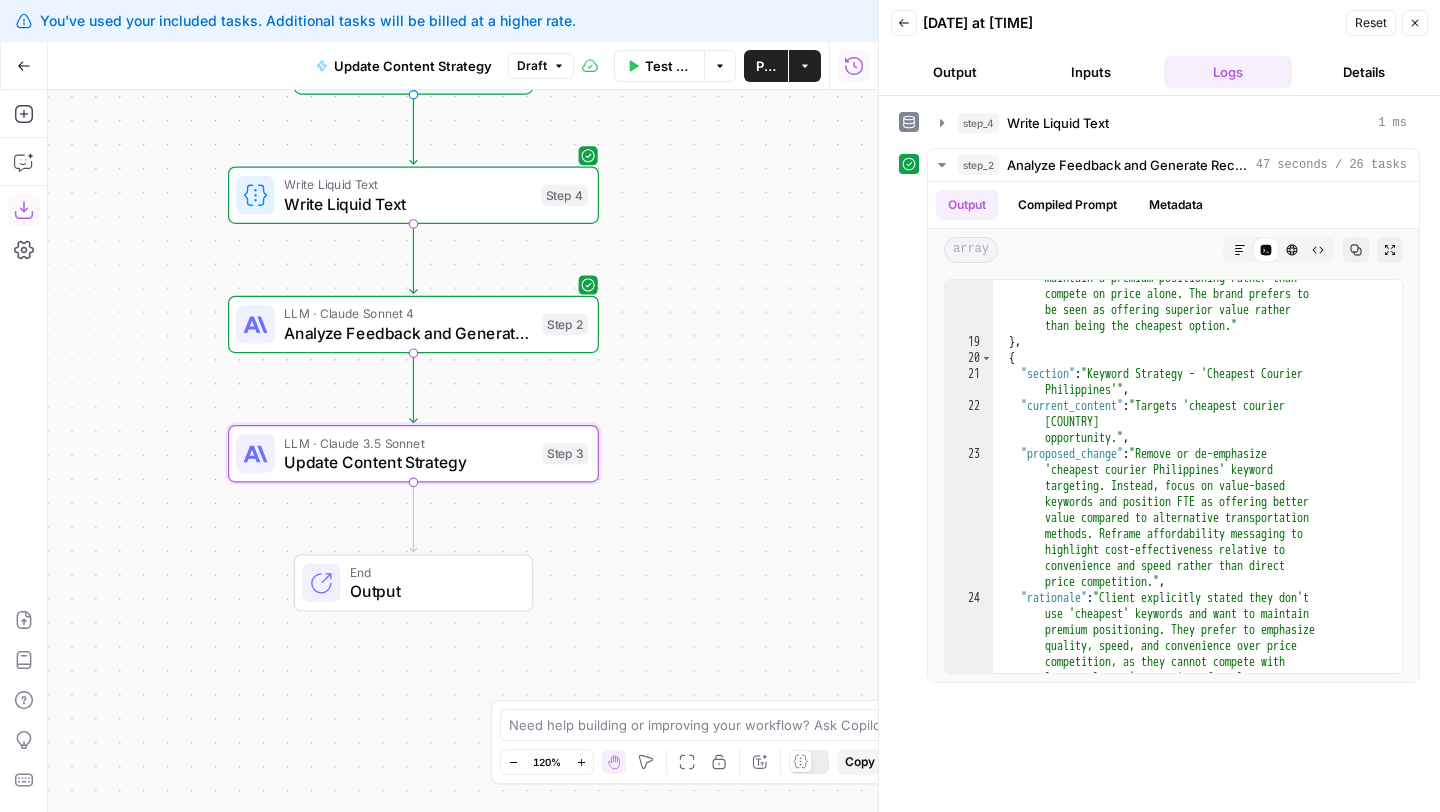 drag, startPoint x: 713, startPoint y: 467, endPoint x: 796, endPoint y: 264, distance: 219.31256 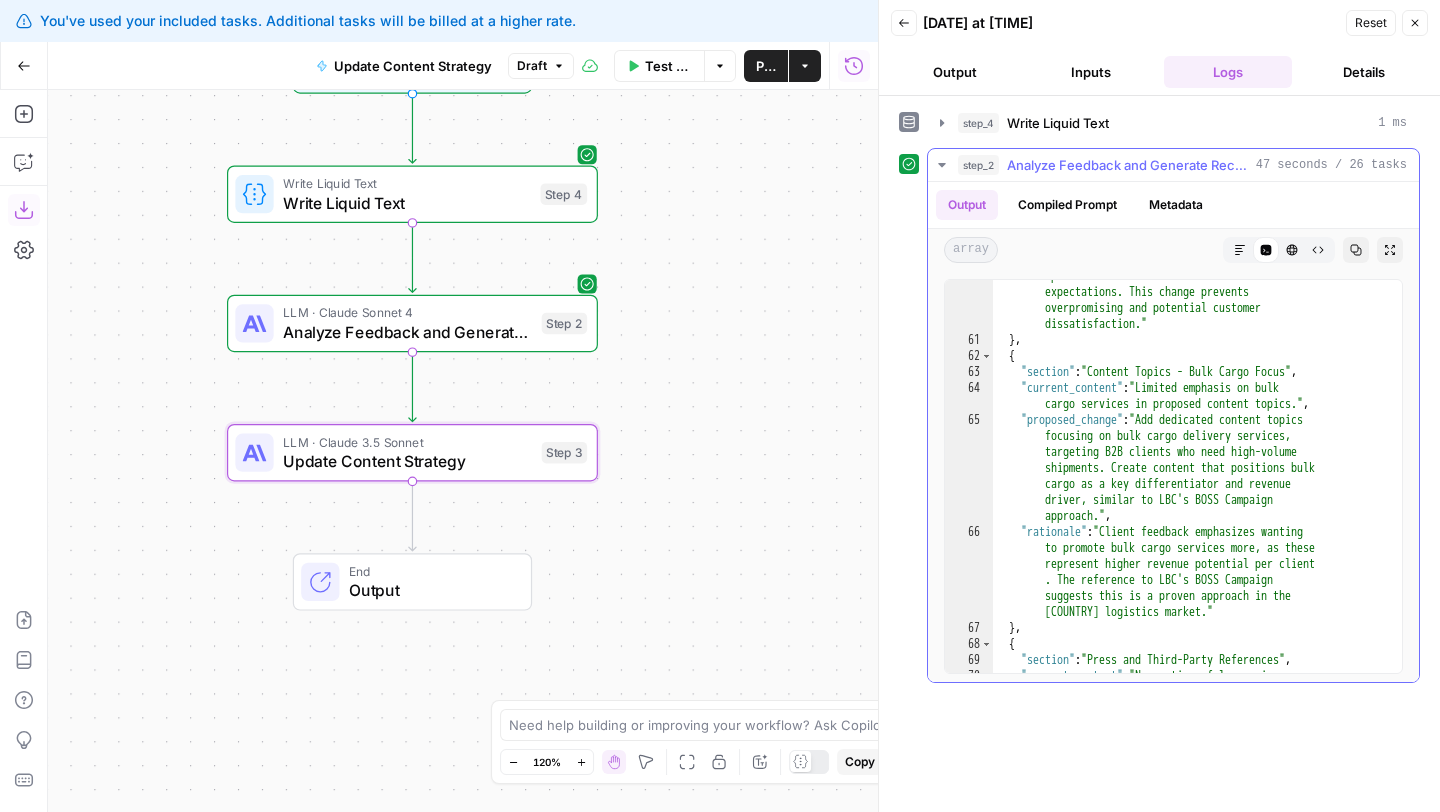 scroll, scrollTop: 3719, scrollLeft: 0, axis: vertical 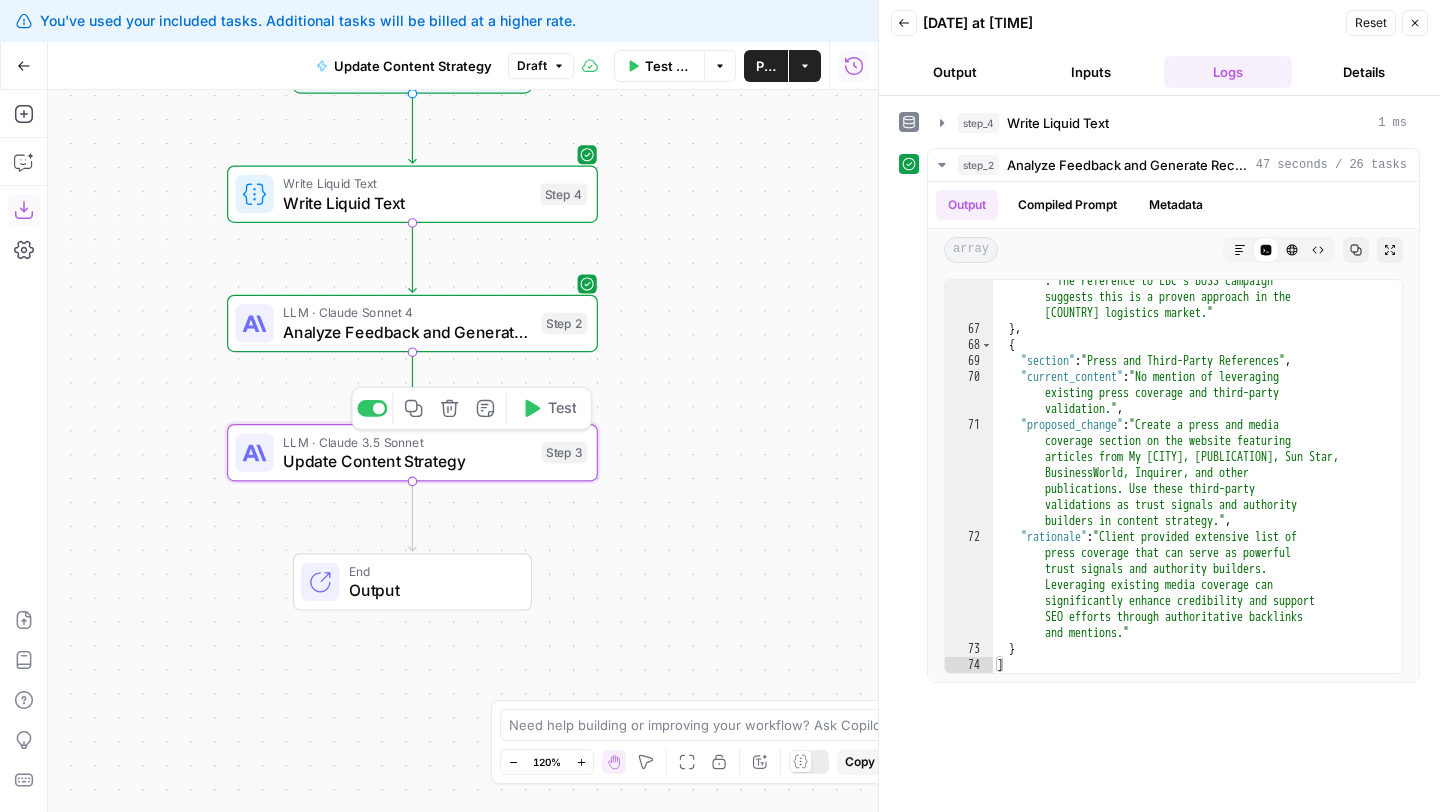 click on "Test" at bounding box center (549, 408) 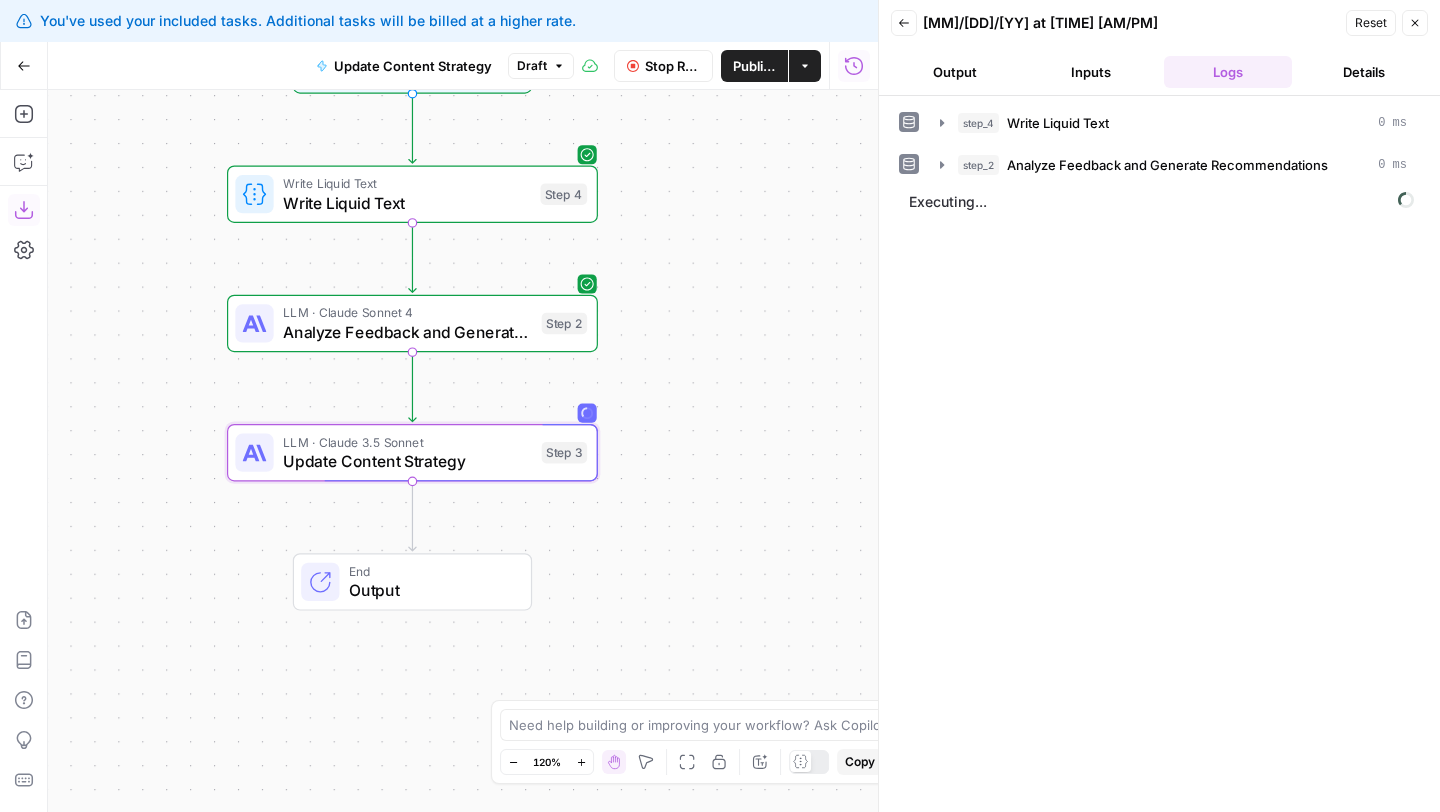 click on "Publish" at bounding box center (754, 66) 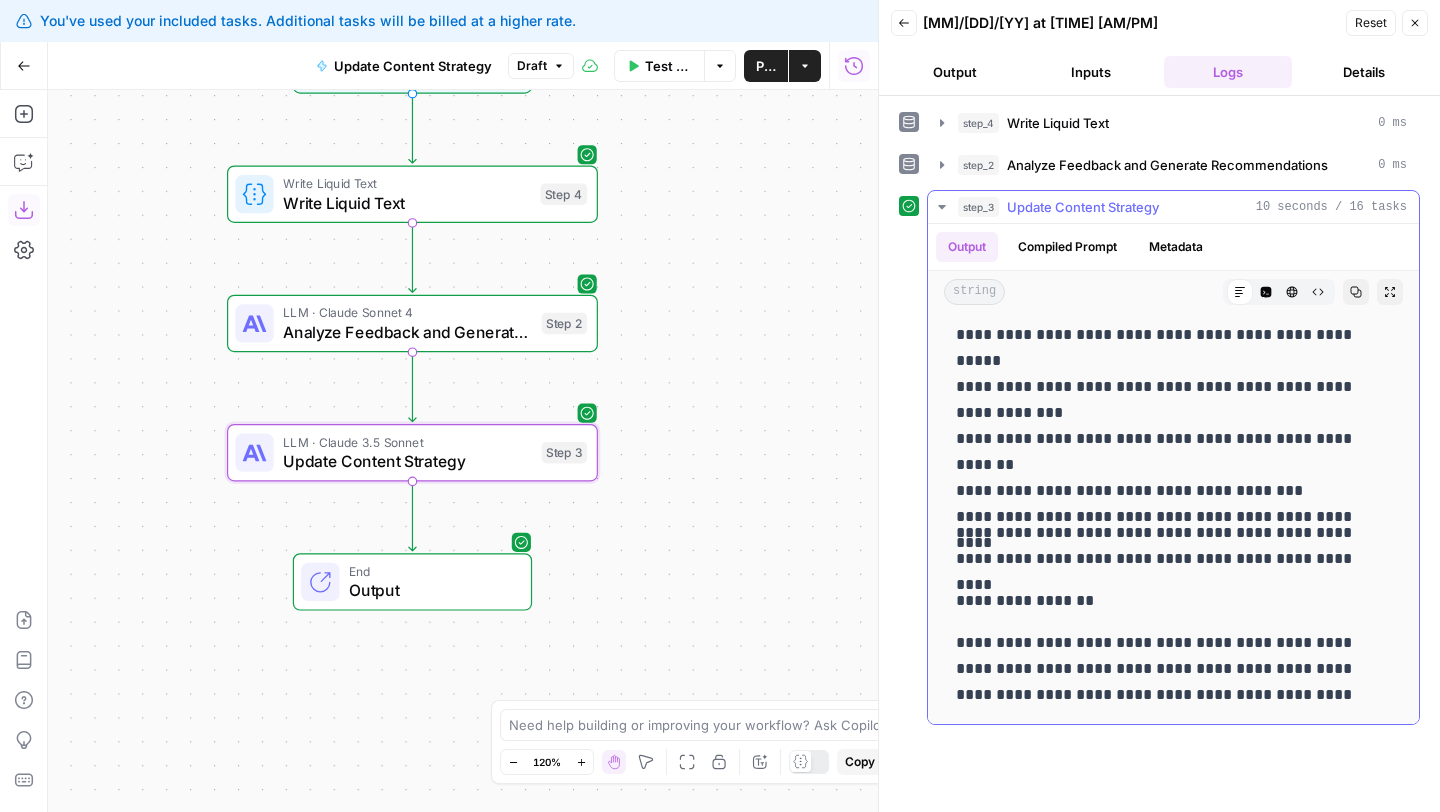 scroll, scrollTop: 0, scrollLeft: 0, axis: both 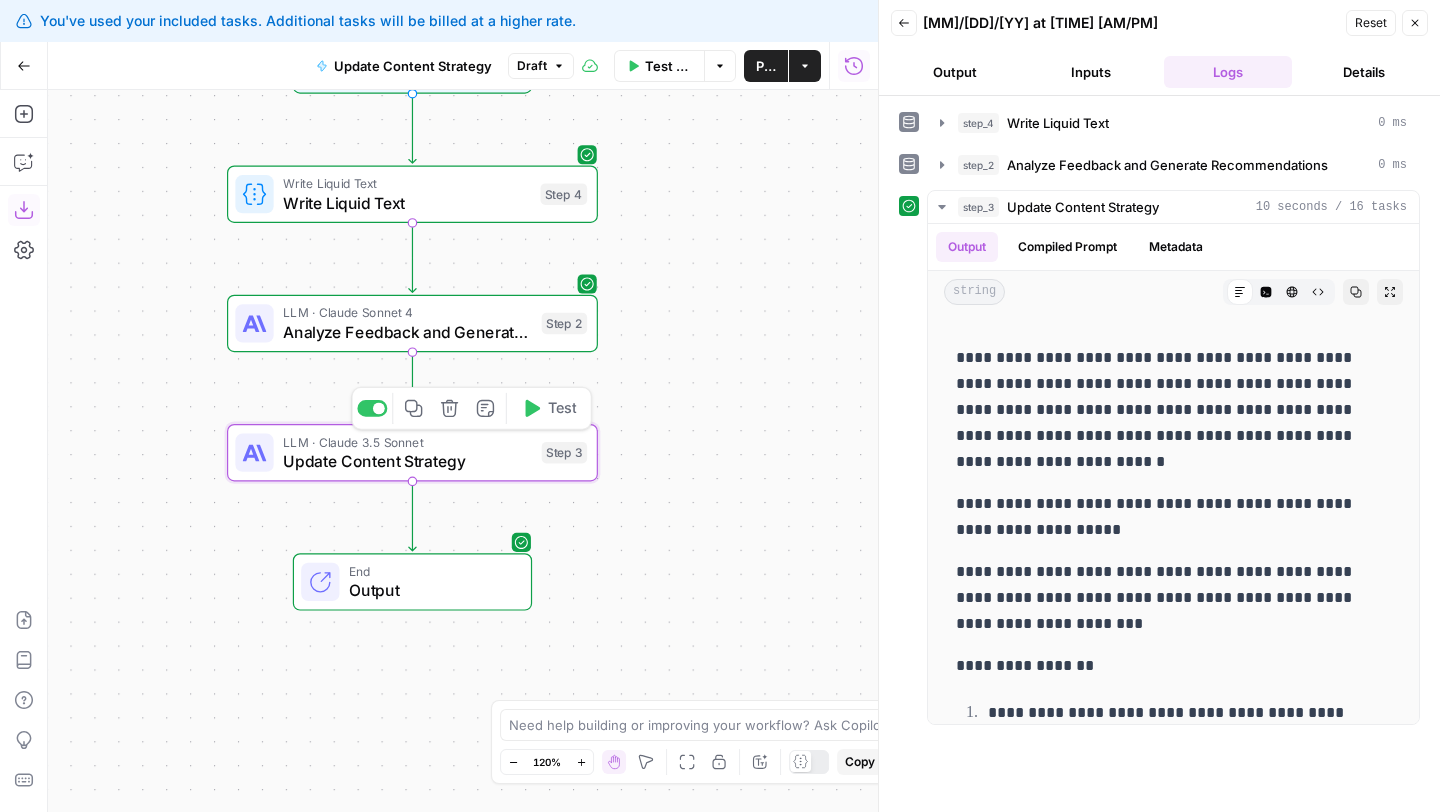 click on "Update Content Strategy" at bounding box center [407, 461] 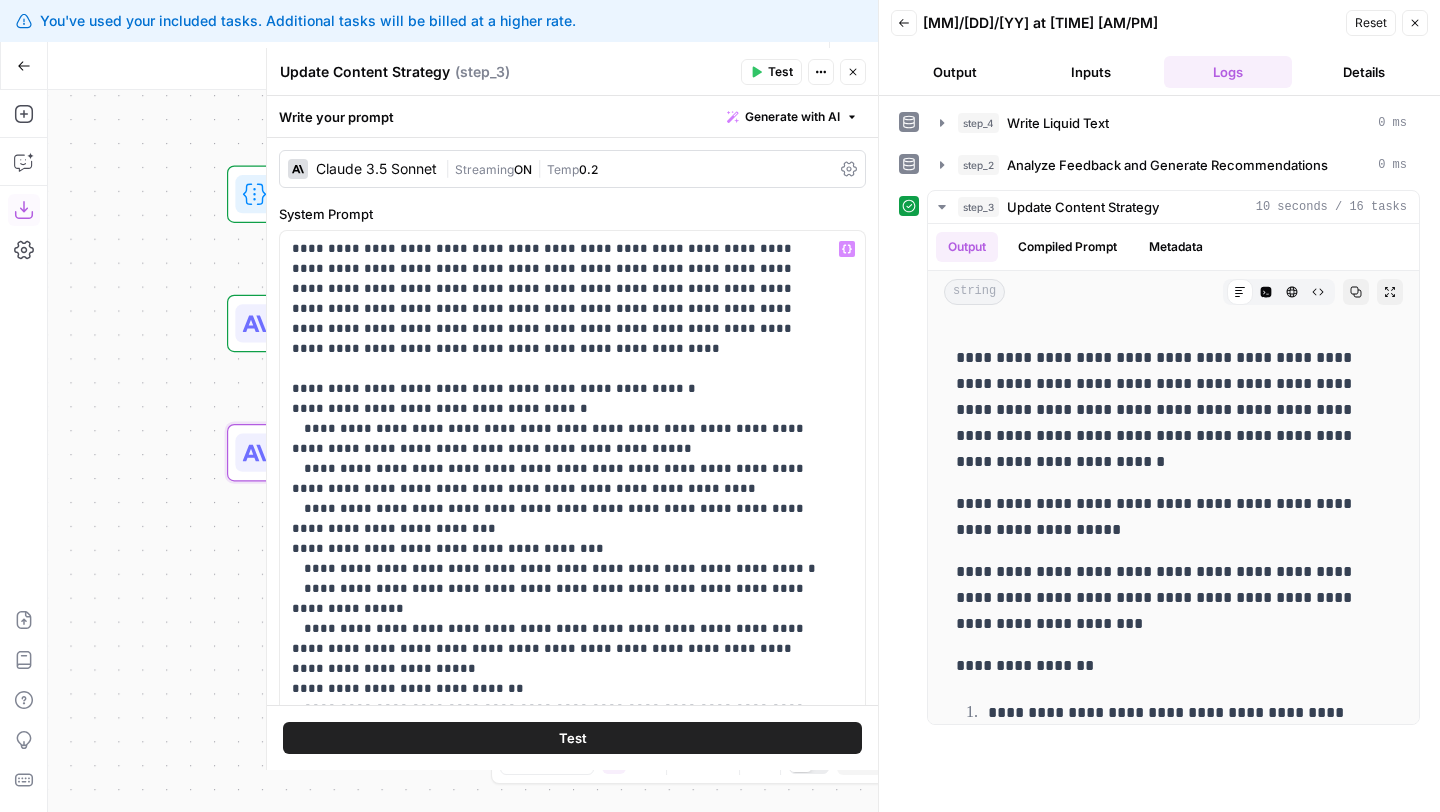 scroll, scrollTop: 141, scrollLeft: 0, axis: vertical 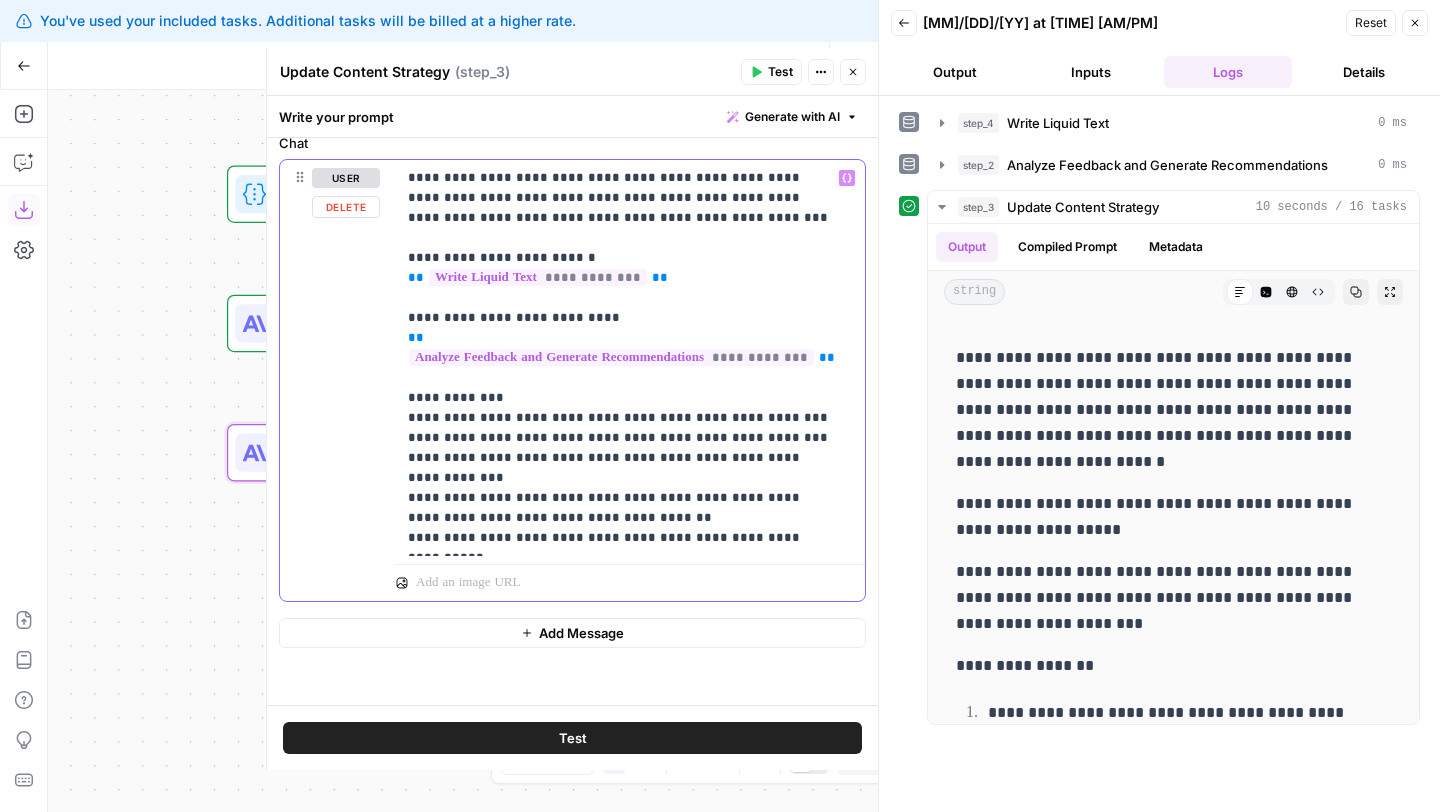 click on "**********" at bounding box center [623, 358] 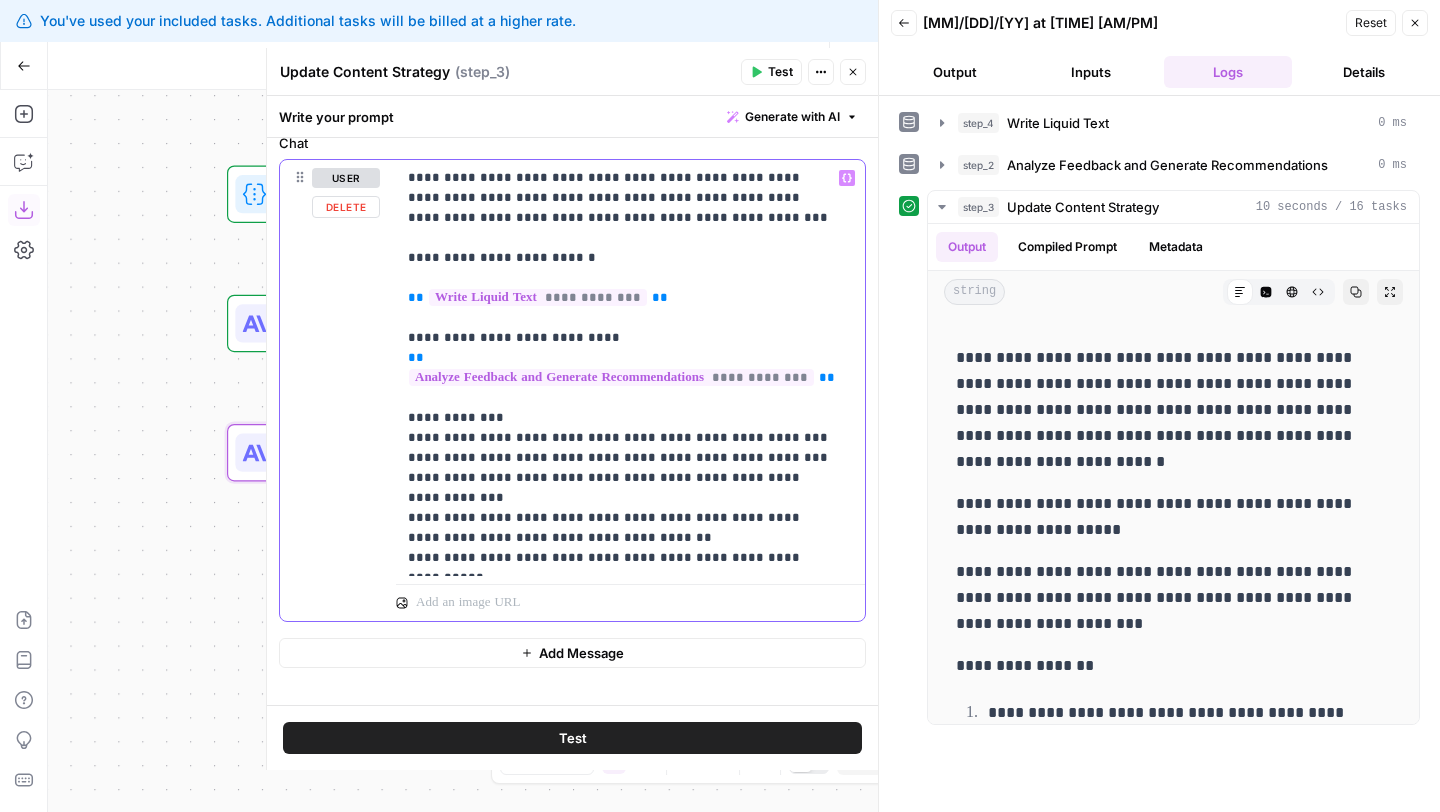 type 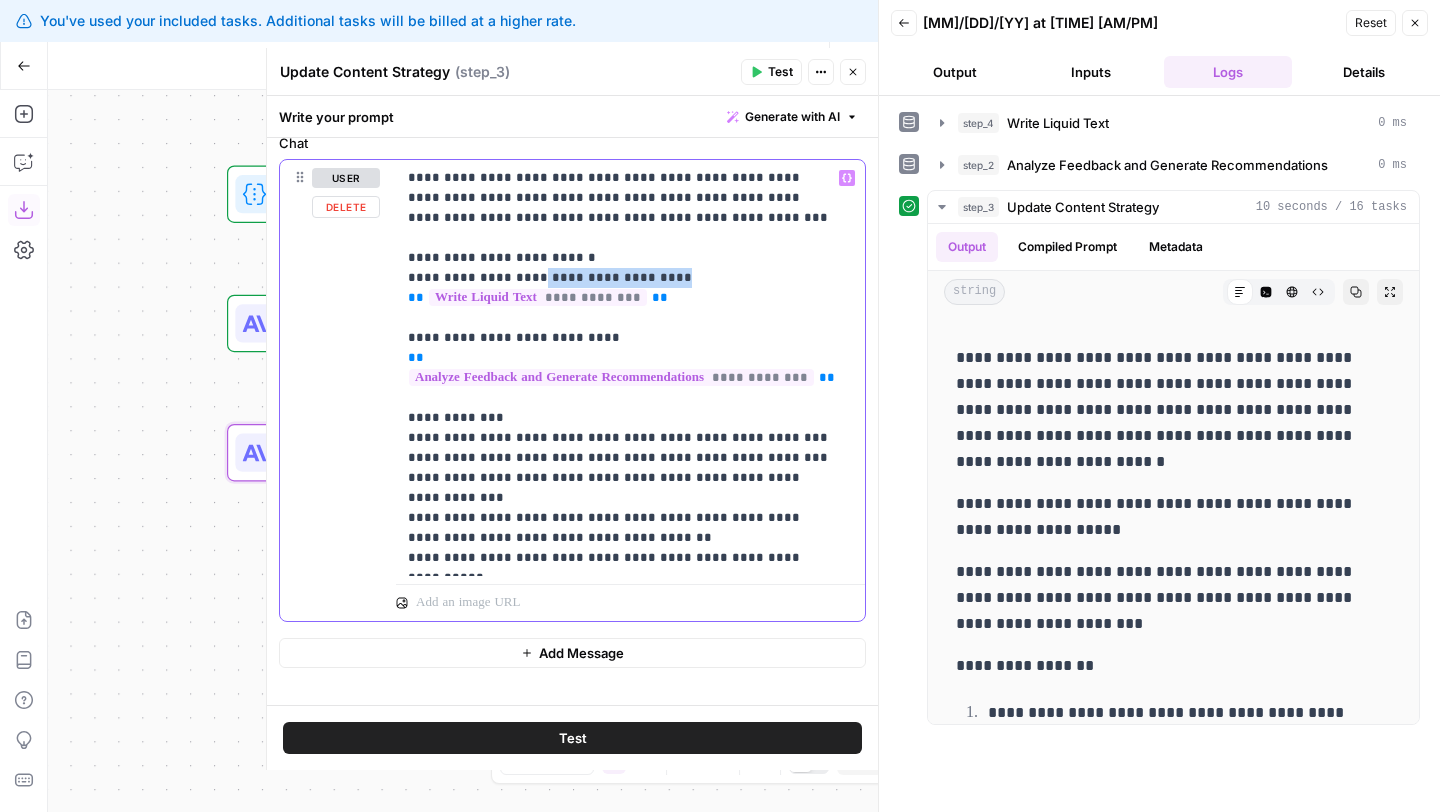 click on "**********" at bounding box center (623, 368) 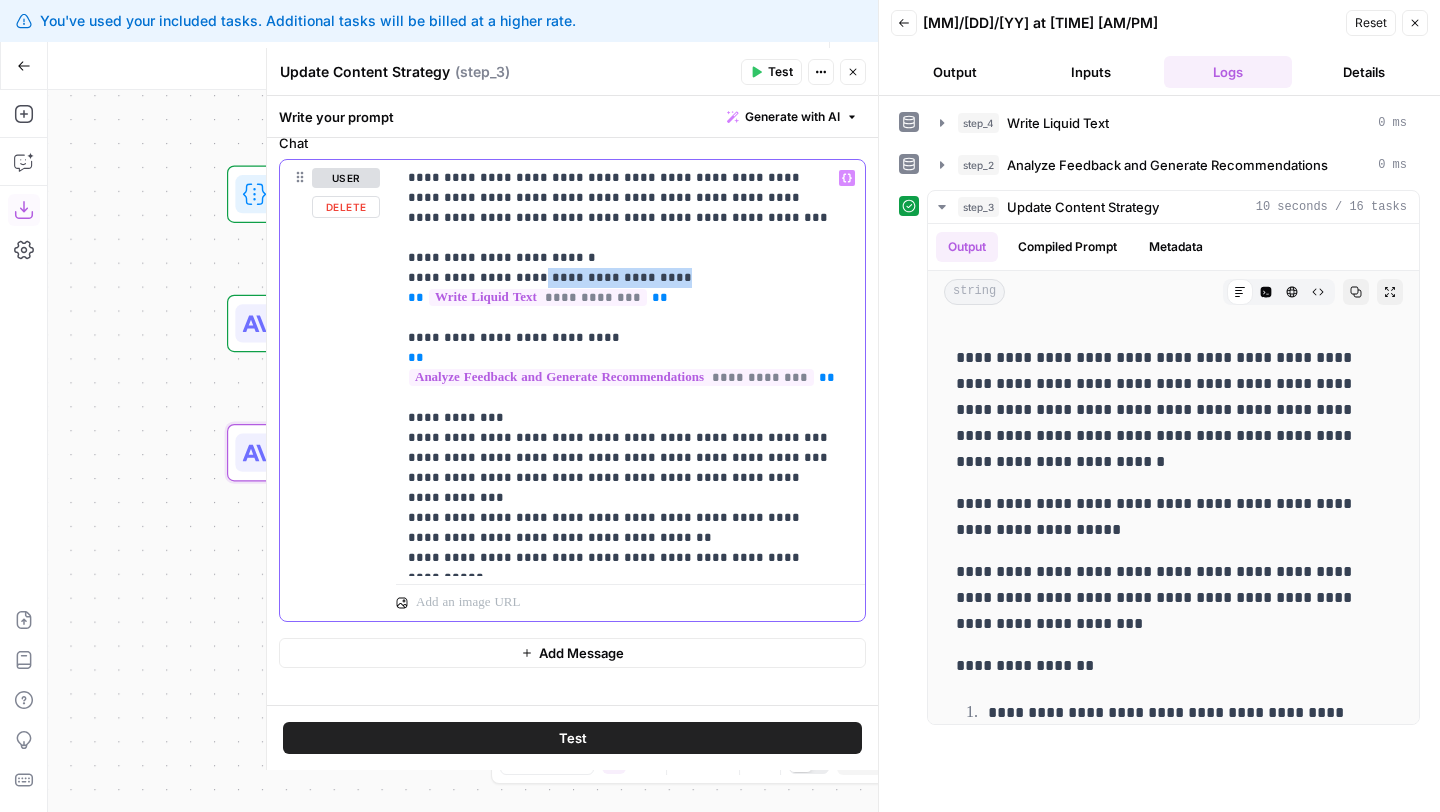 copy on "**********" 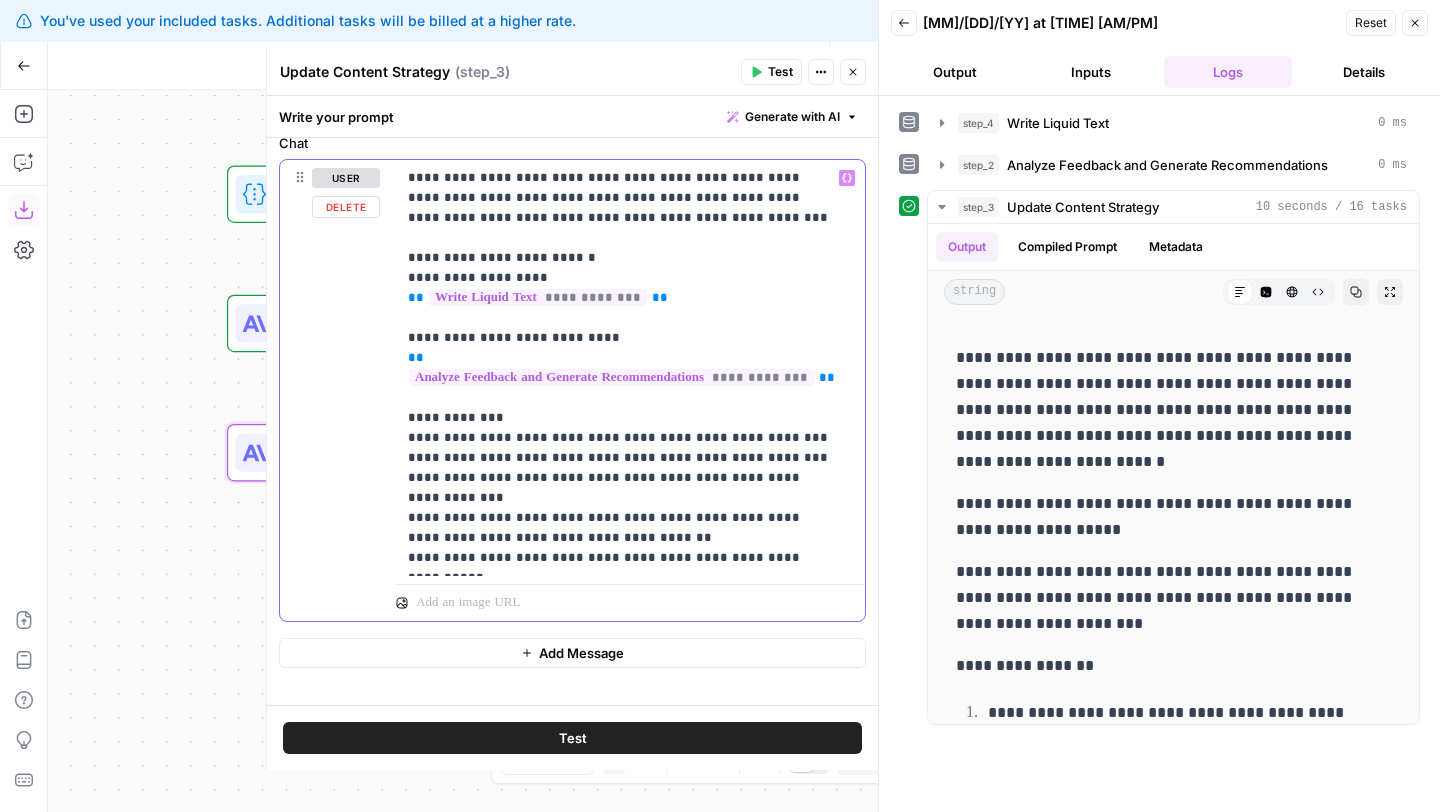 click on "**********" at bounding box center (623, 368) 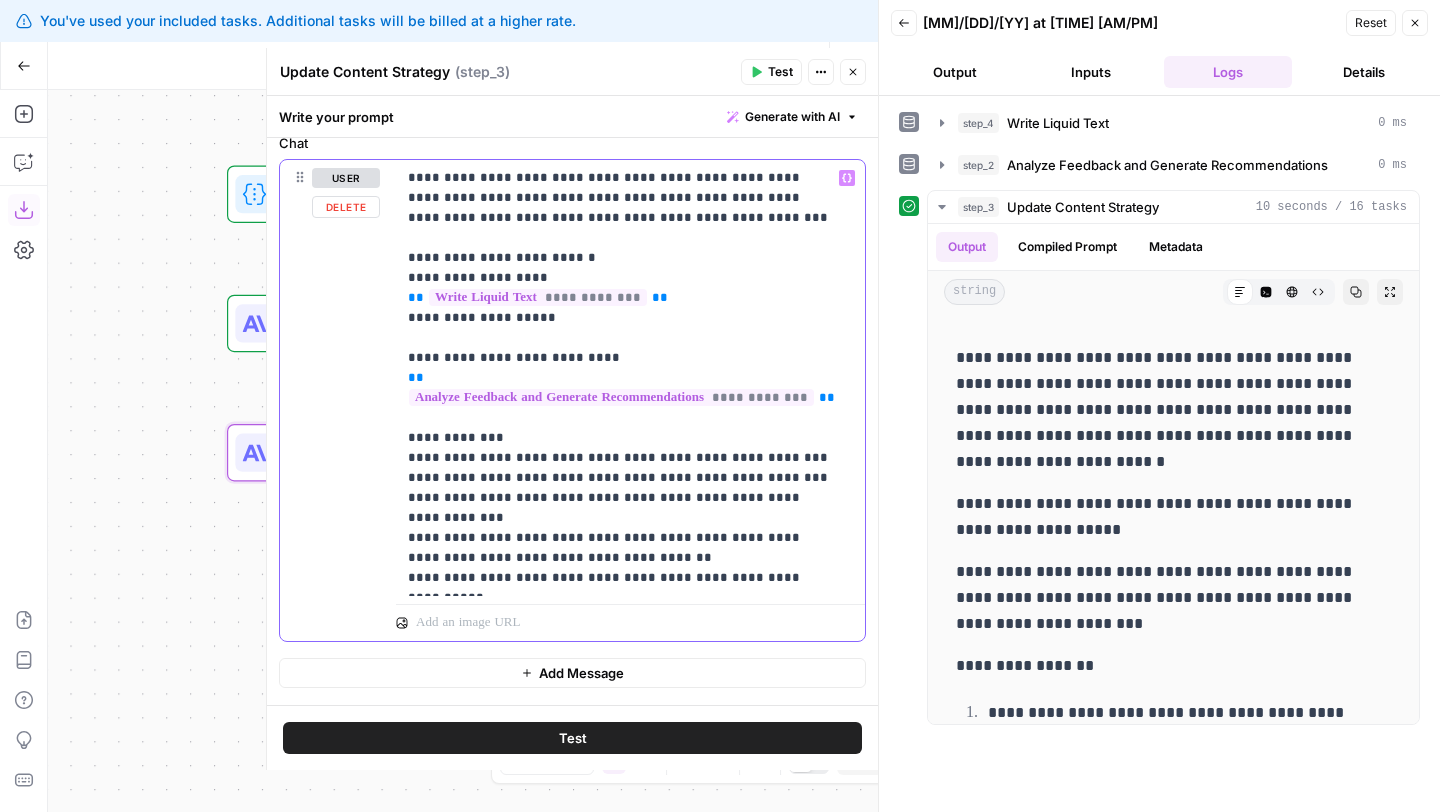 click on "**********" at bounding box center (623, 378) 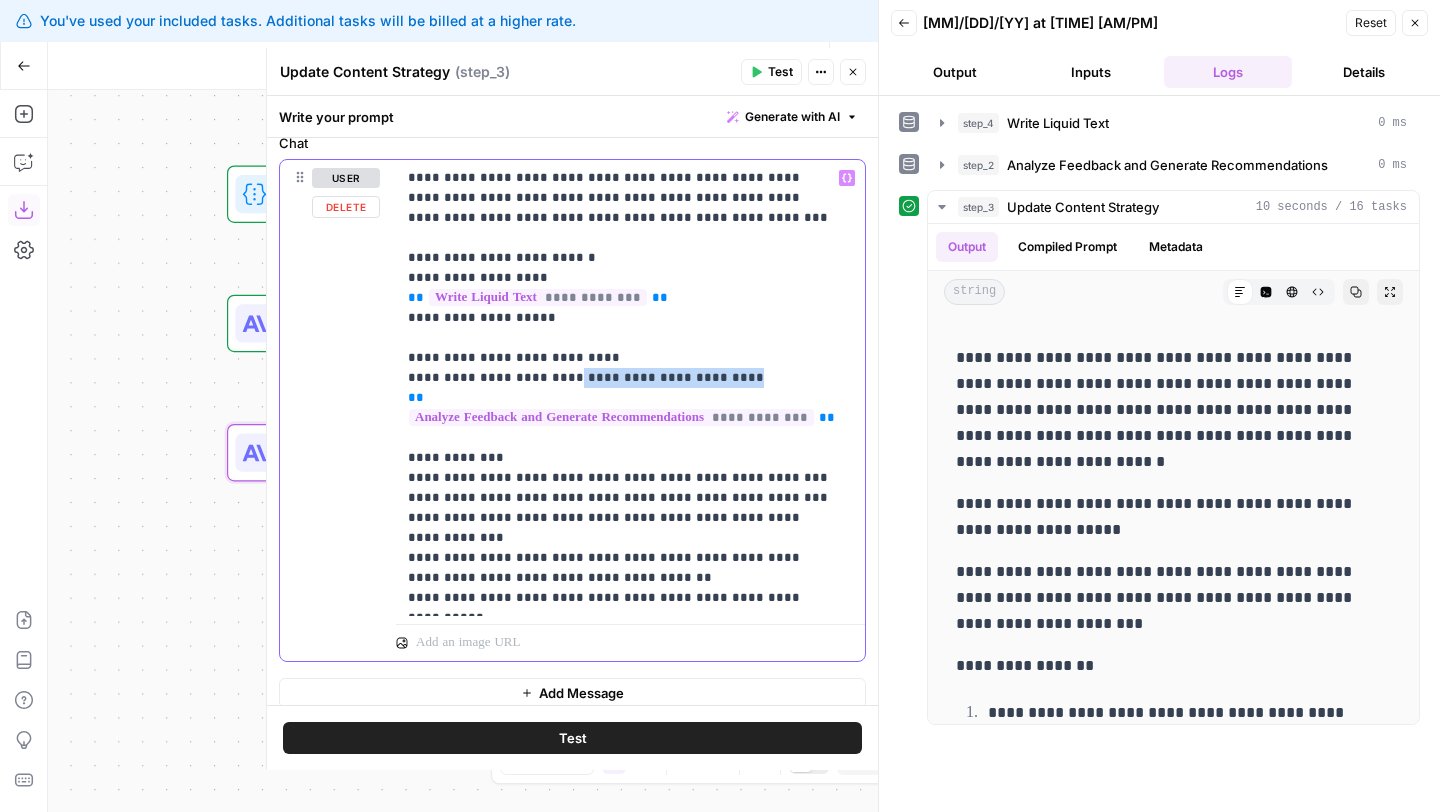 click on "**********" at bounding box center (623, 388) 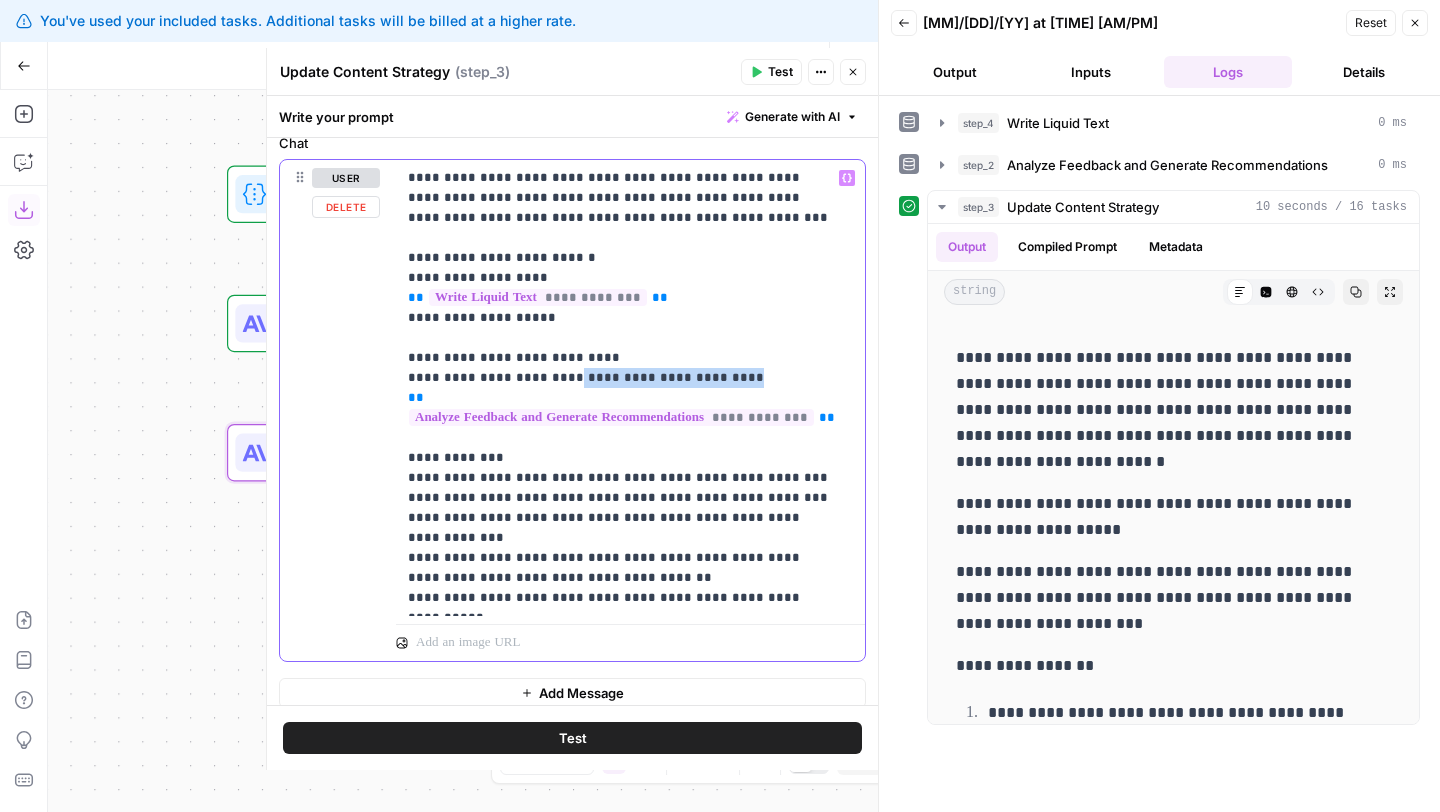 copy on "**********" 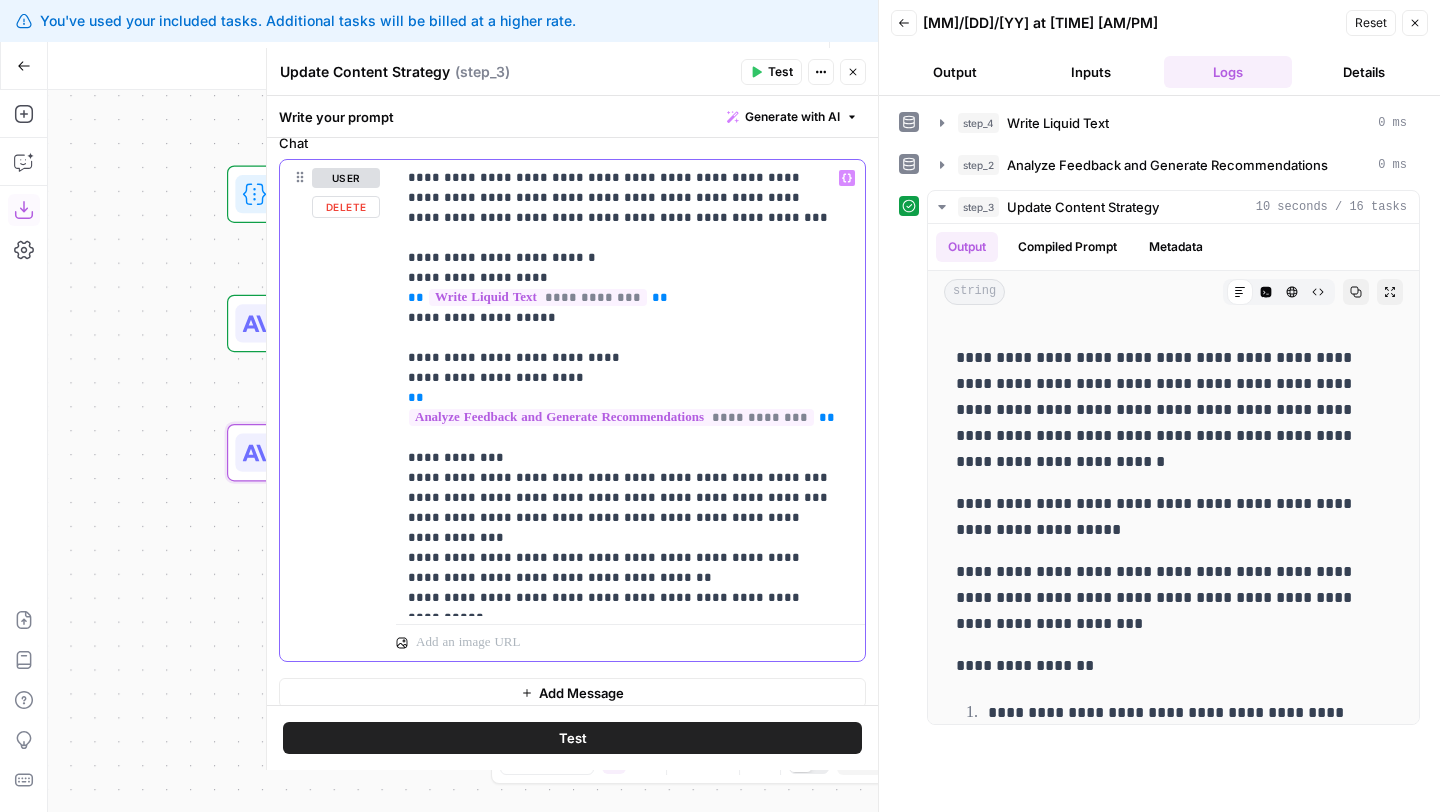 click on "**********" at bounding box center [623, 388] 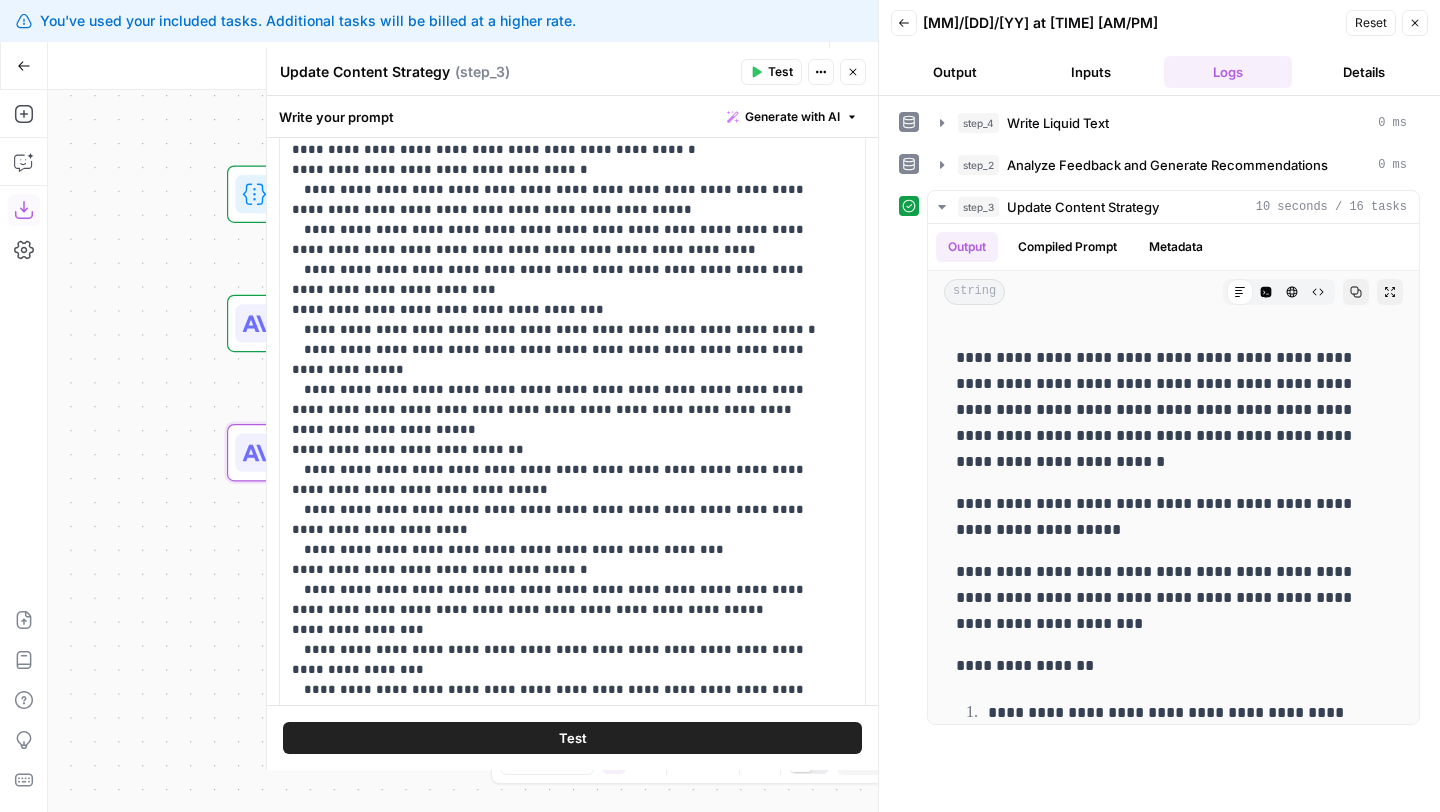scroll, scrollTop: 0, scrollLeft: 0, axis: both 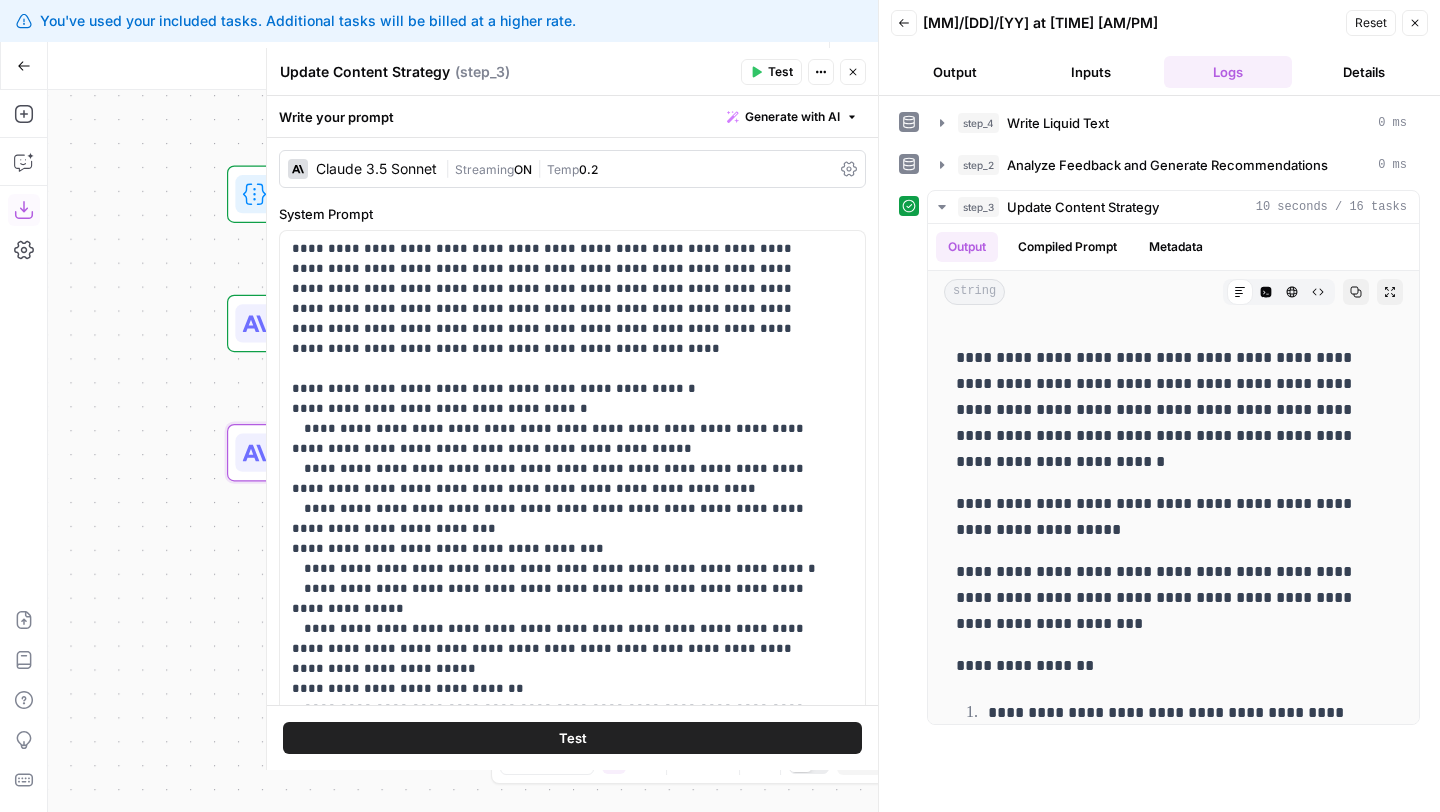 click 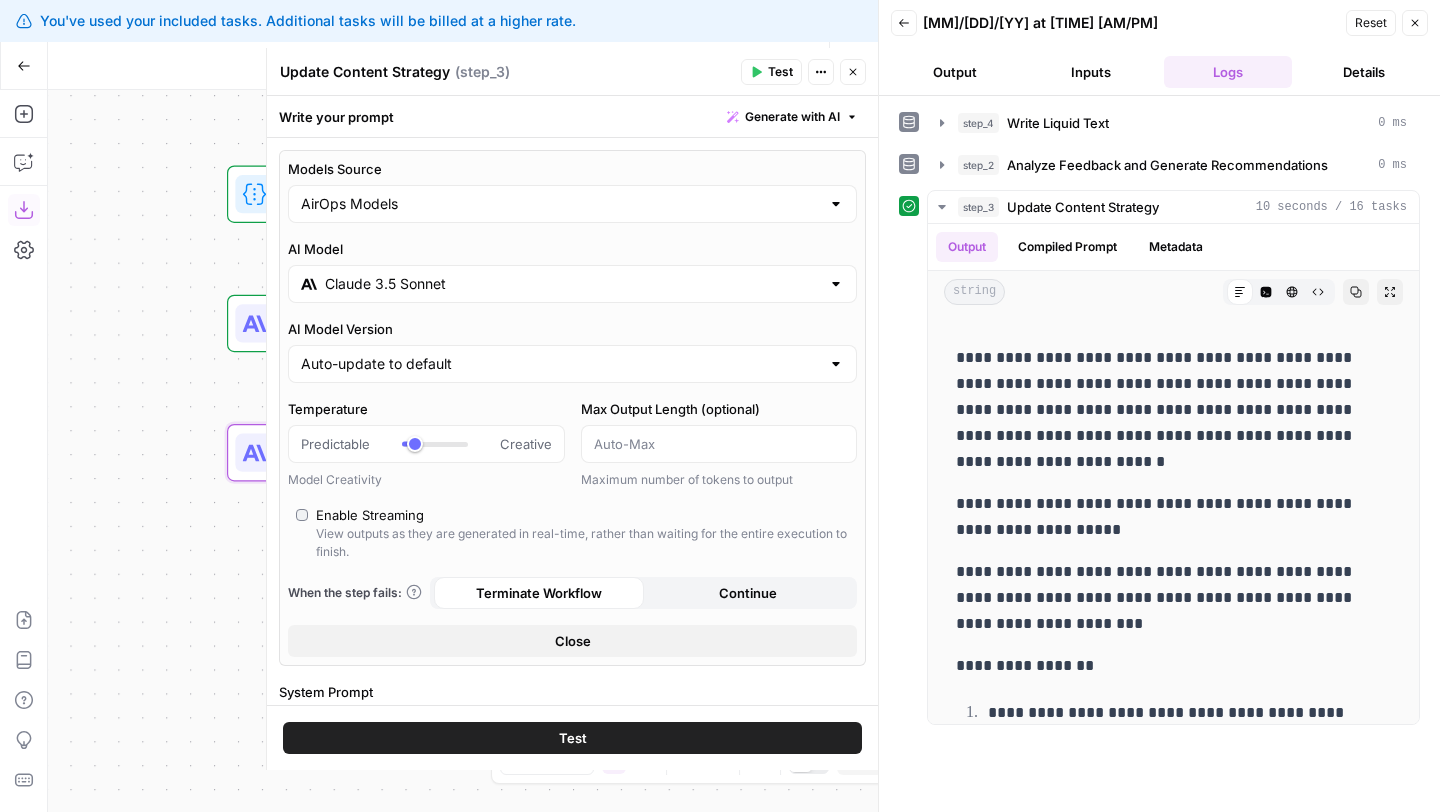 click on "Claude 3.5 Sonnet" at bounding box center (572, 284) 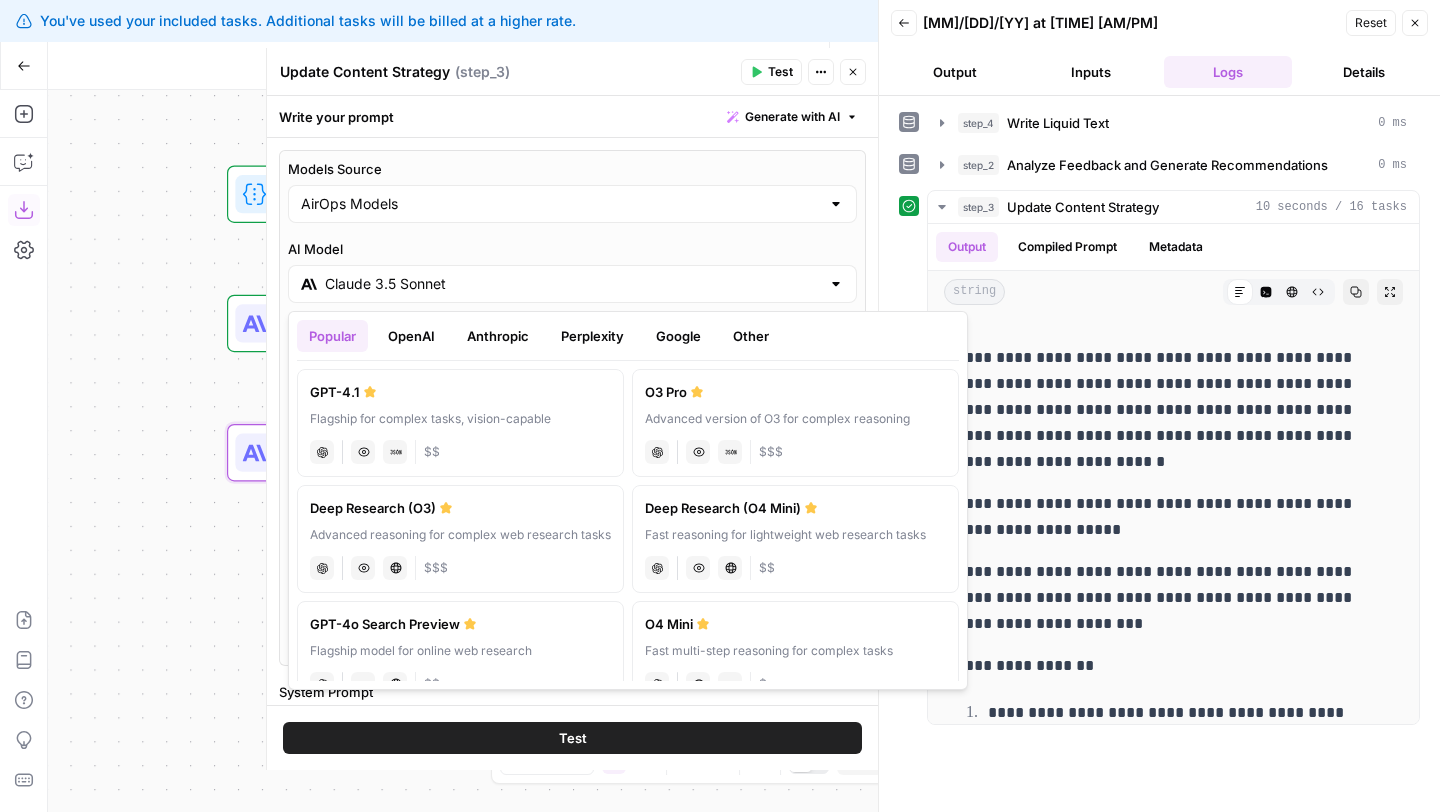 click on "chat Vision Capabilities JSON Mode $$$" at bounding box center (795, 450) 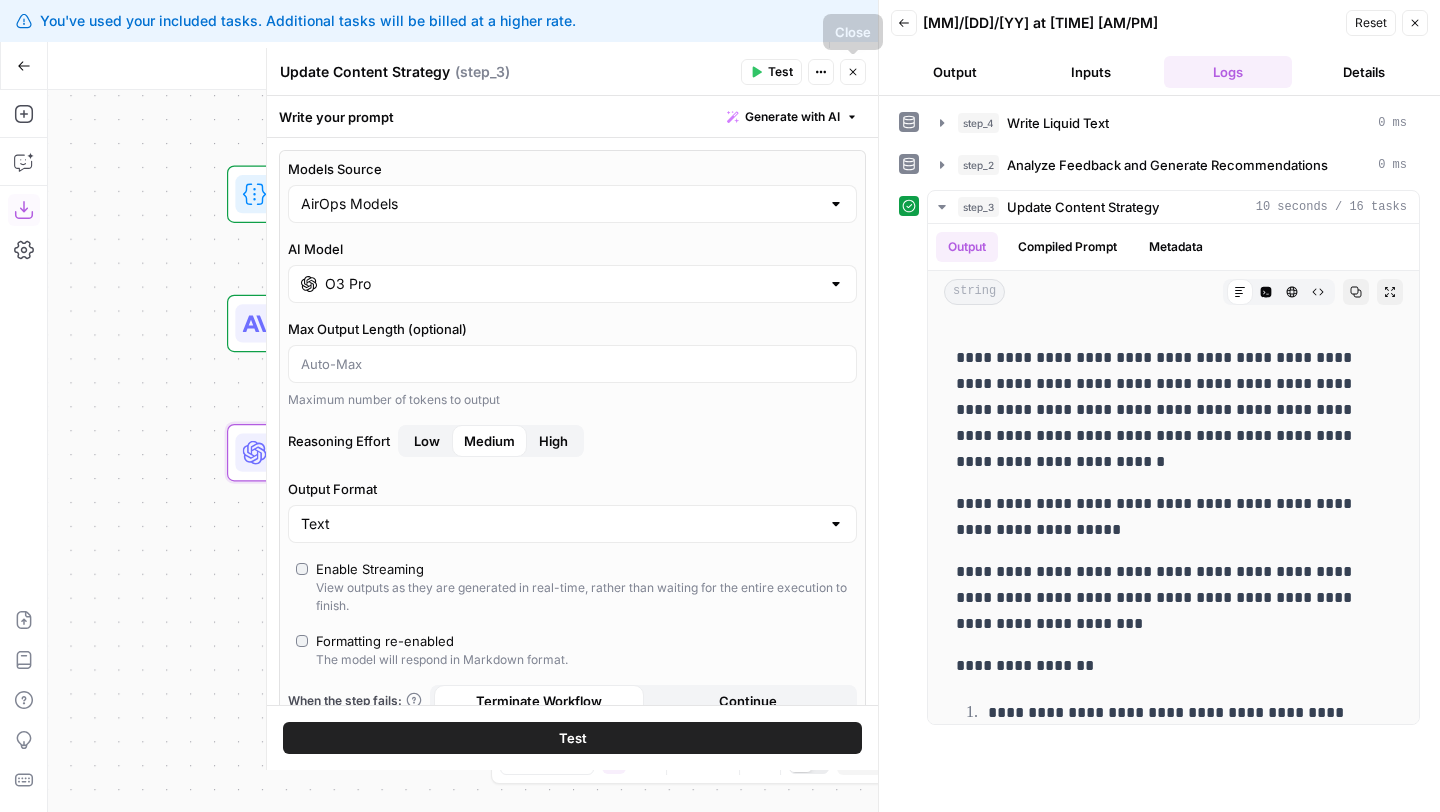 click on "O3 Pro" at bounding box center [572, 284] 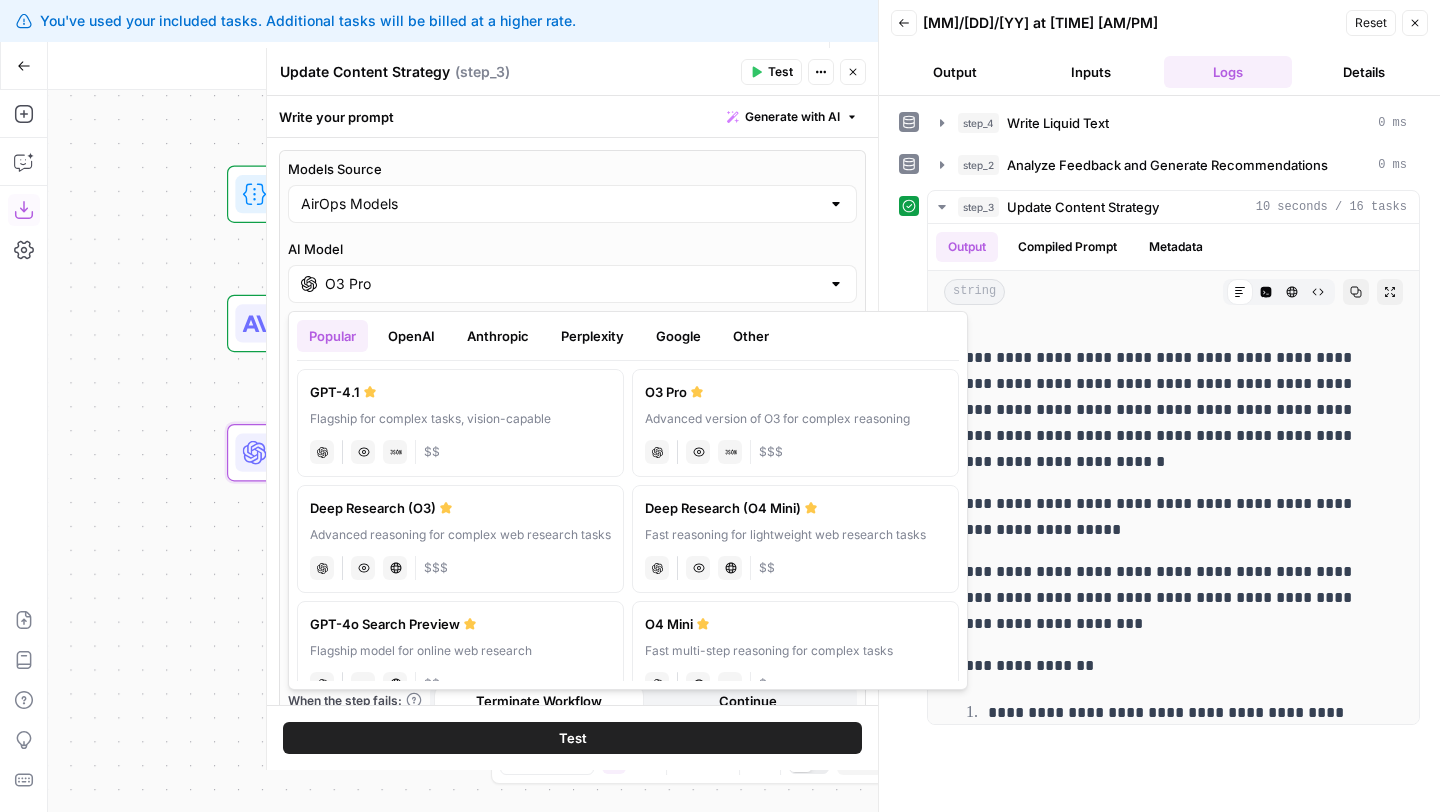 scroll, scrollTop: 9, scrollLeft: 0, axis: vertical 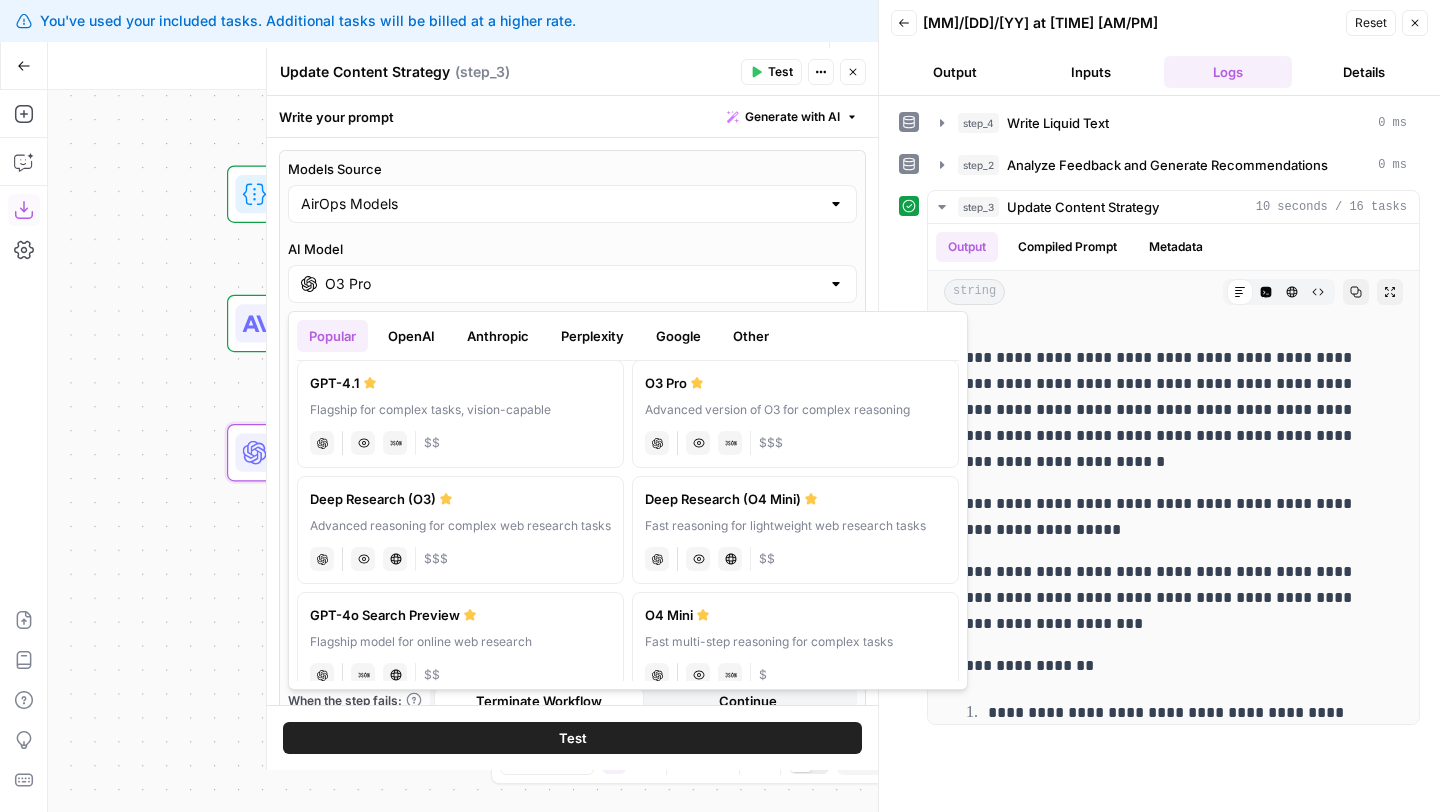 click on "OpenAI" at bounding box center [411, 336] 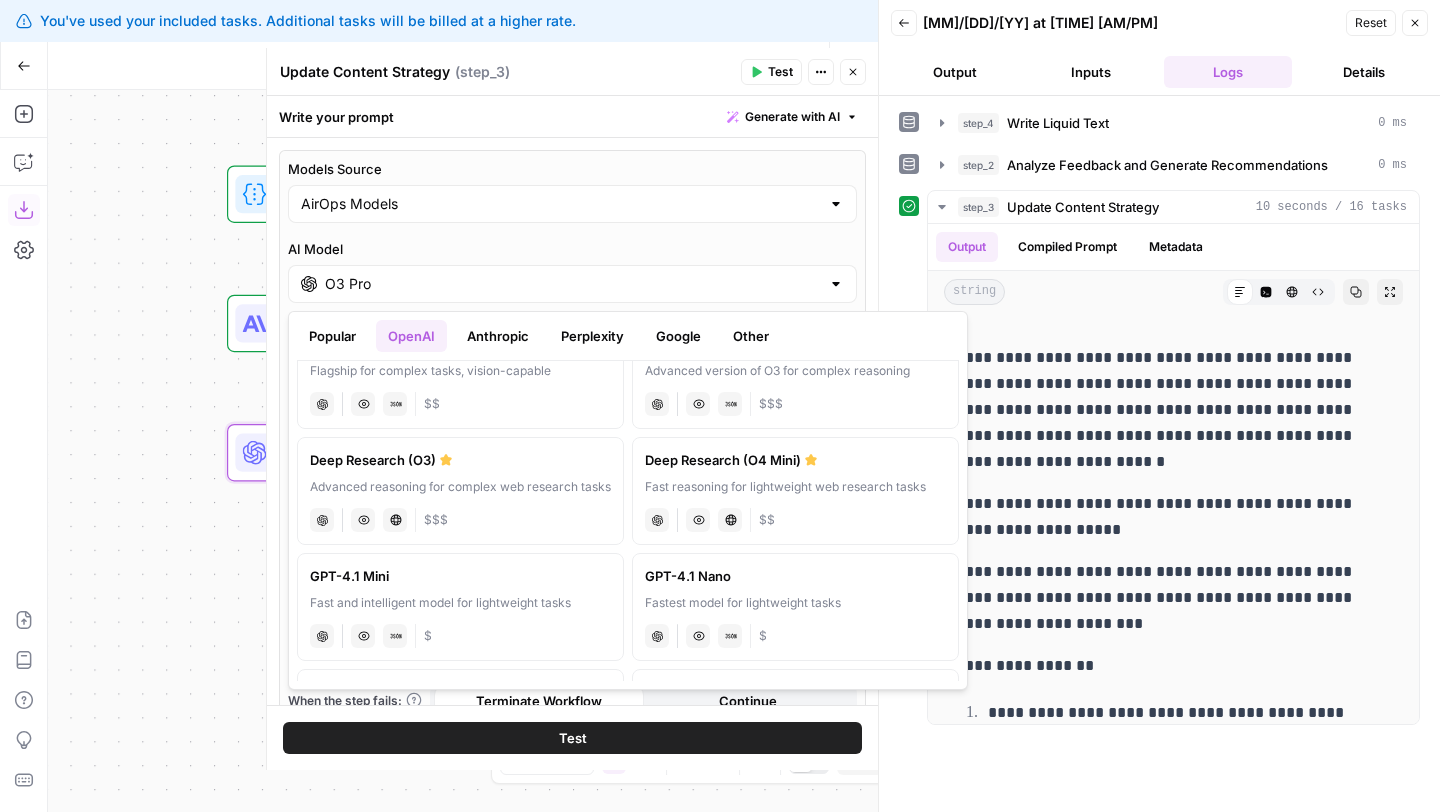 scroll, scrollTop: 0, scrollLeft: 0, axis: both 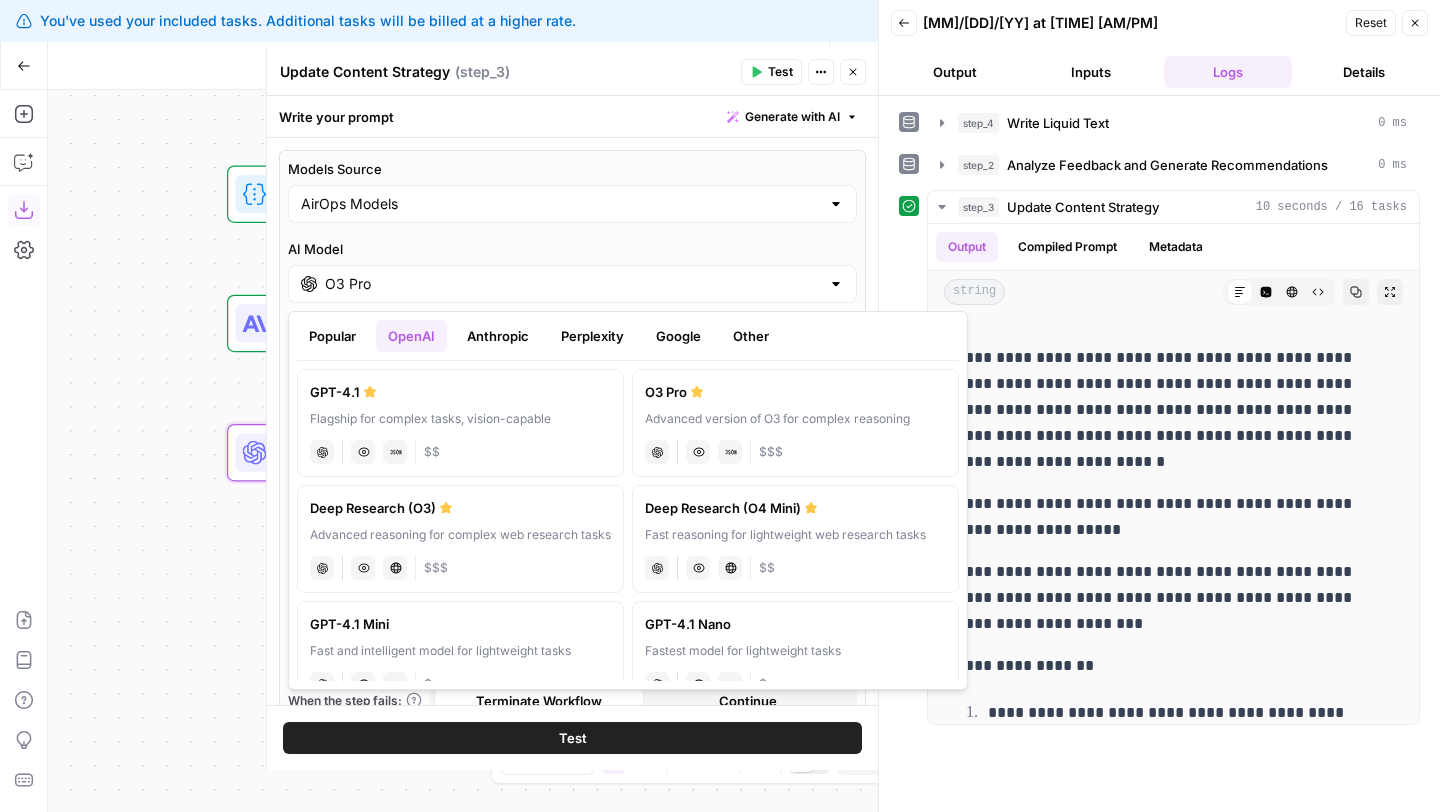 click on "chat Vision Capabilities JSON Mode $$" at bounding box center (460, 450) 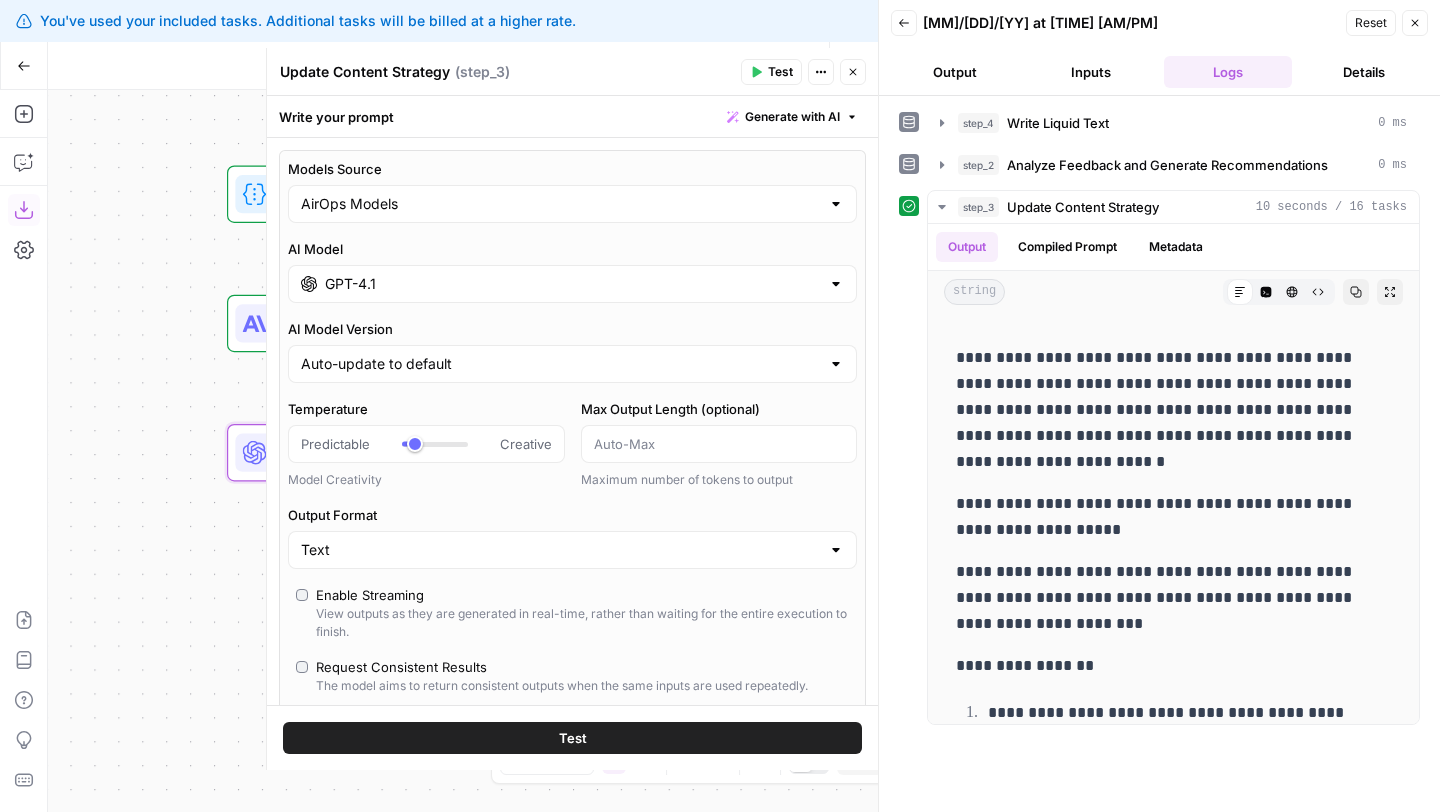 click 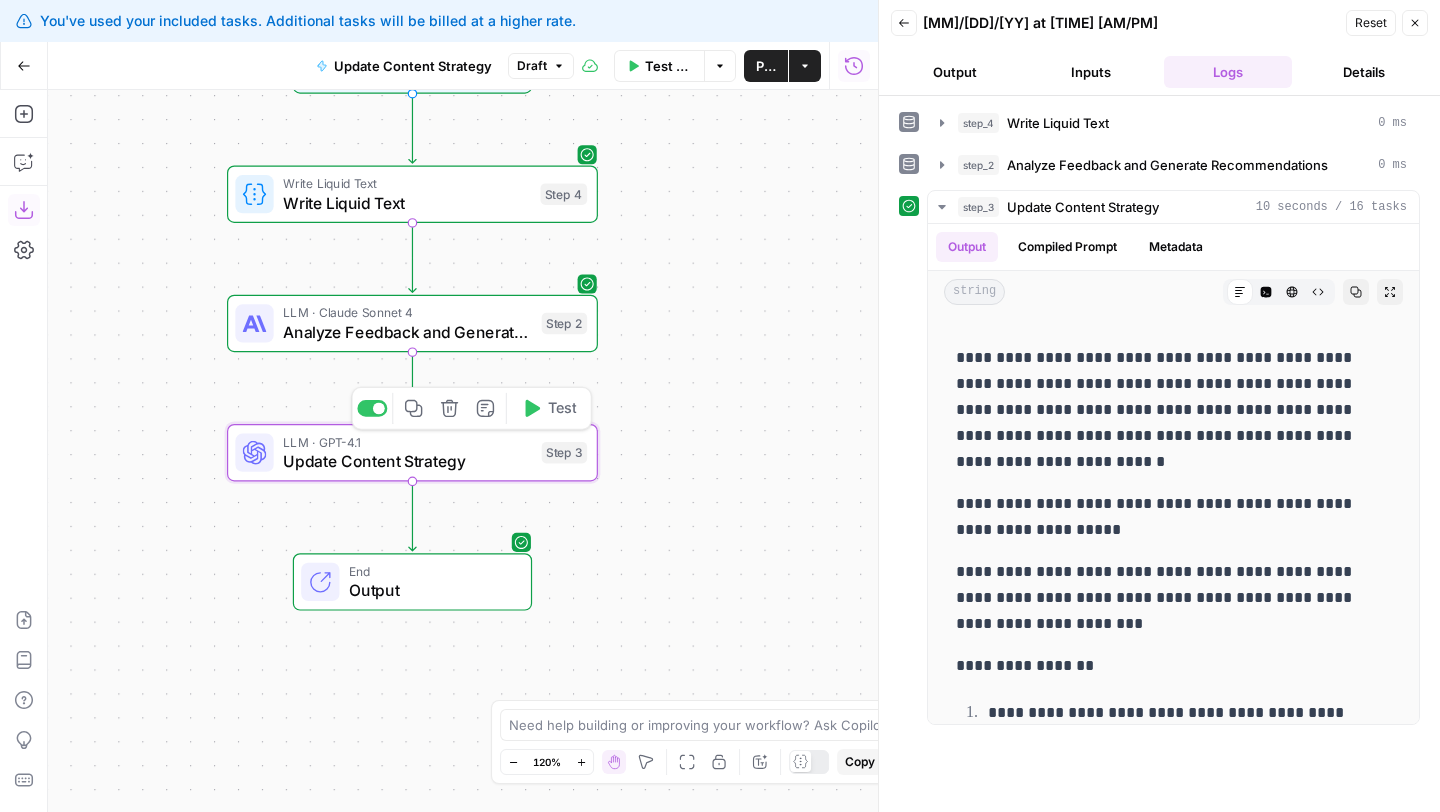 click on "Test" at bounding box center [562, 409] 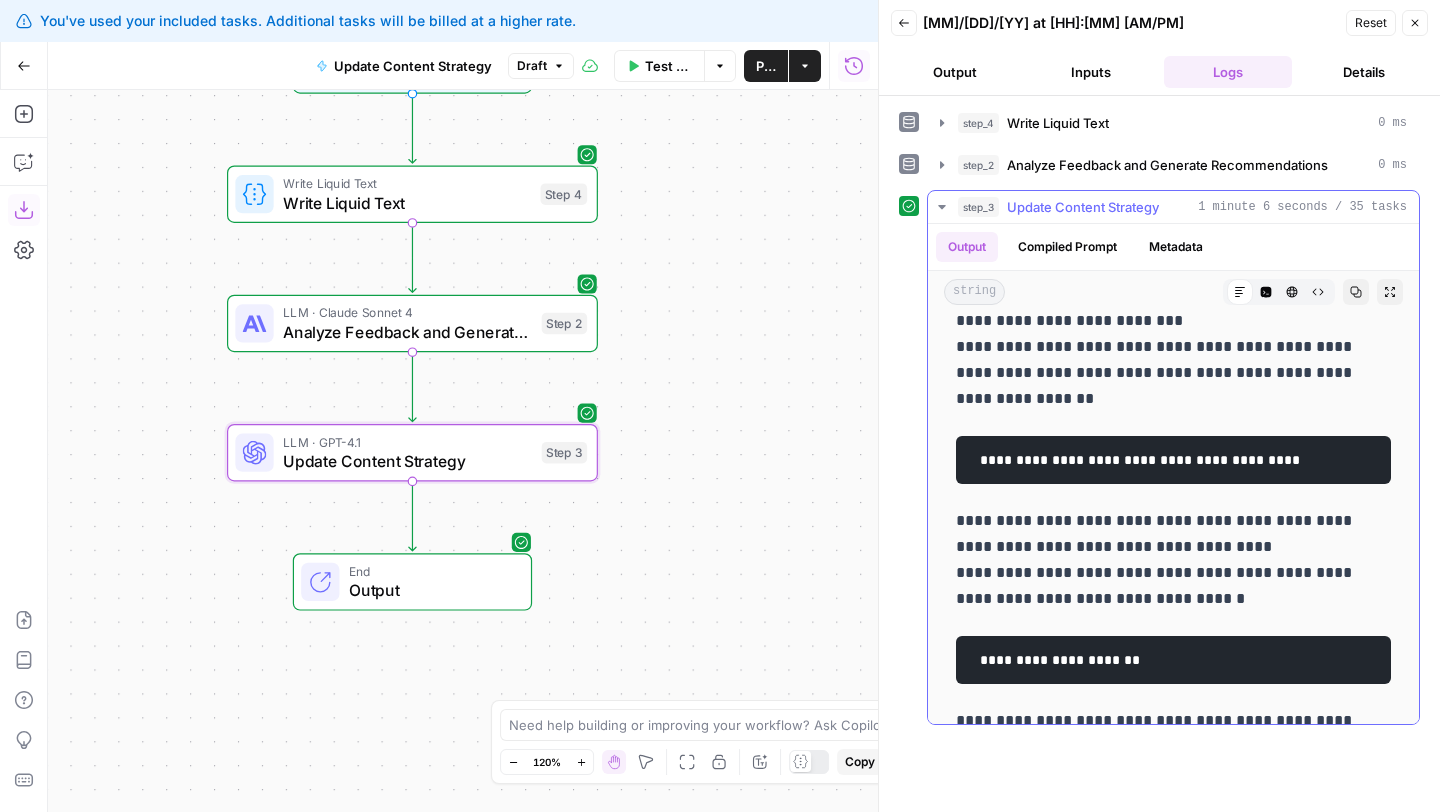 scroll, scrollTop: 6305, scrollLeft: 0, axis: vertical 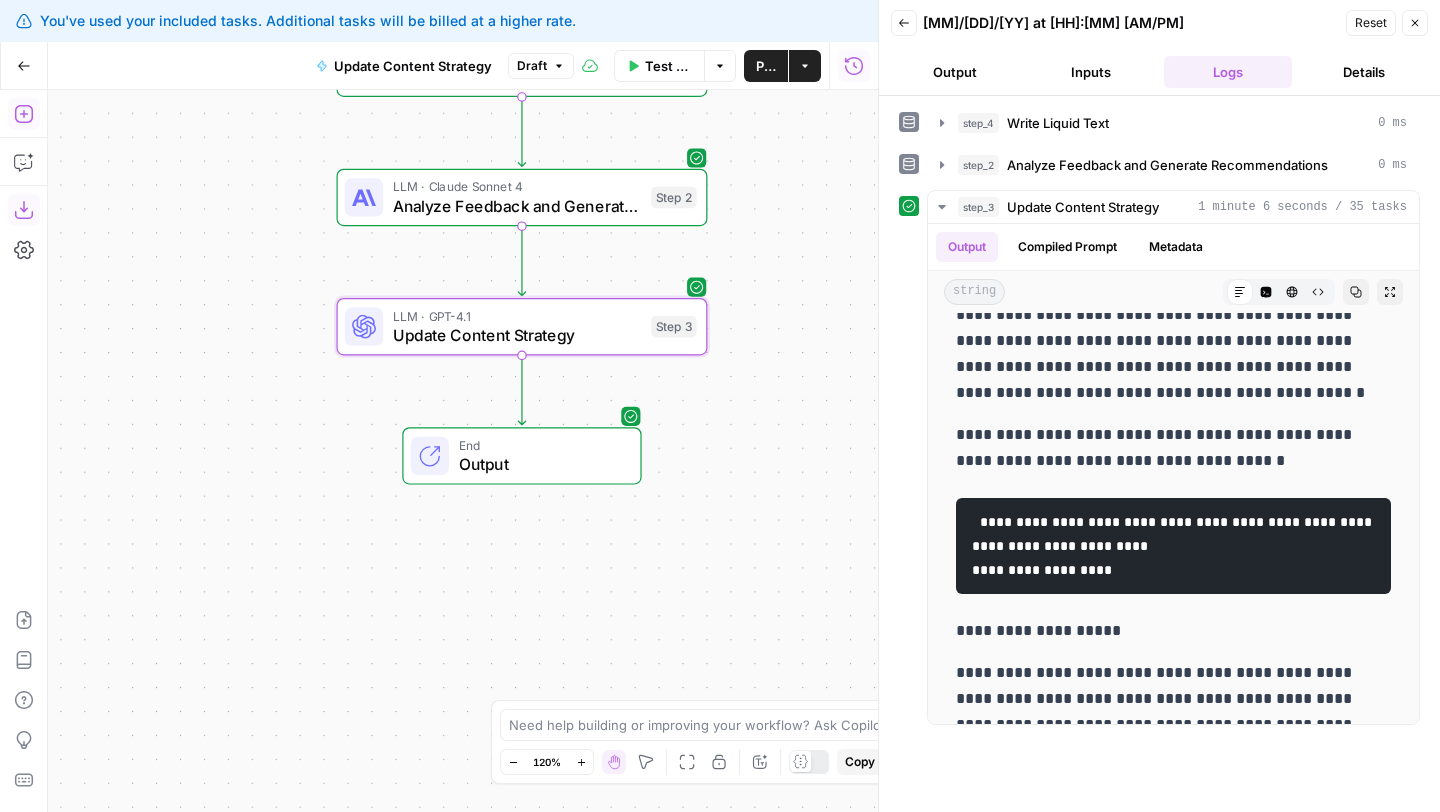 click 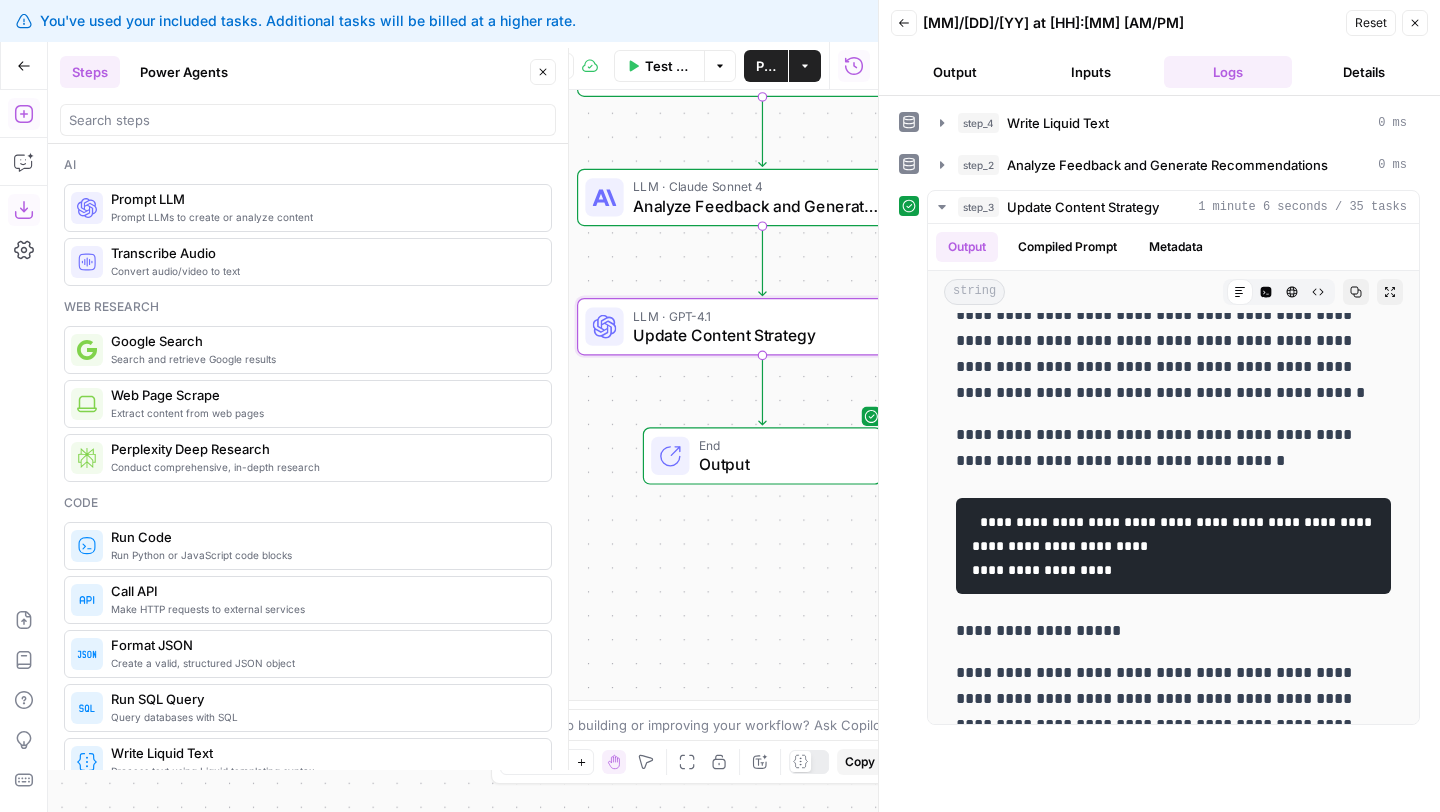 click on "Close" at bounding box center (1415, 23) 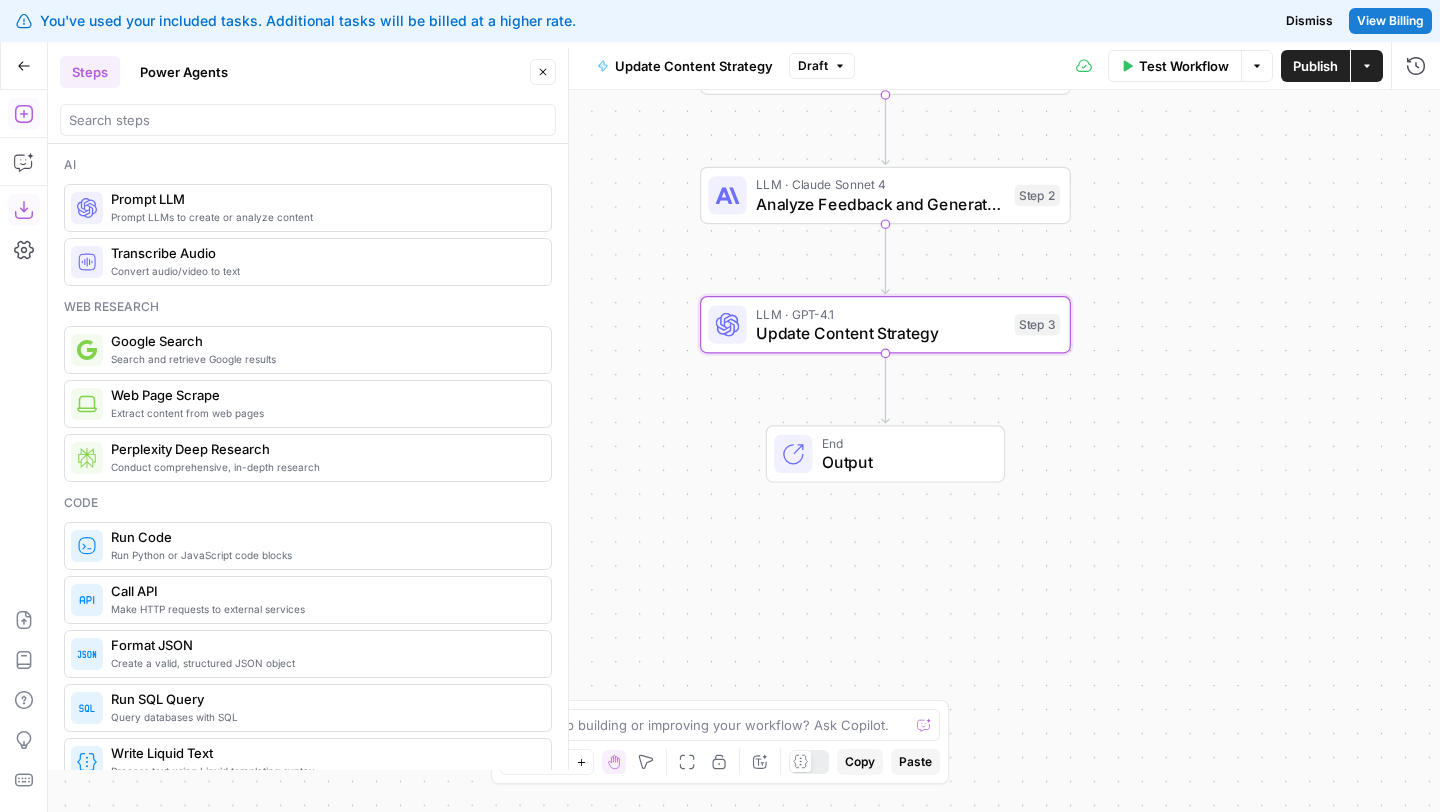 scroll, scrollTop: 153, scrollLeft: 0, axis: vertical 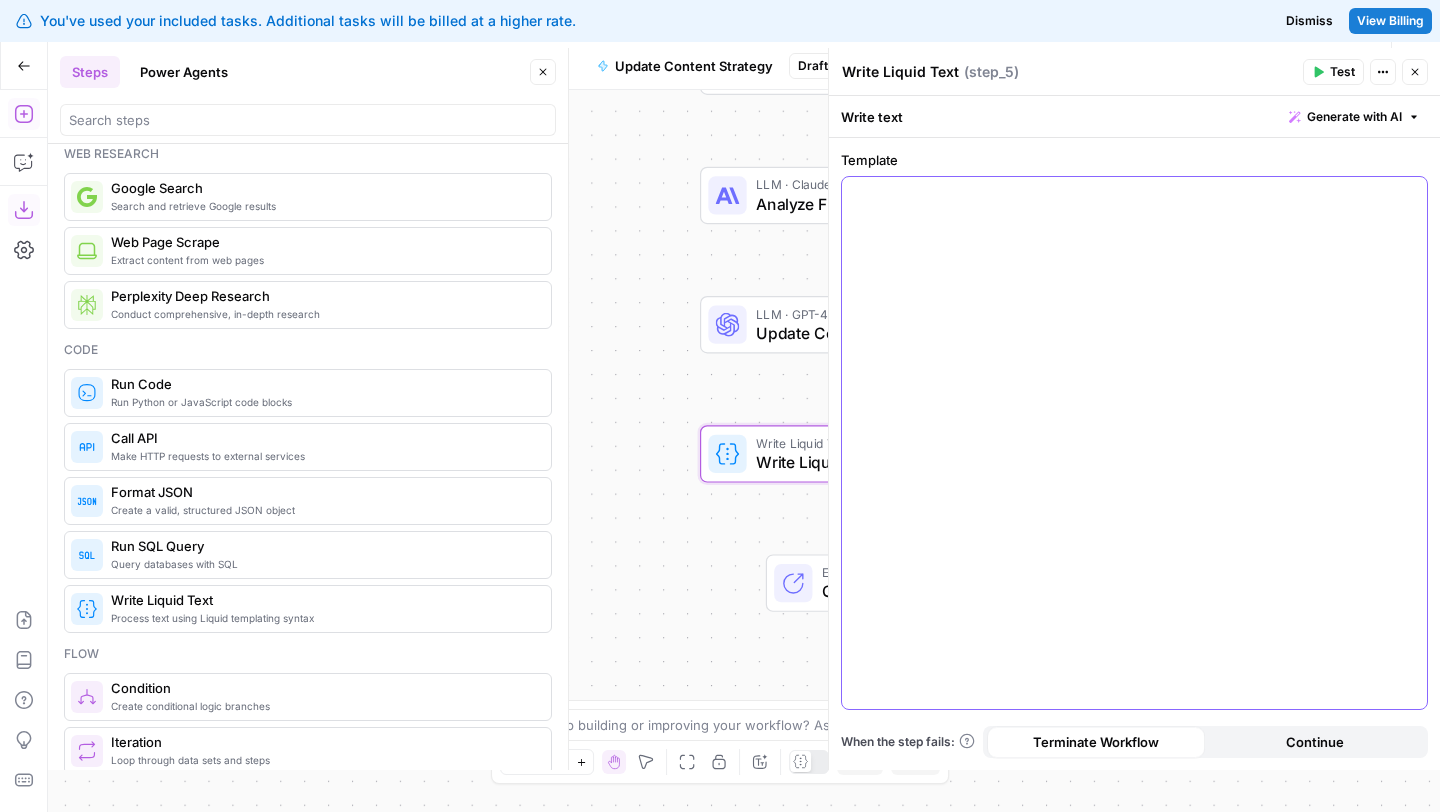 click at bounding box center (1134, 443) 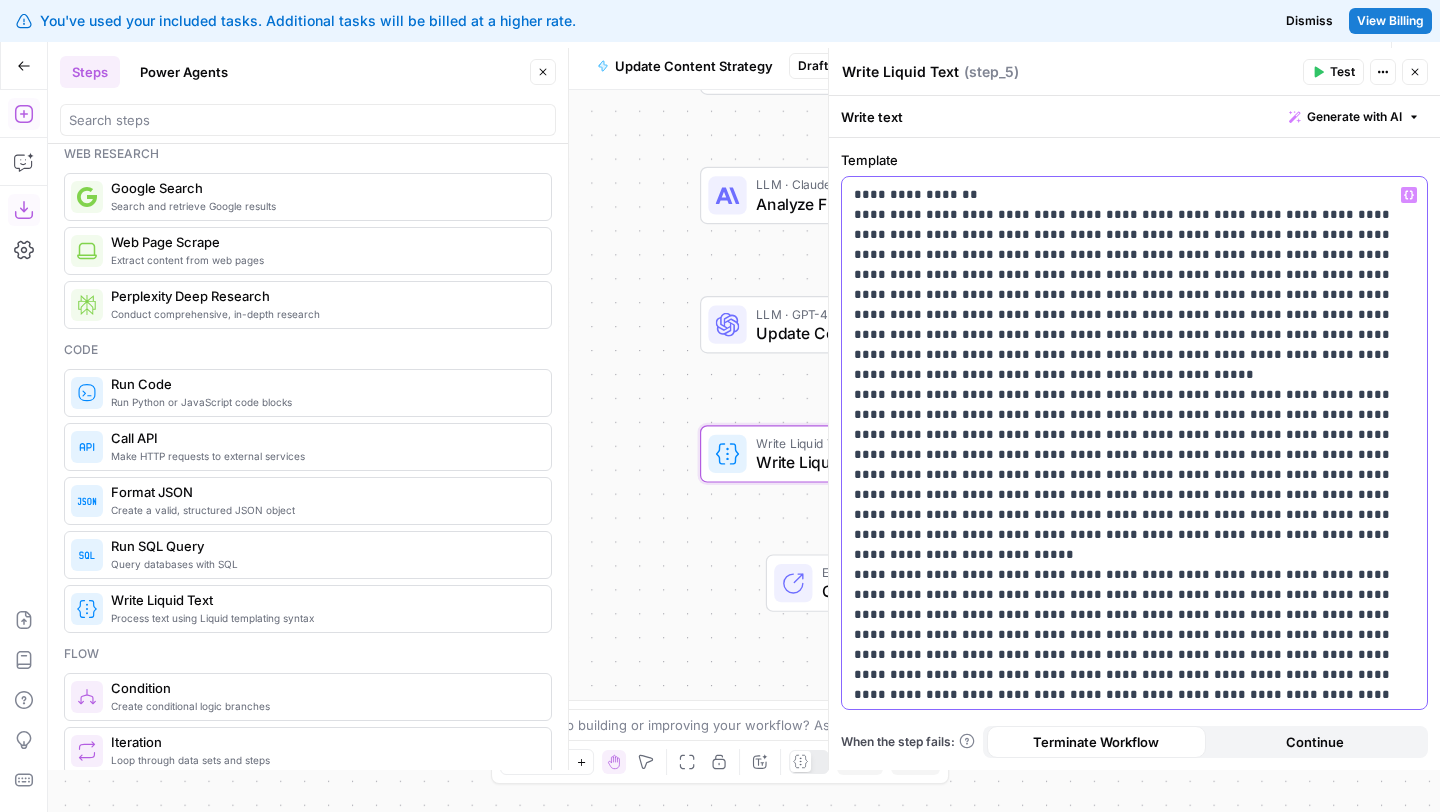 click on "**********" at bounding box center (1127, 13265) 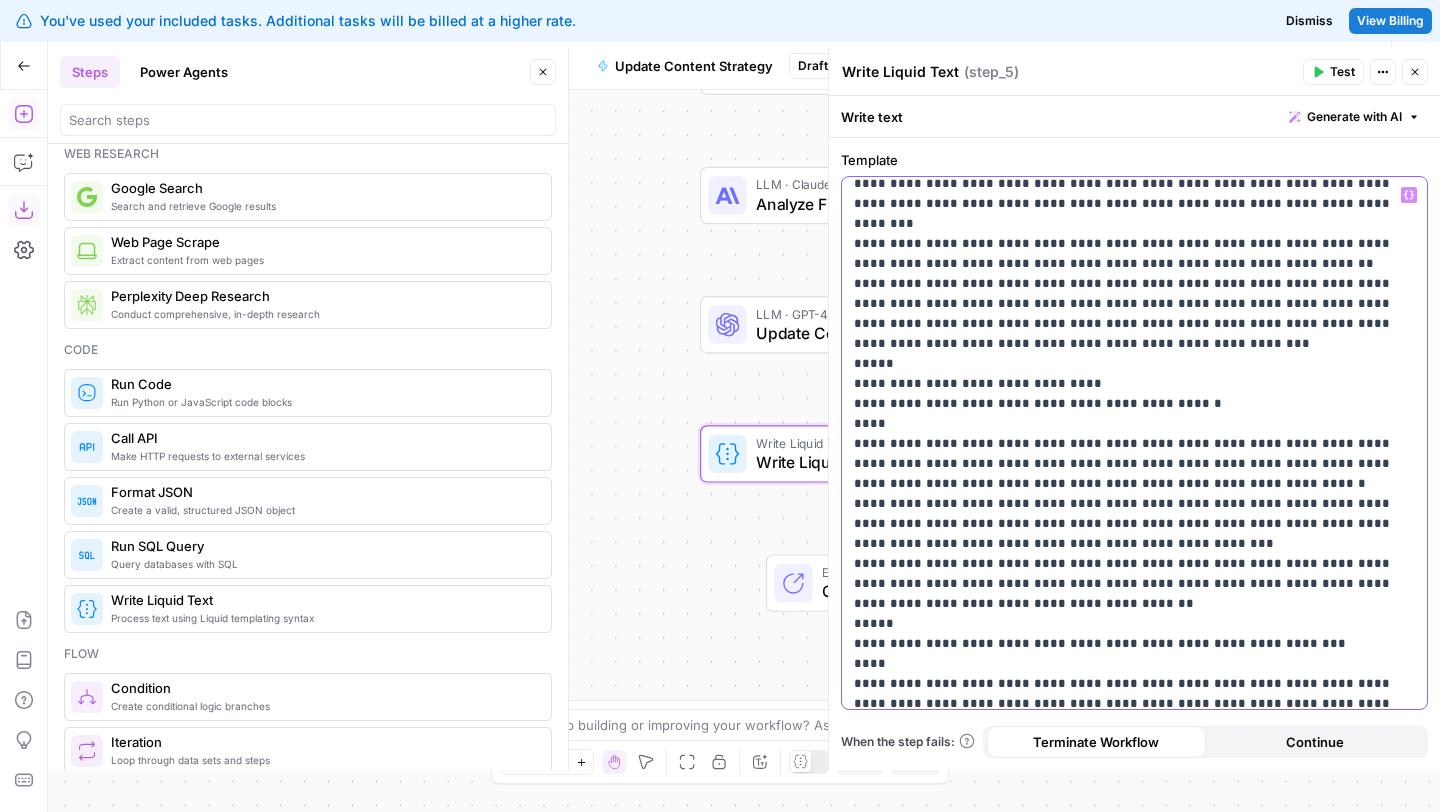 scroll, scrollTop: 526, scrollLeft: 0, axis: vertical 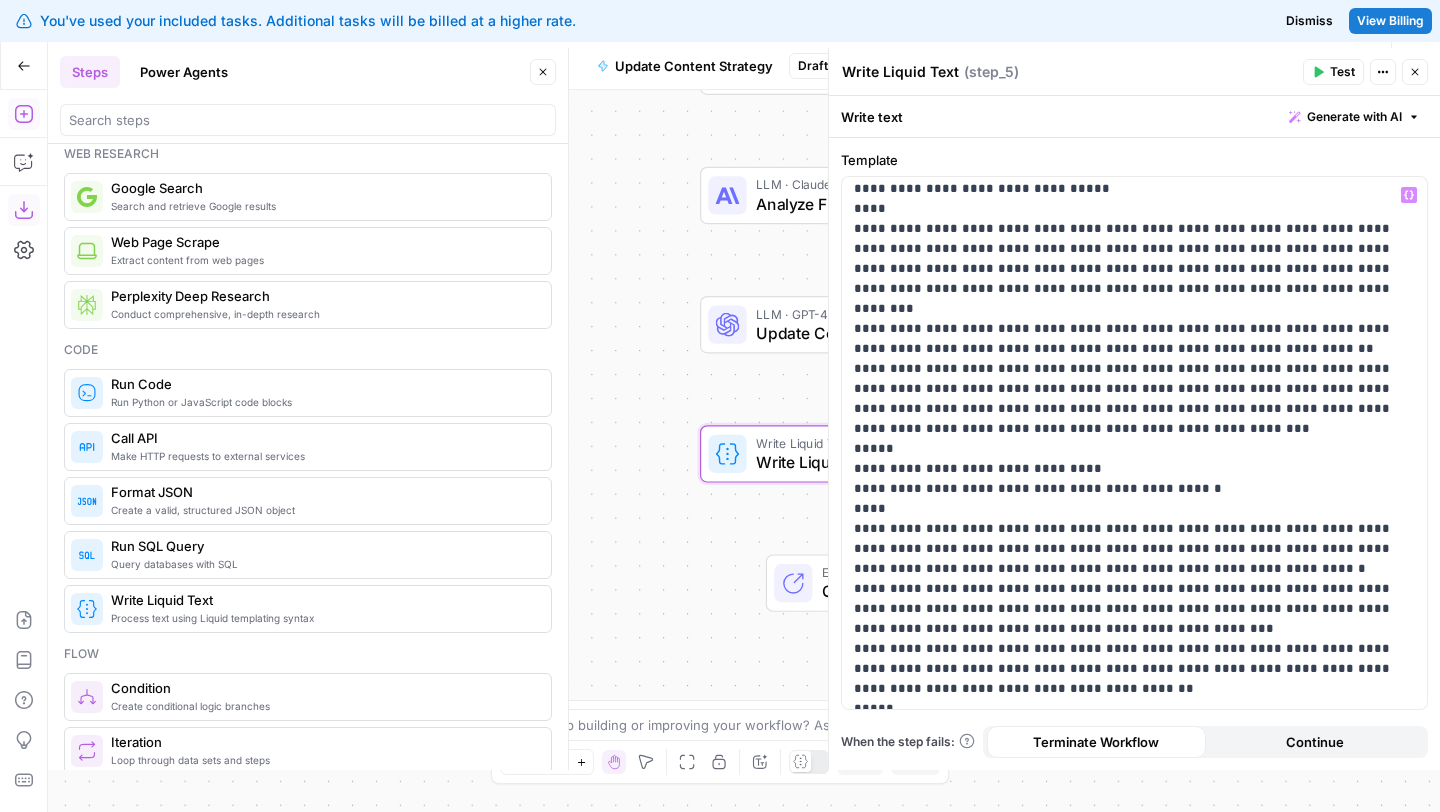 click on "Close" at bounding box center (1415, 72) 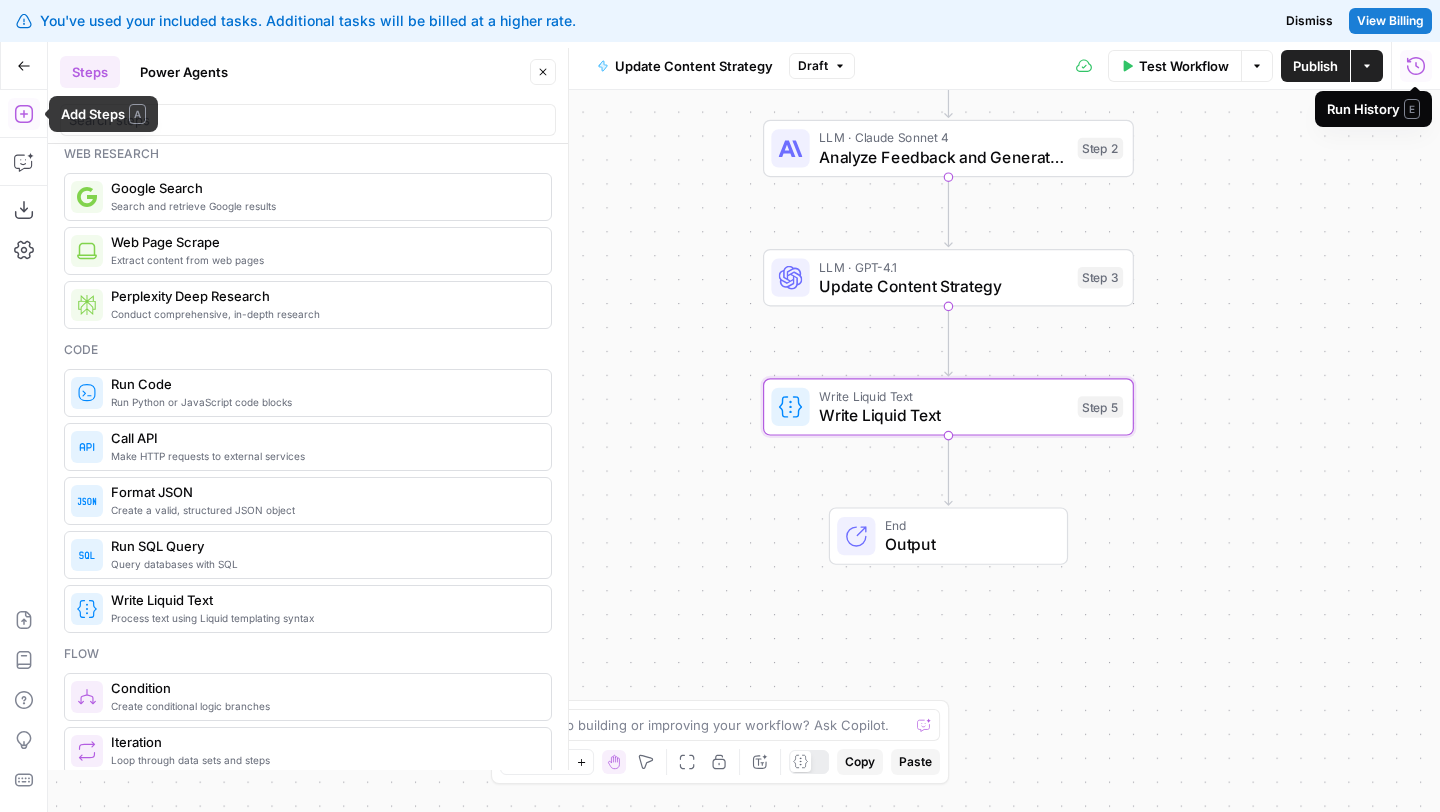 scroll, scrollTop: 0, scrollLeft: 0, axis: both 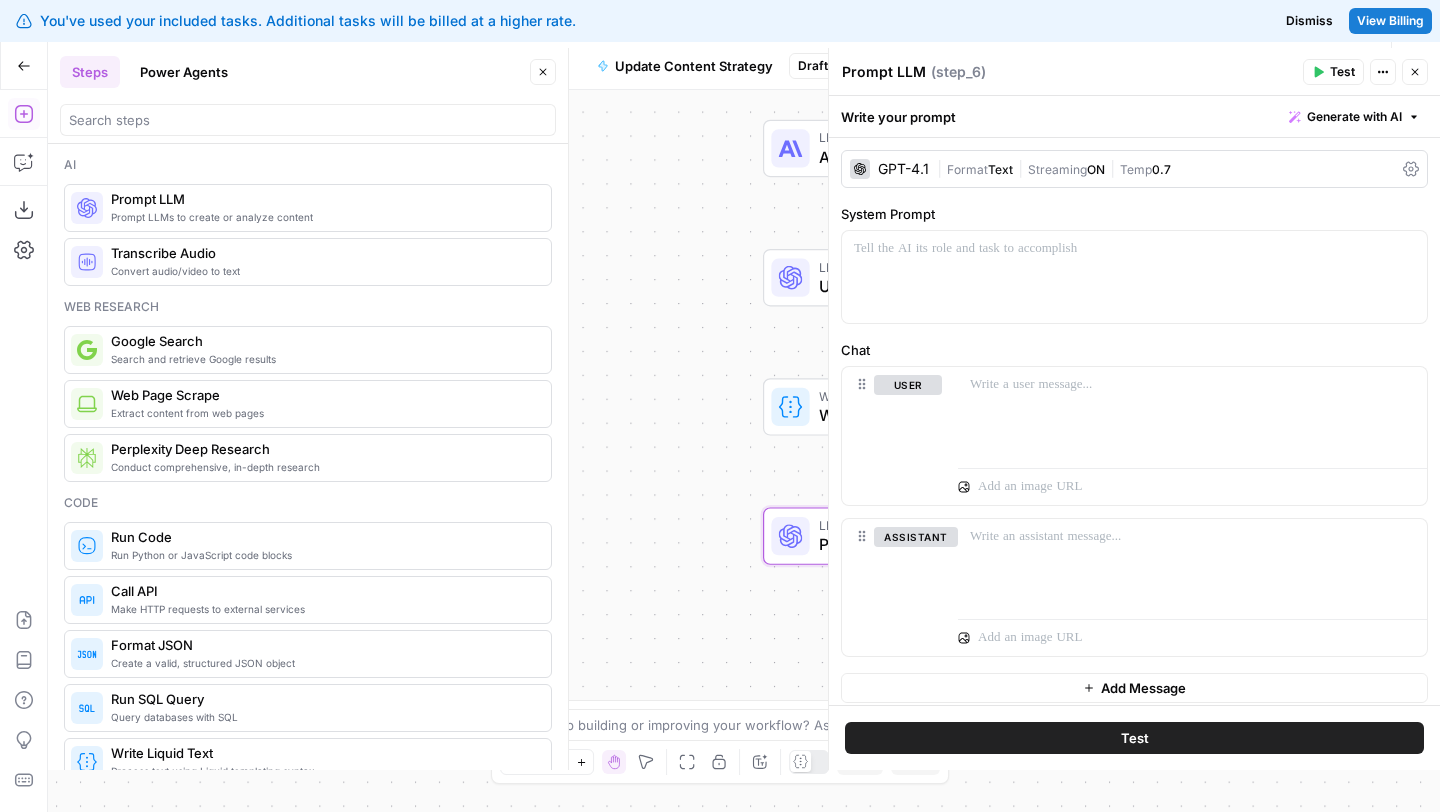 click on "Generate with AI" at bounding box center [1354, 117] 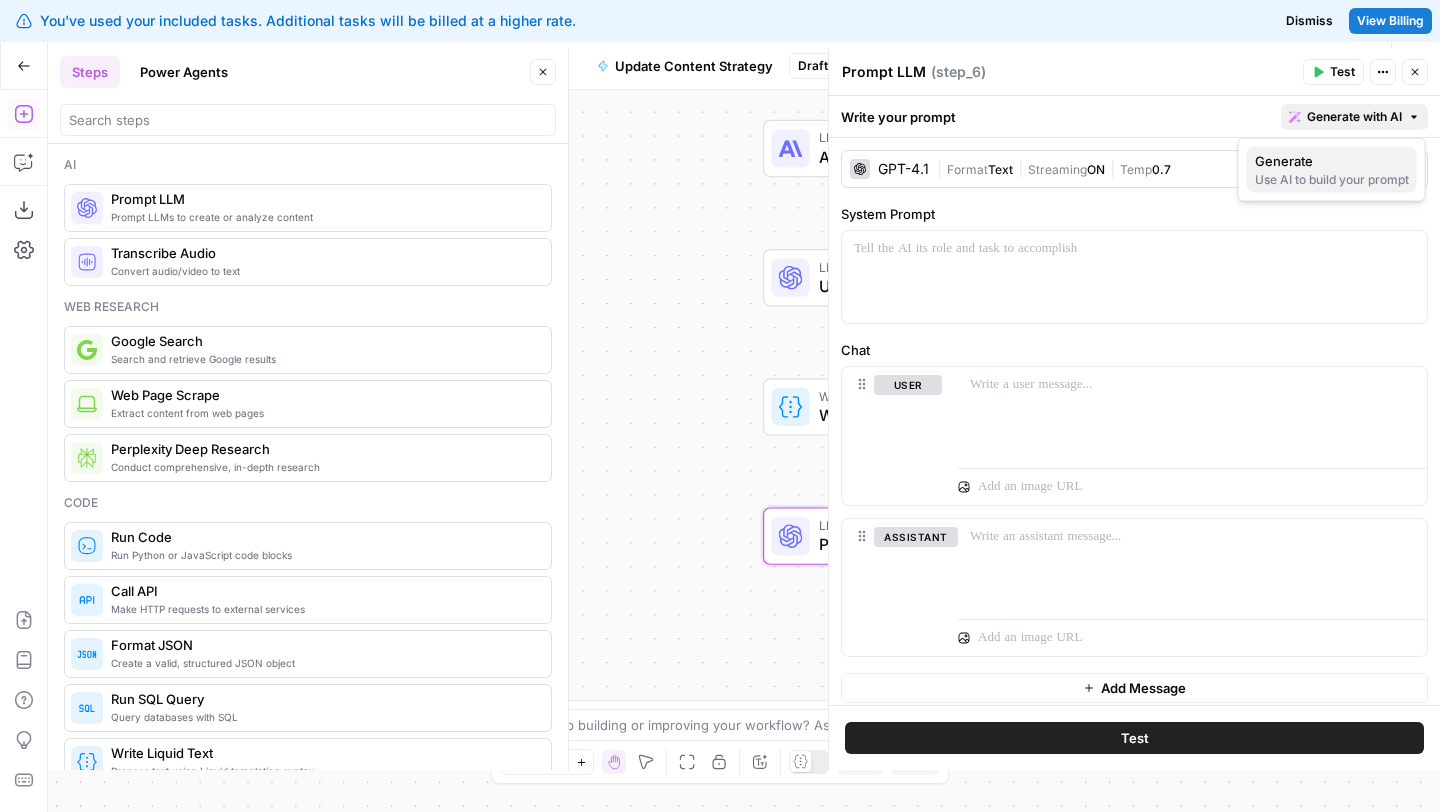 click on "Use AI to build your prompt" at bounding box center [1332, 180] 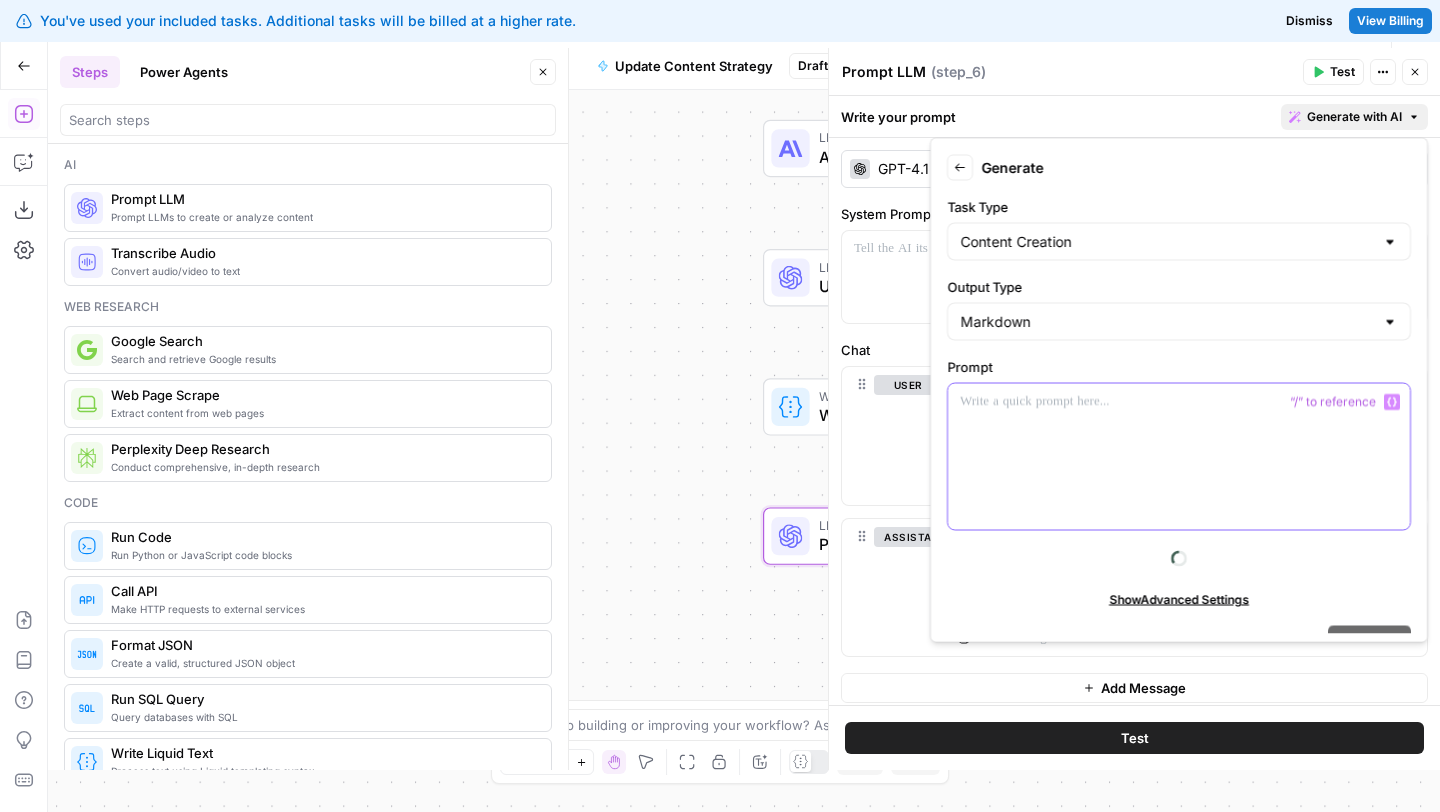 click at bounding box center (1179, 457) 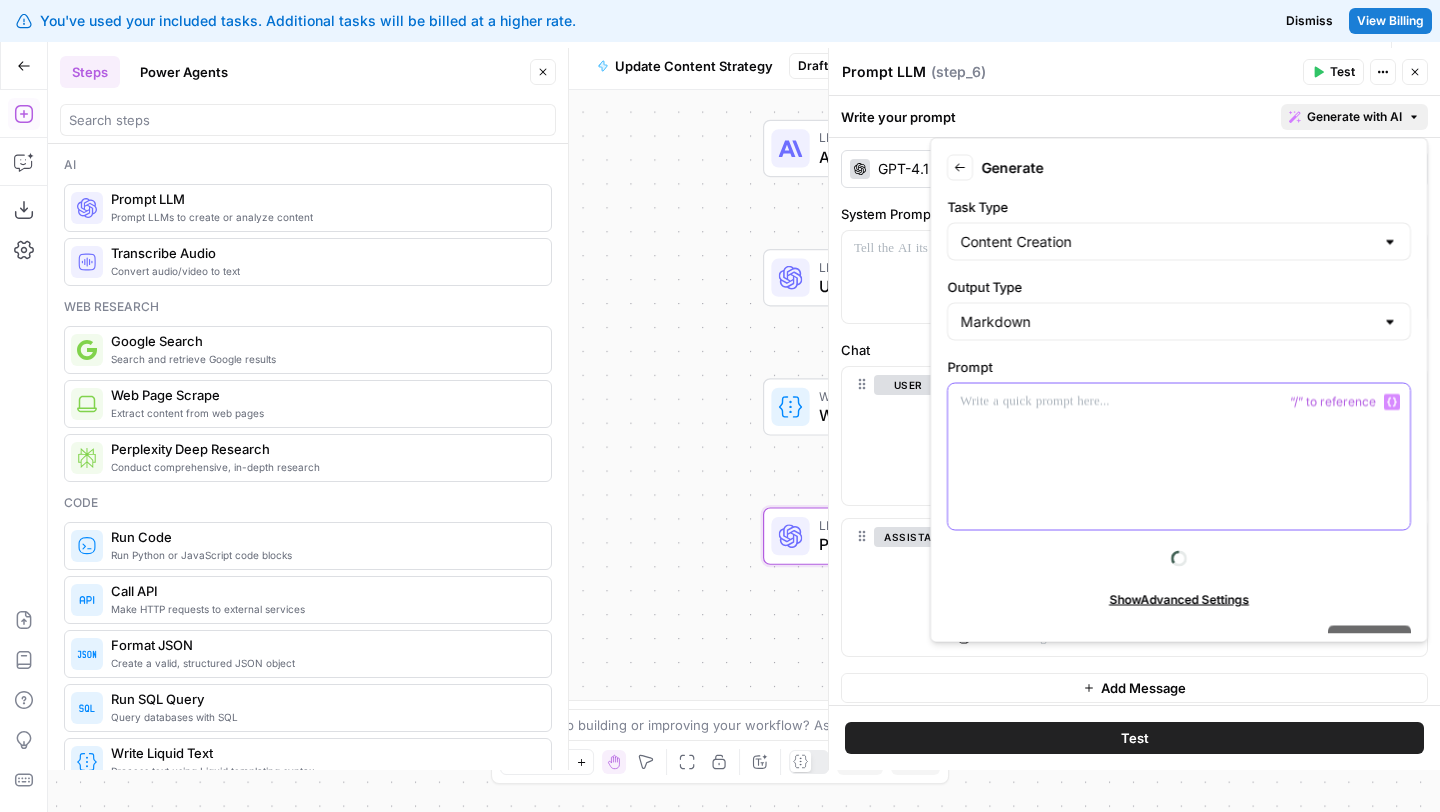 type 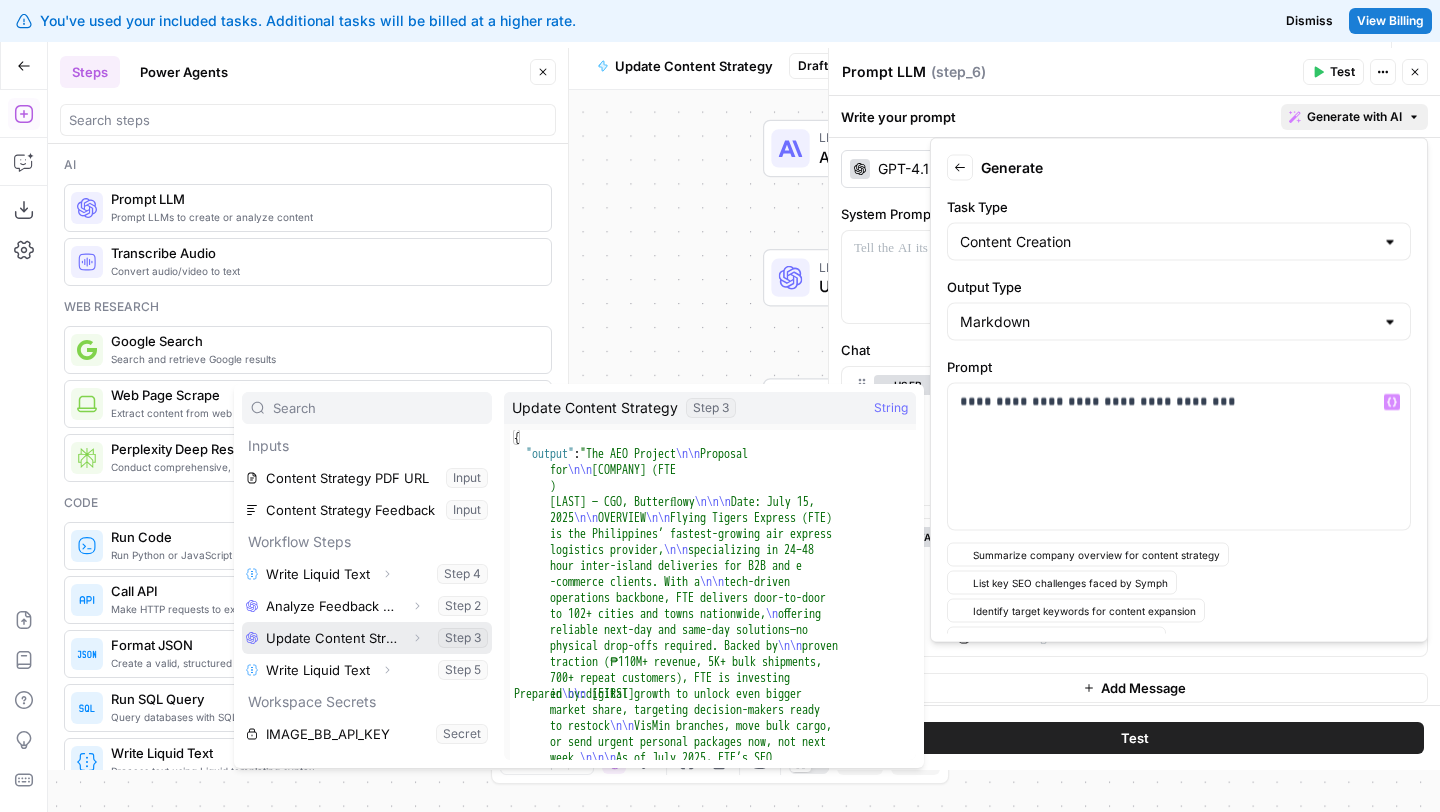 click 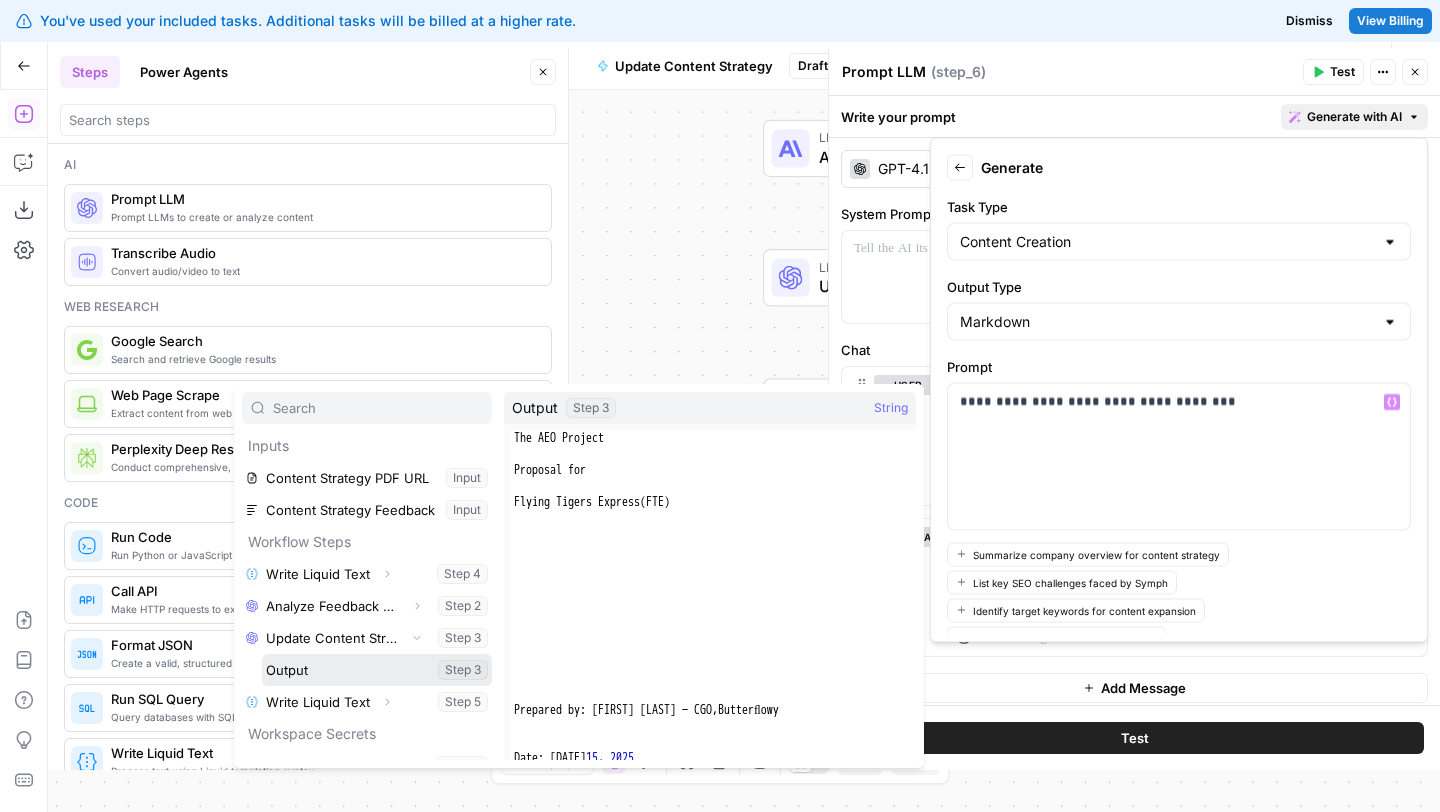 click at bounding box center [377, 670] 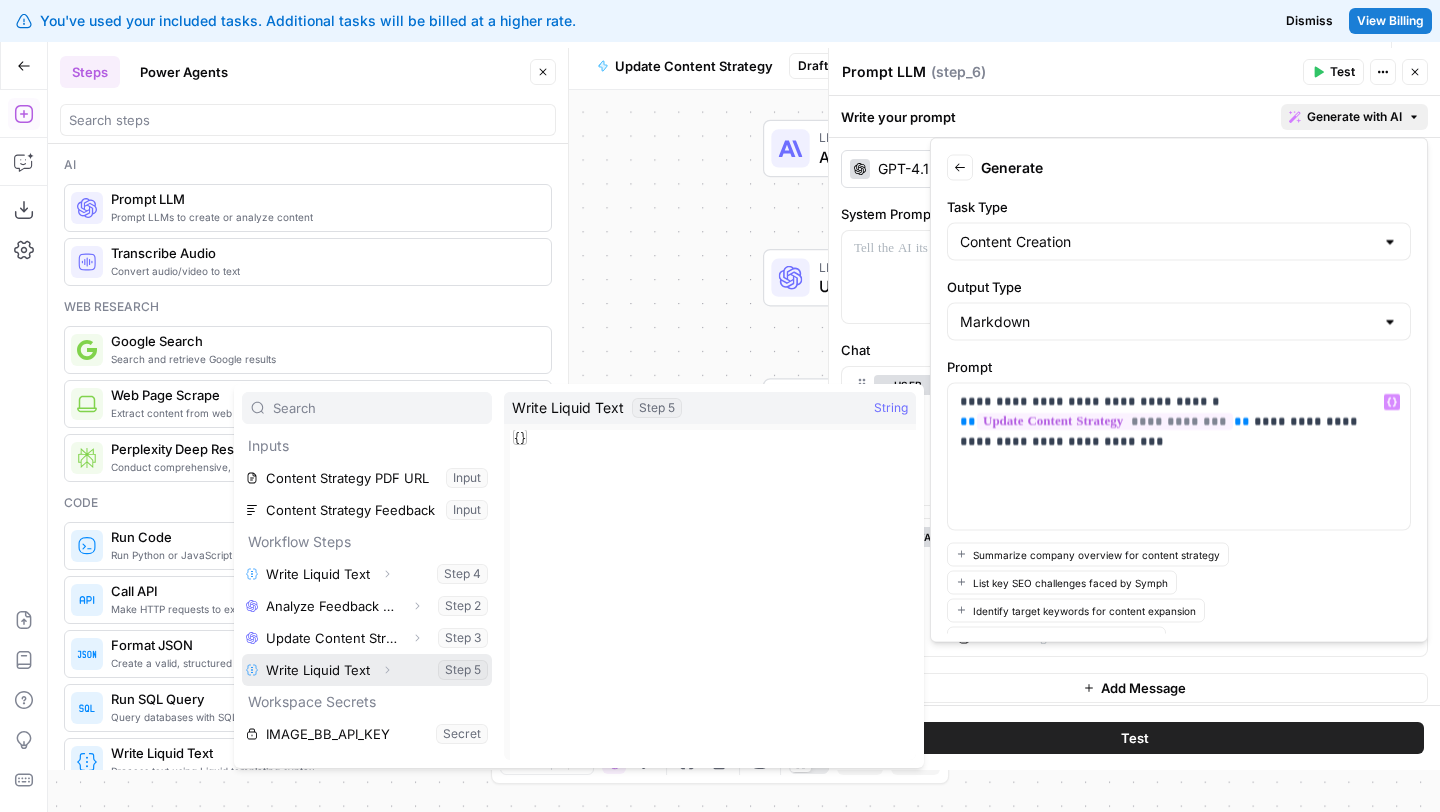 click 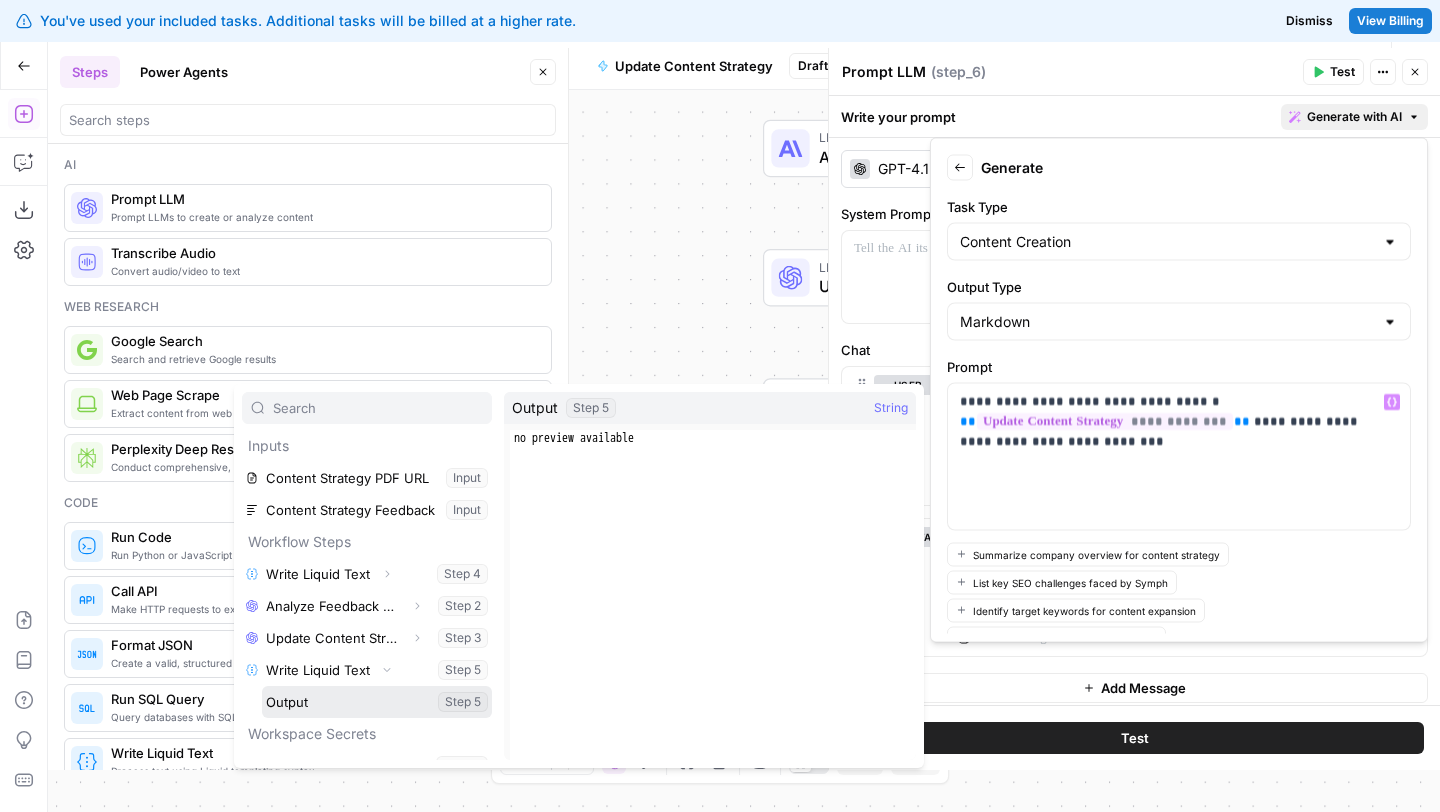 click at bounding box center [377, 702] 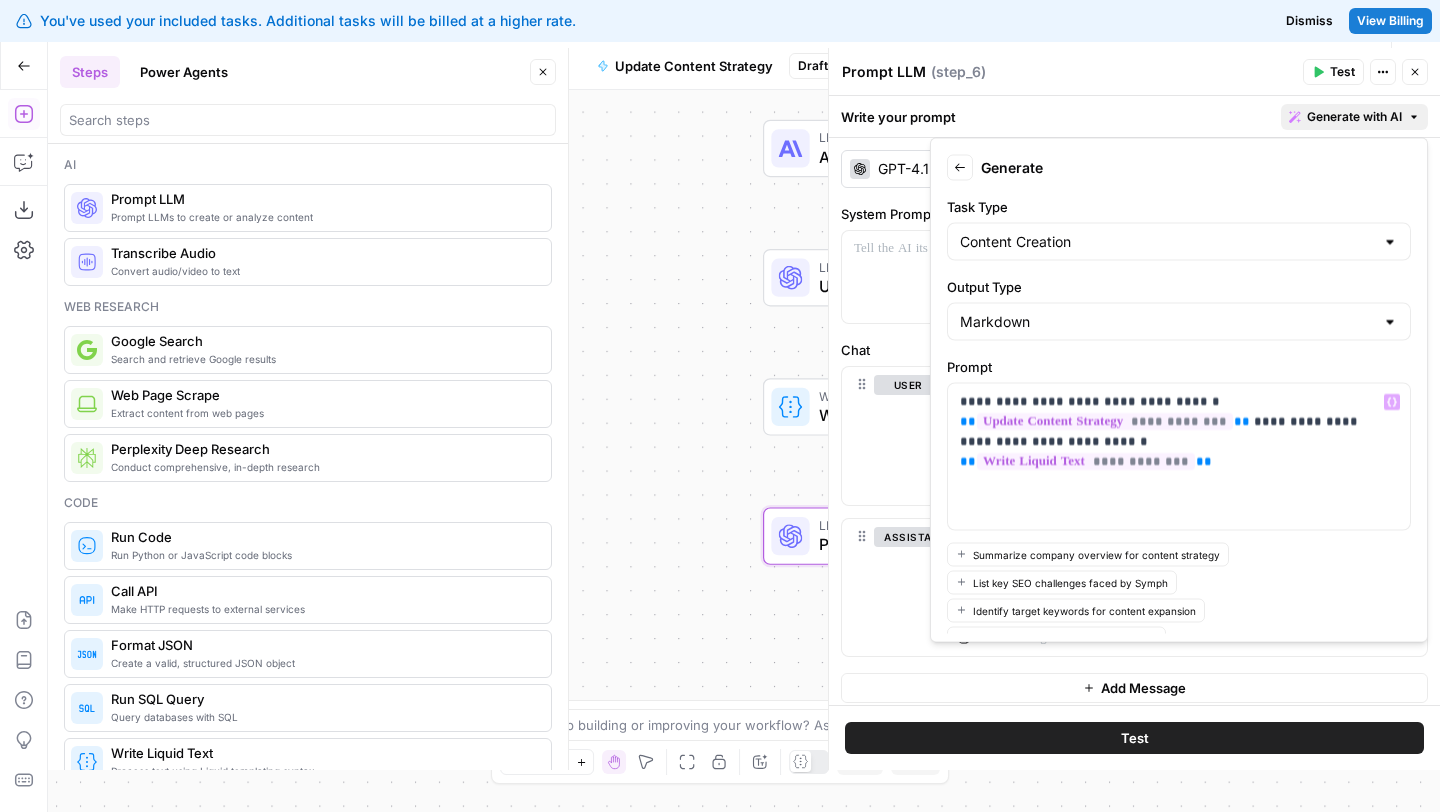 scroll, scrollTop: 135, scrollLeft: 0, axis: vertical 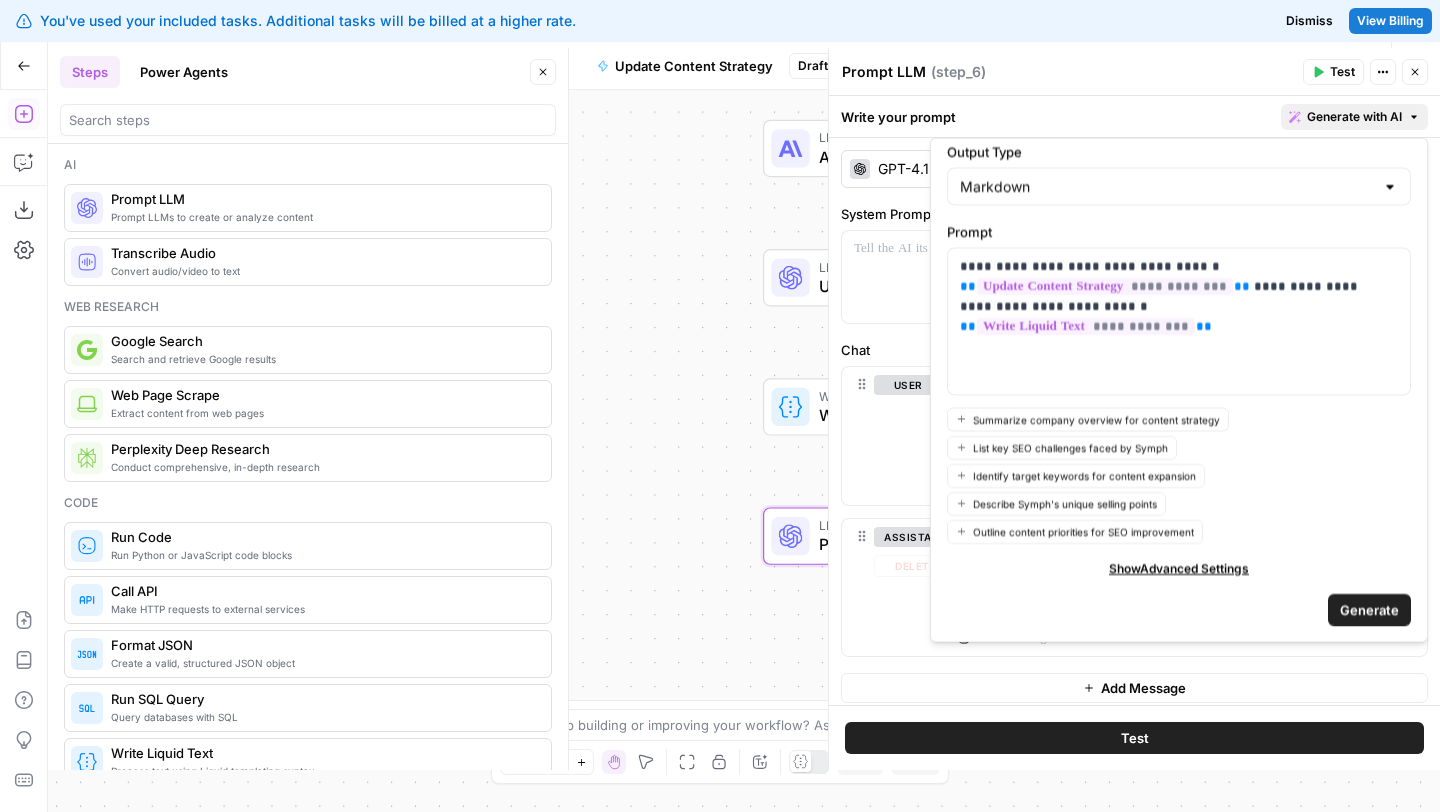click on "Generate" at bounding box center [1369, 609] 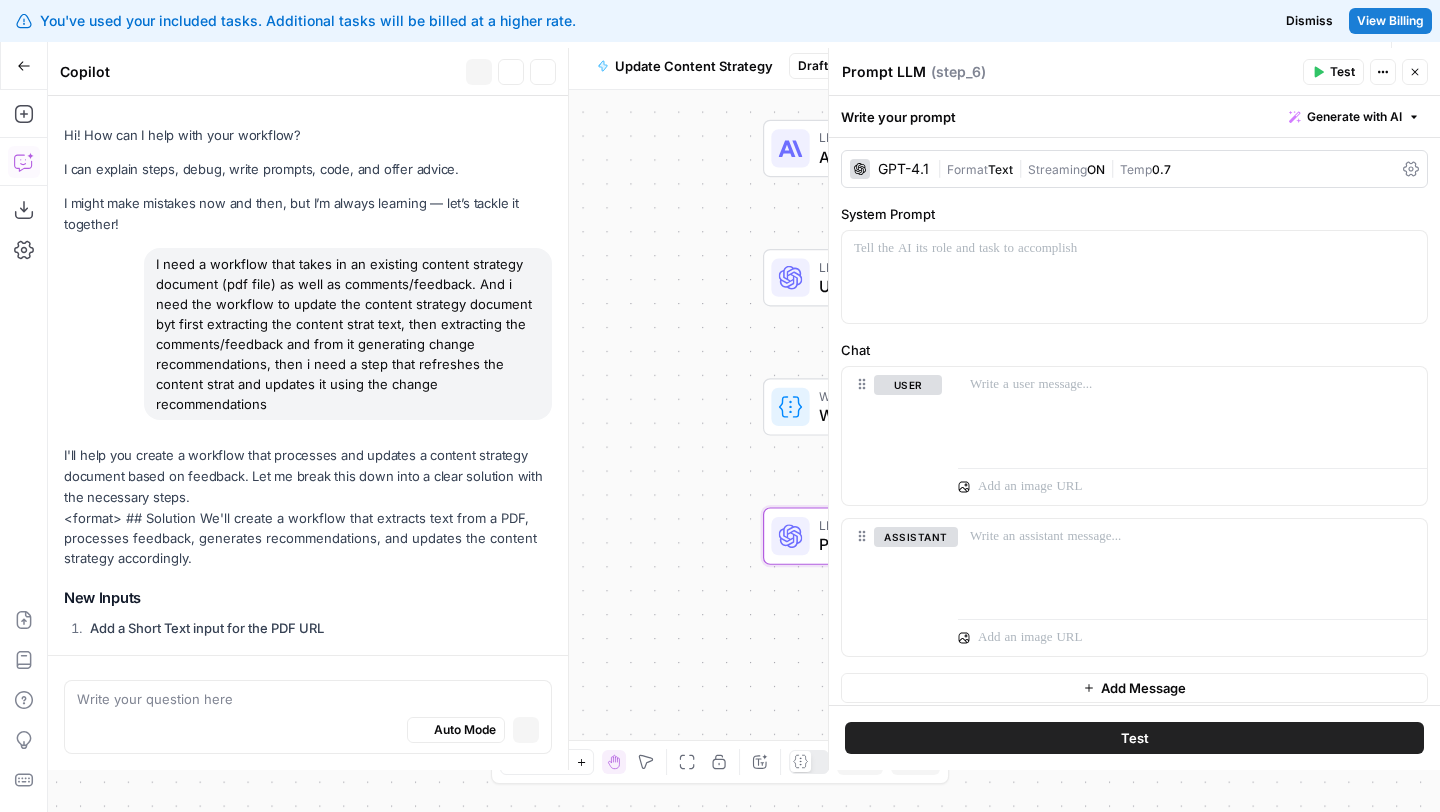 scroll, scrollTop: 1251, scrollLeft: 0, axis: vertical 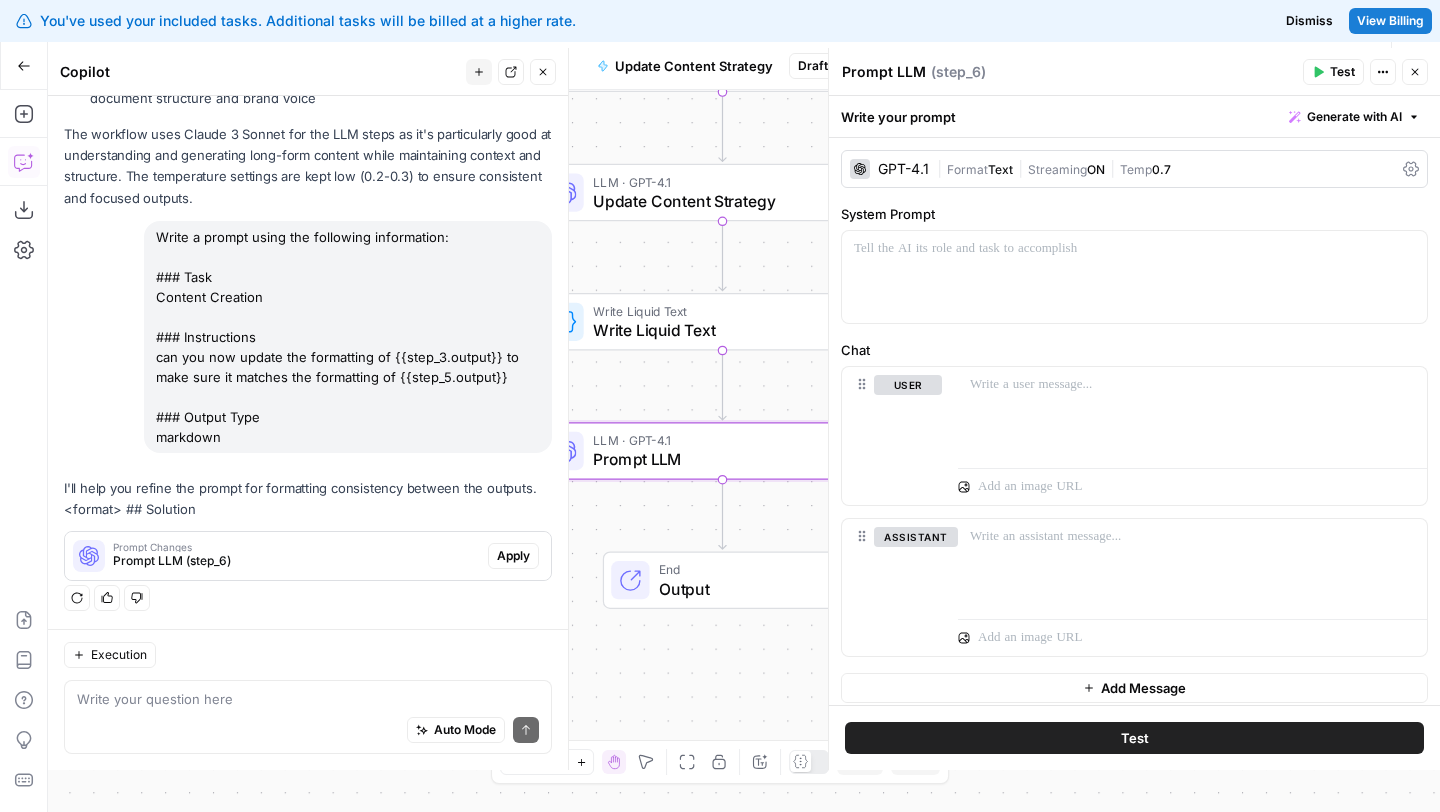 click on "Apply" at bounding box center [513, 556] 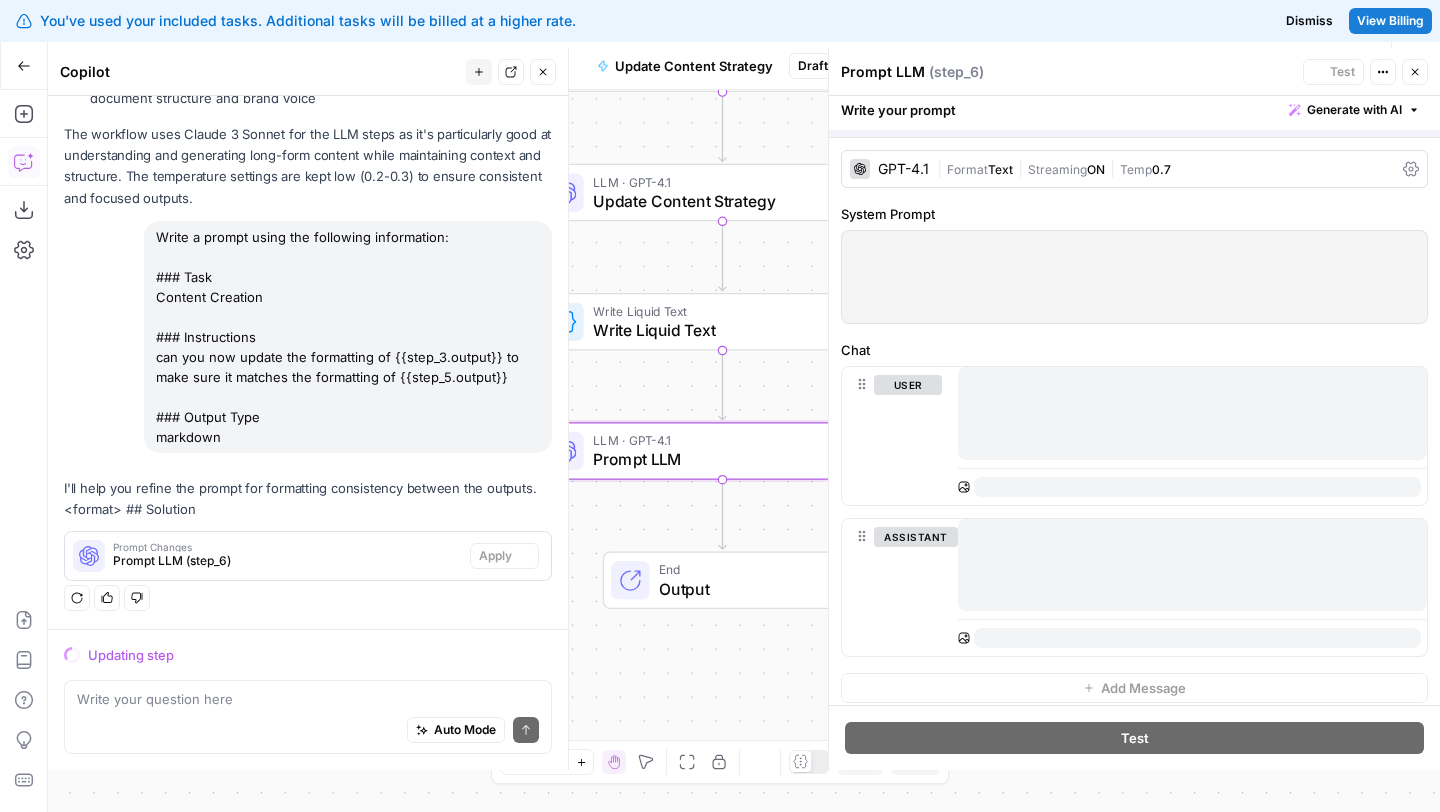 scroll, scrollTop: 1420, scrollLeft: 0, axis: vertical 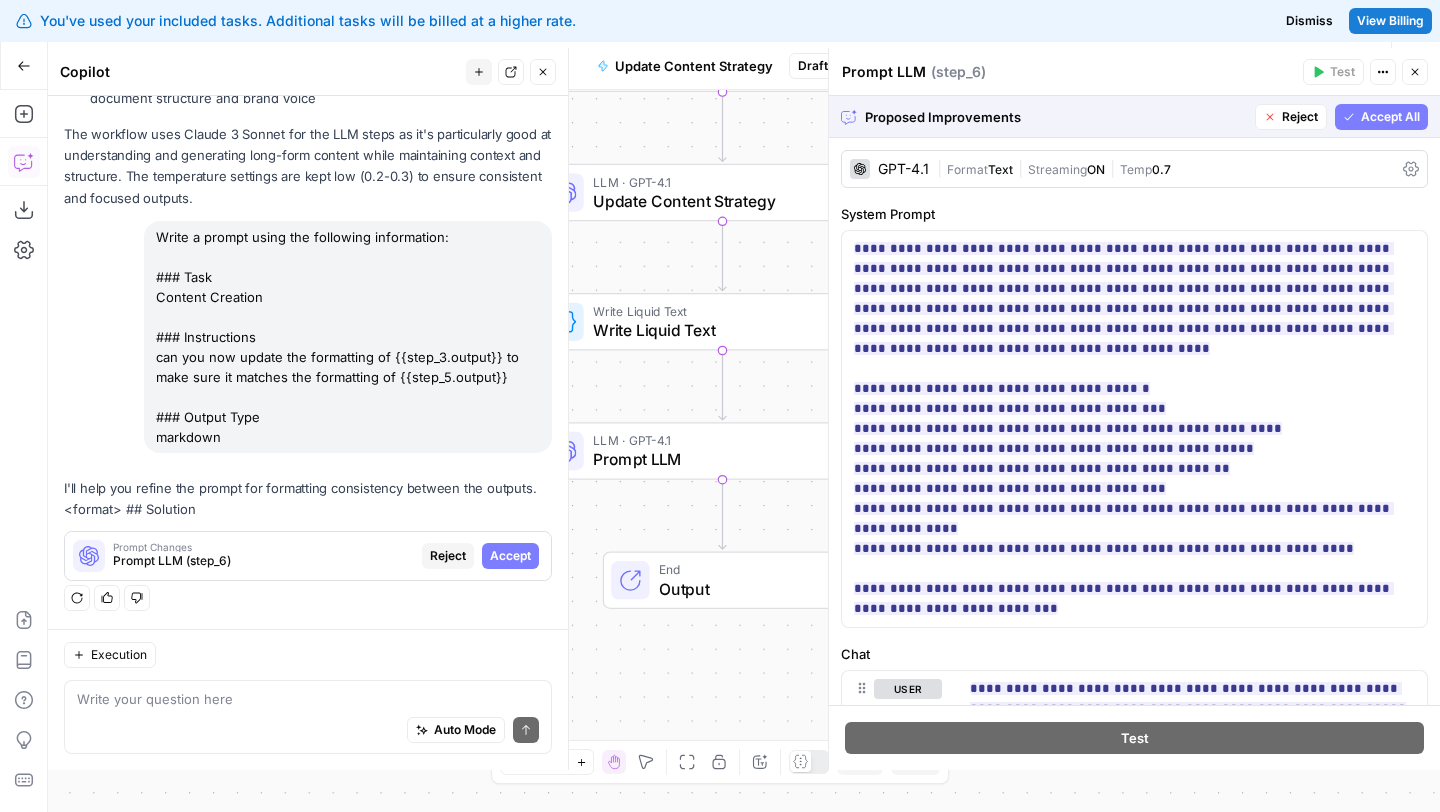 click on "Accept All" at bounding box center [1390, 117] 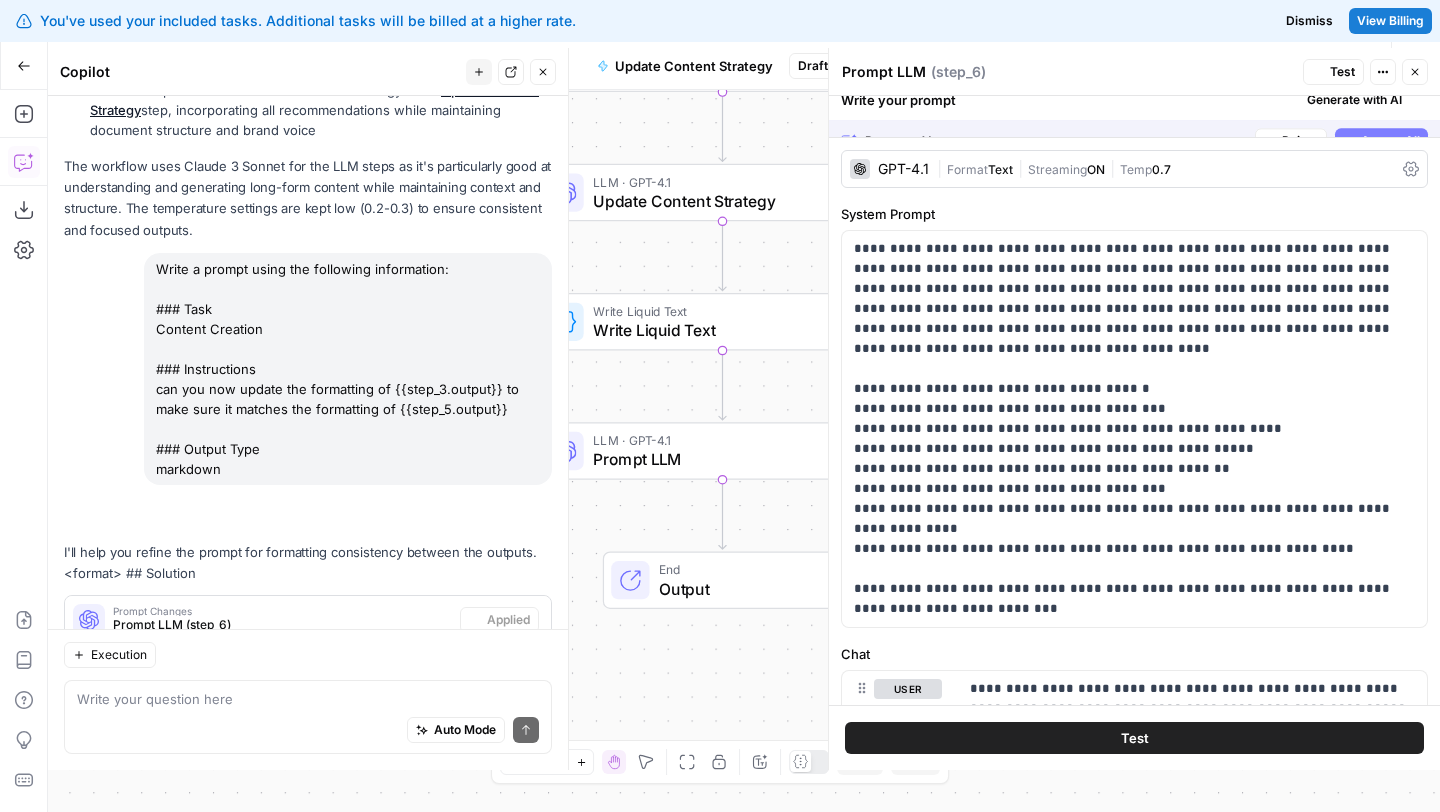 scroll, scrollTop: 1484, scrollLeft: 0, axis: vertical 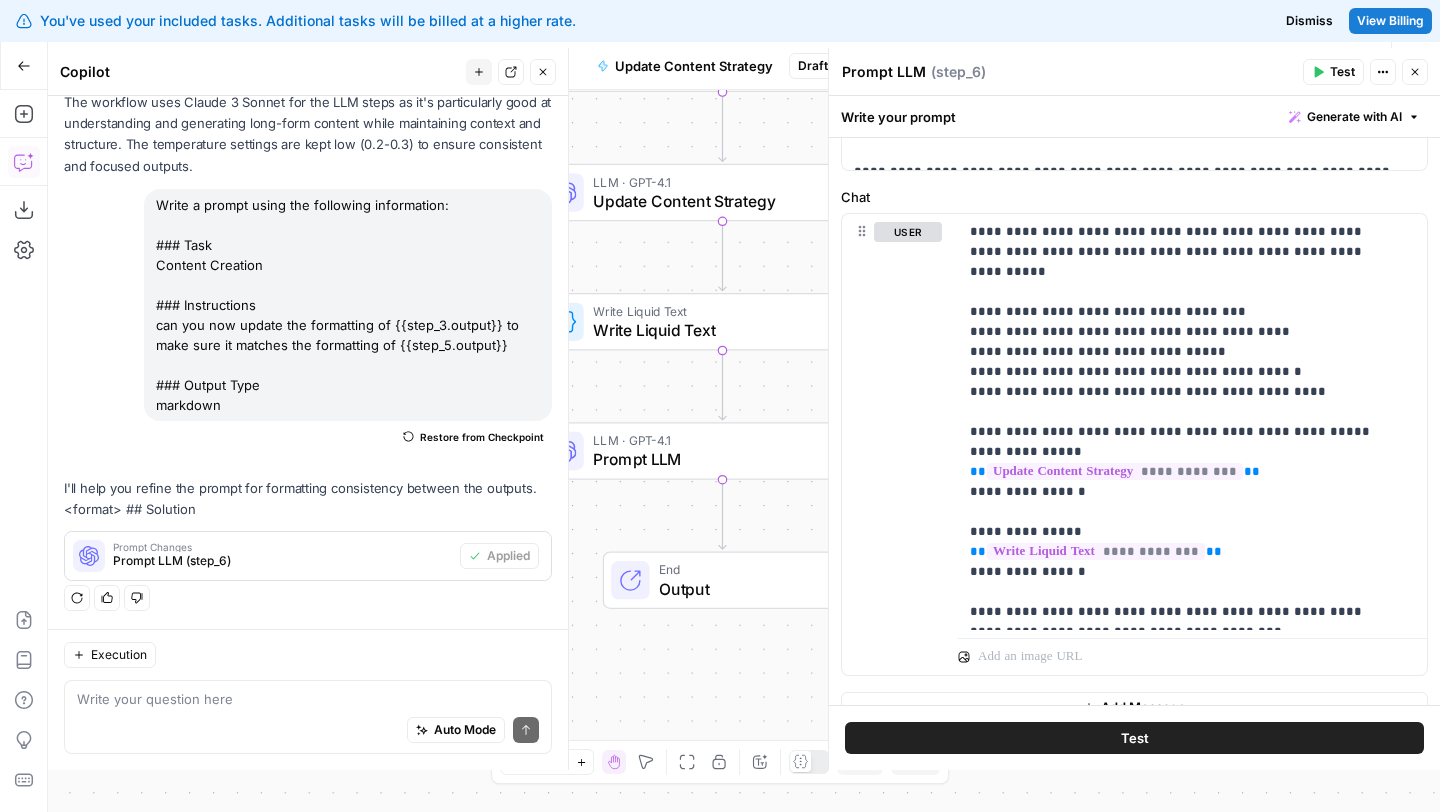click 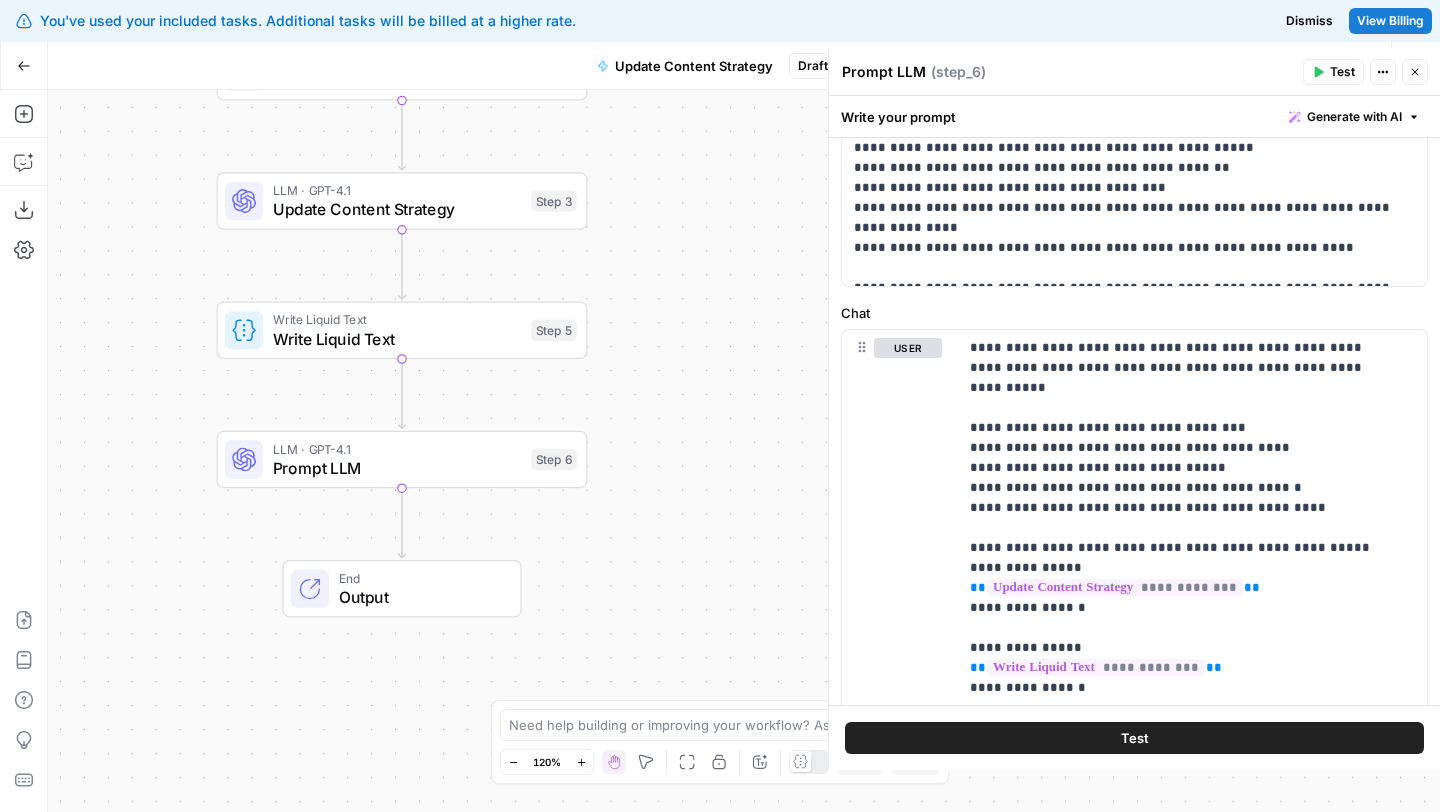 scroll, scrollTop: 142, scrollLeft: 0, axis: vertical 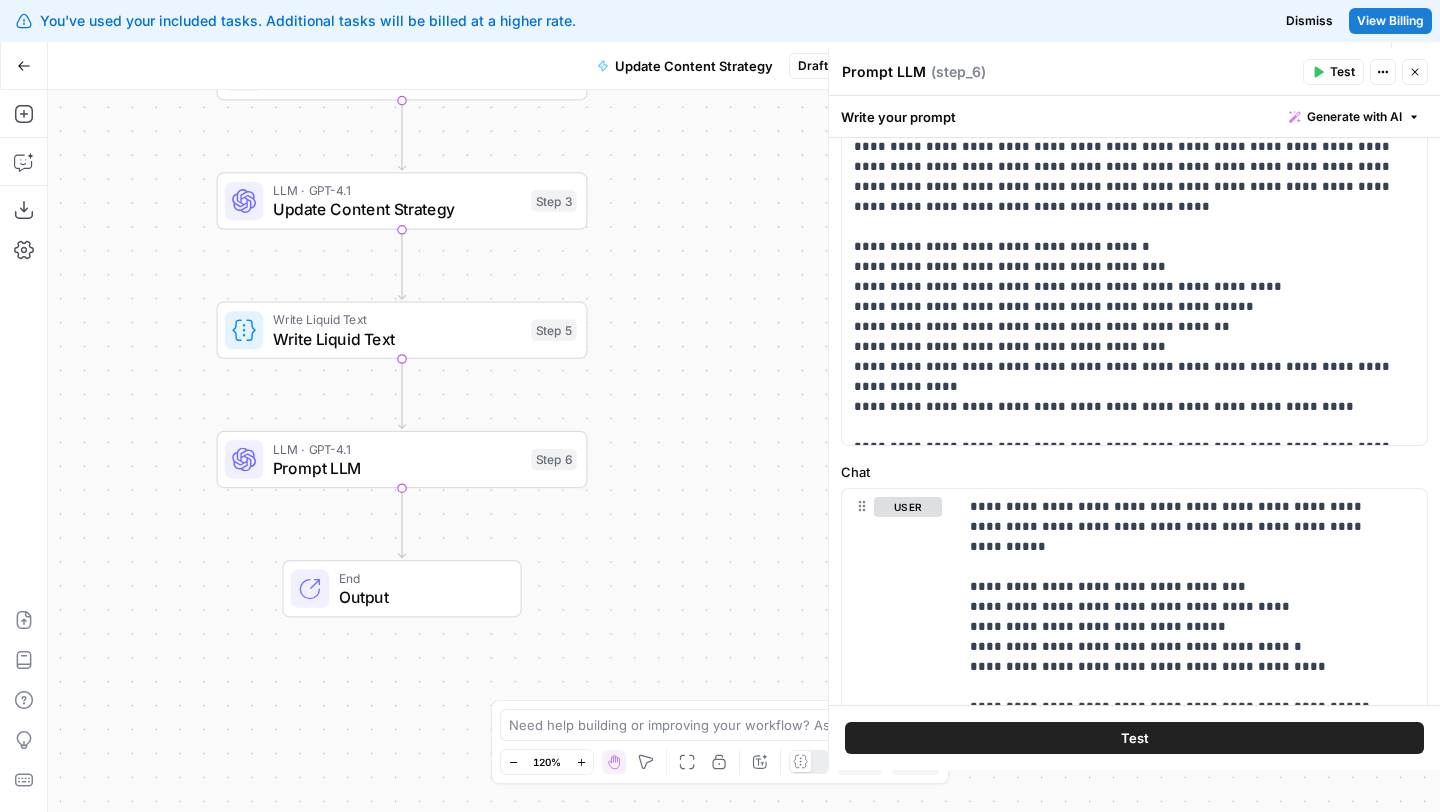 click on "Generate with AI" at bounding box center [1354, 117] 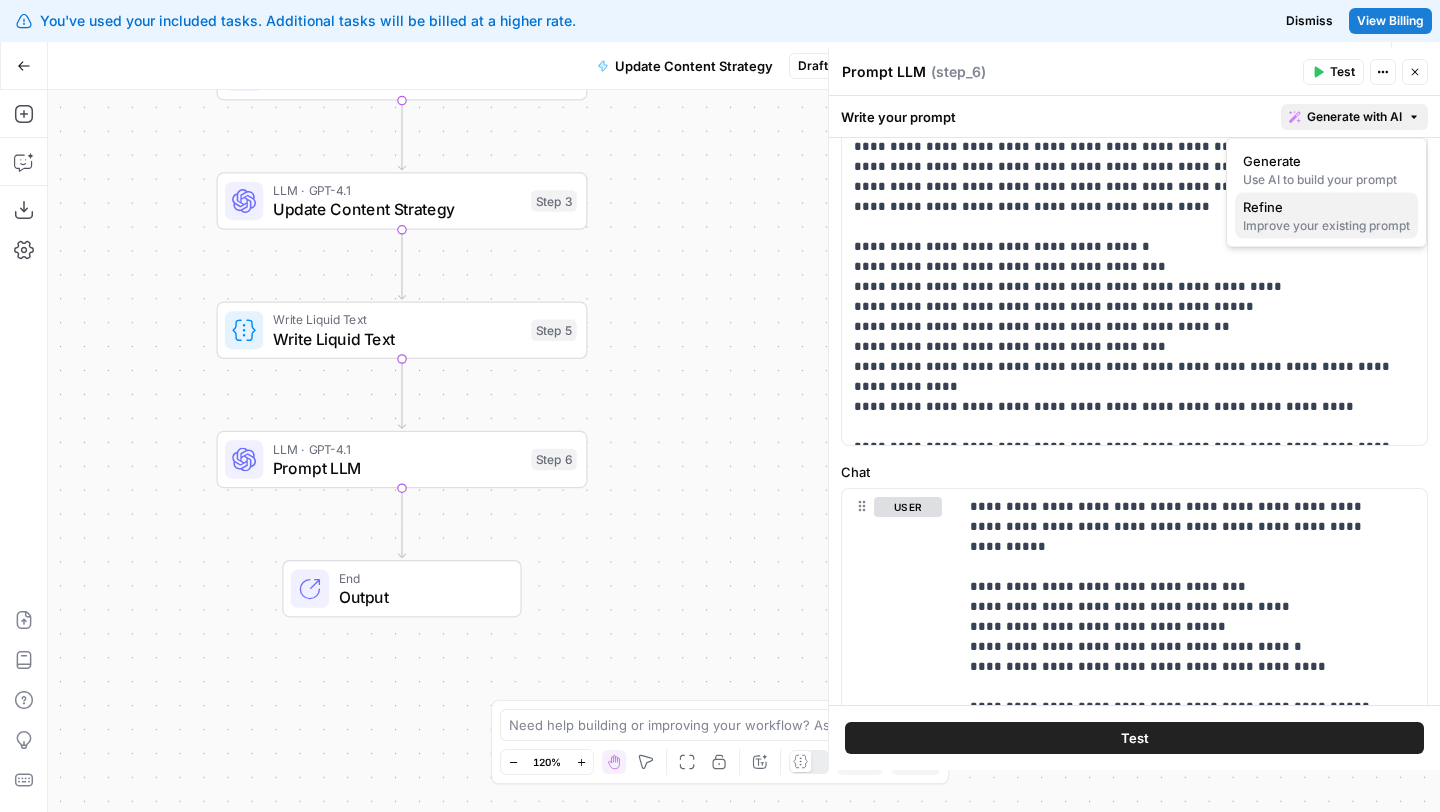 click on "Refine" at bounding box center (1322, 207) 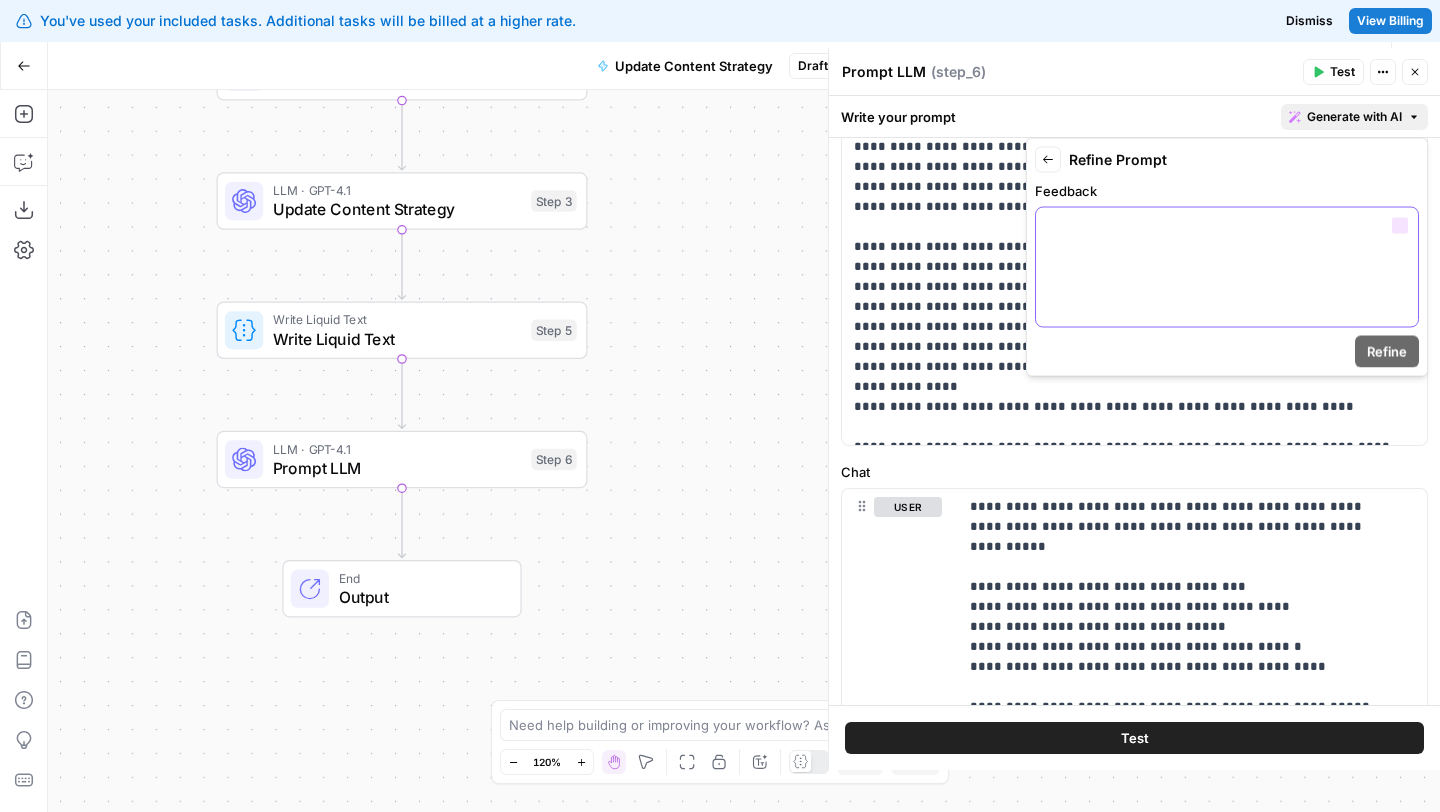 click at bounding box center (1227, 267) 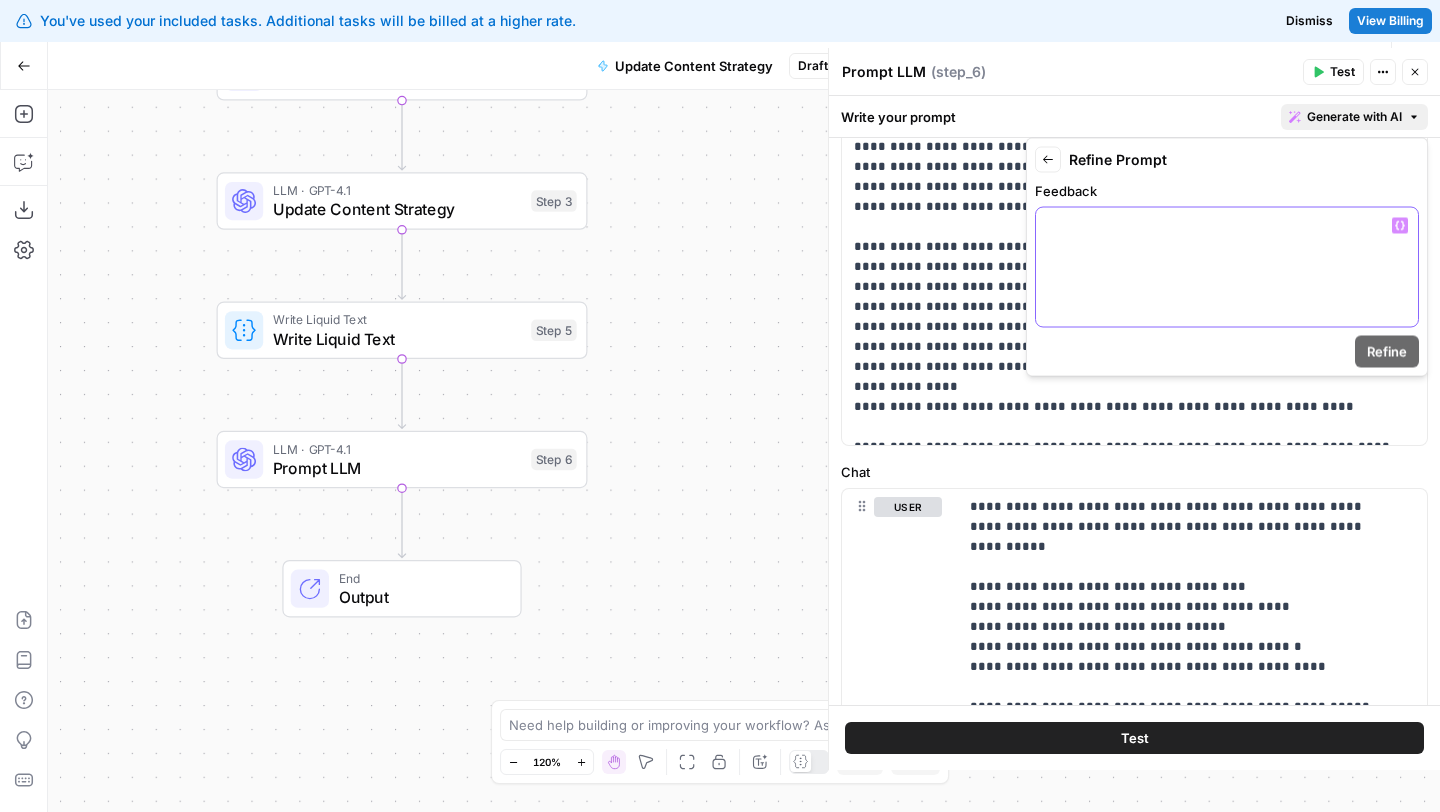 type 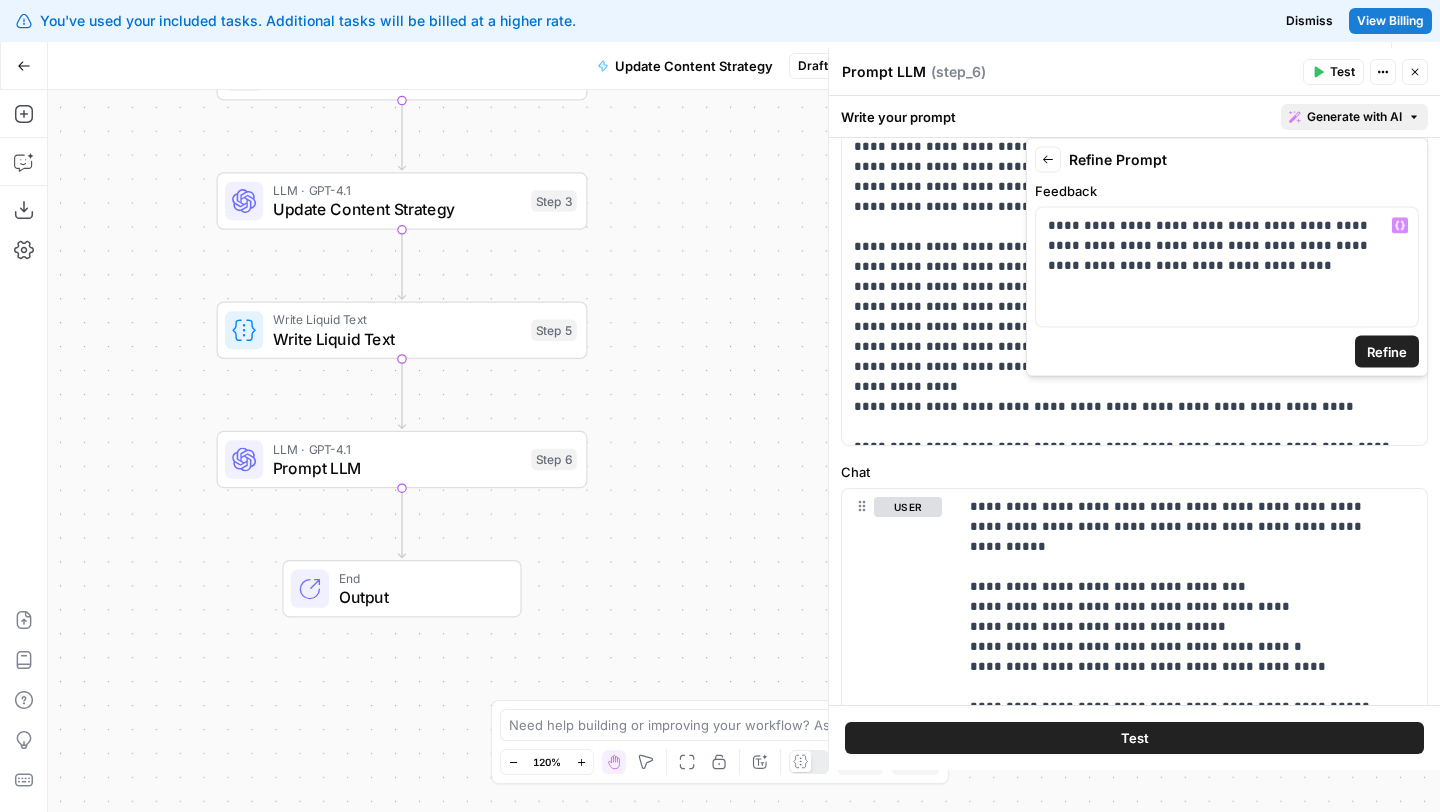 click on "Refine" at bounding box center (1387, 352) 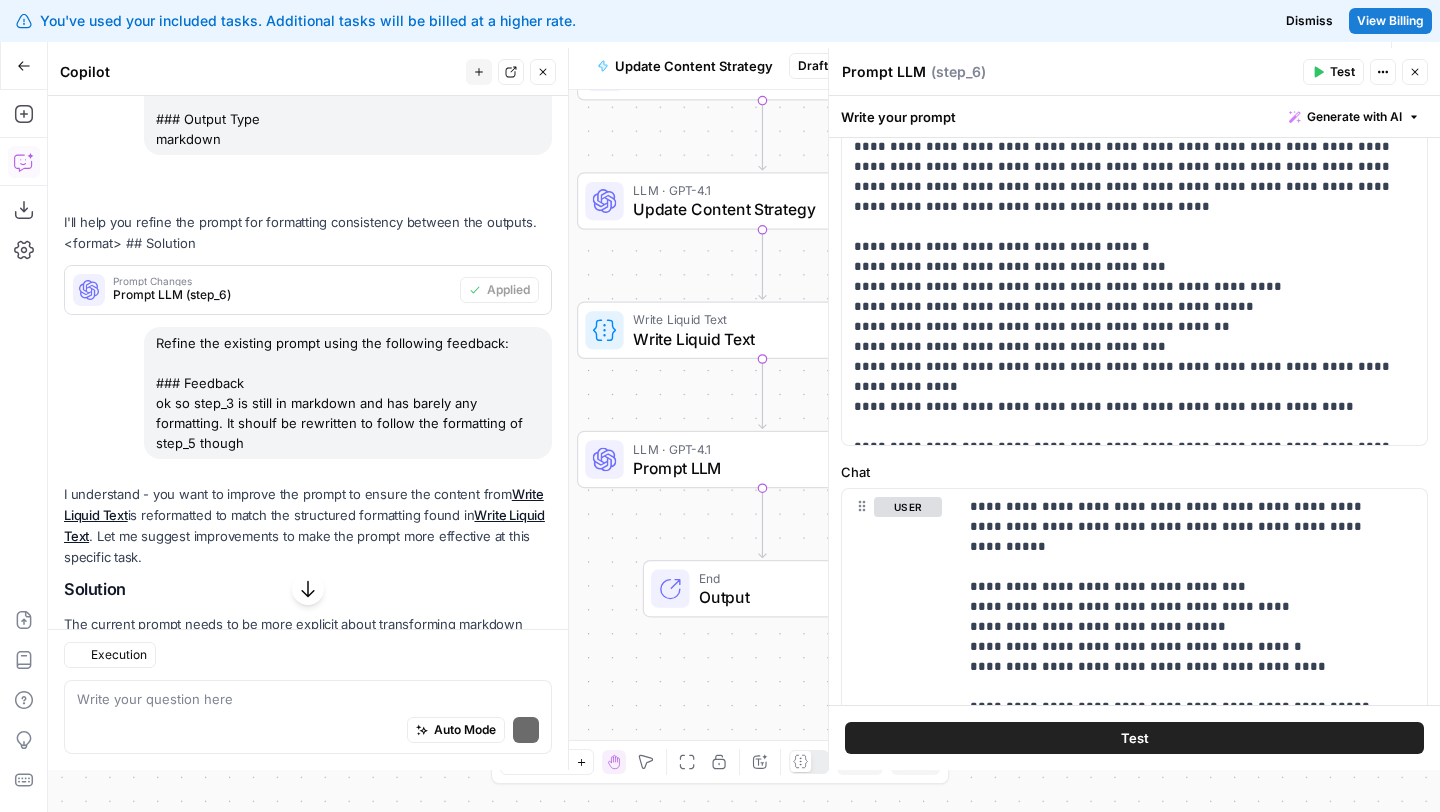 scroll, scrollTop: 1796, scrollLeft: 0, axis: vertical 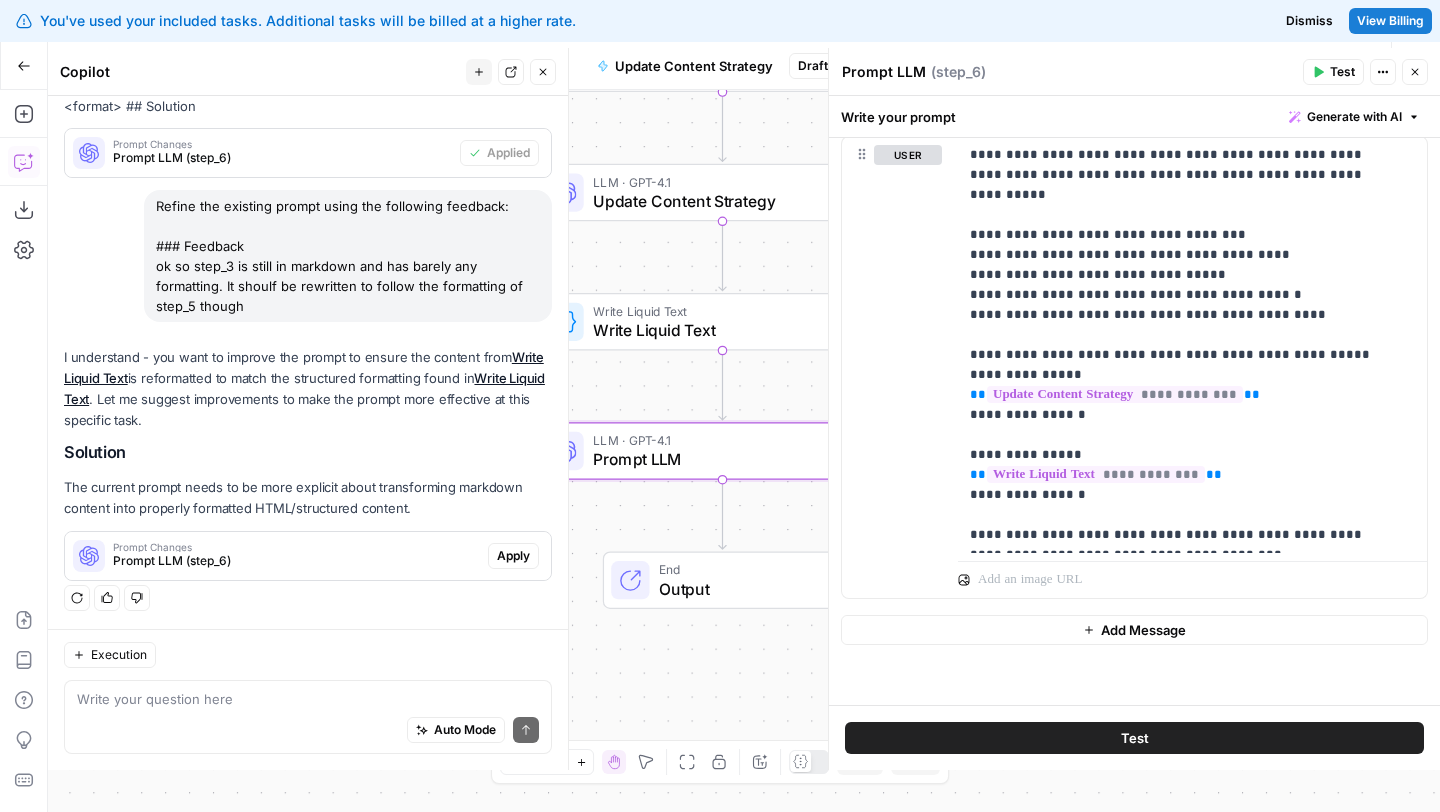click on "Apply" at bounding box center (513, 556) 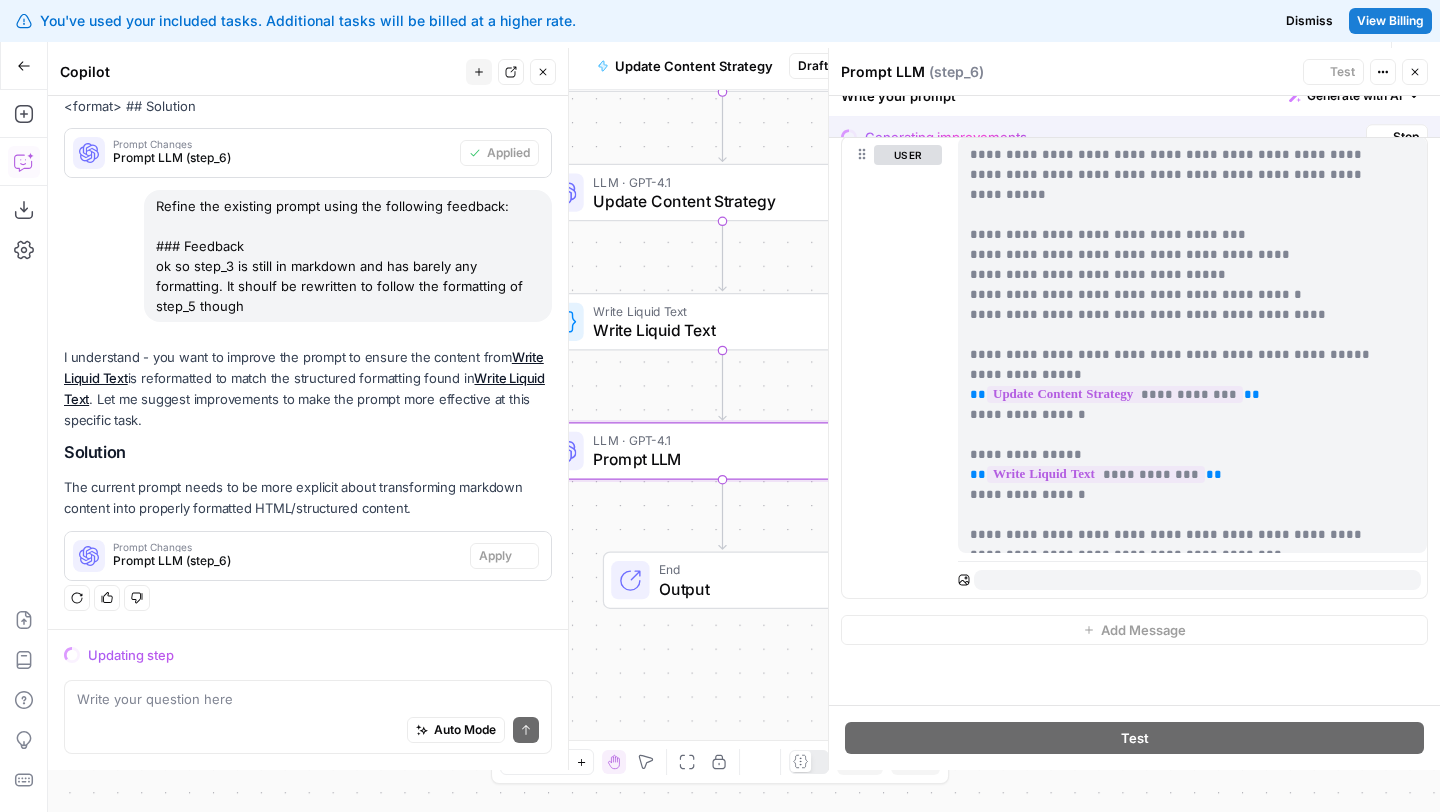 scroll, scrollTop: 1823, scrollLeft: 0, axis: vertical 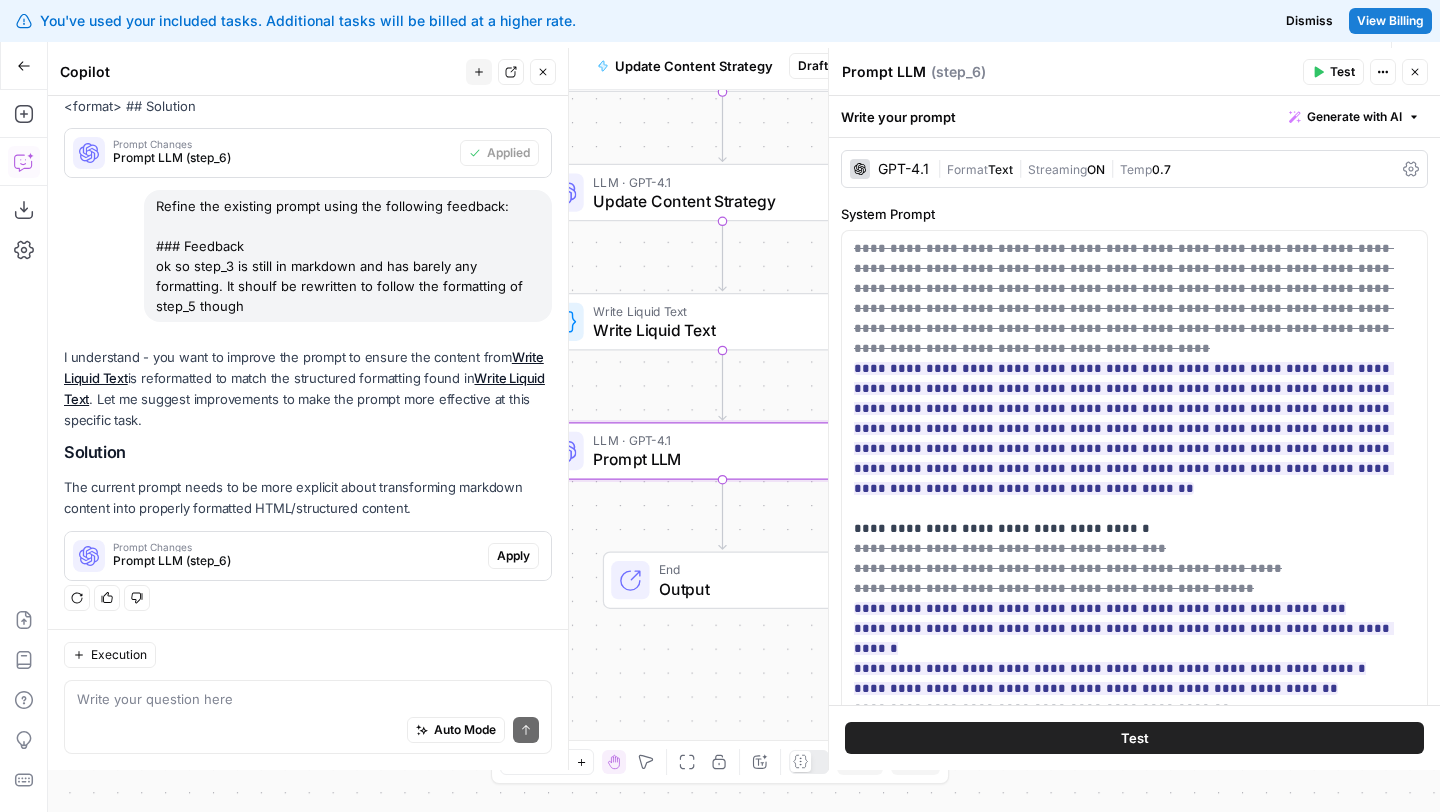 click on "Apply" at bounding box center [513, 556] 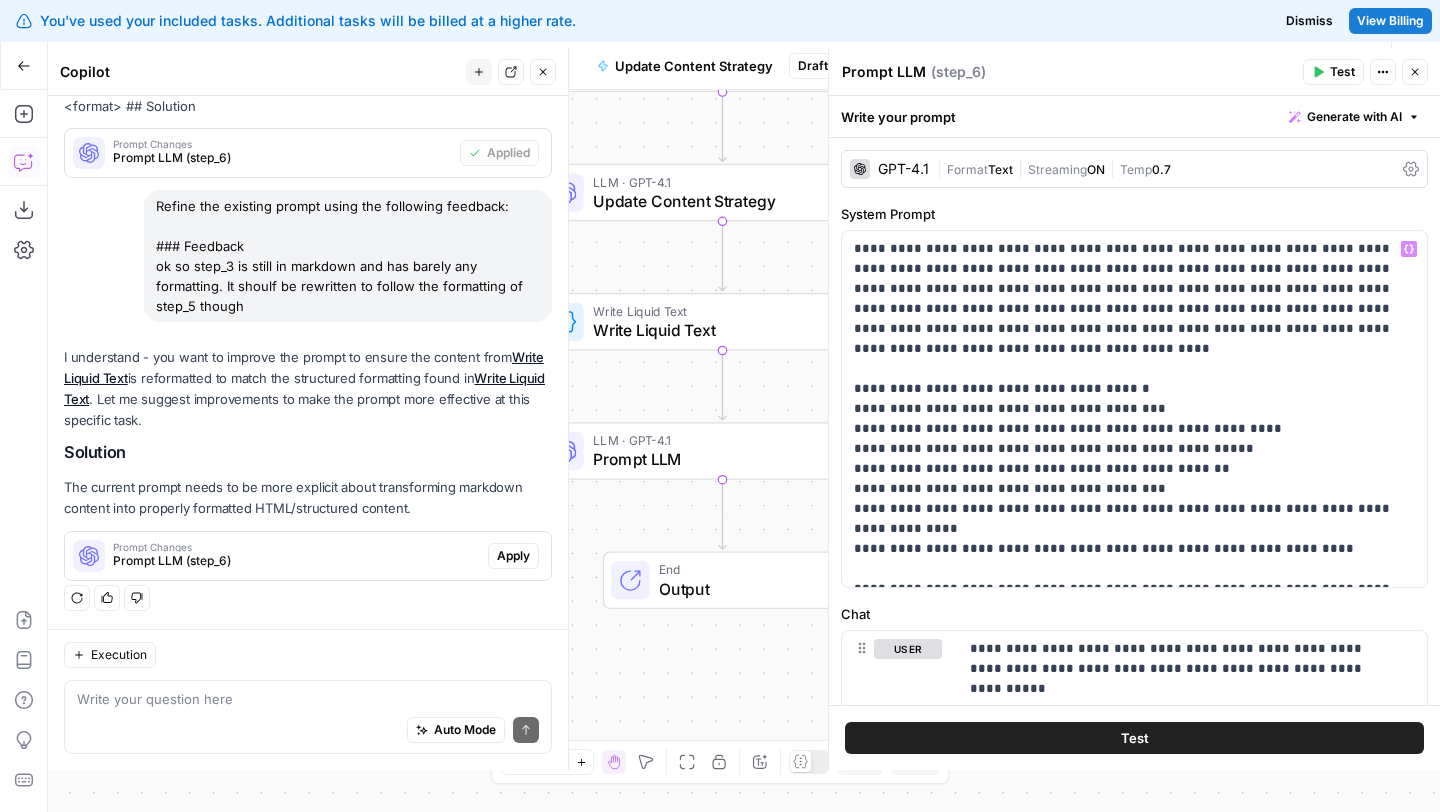scroll, scrollTop: 494, scrollLeft: 0, axis: vertical 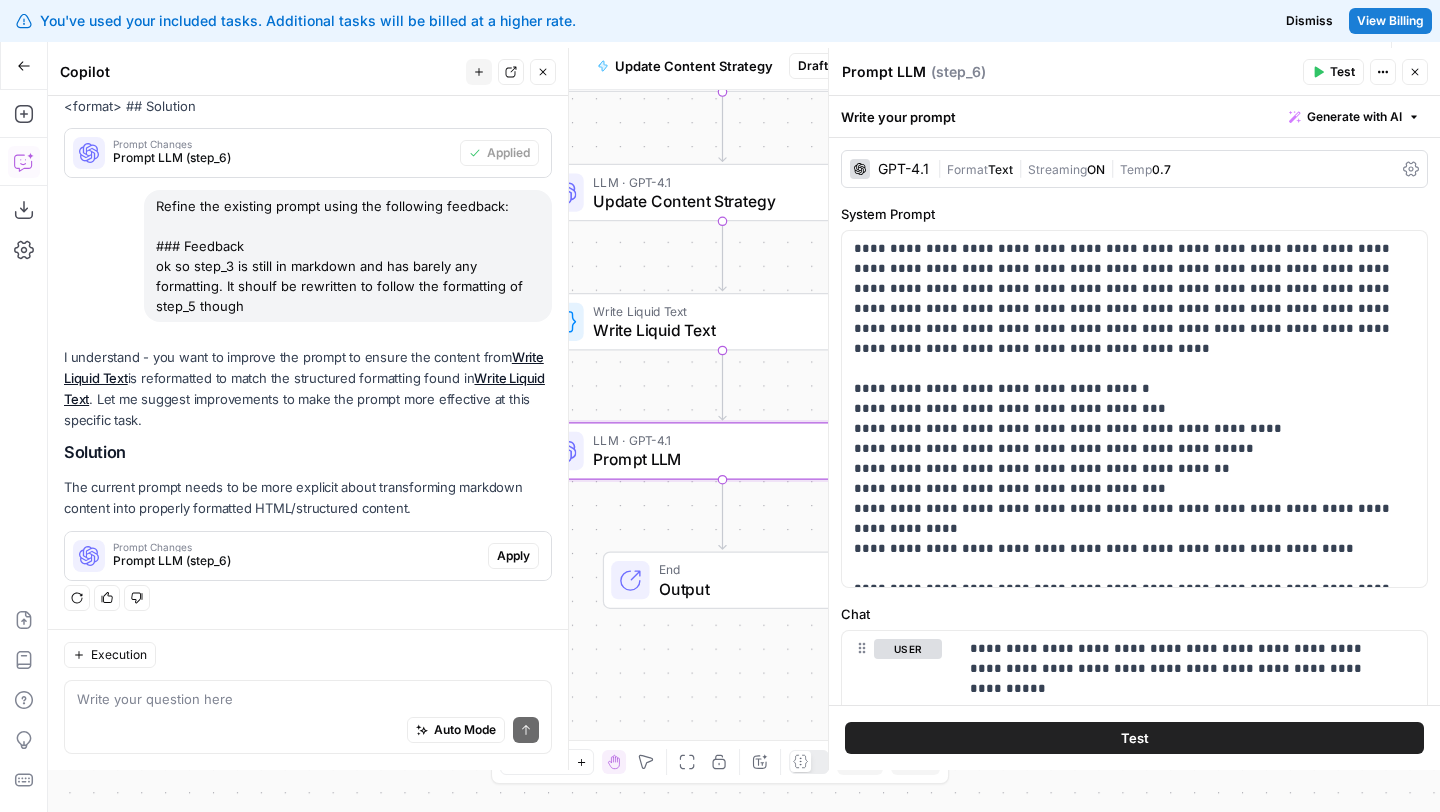 click on "Apply" at bounding box center [513, 556] 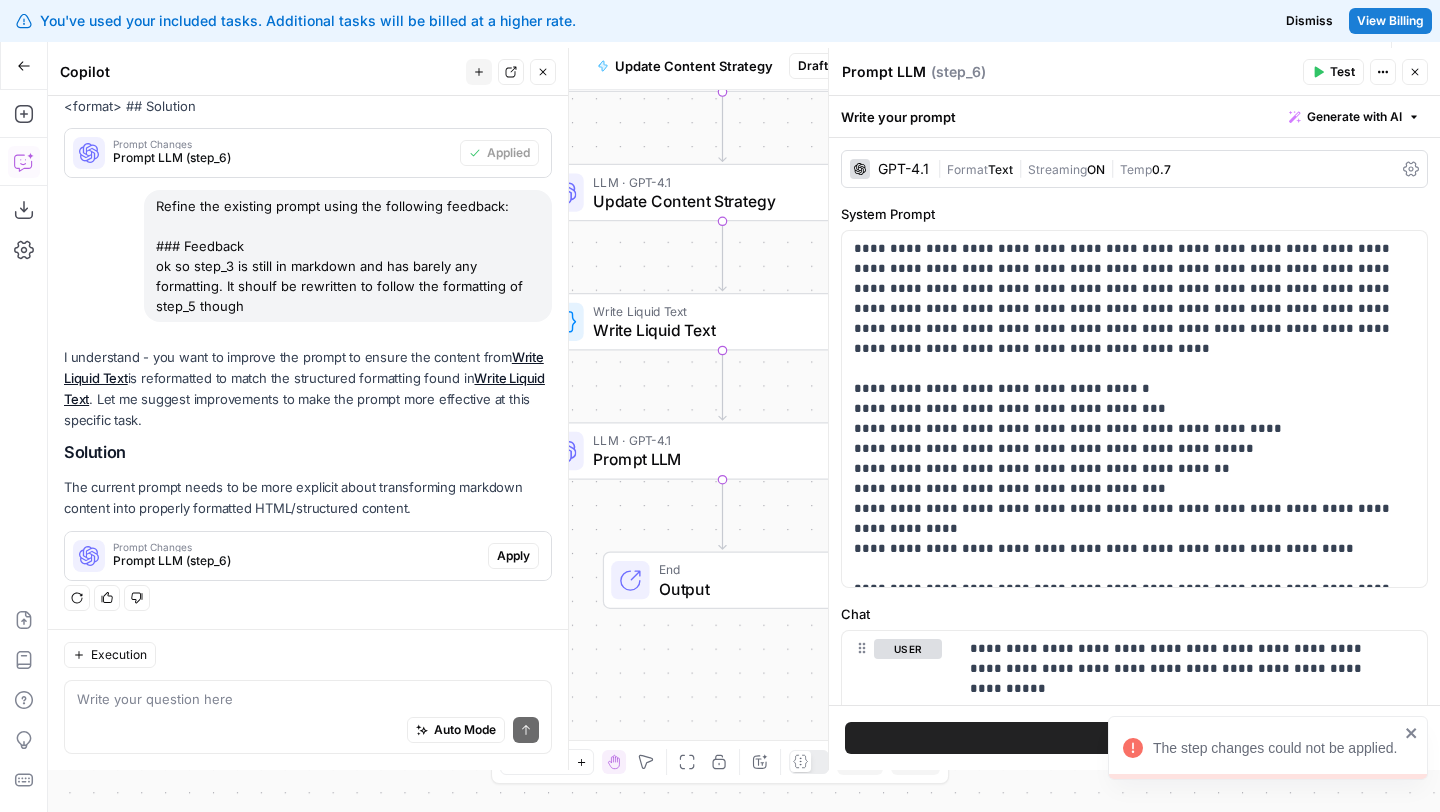 drag, startPoint x: 258, startPoint y: 303, endPoint x: 146, endPoint y: 258, distance: 120.70211 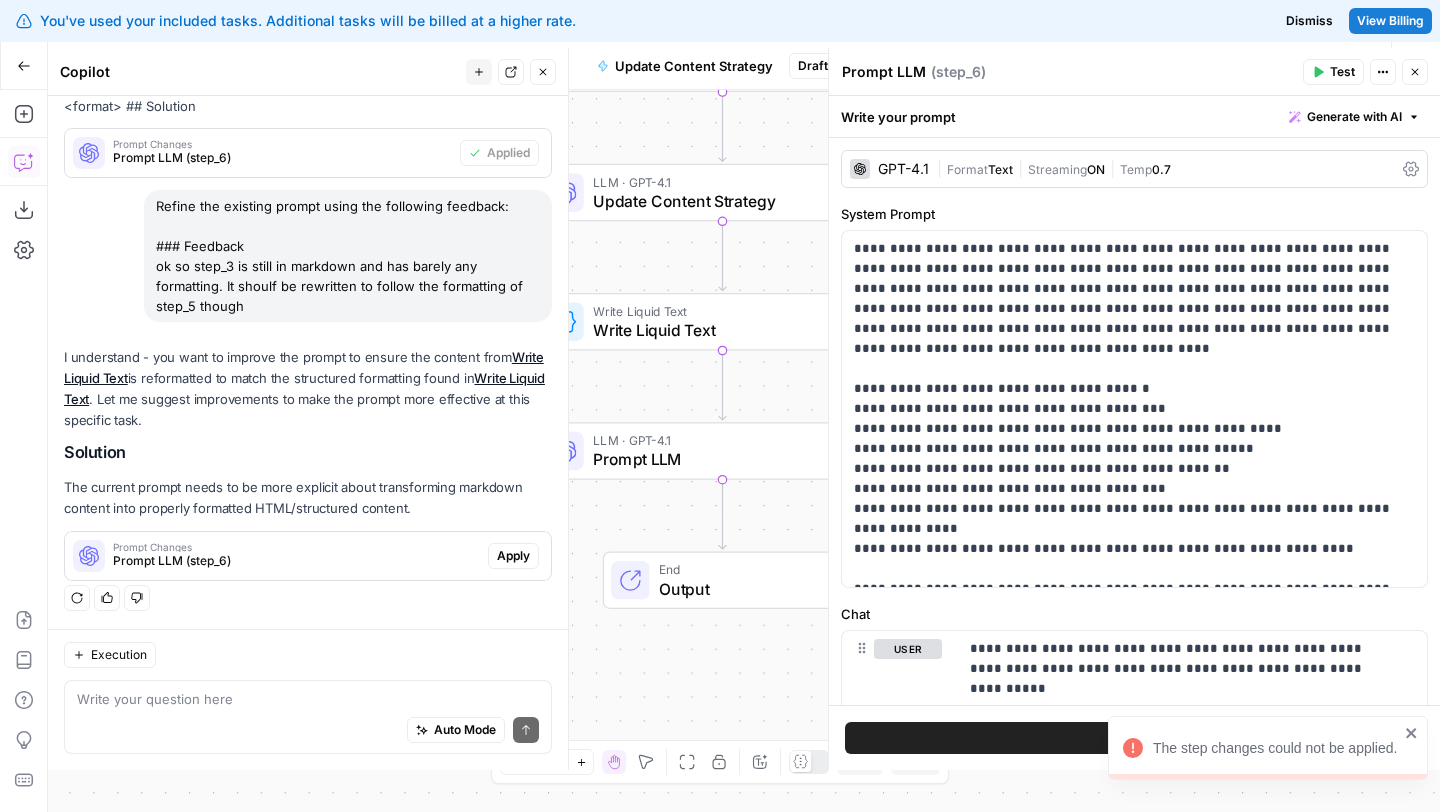 copy on "ok so step_3 is still in markdown and has barely any formatting. It shoulf be rewritten to follow the formatting of step_5 though" 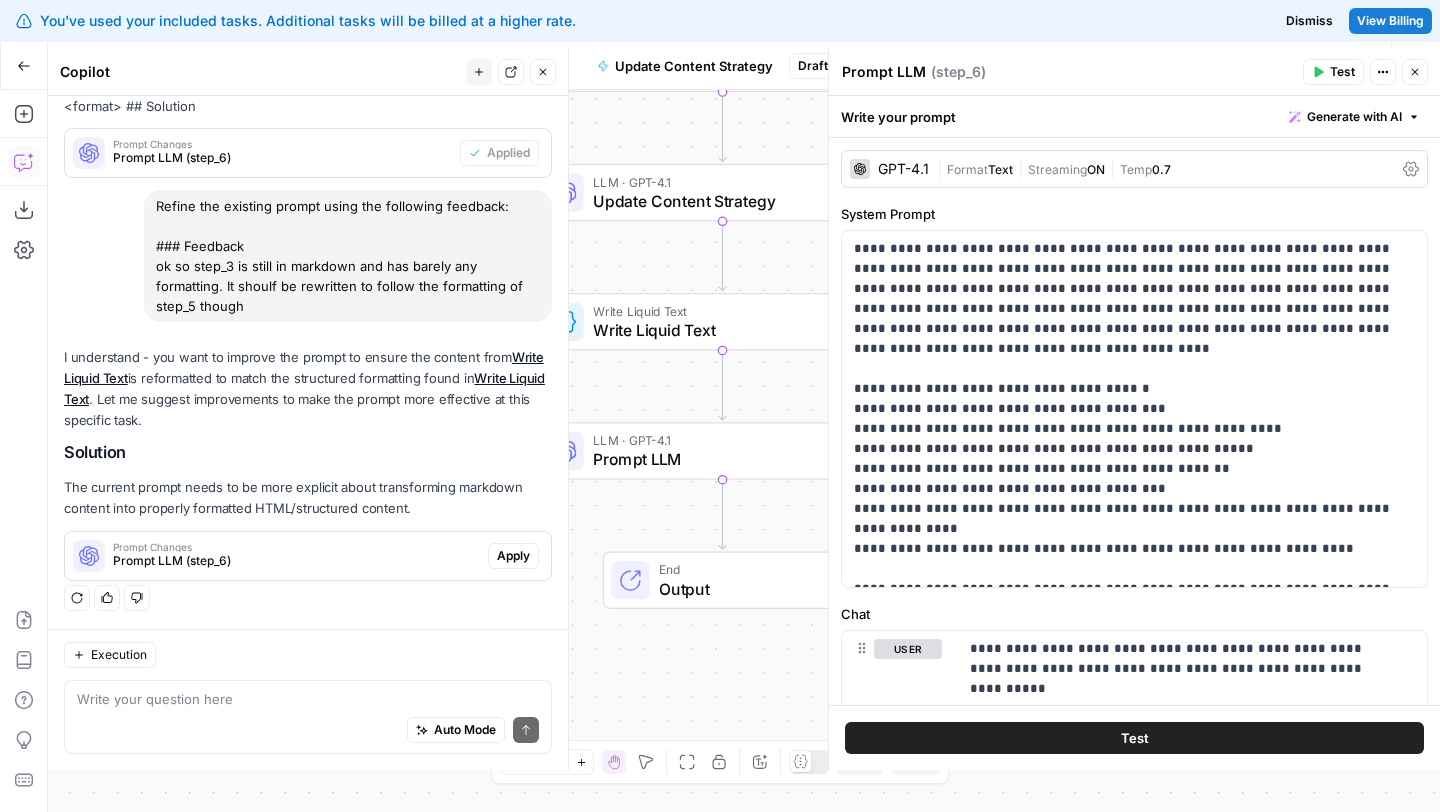 click 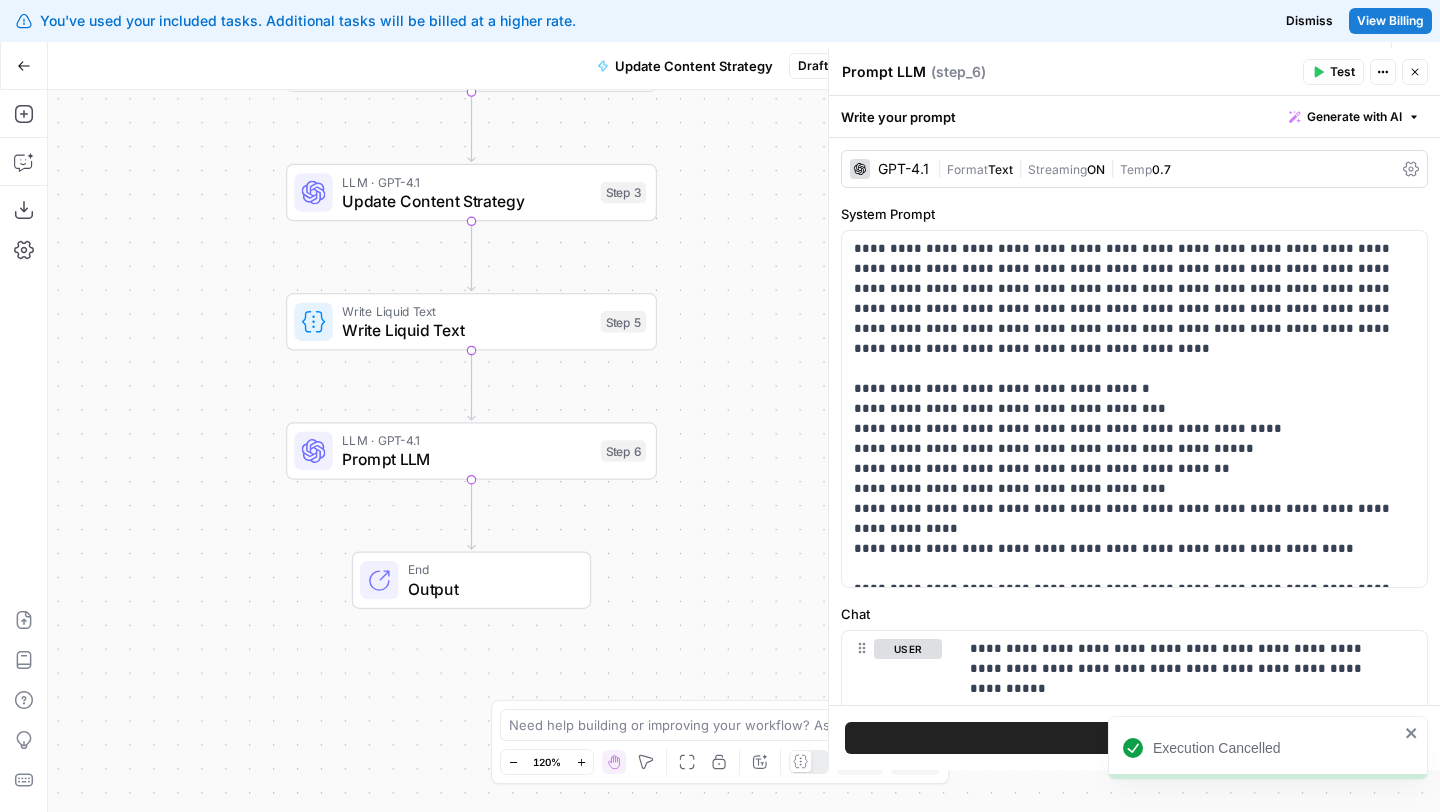 click 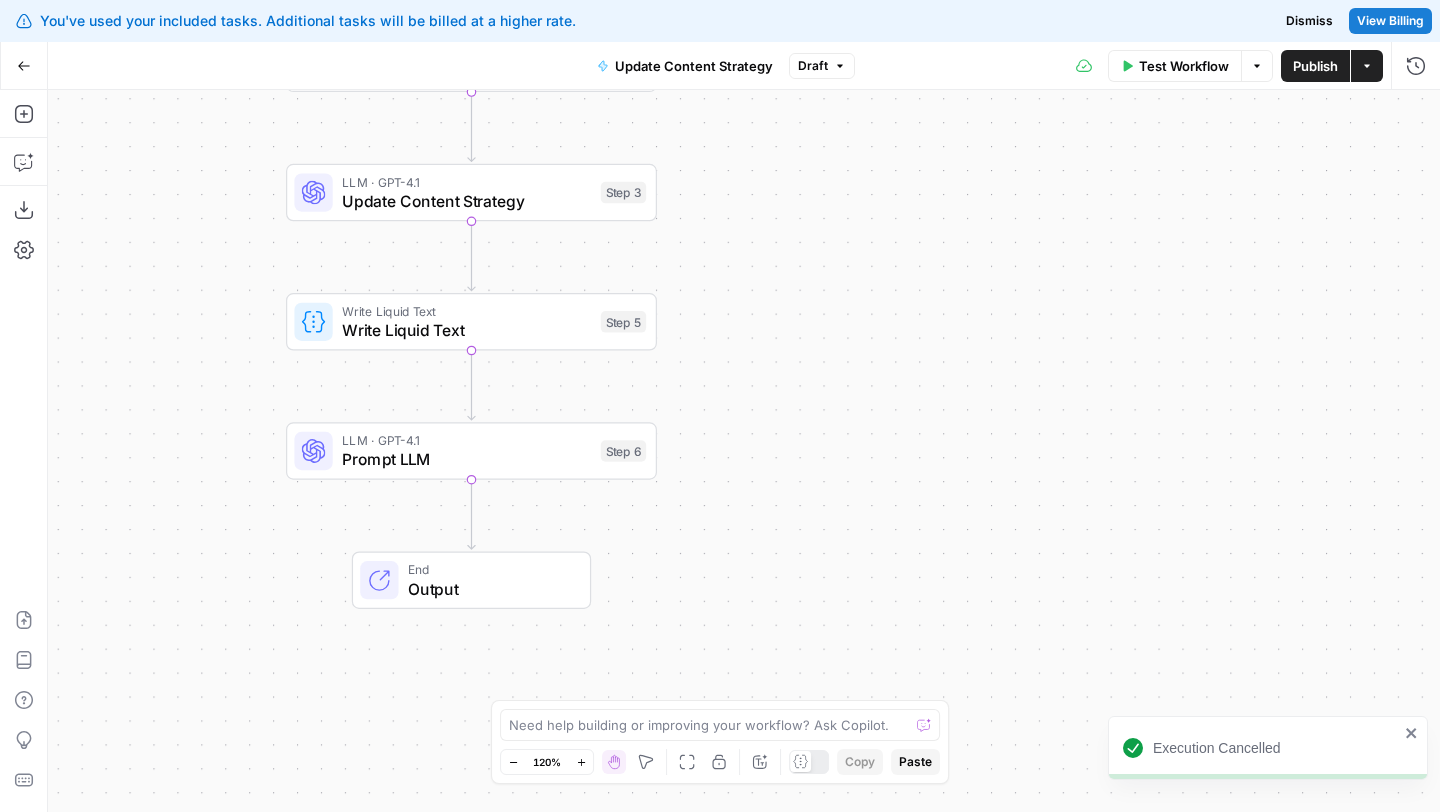 click on "Publish" at bounding box center [1315, 66] 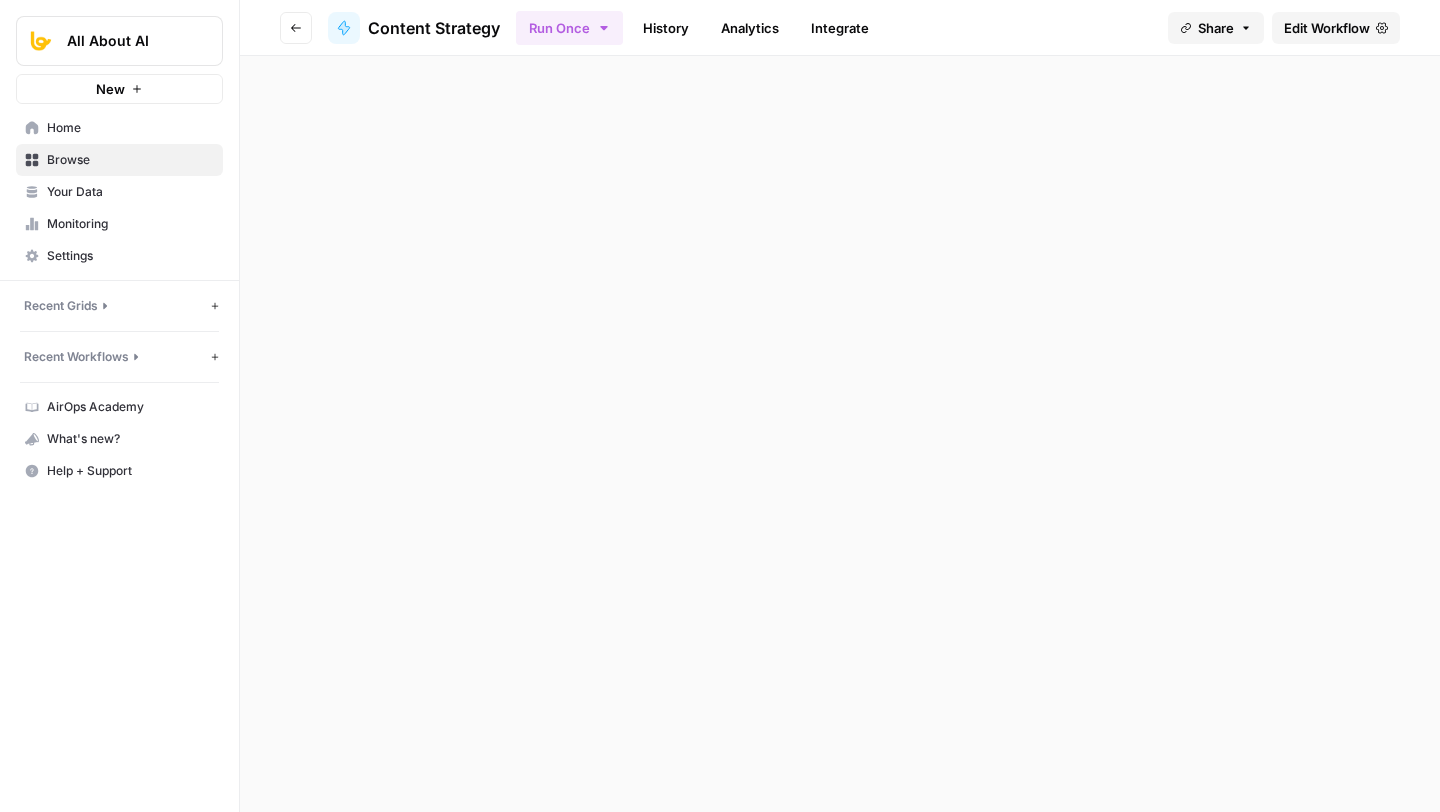 scroll, scrollTop: 0, scrollLeft: 0, axis: both 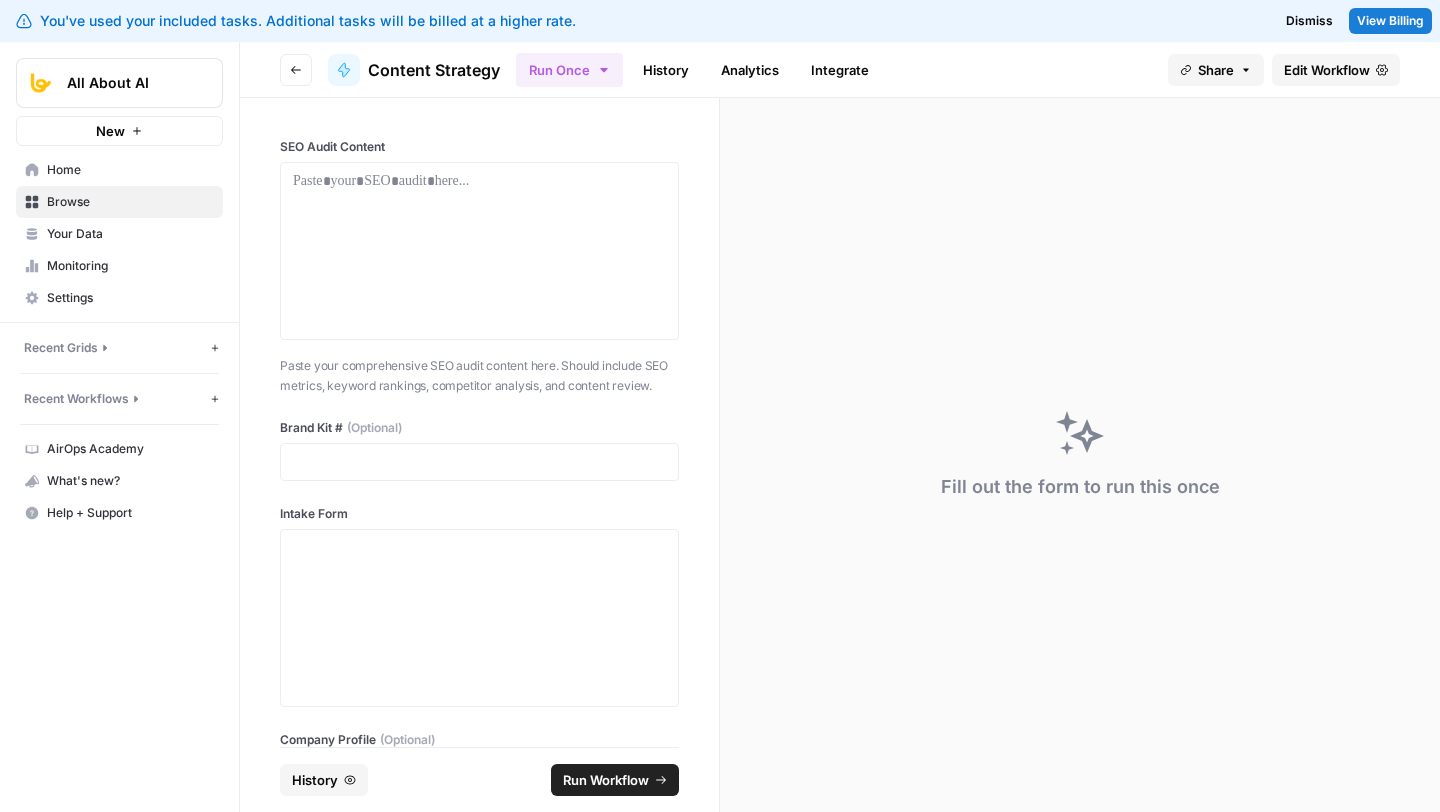 click on "Edit Workflow" at bounding box center (1327, 70) 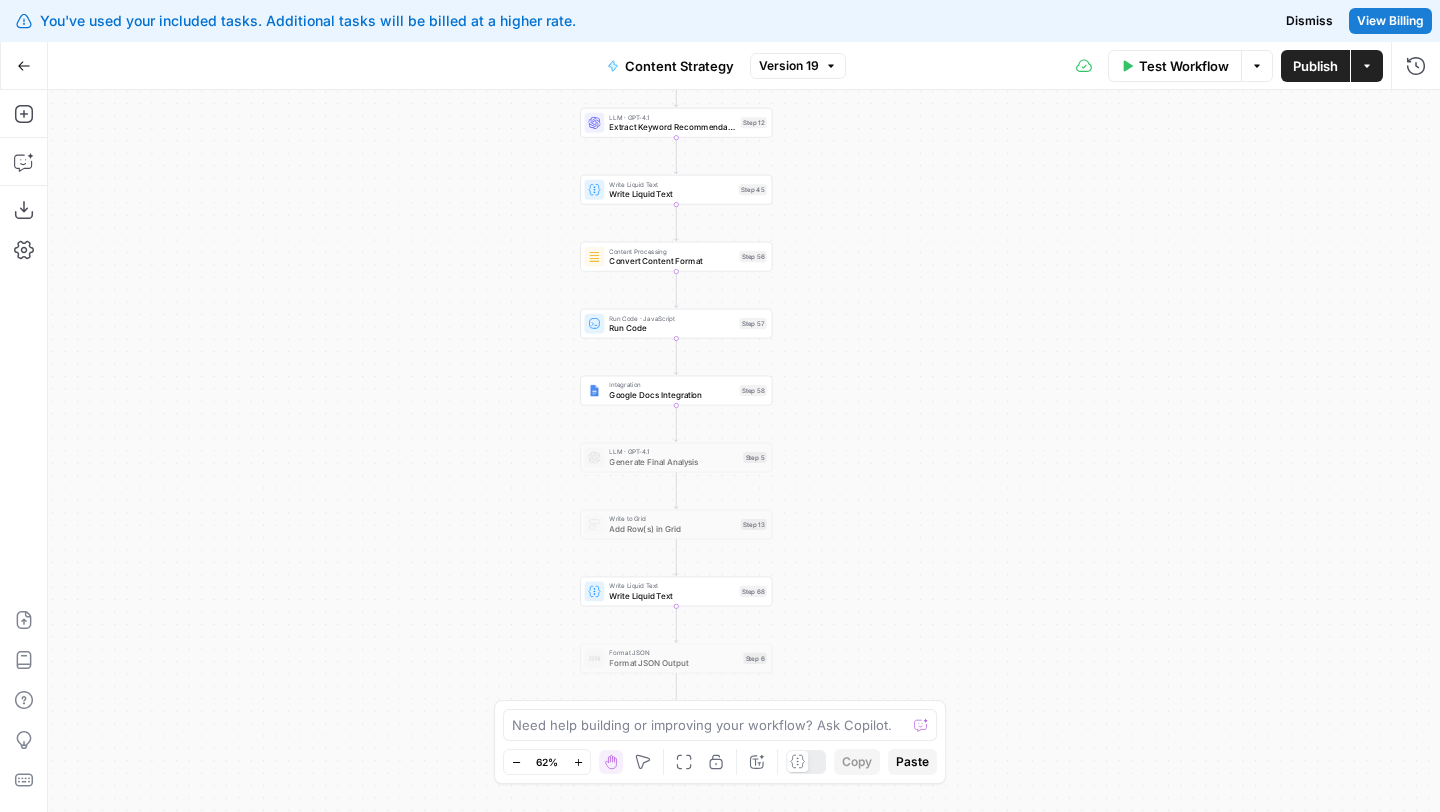 click 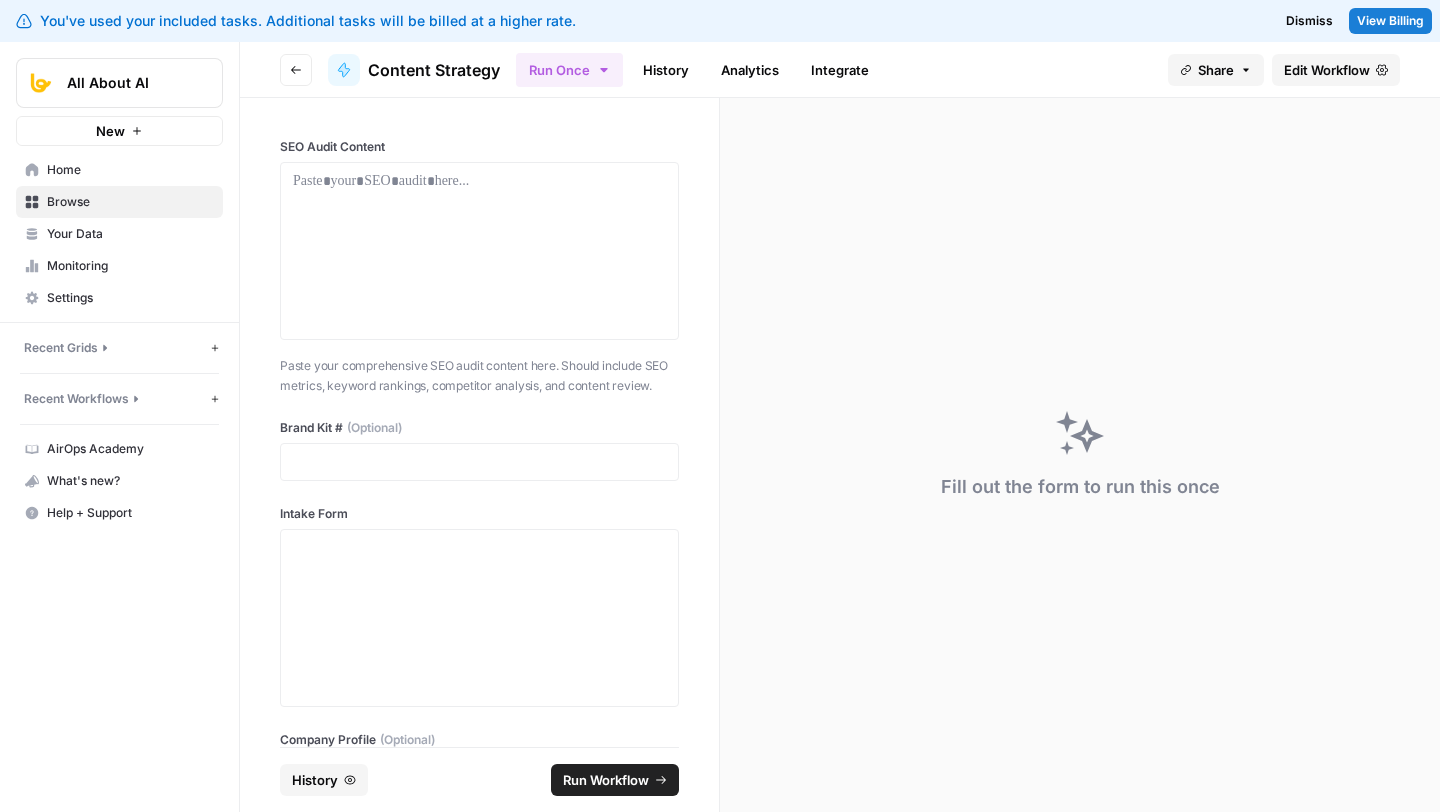 click on "History" at bounding box center (666, 70) 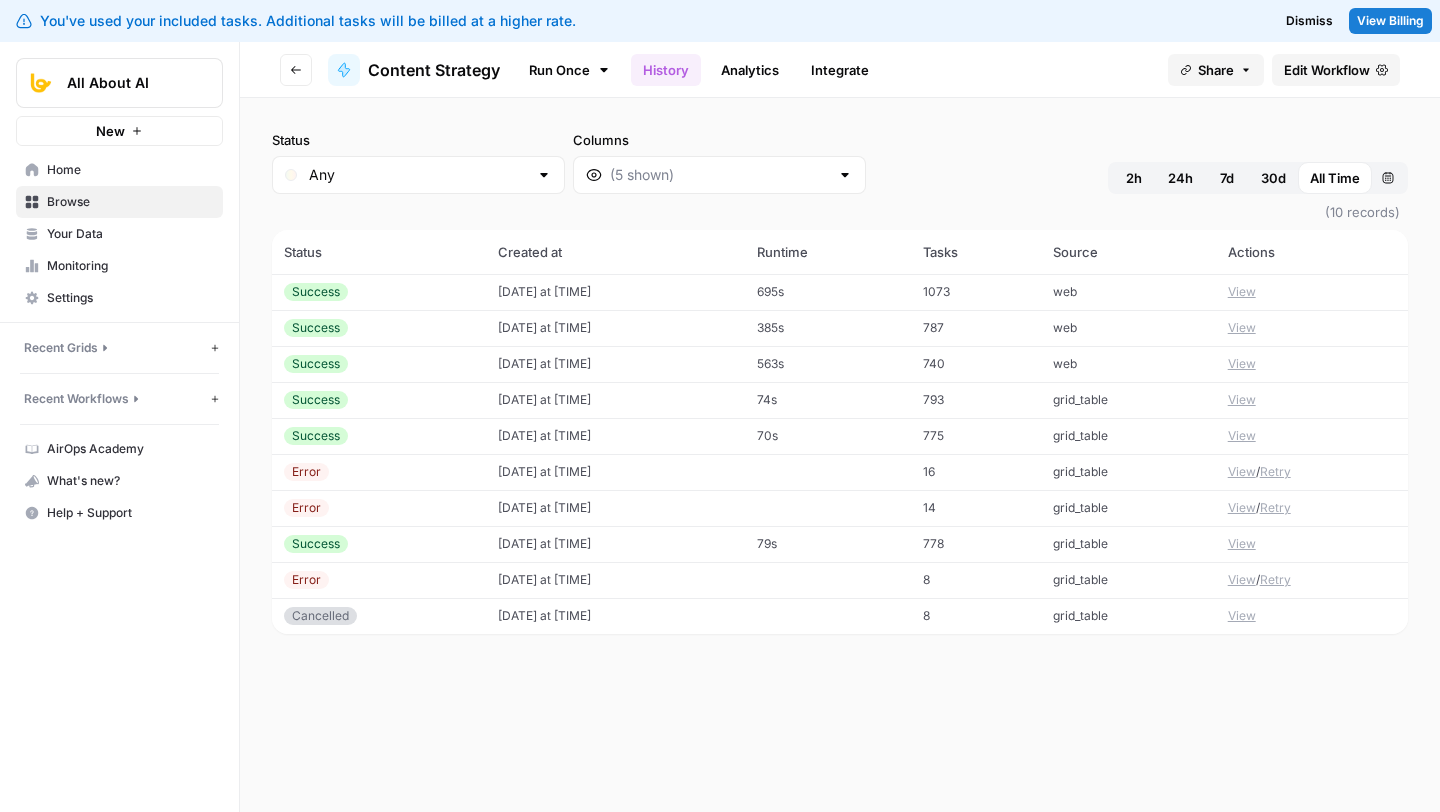 click on "View" at bounding box center (1242, 292) 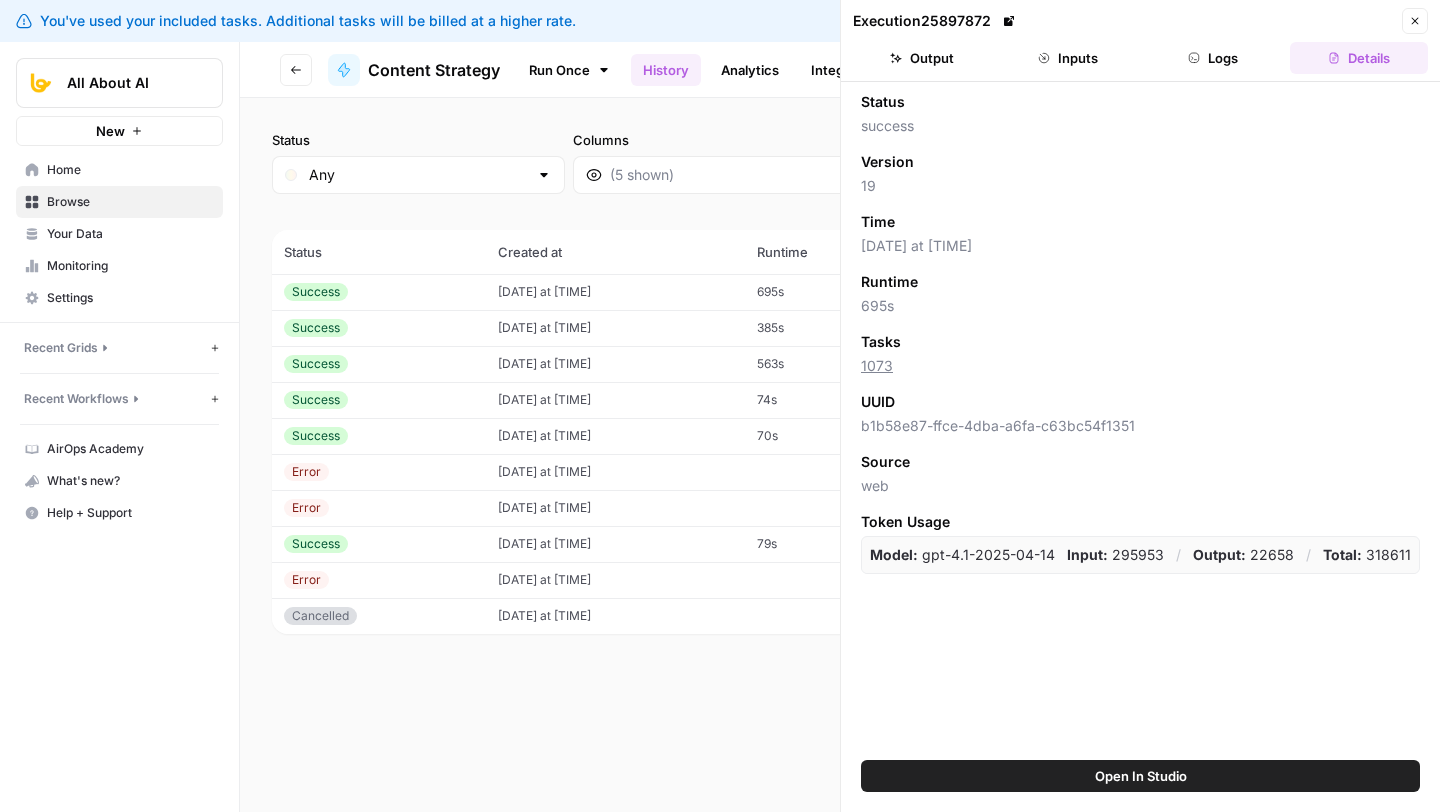 click on "Logs" at bounding box center [1214, 58] 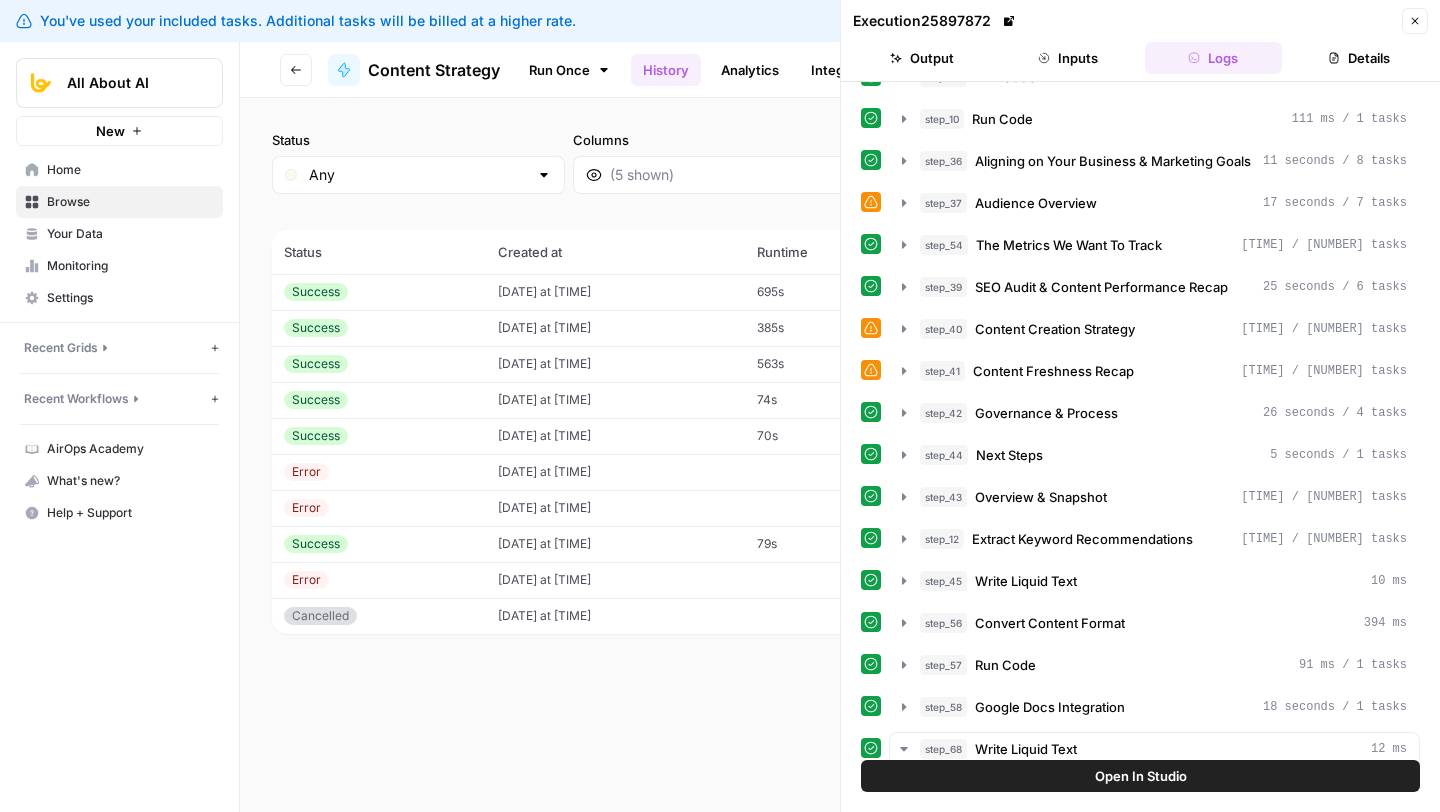 scroll, scrollTop: 742, scrollLeft: 0, axis: vertical 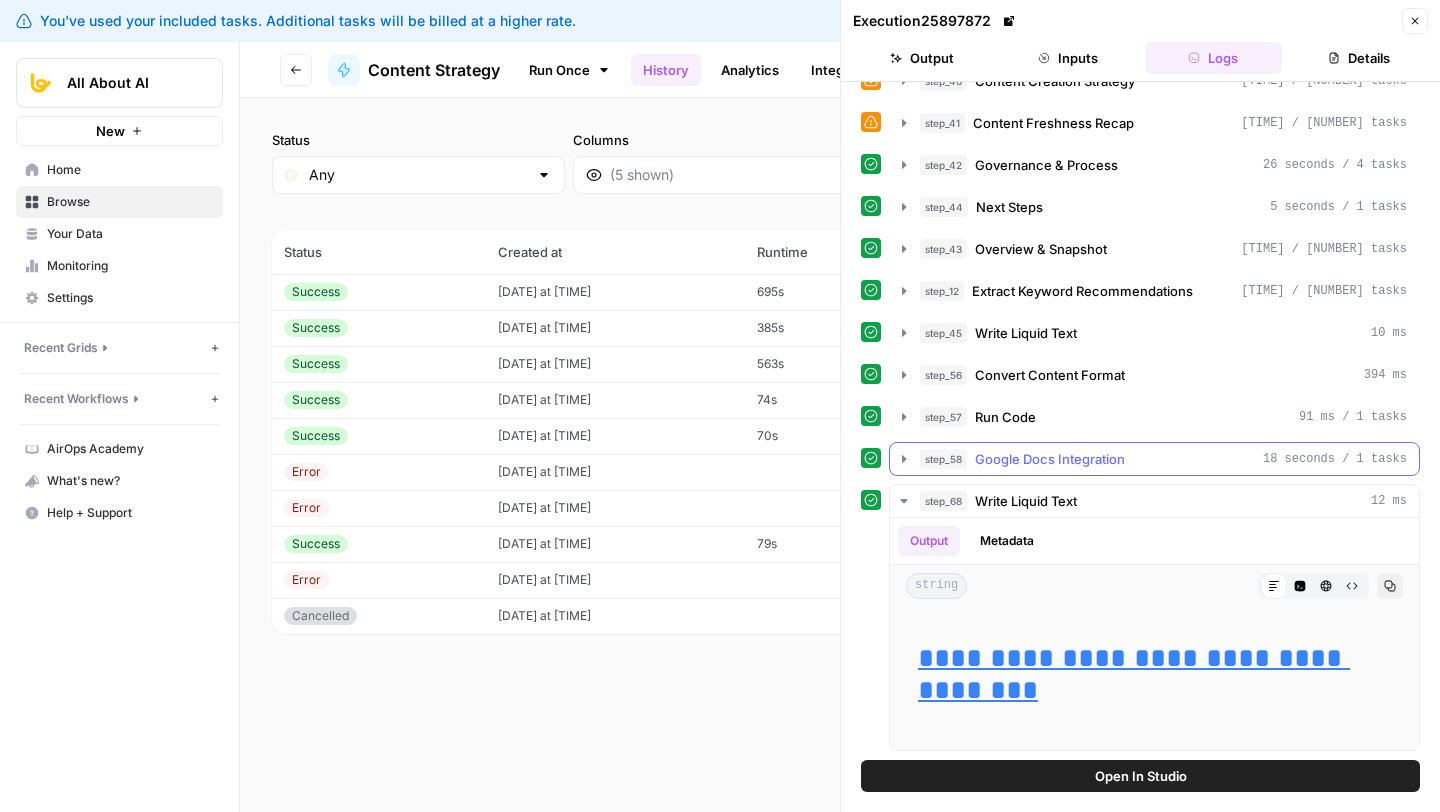 click on "Google Docs Integration" at bounding box center (1050, 459) 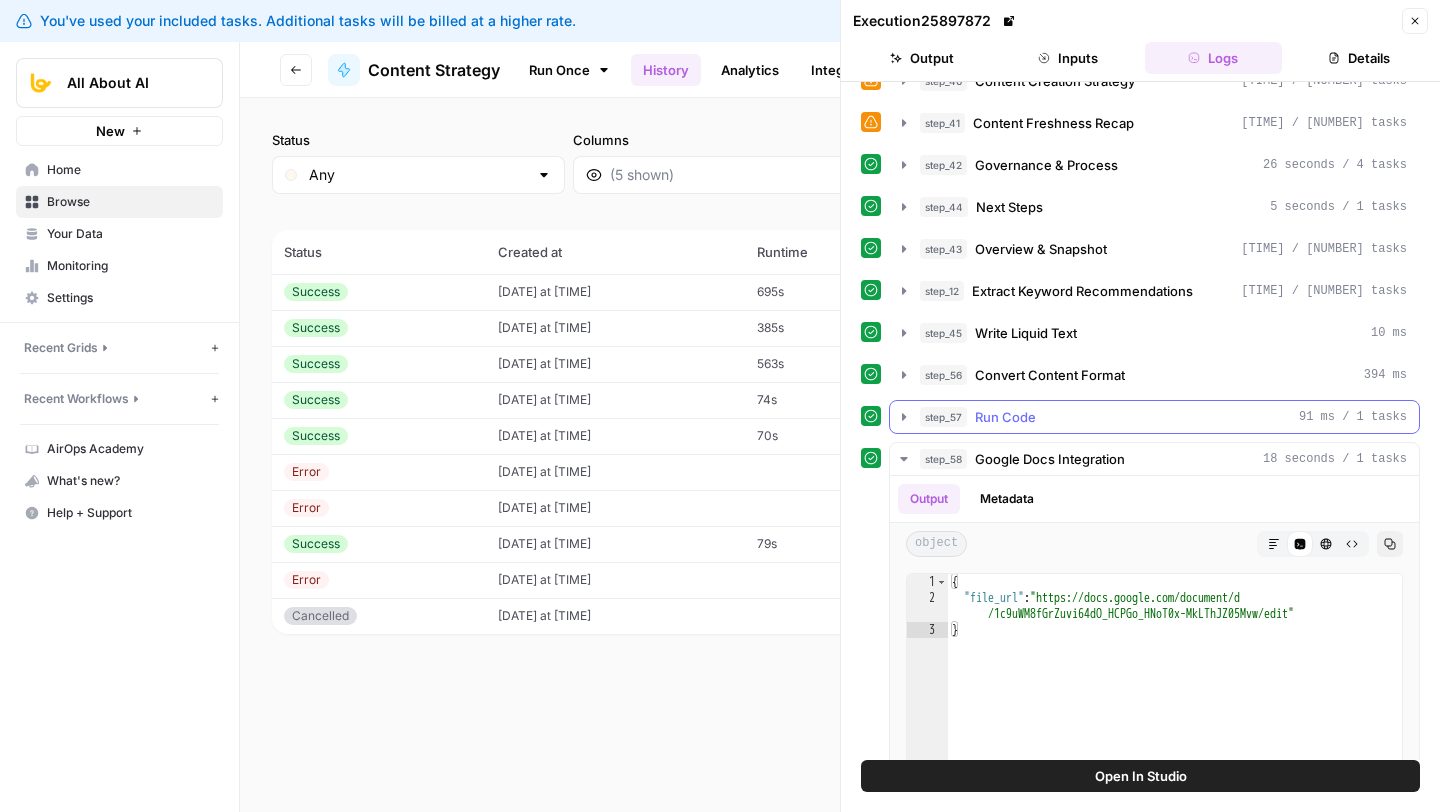 click on "step_[NUMBER] Run Code [TIME] / [NUMBER] tasks" at bounding box center (1163, 417) 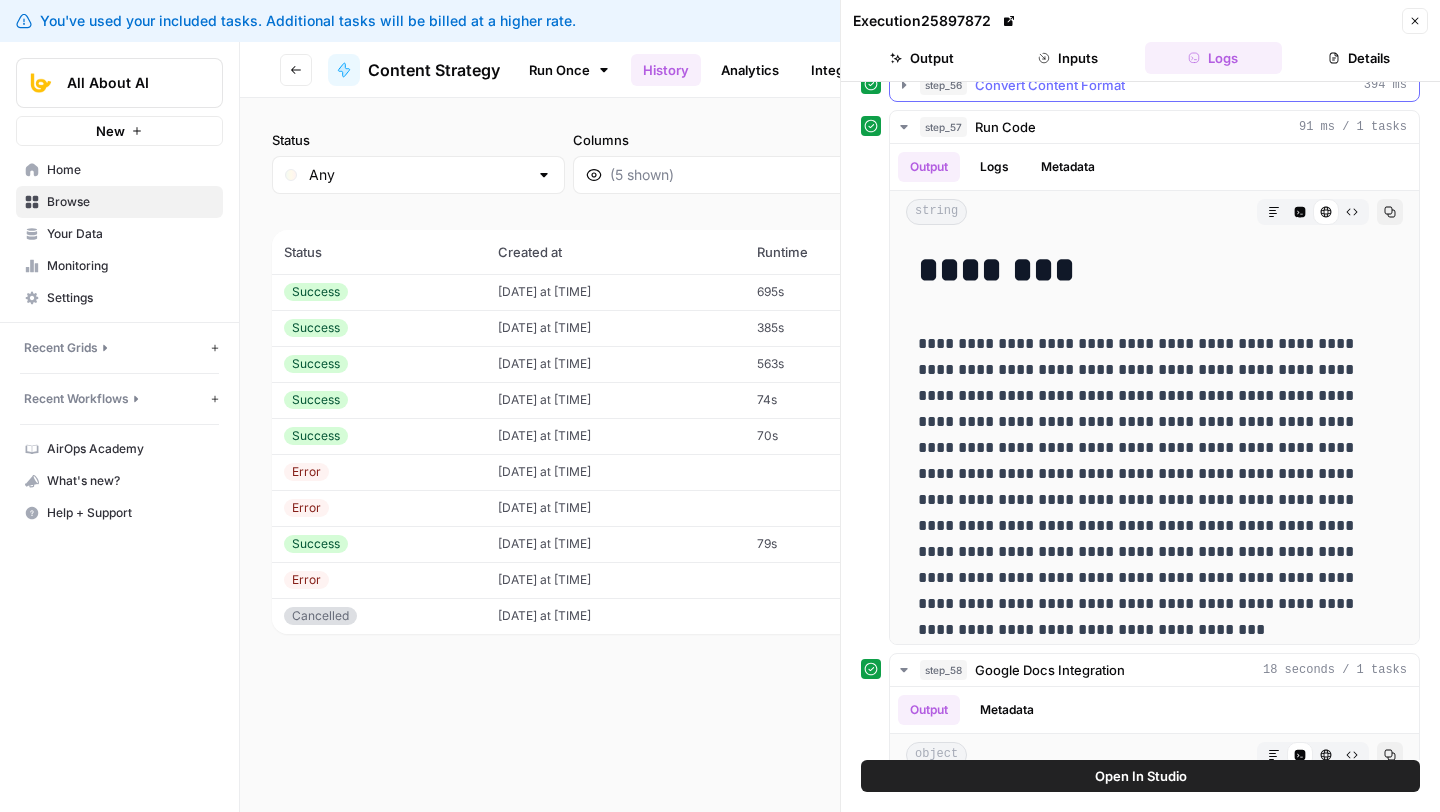 scroll, scrollTop: 1064, scrollLeft: 0, axis: vertical 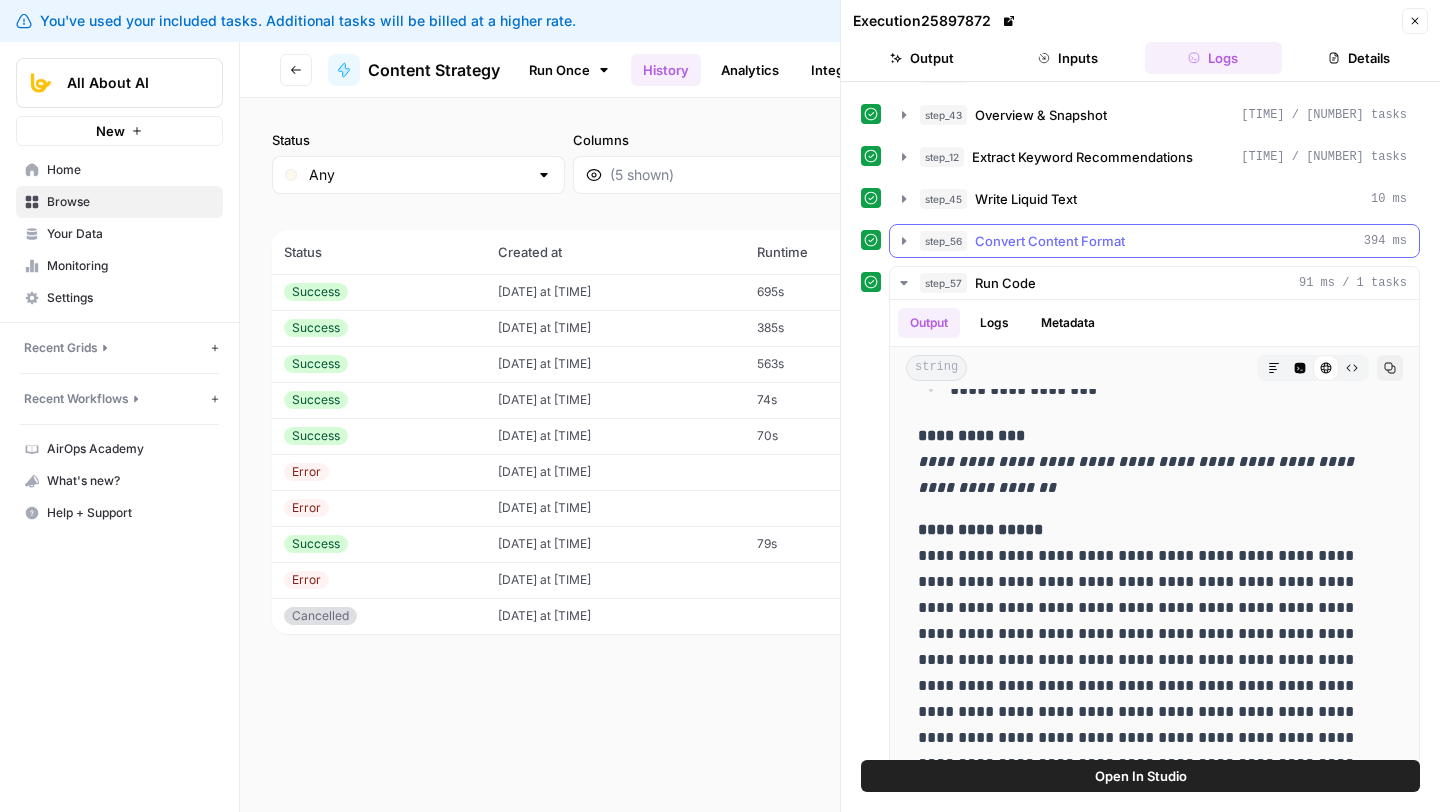 click on "step_56 Convert Content Format 394 ms" at bounding box center [1163, 241] 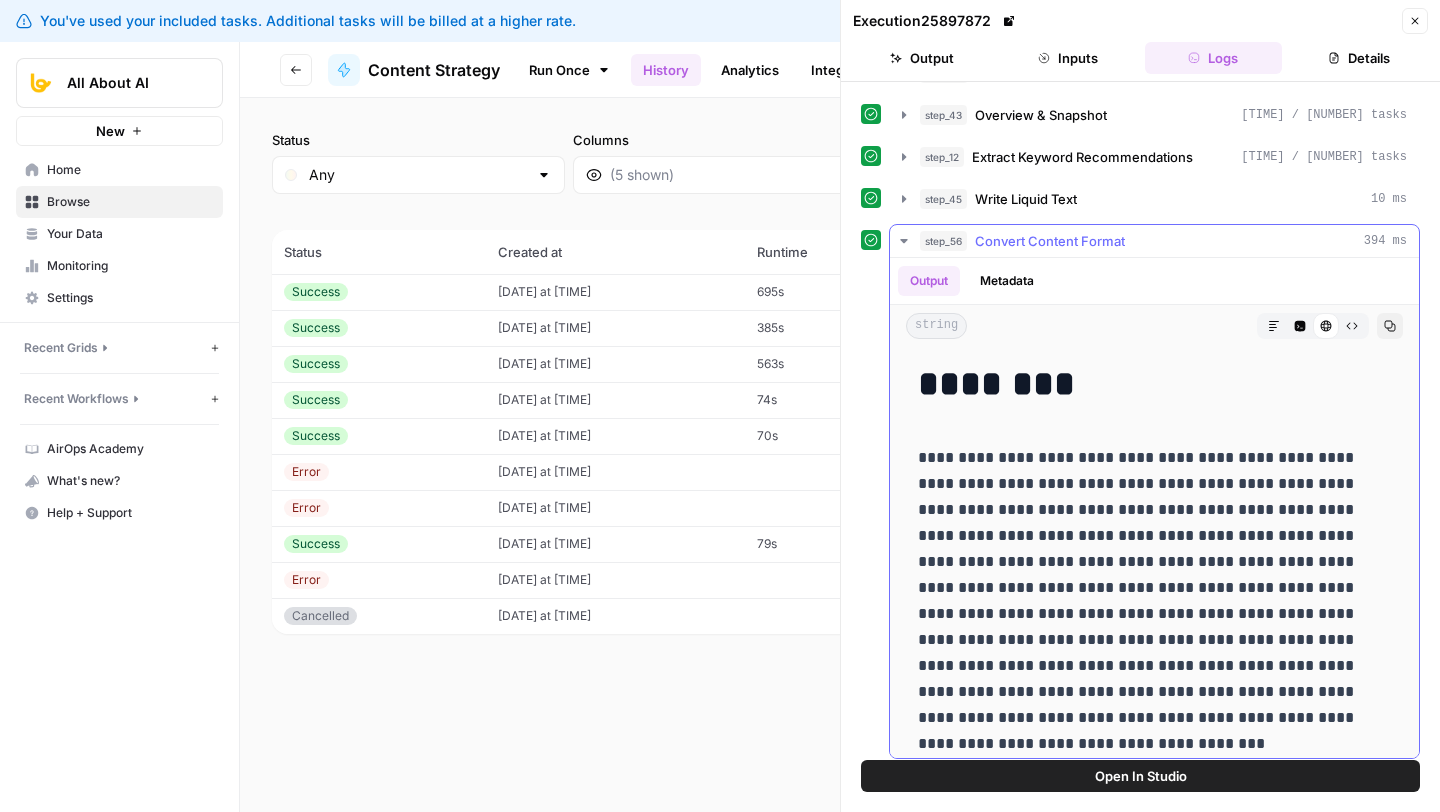click on "Markdown" at bounding box center [1274, 326] 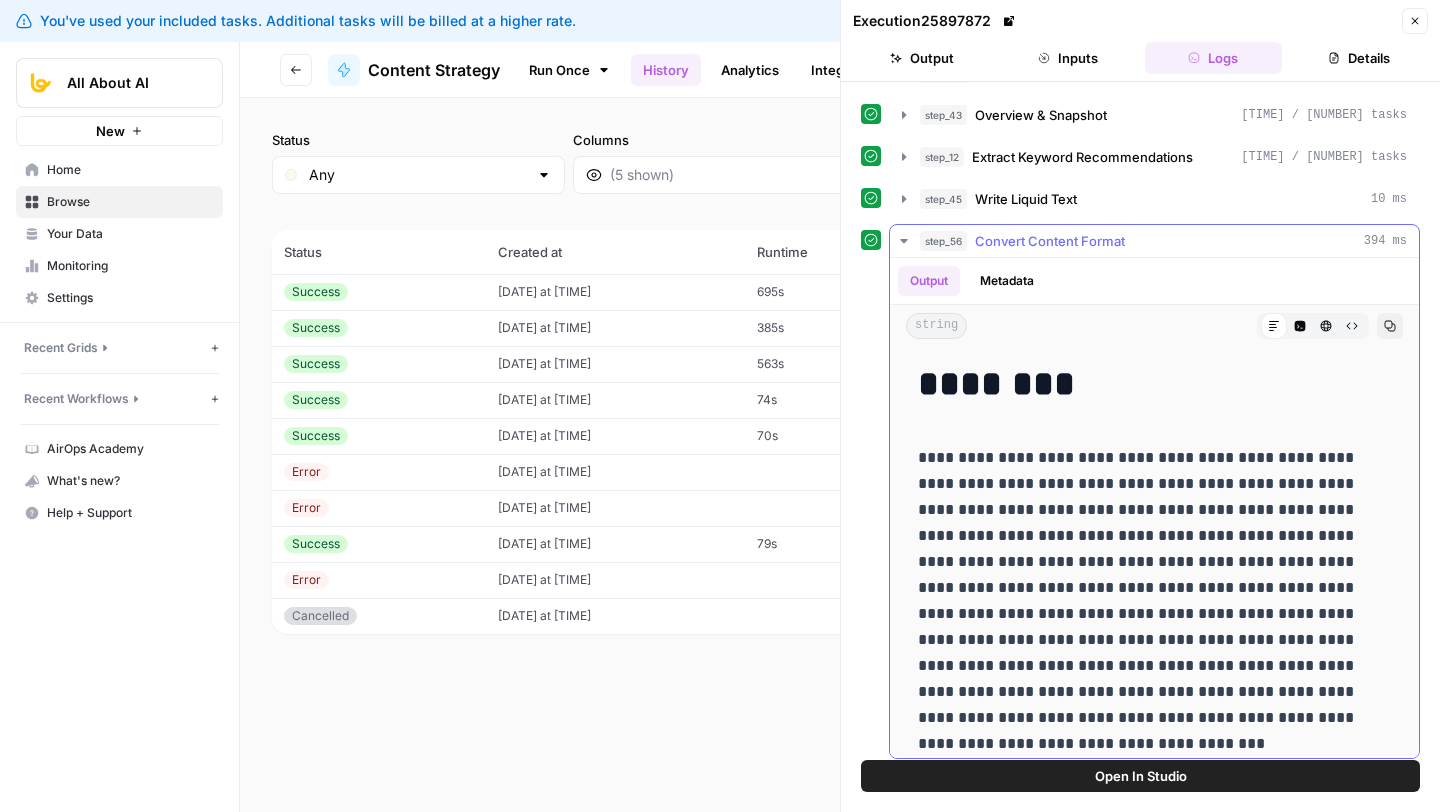 click on "Code Editor" at bounding box center [1300, 326] 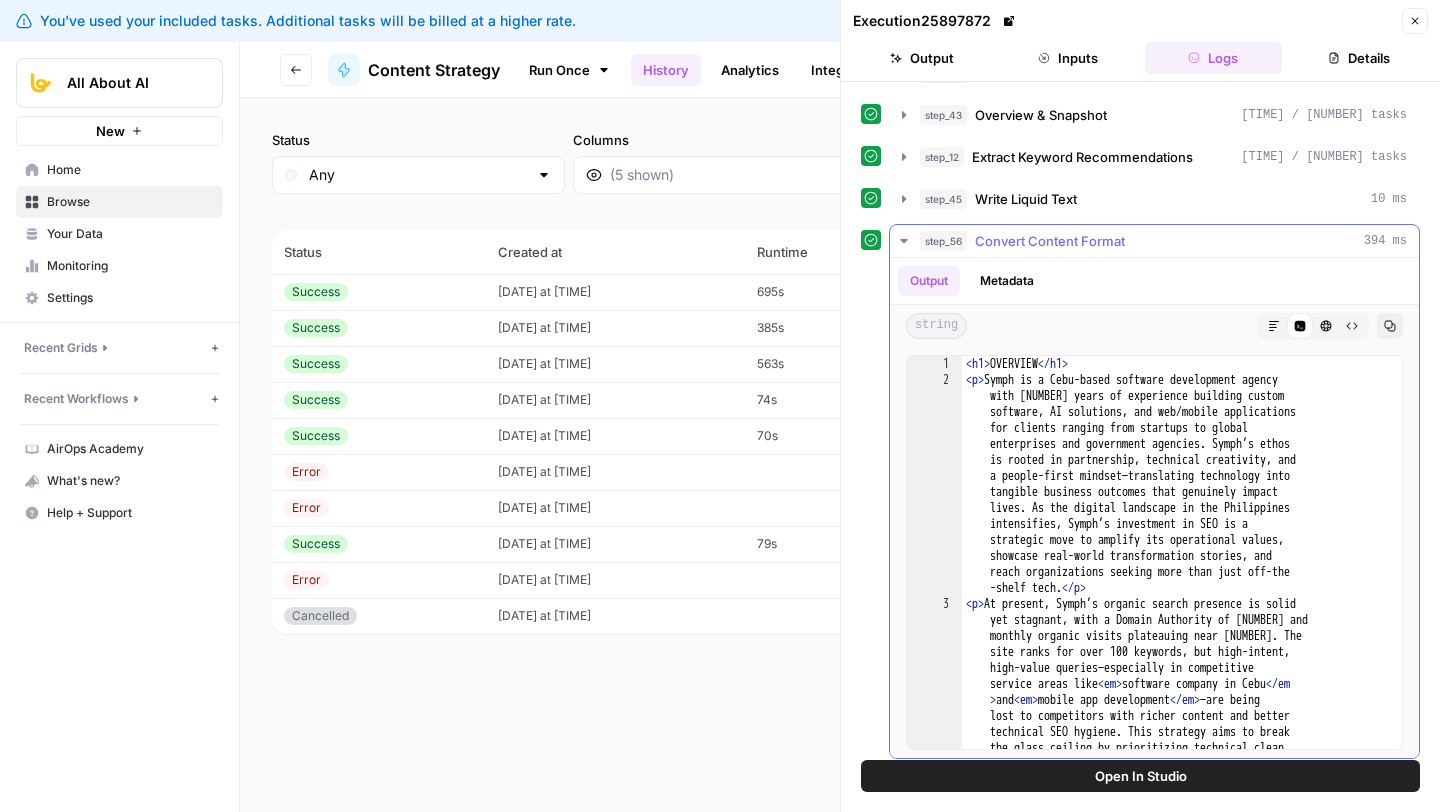 click on "HTML Viewer" at bounding box center (1326, 326) 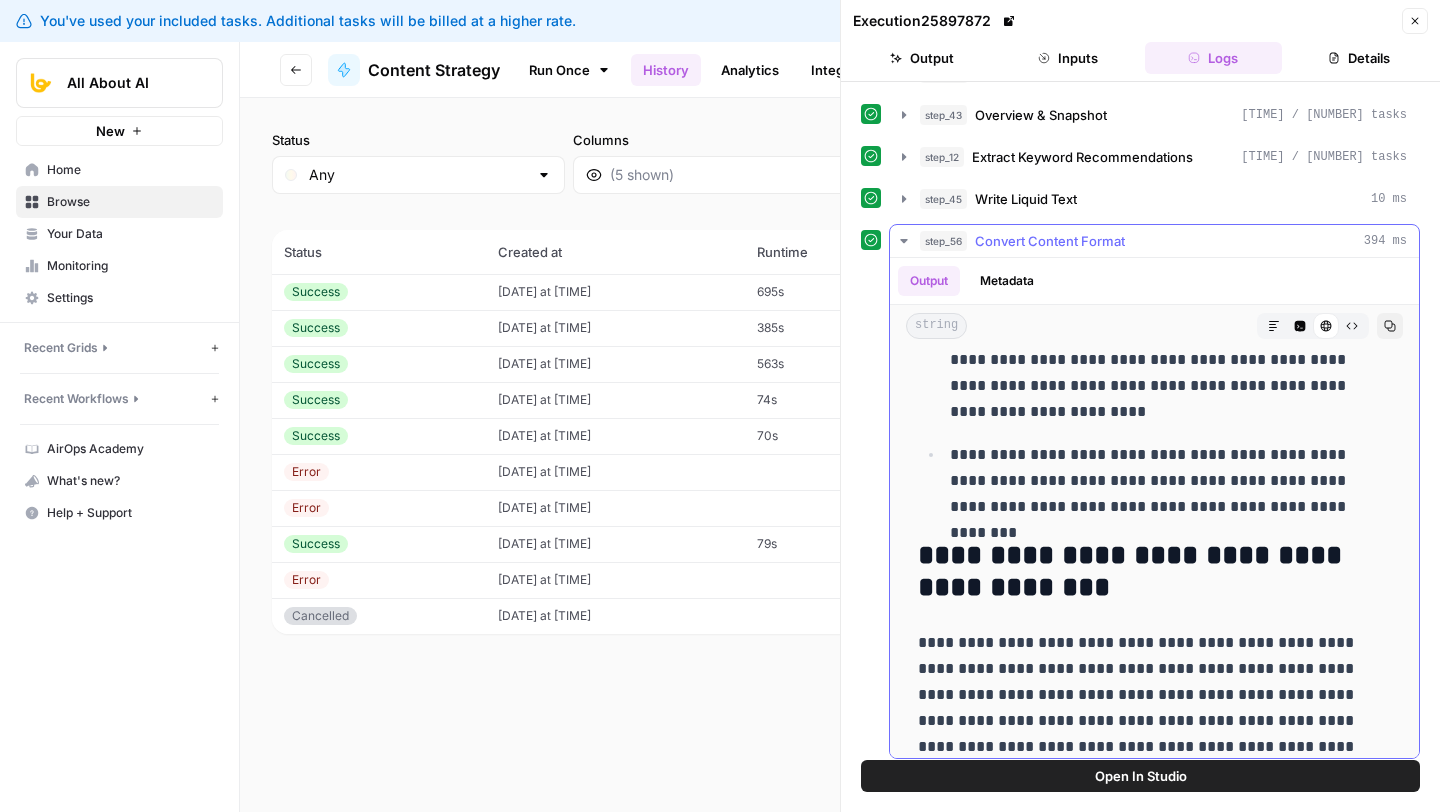 scroll, scrollTop: 3198, scrollLeft: 0, axis: vertical 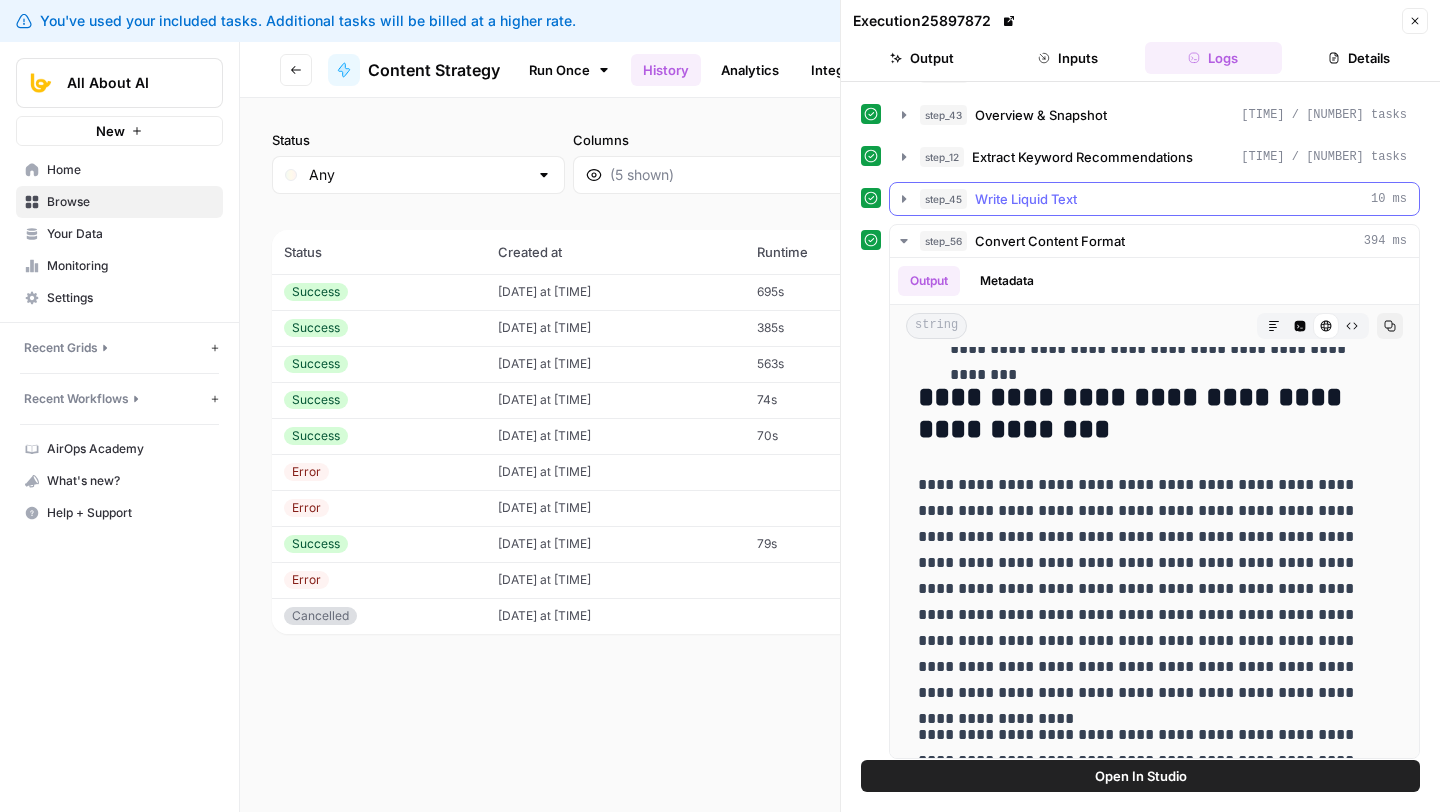 click on "step_45 Write Liquid Text 10 ms" at bounding box center (1163, 199) 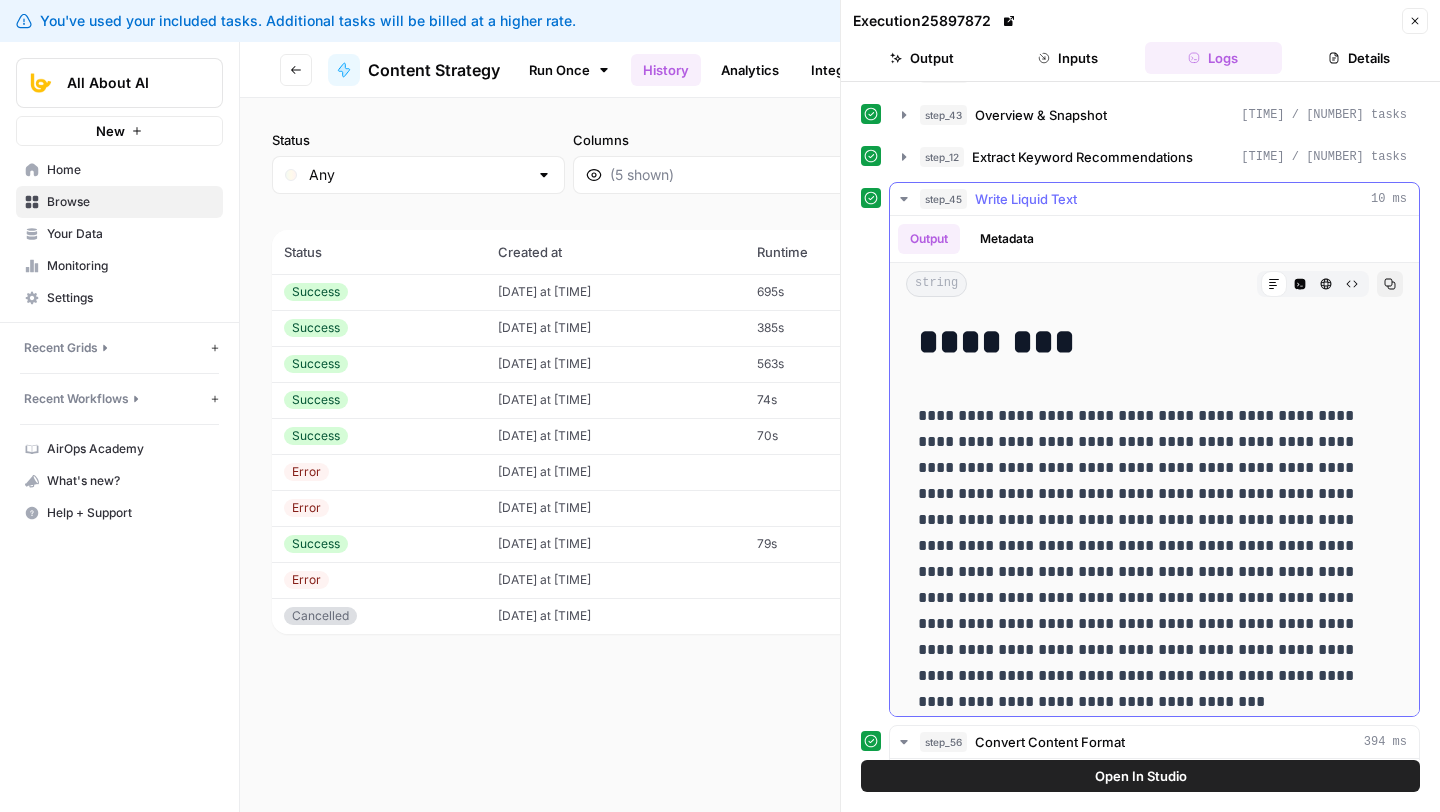 click on "step_45 Write Liquid Text 10 ms" at bounding box center [1154, 199] 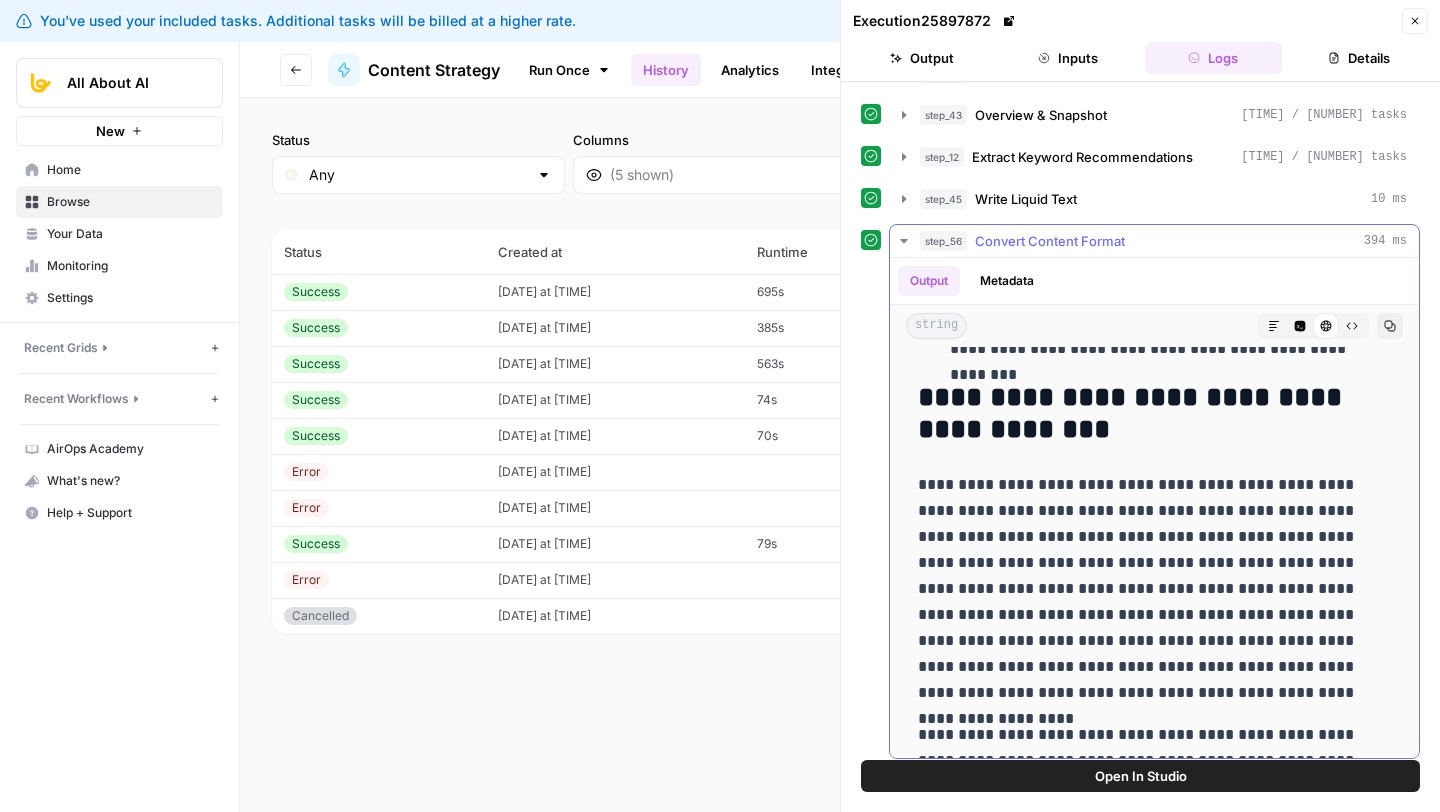click on "Copy" at bounding box center [1390, 326] 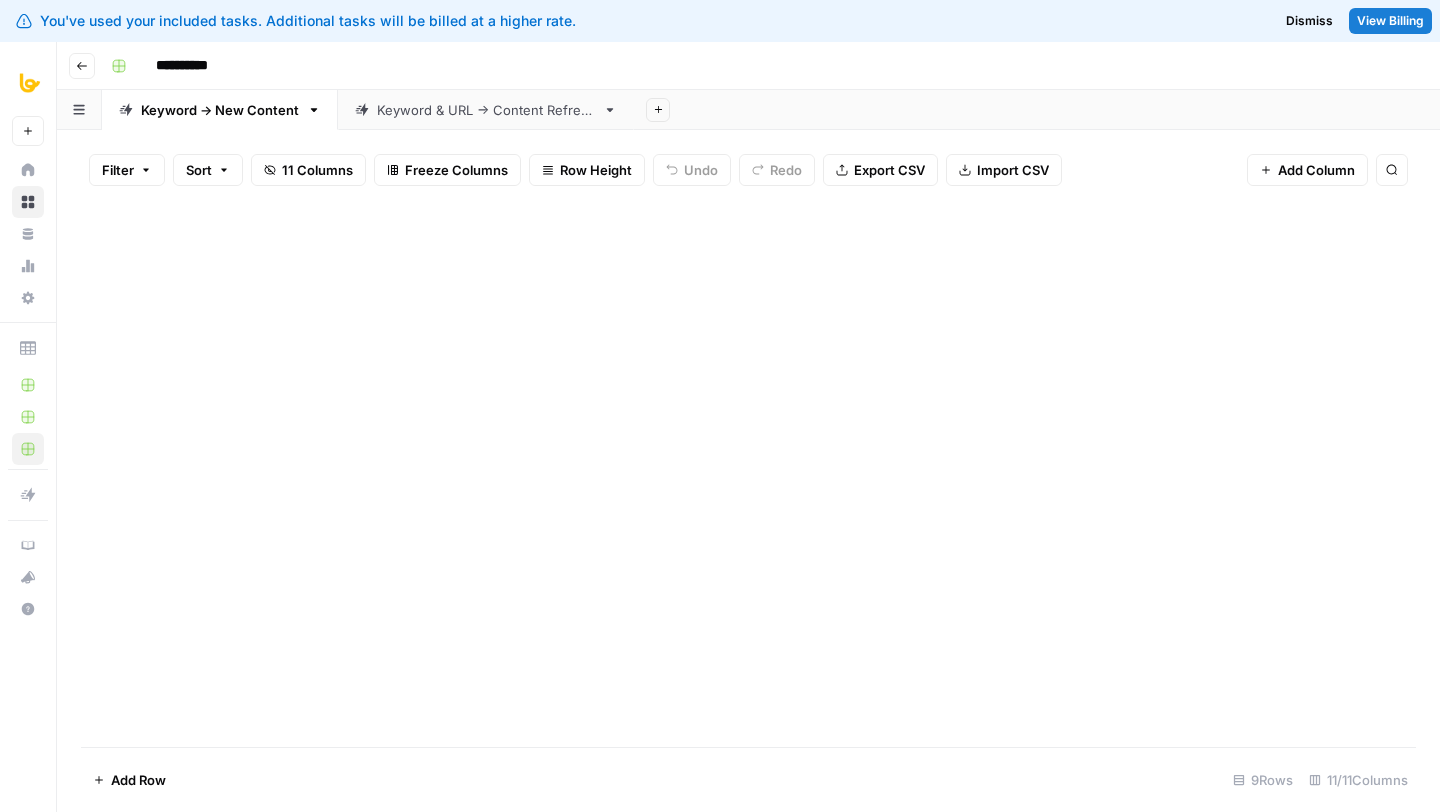 scroll, scrollTop: 0, scrollLeft: 0, axis: both 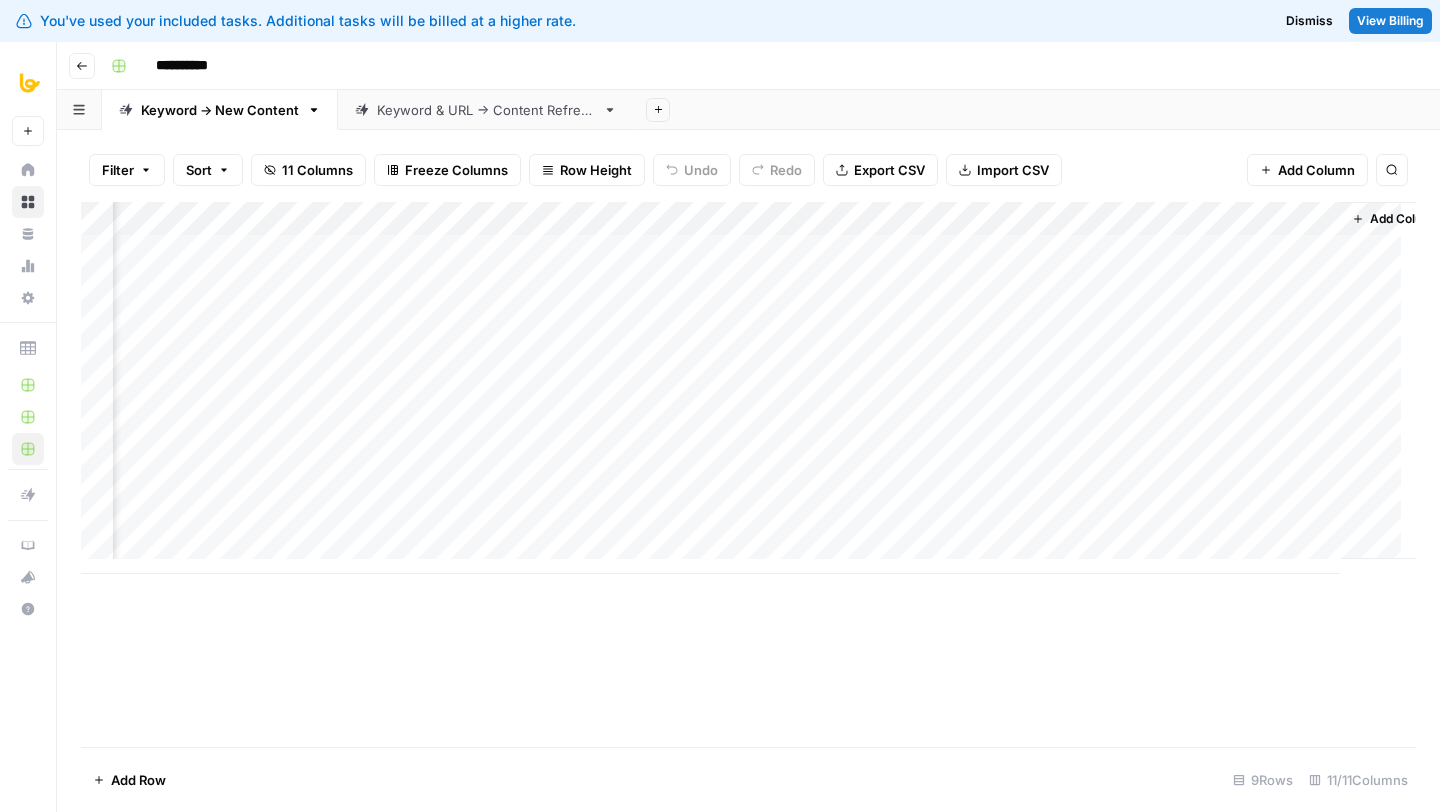 click on "Add Column" at bounding box center (748, 388) 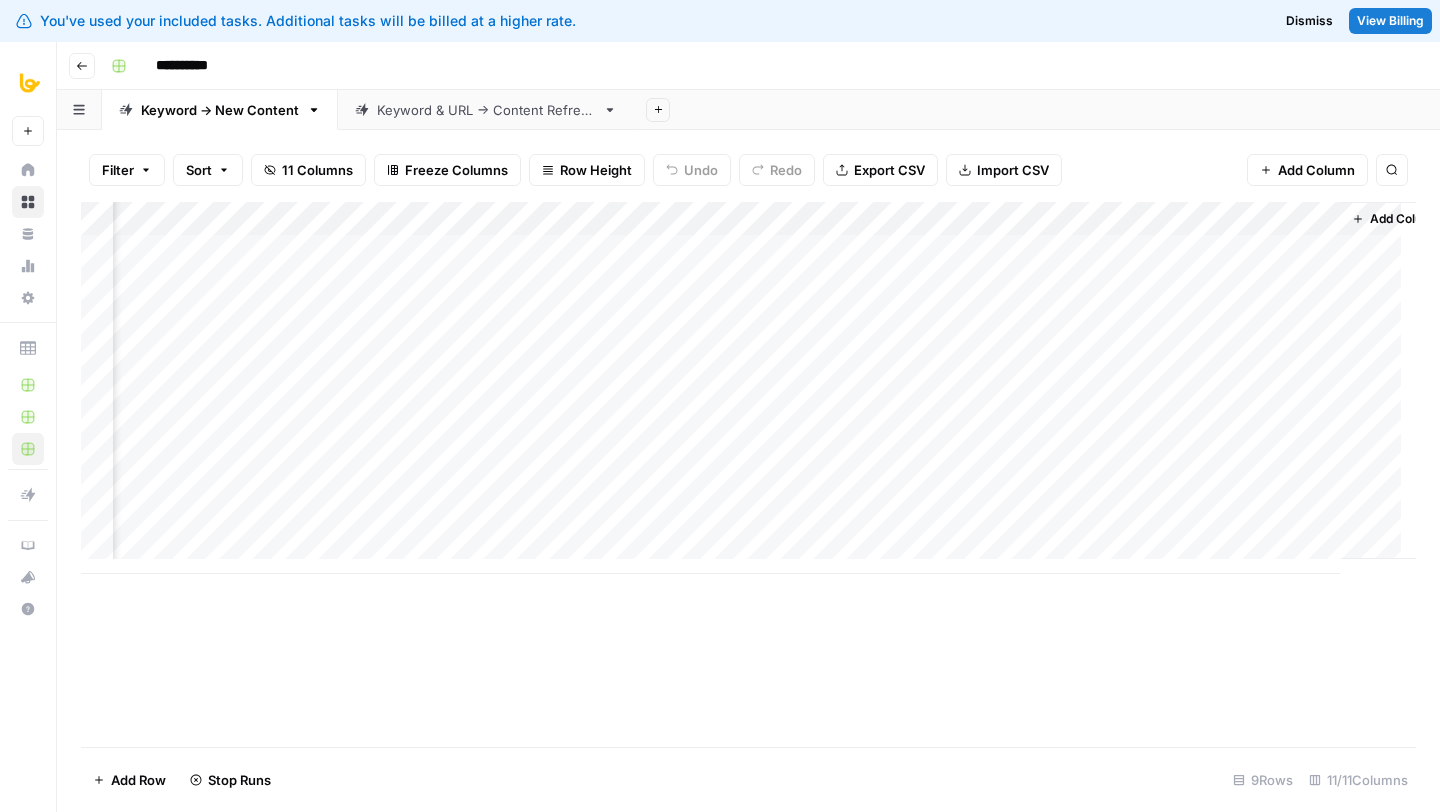 click on "Add Column" at bounding box center (748, 388) 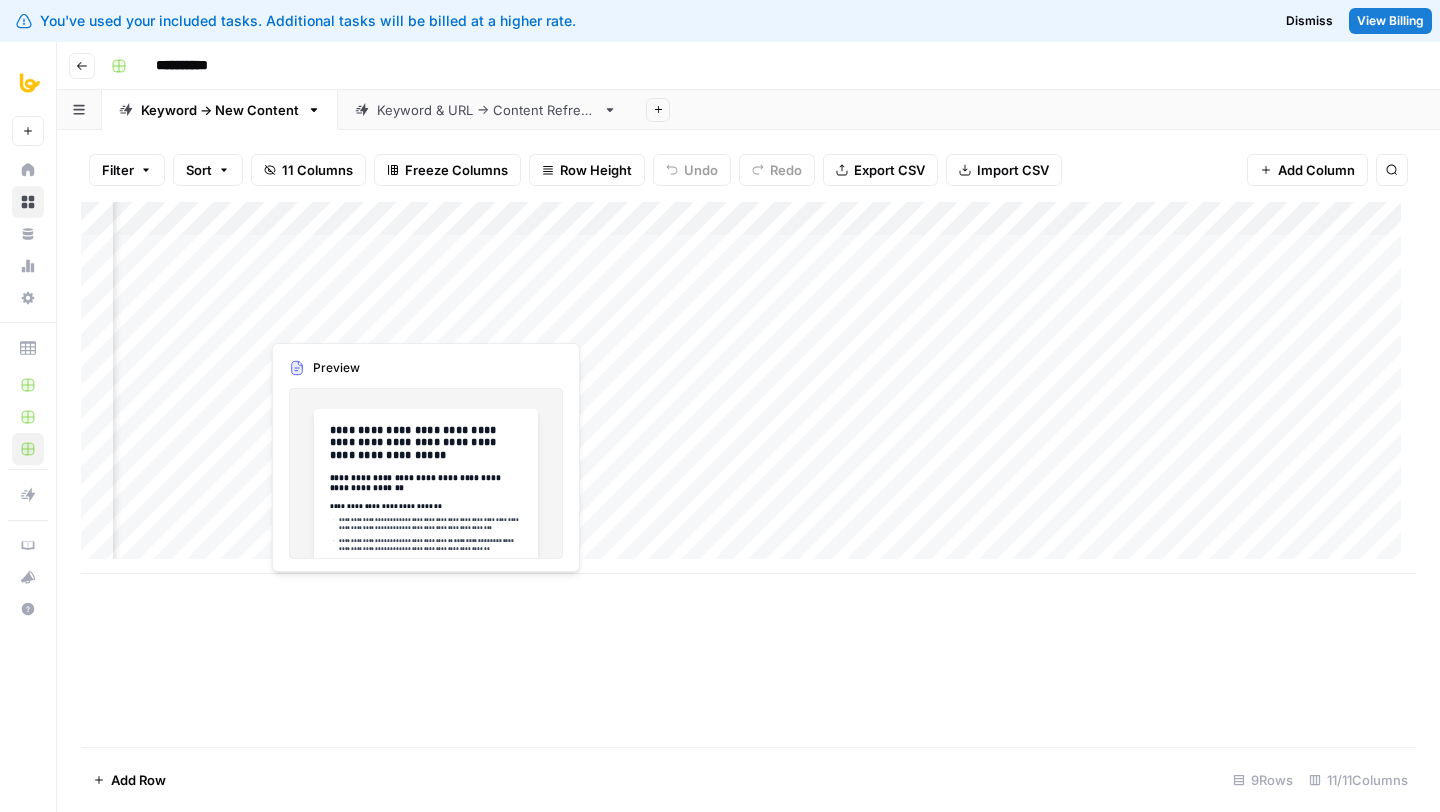 scroll, scrollTop: 0, scrollLeft: 0, axis: both 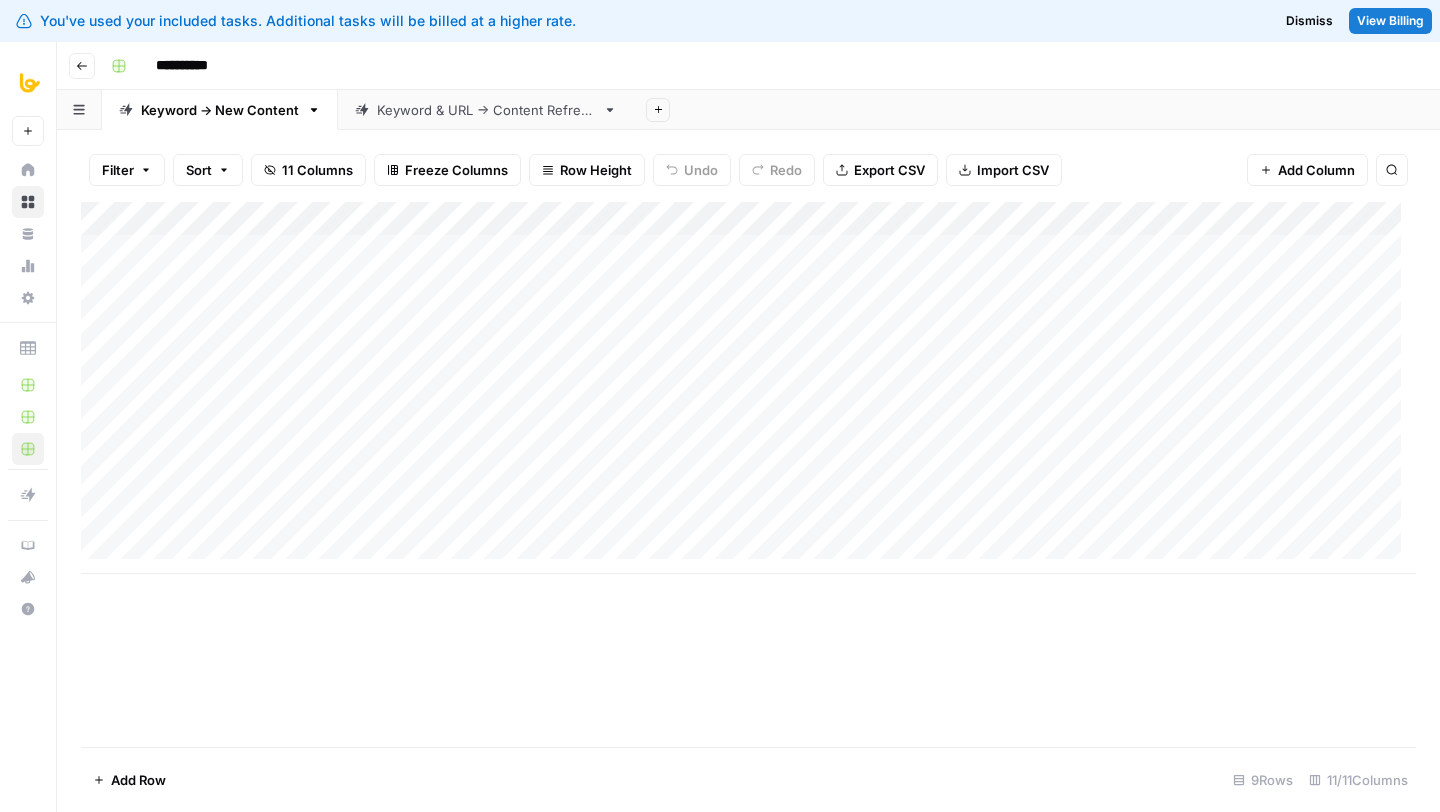 click on "Keyword & URL -> Content Refresh" at bounding box center (486, 110) 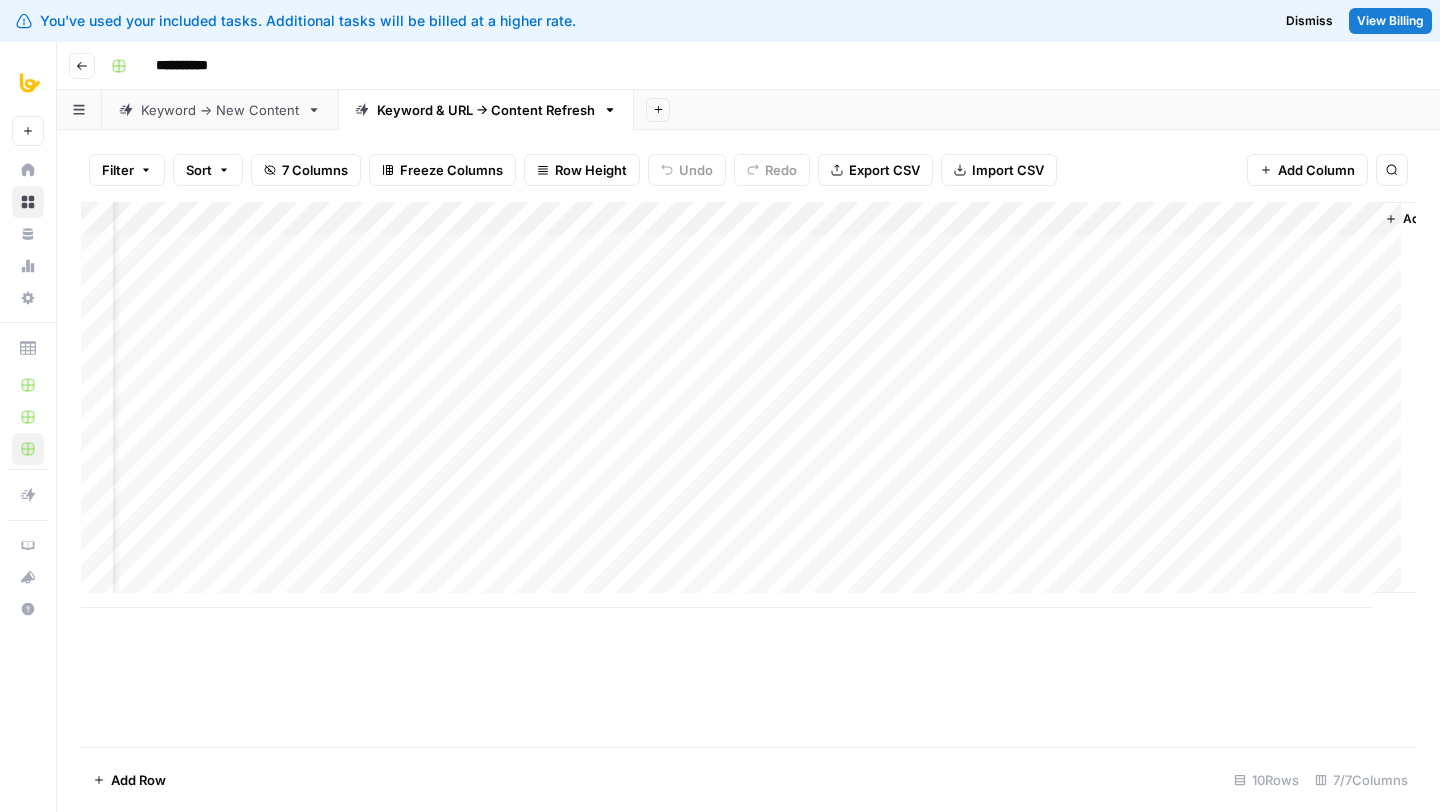 scroll, scrollTop: 0, scrollLeft: 84, axis: horizontal 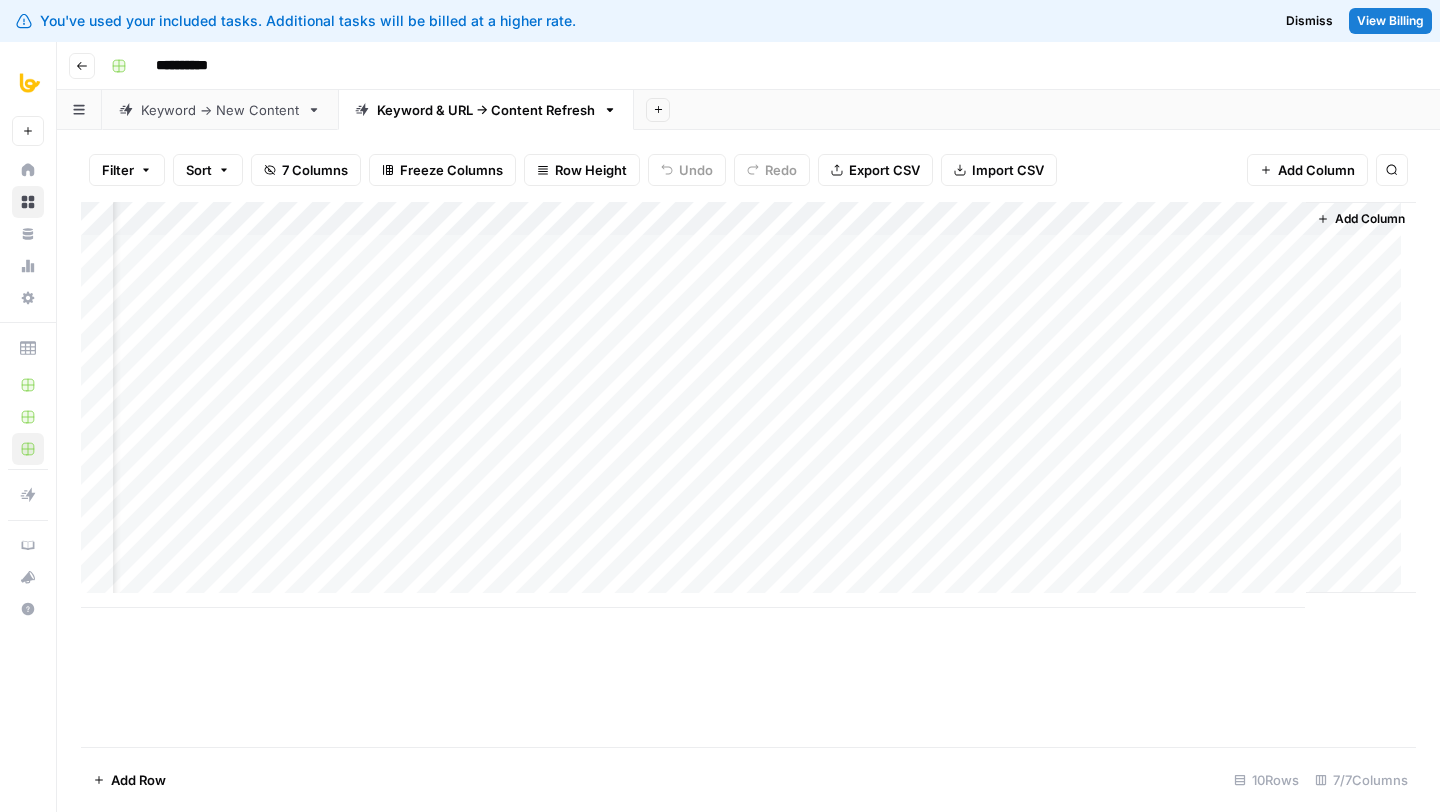 click on "Add Column" at bounding box center (748, 405) 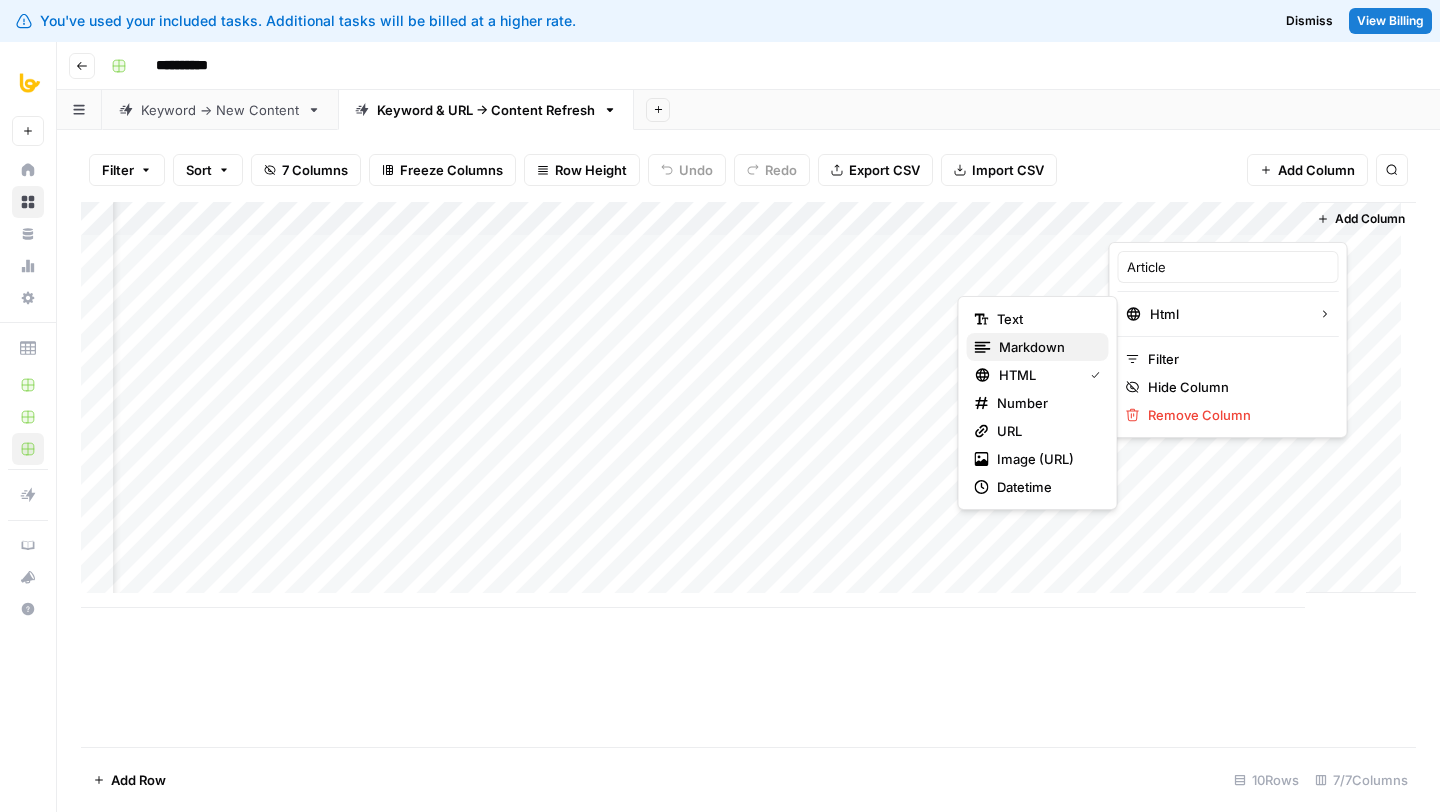 click on "markdown" at bounding box center [1046, 347] 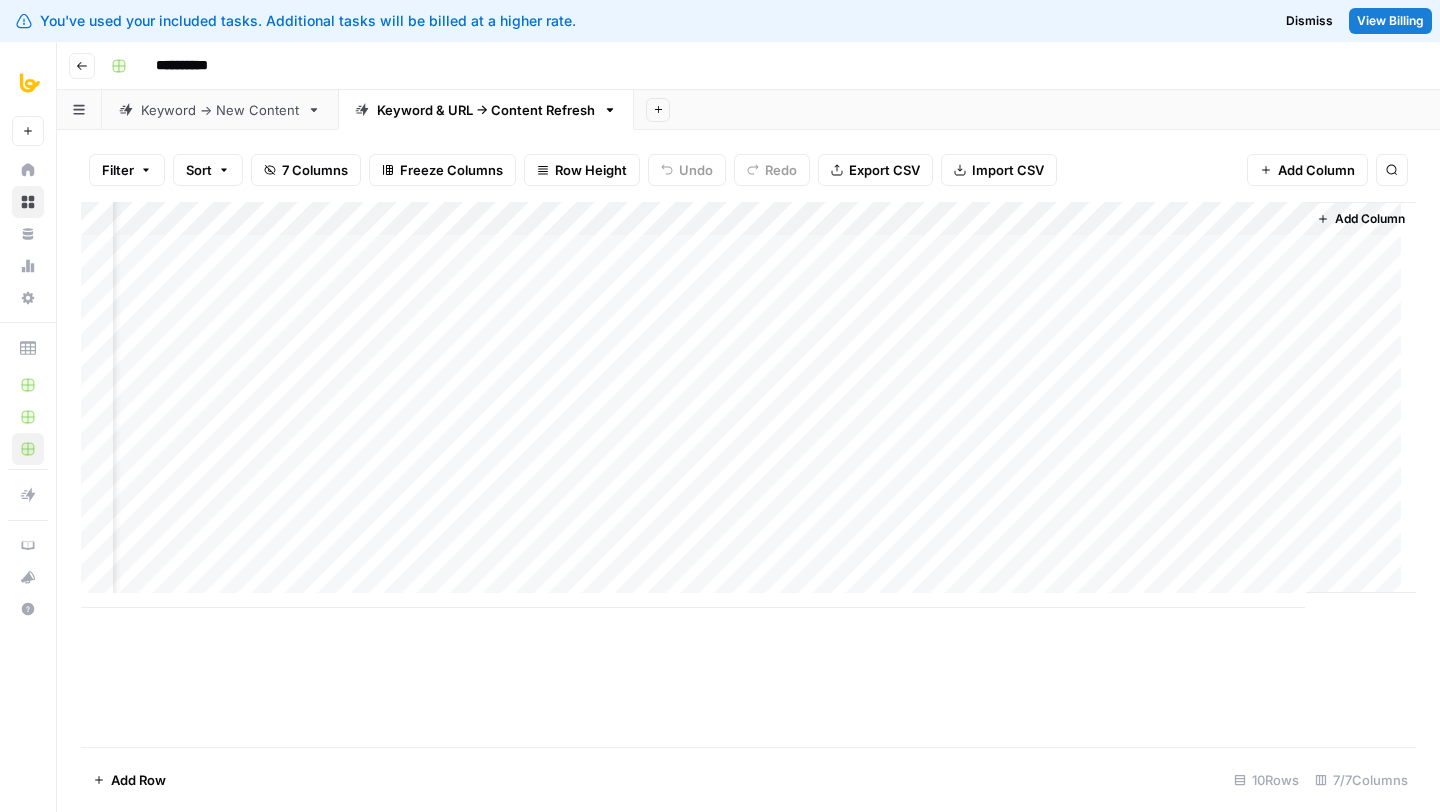 click on "Add Sheet" at bounding box center [1037, 110] 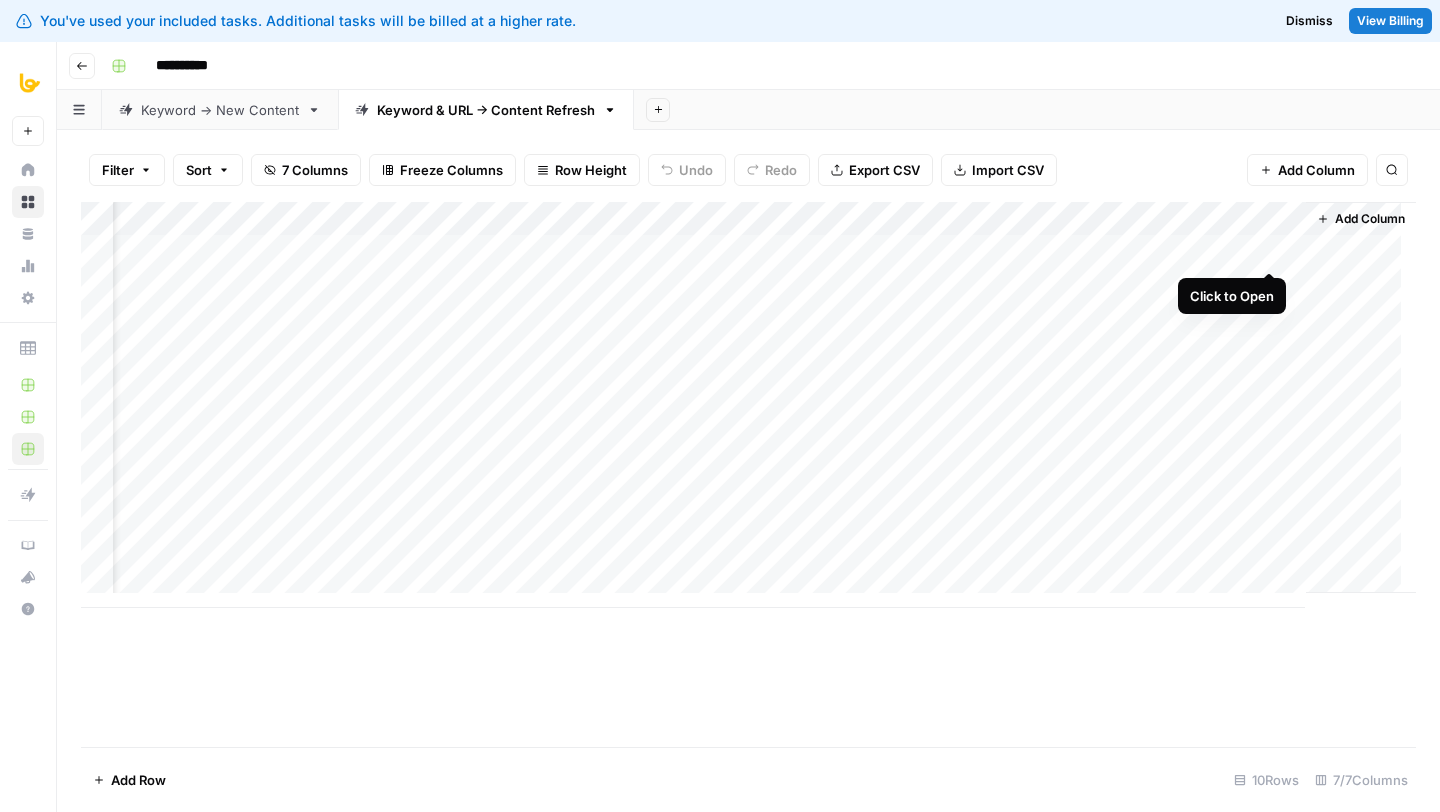 click on "Add Column" at bounding box center (748, 405) 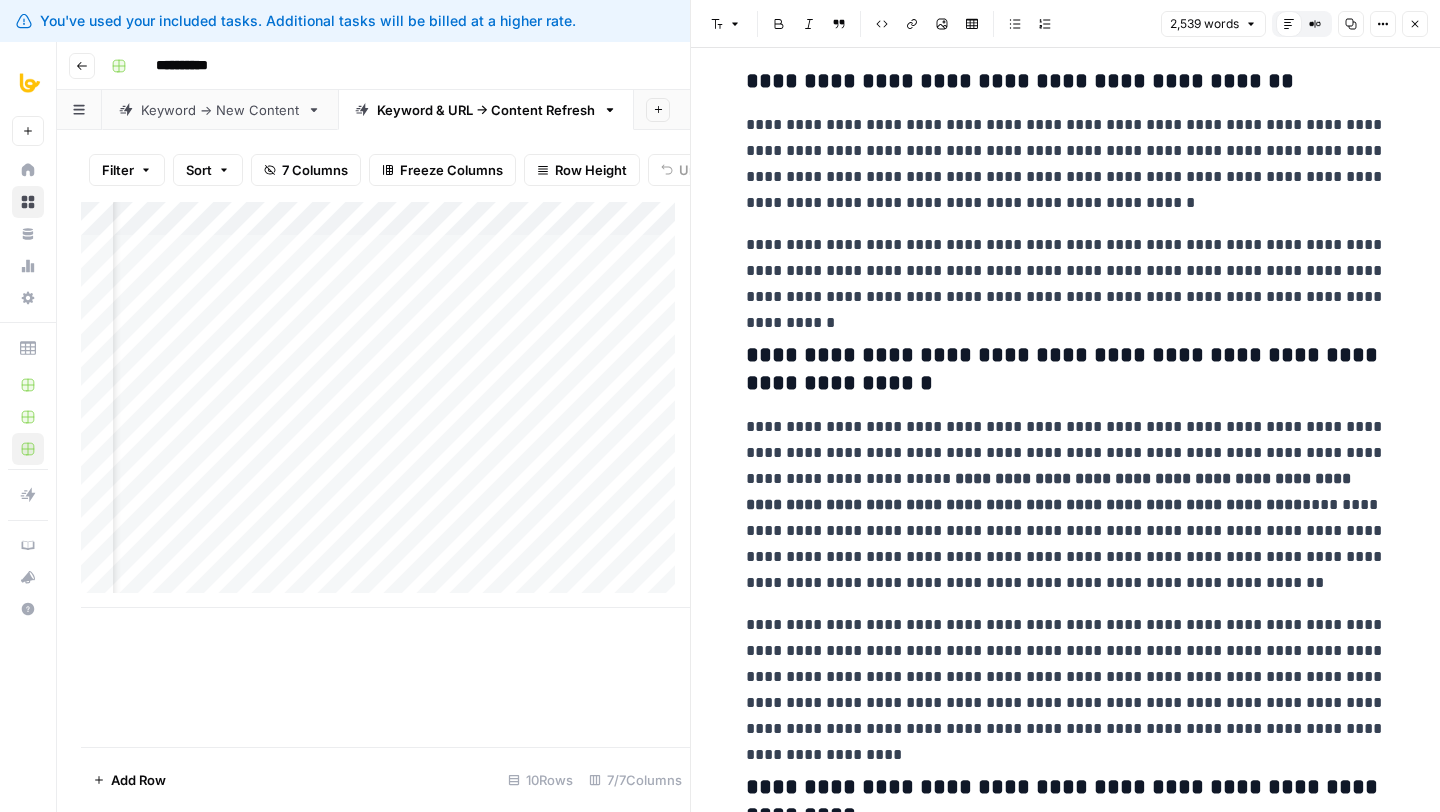 scroll, scrollTop: 9514, scrollLeft: 0, axis: vertical 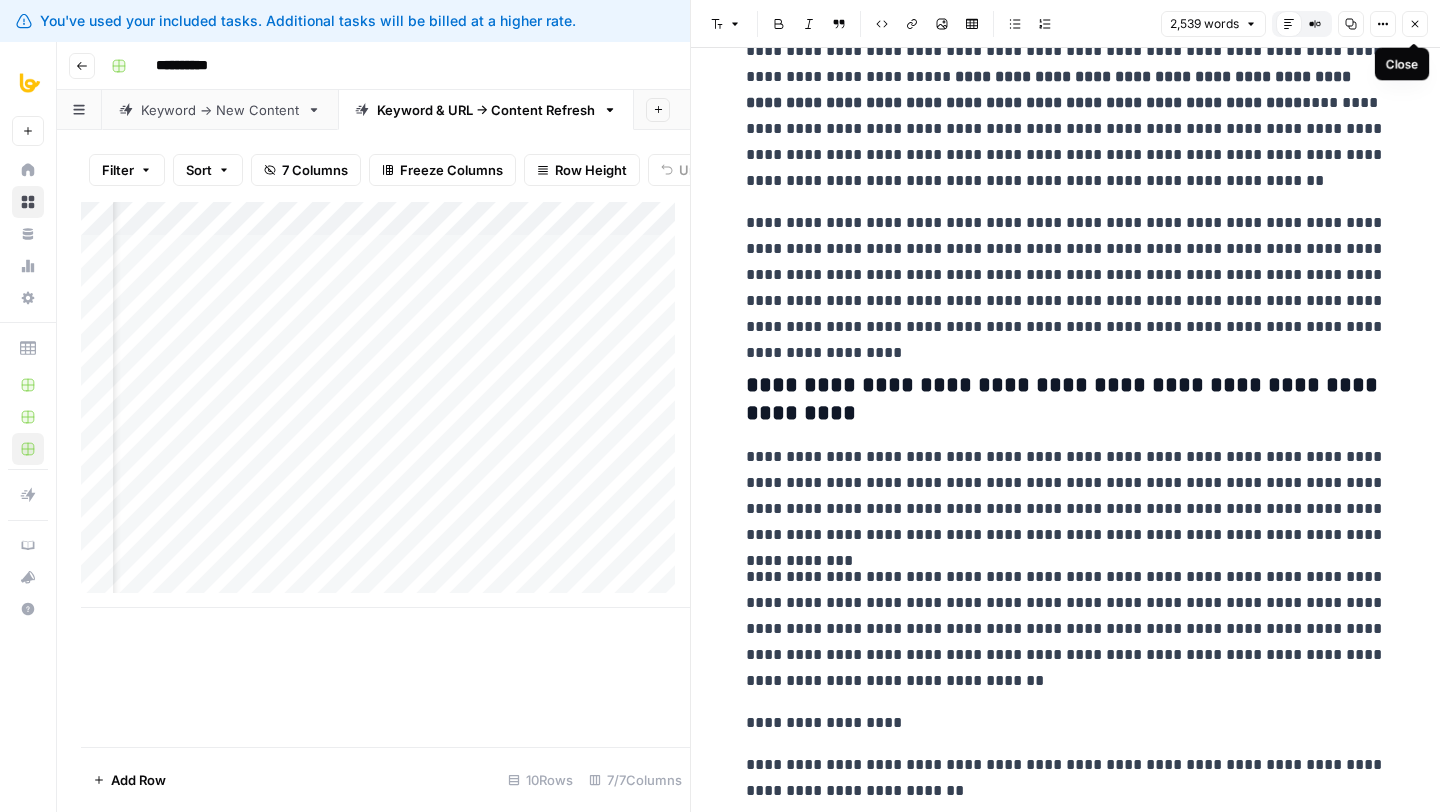 click 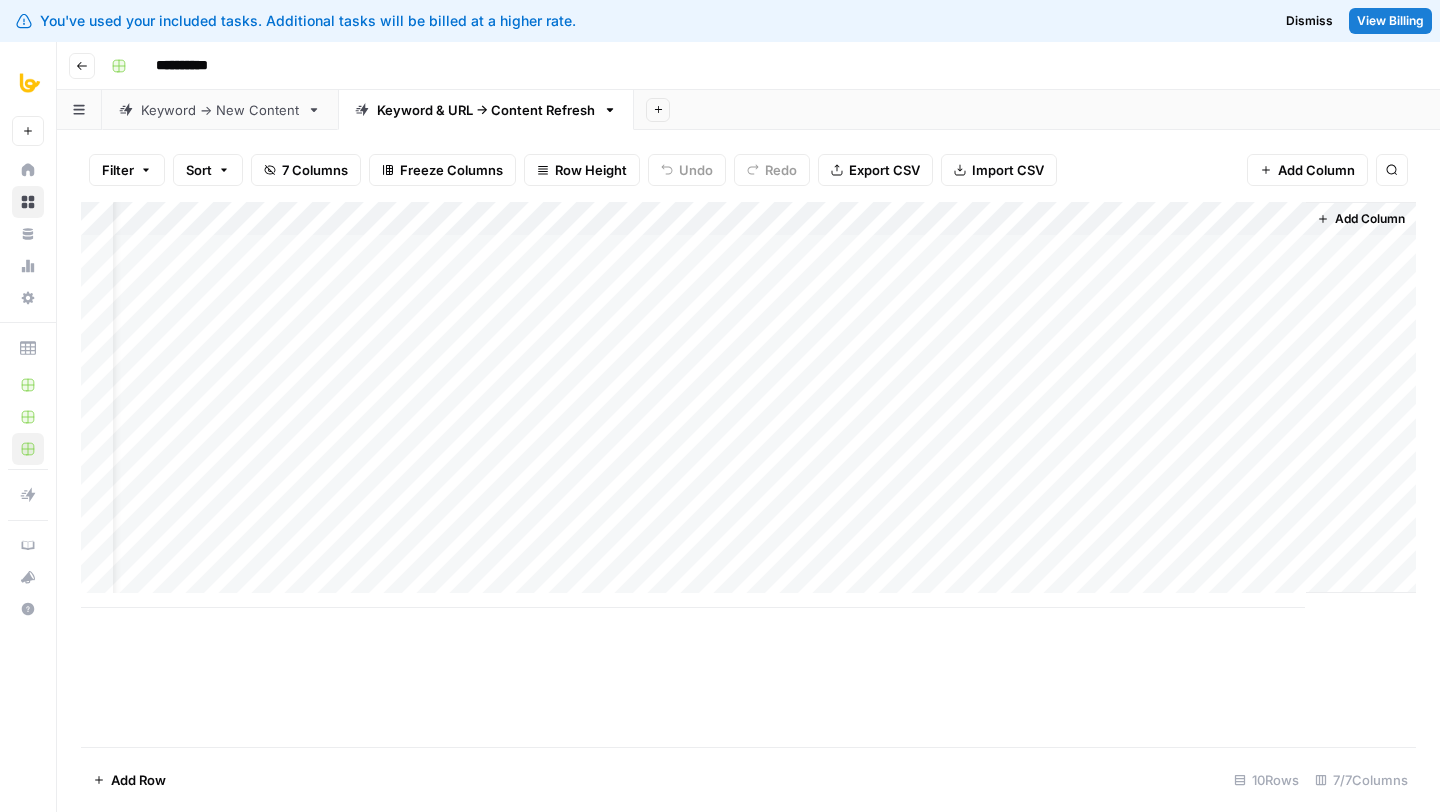 scroll, scrollTop: 0, scrollLeft: 60, axis: horizontal 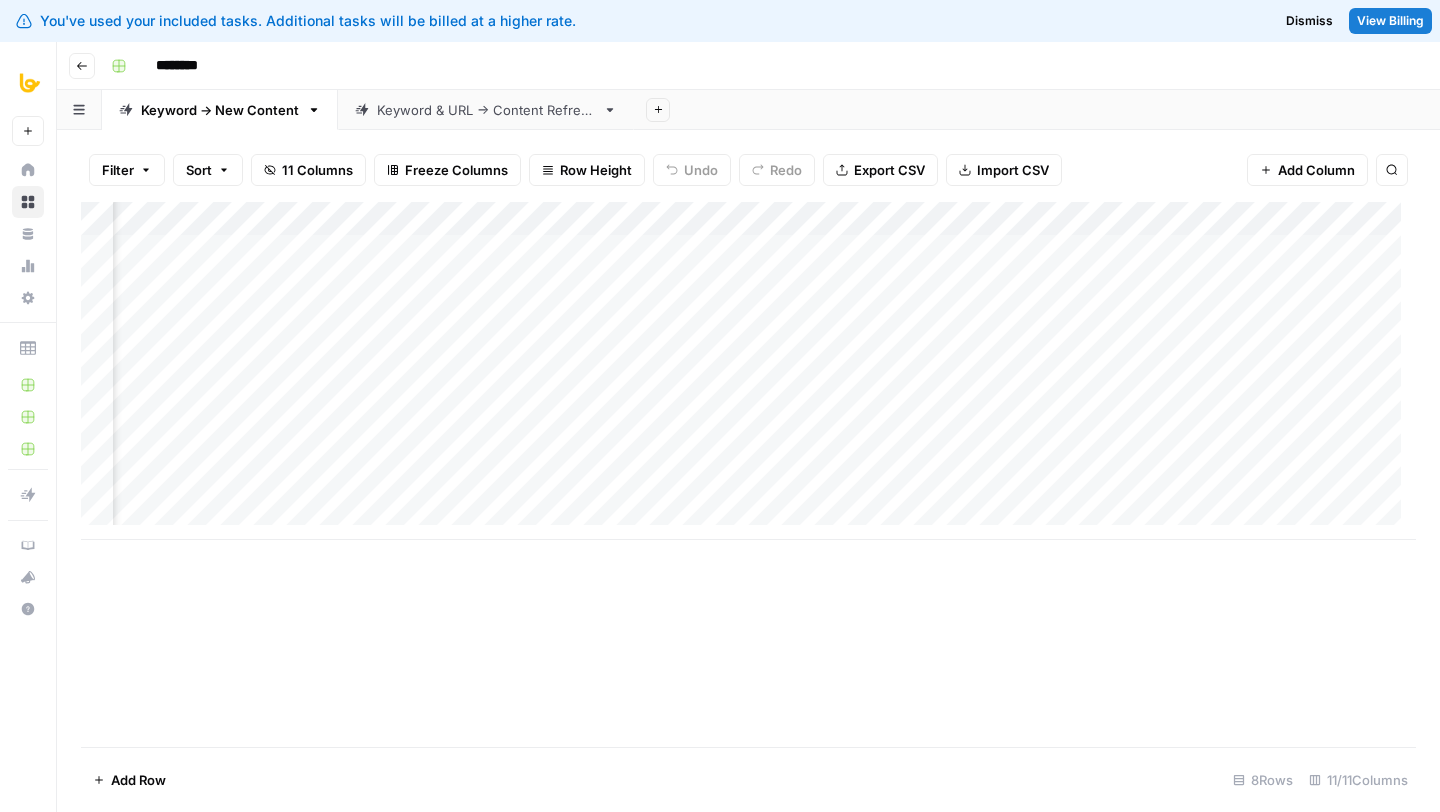 click on "Add Column" at bounding box center [748, 371] 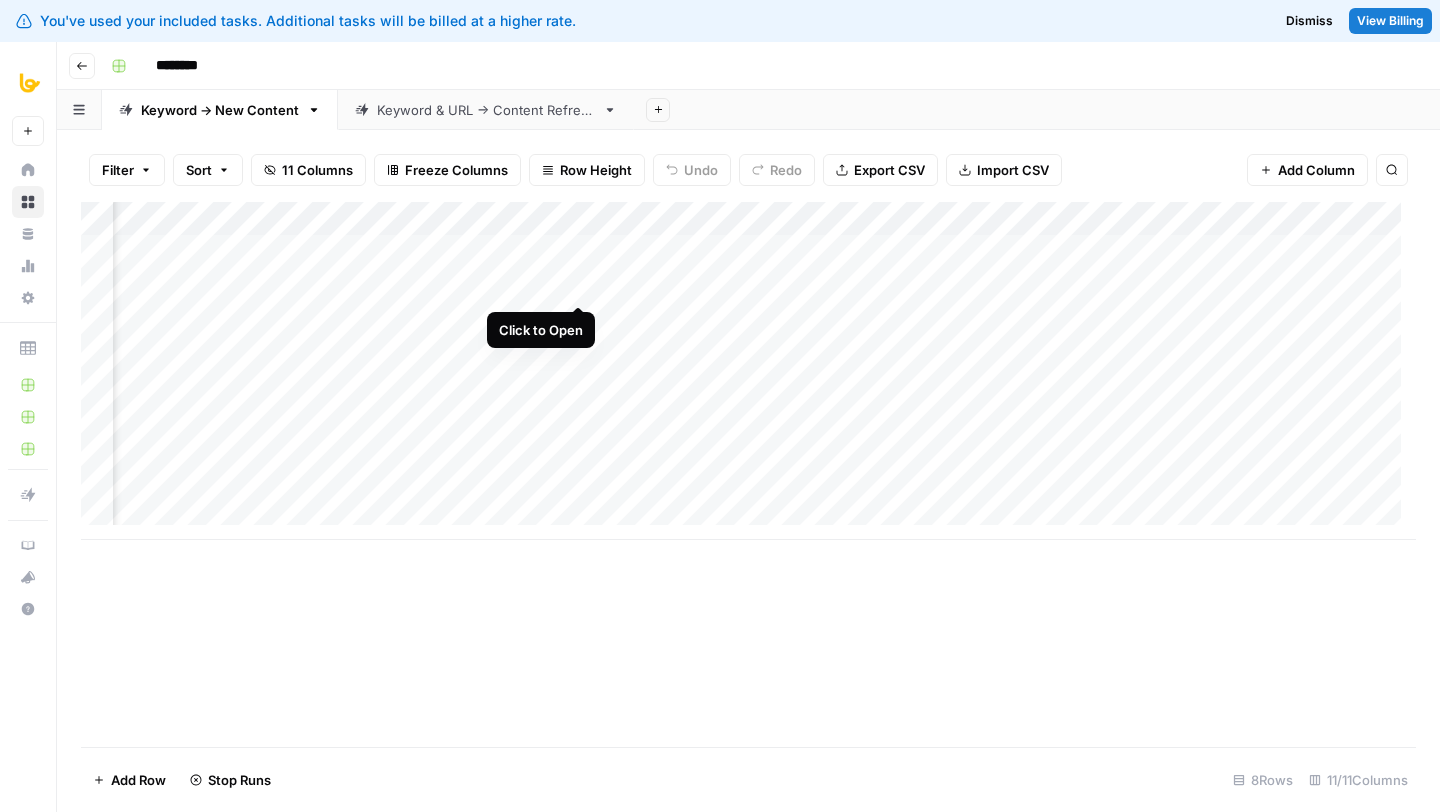 click on "Add Column" at bounding box center (748, 371) 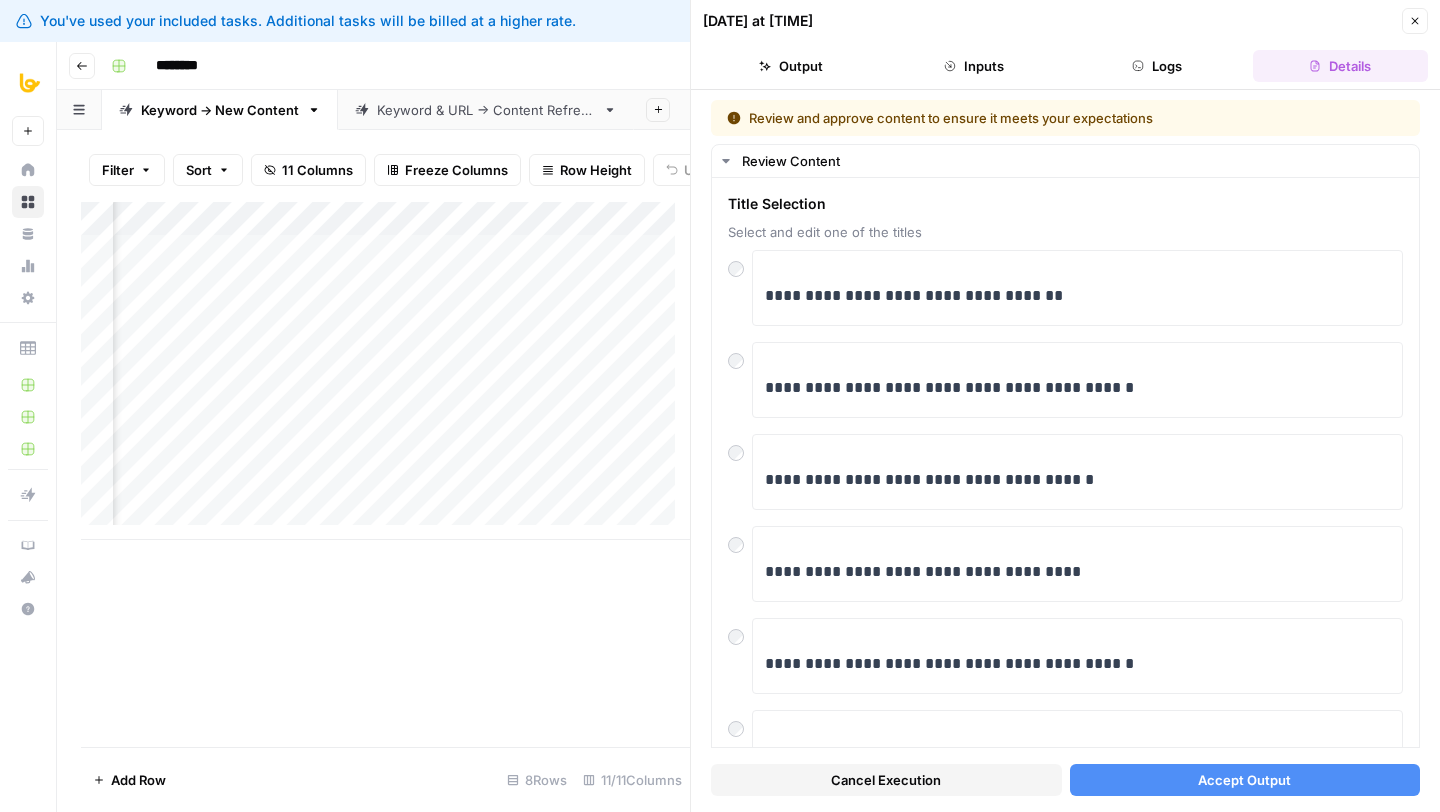 click on "Accept Output" at bounding box center (1244, 780) 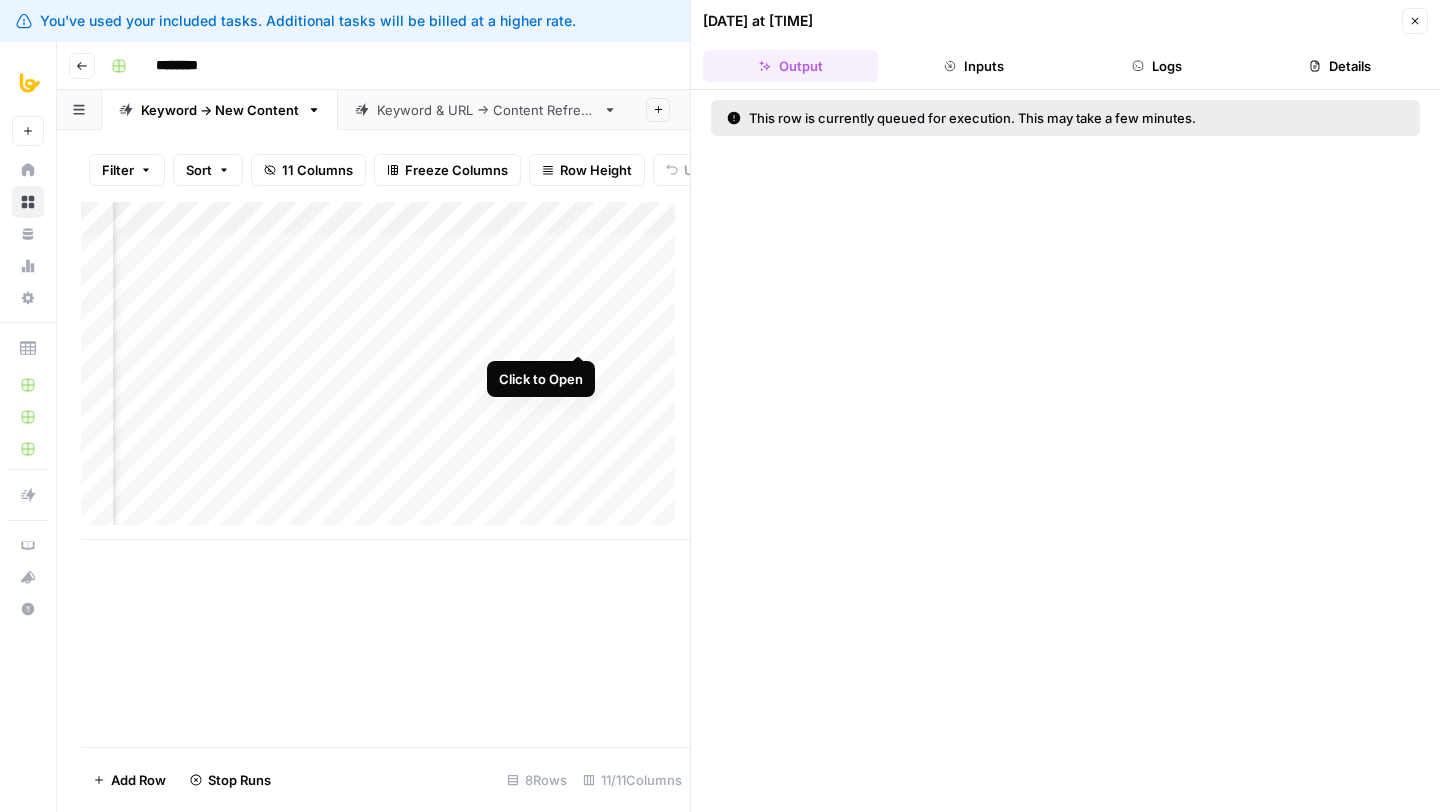click on "Add Column" at bounding box center [385, 371] 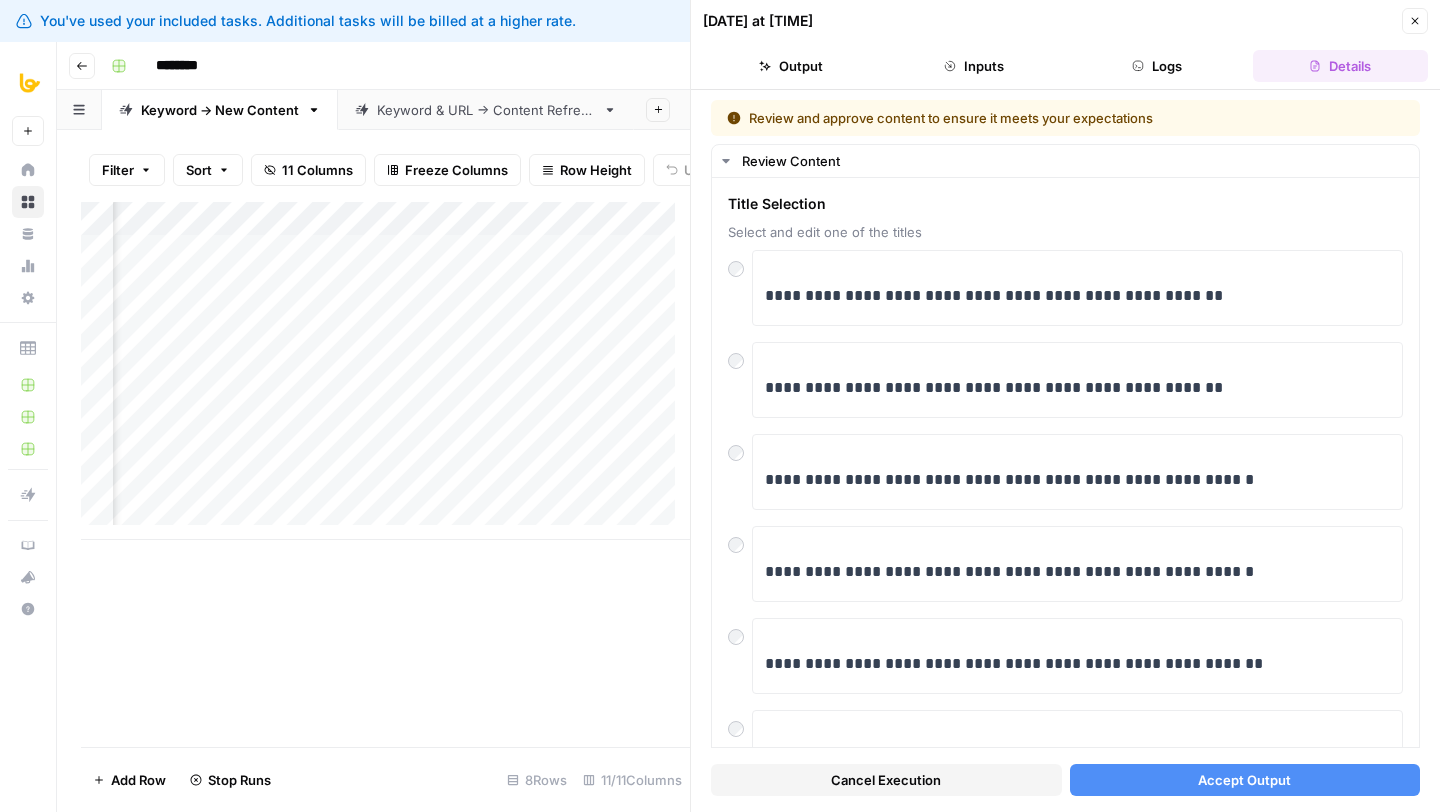 click on "Accept Output" at bounding box center [1244, 780] 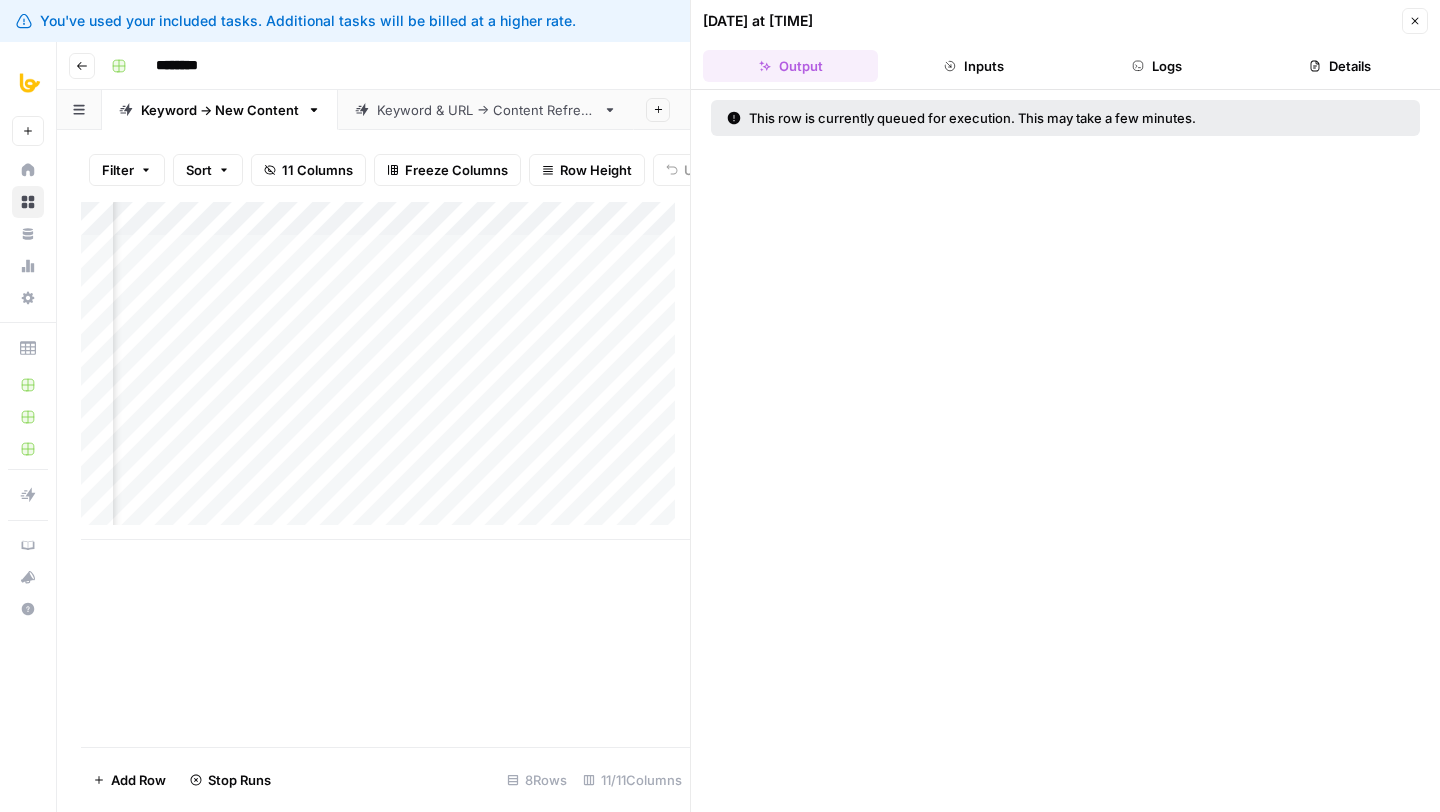 click 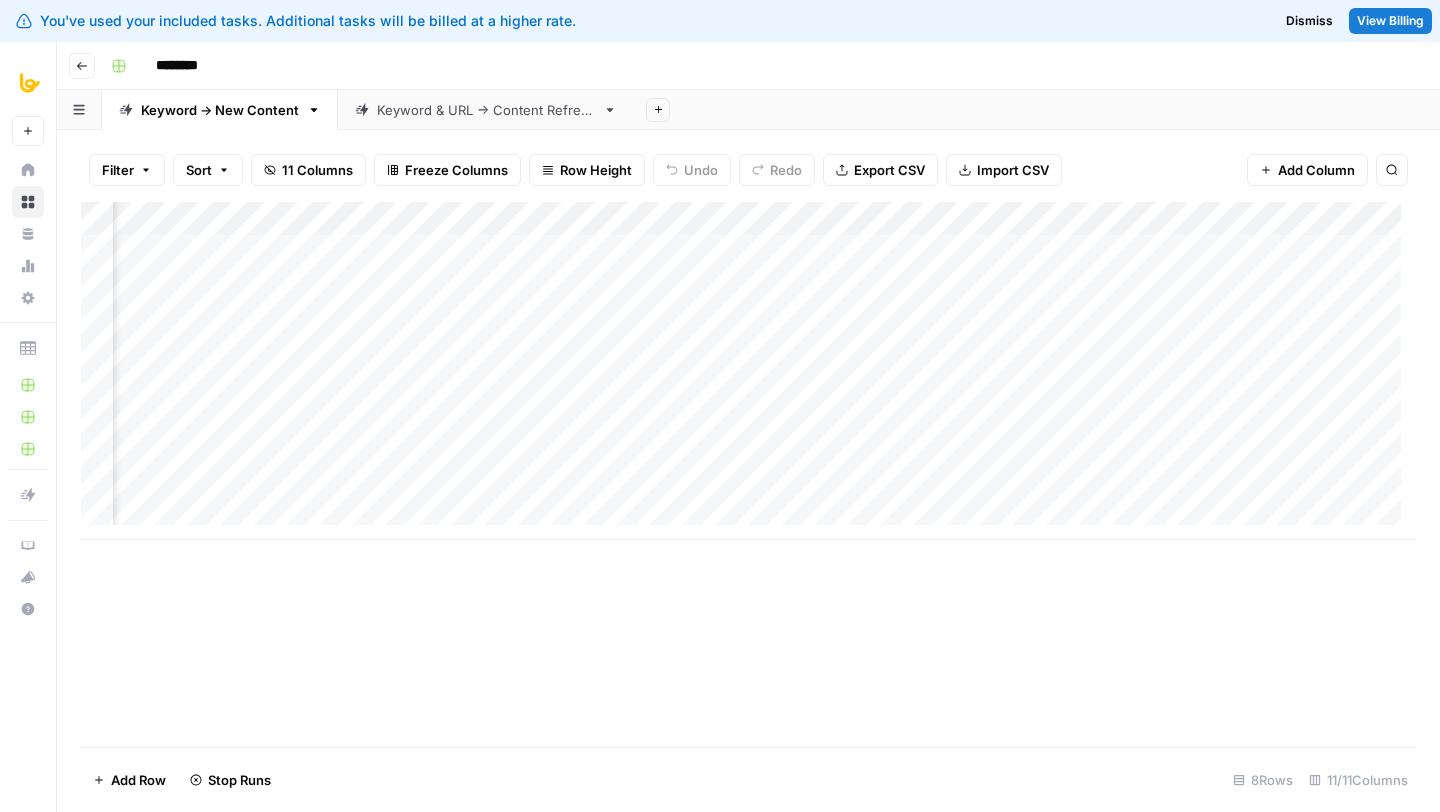 click on "Keyword & URL -> Content Refresh" at bounding box center [486, 110] 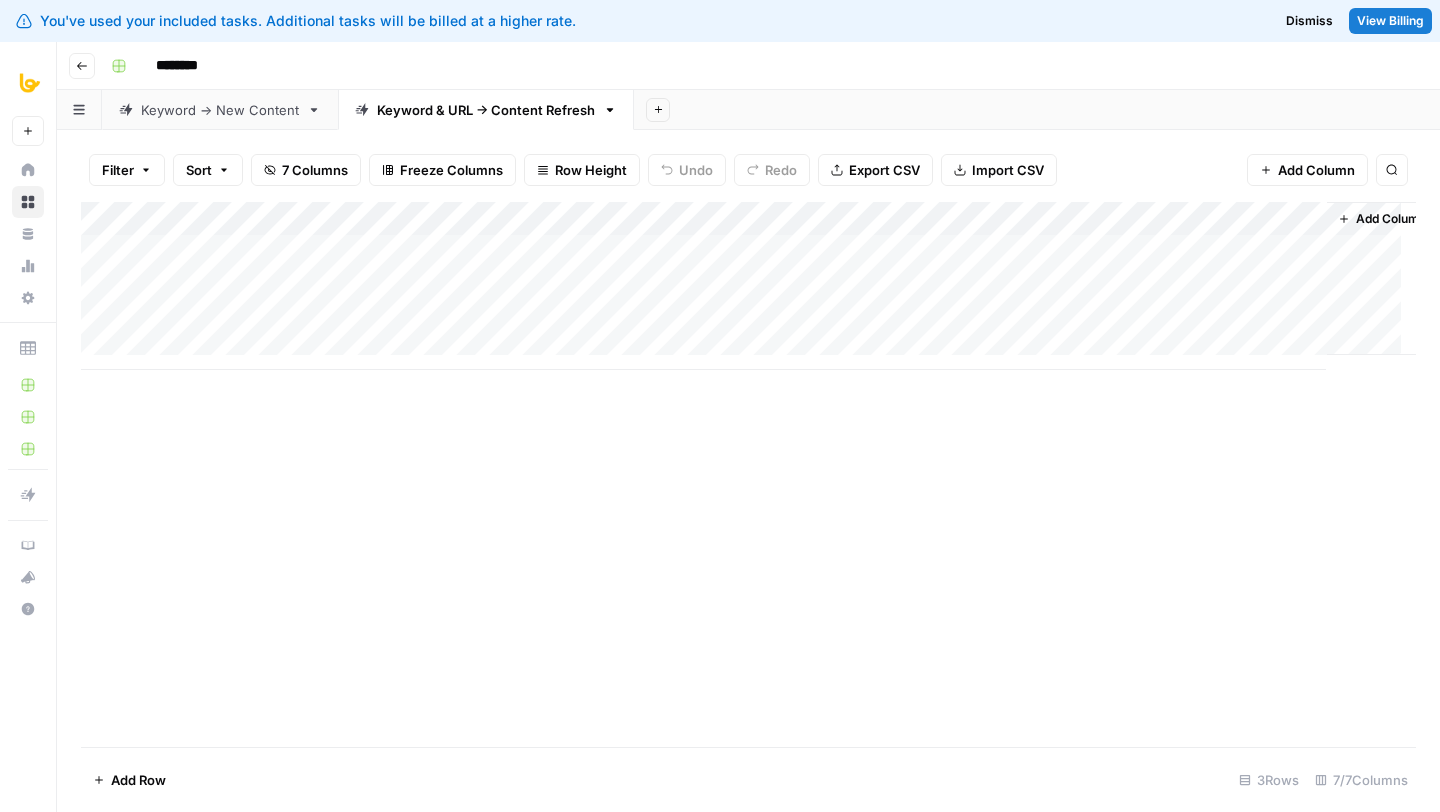 scroll, scrollTop: 0, scrollLeft: 37, axis: horizontal 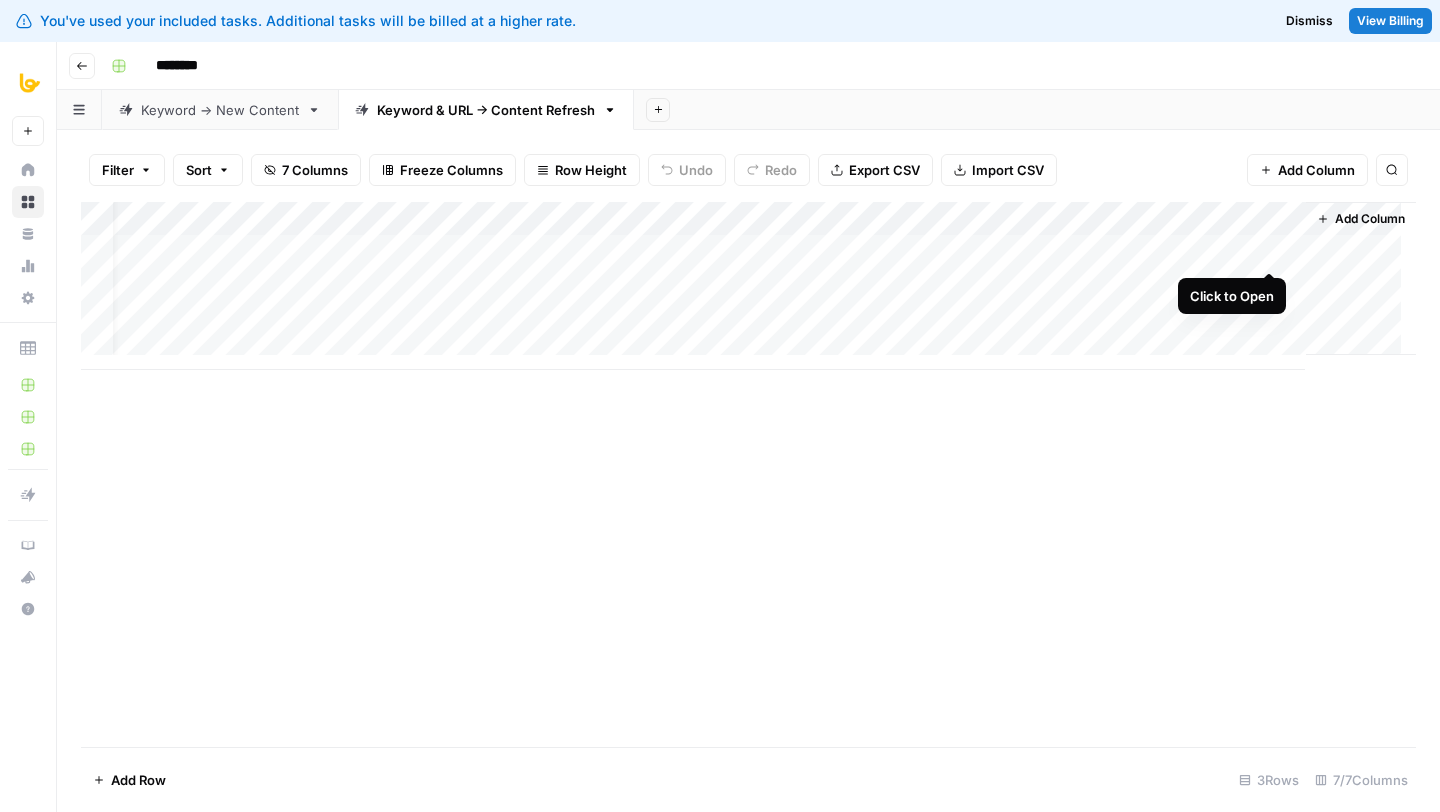 click on "Add Column" at bounding box center [748, 286] 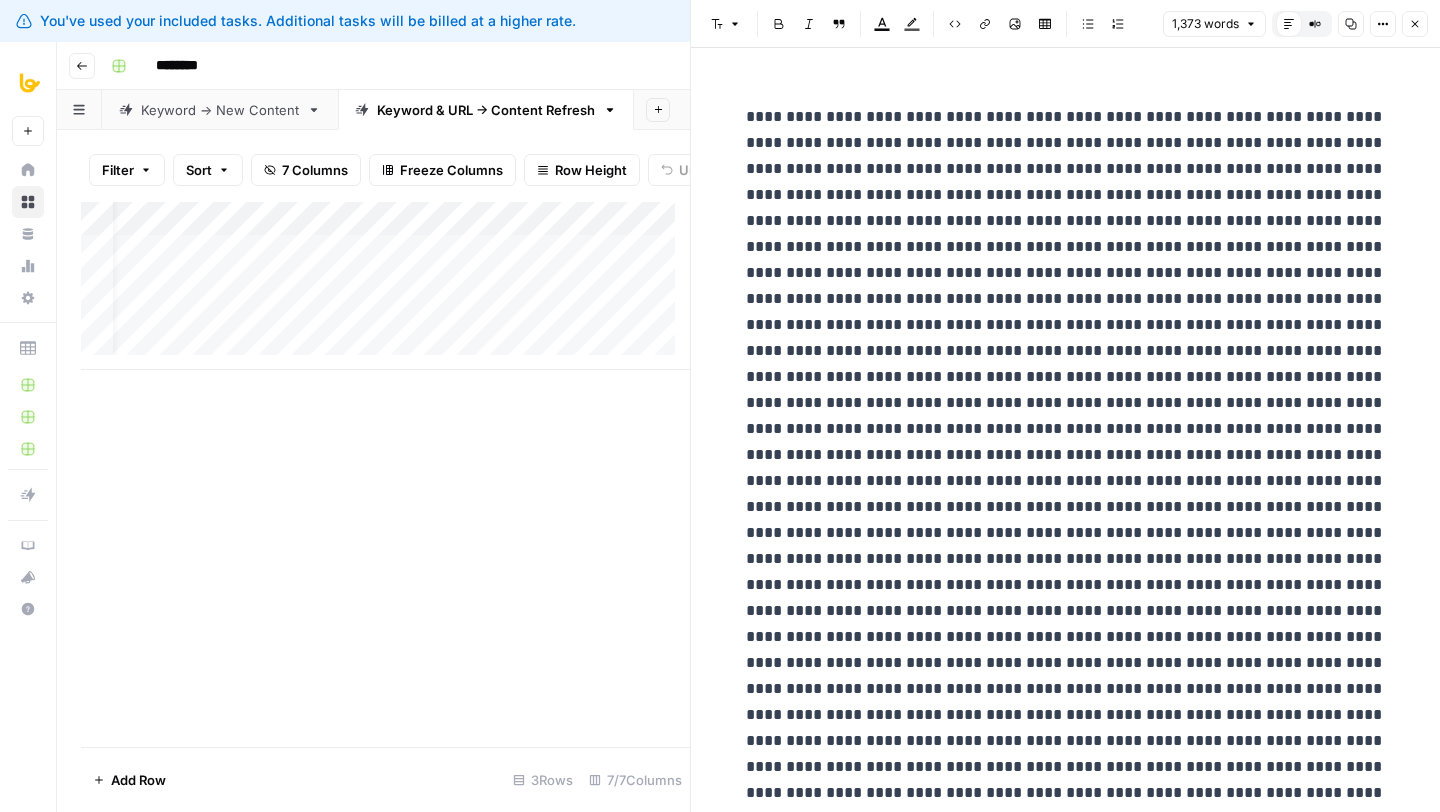 click 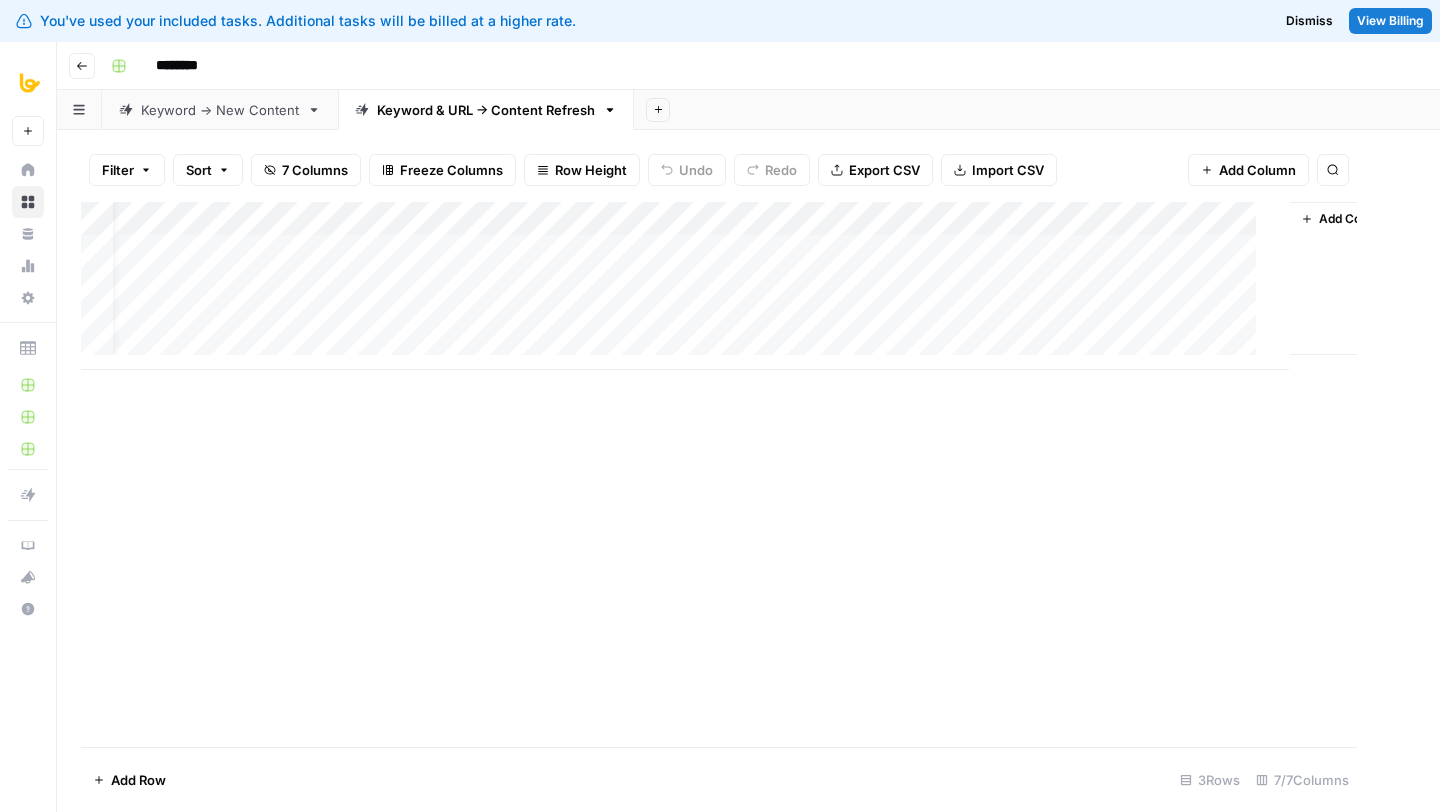 scroll, scrollTop: 0, scrollLeft: 0, axis: both 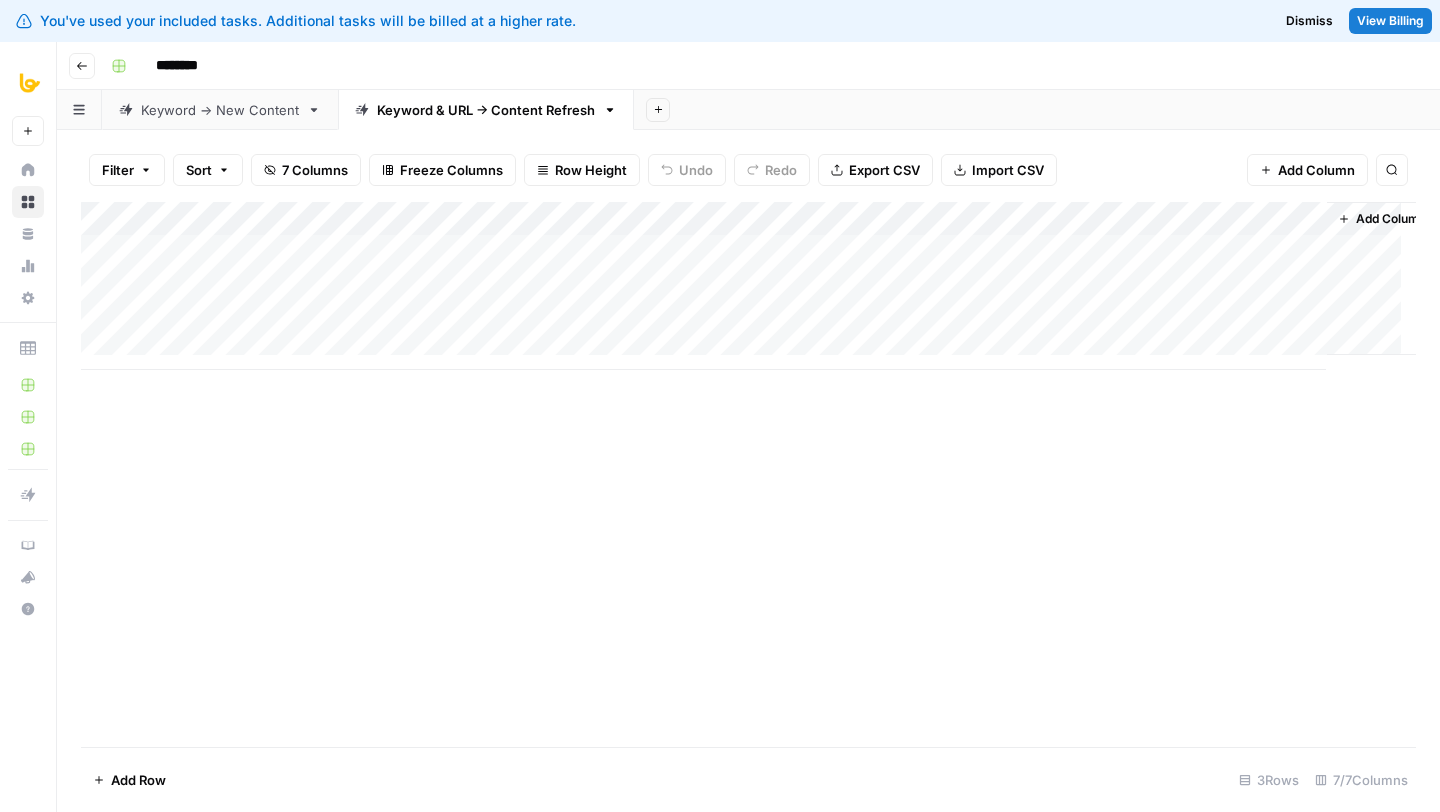 click on "Add Column" at bounding box center (748, 286) 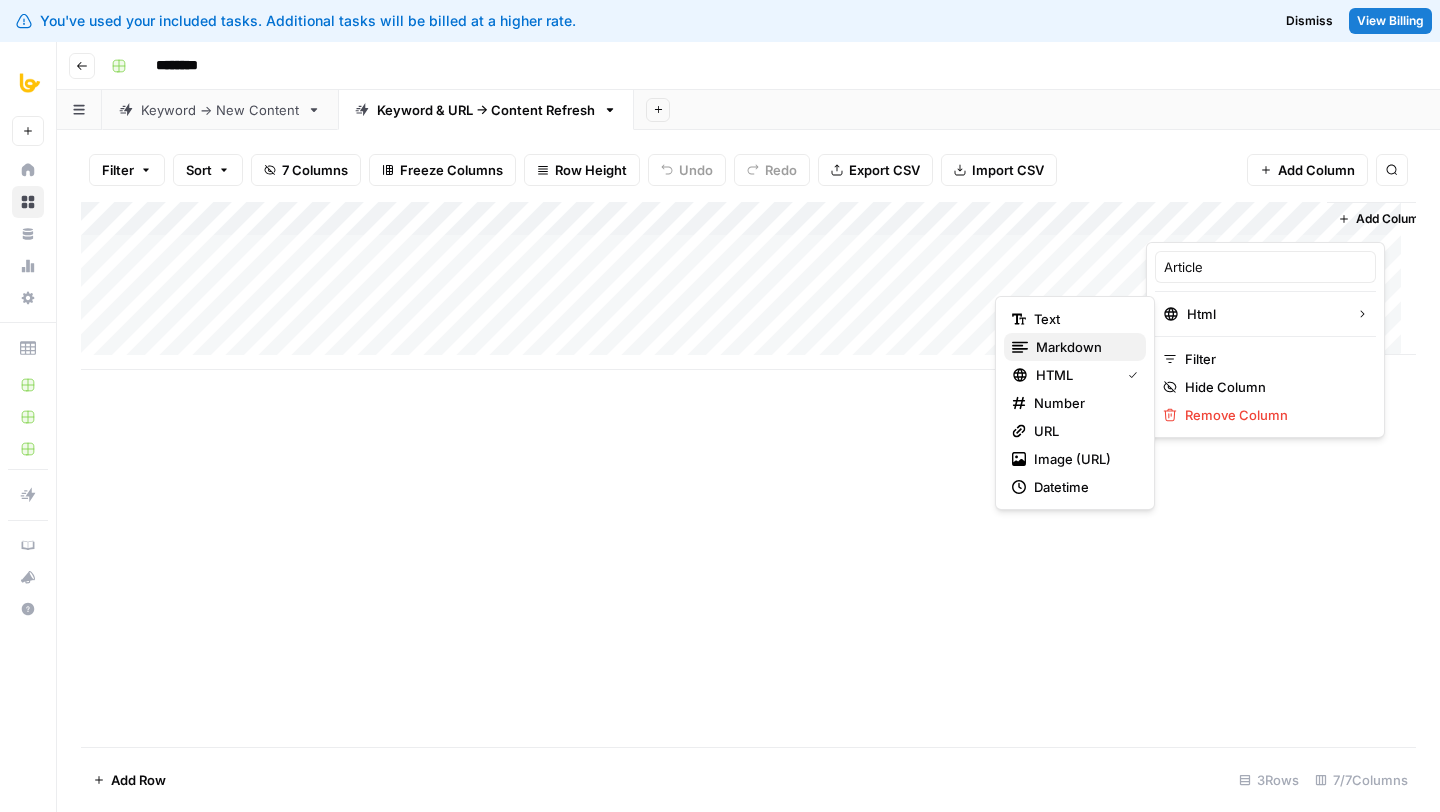 click on "markdown" at bounding box center [1083, 347] 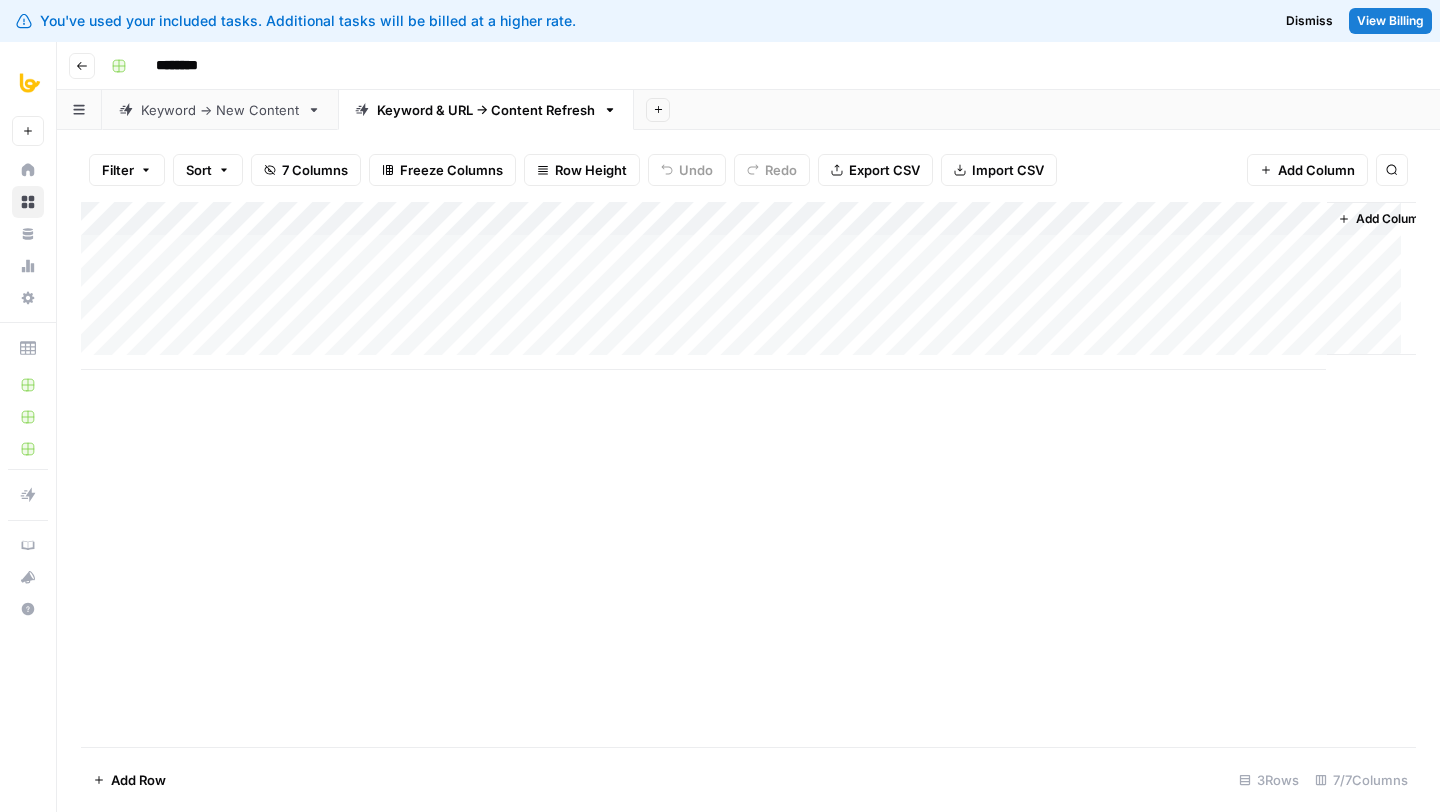 click on "Add Column" at bounding box center (748, 474) 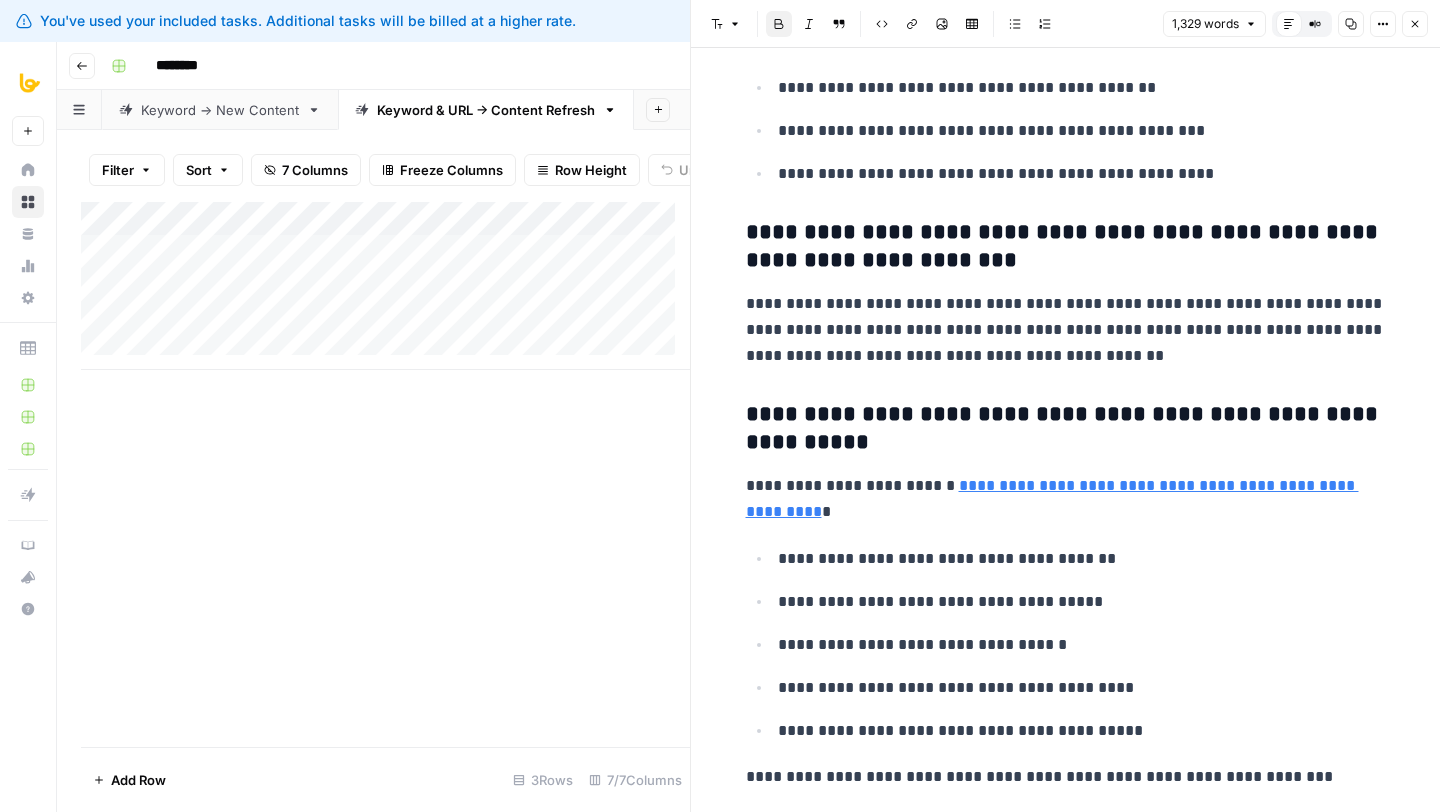 scroll, scrollTop: 5598, scrollLeft: 0, axis: vertical 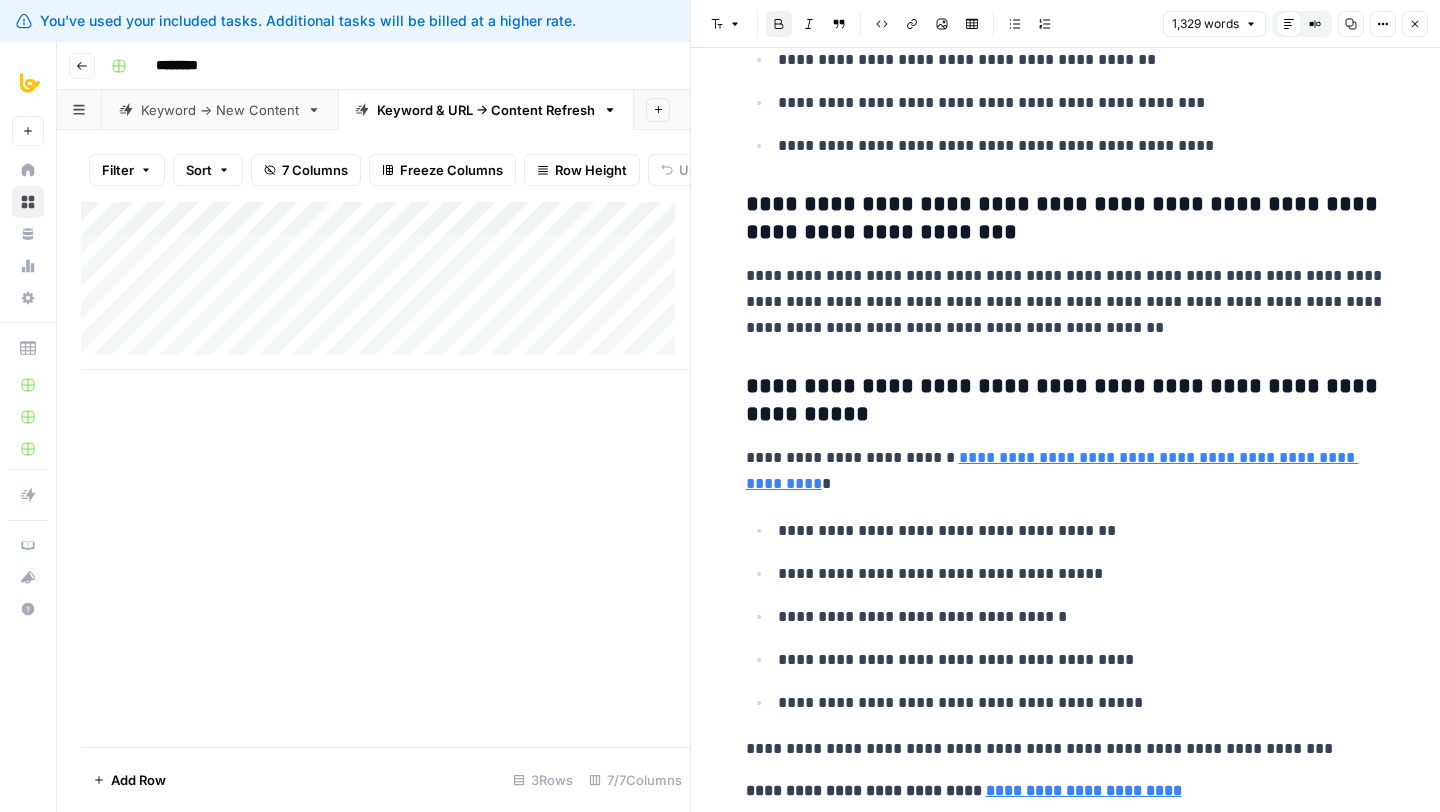 click 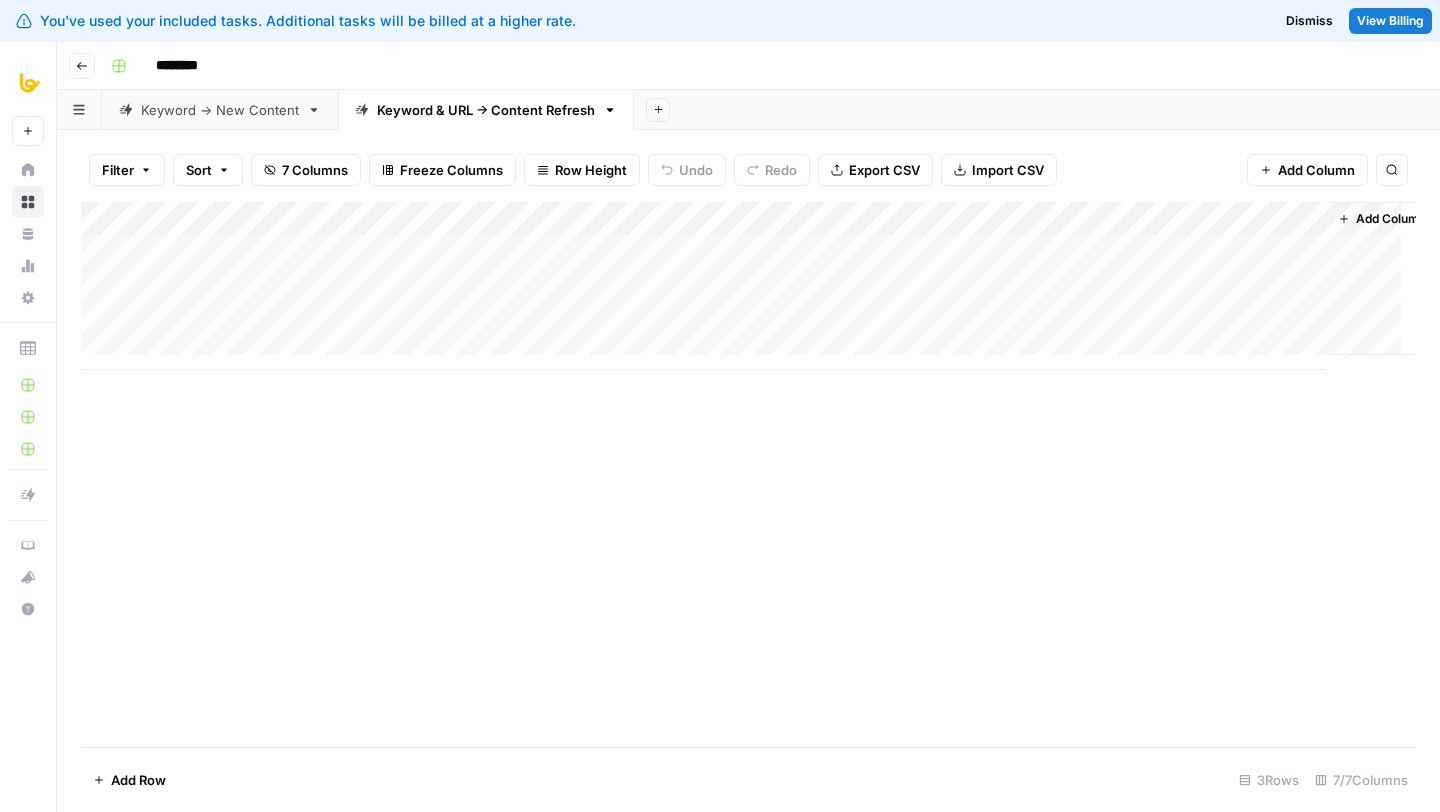 click on "Keyword -> New Content" at bounding box center [220, 110] 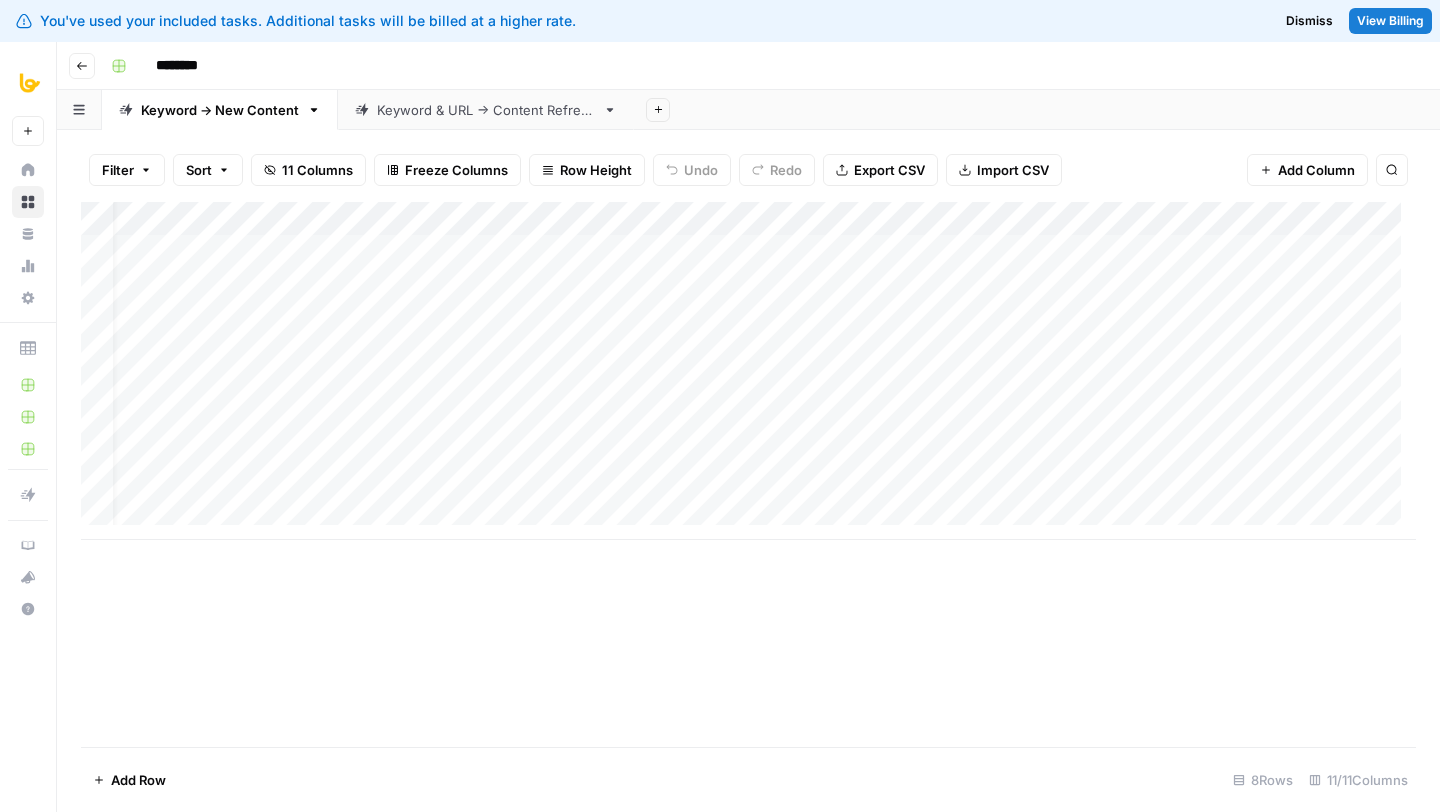 scroll, scrollTop: 0, scrollLeft: 639, axis: horizontal 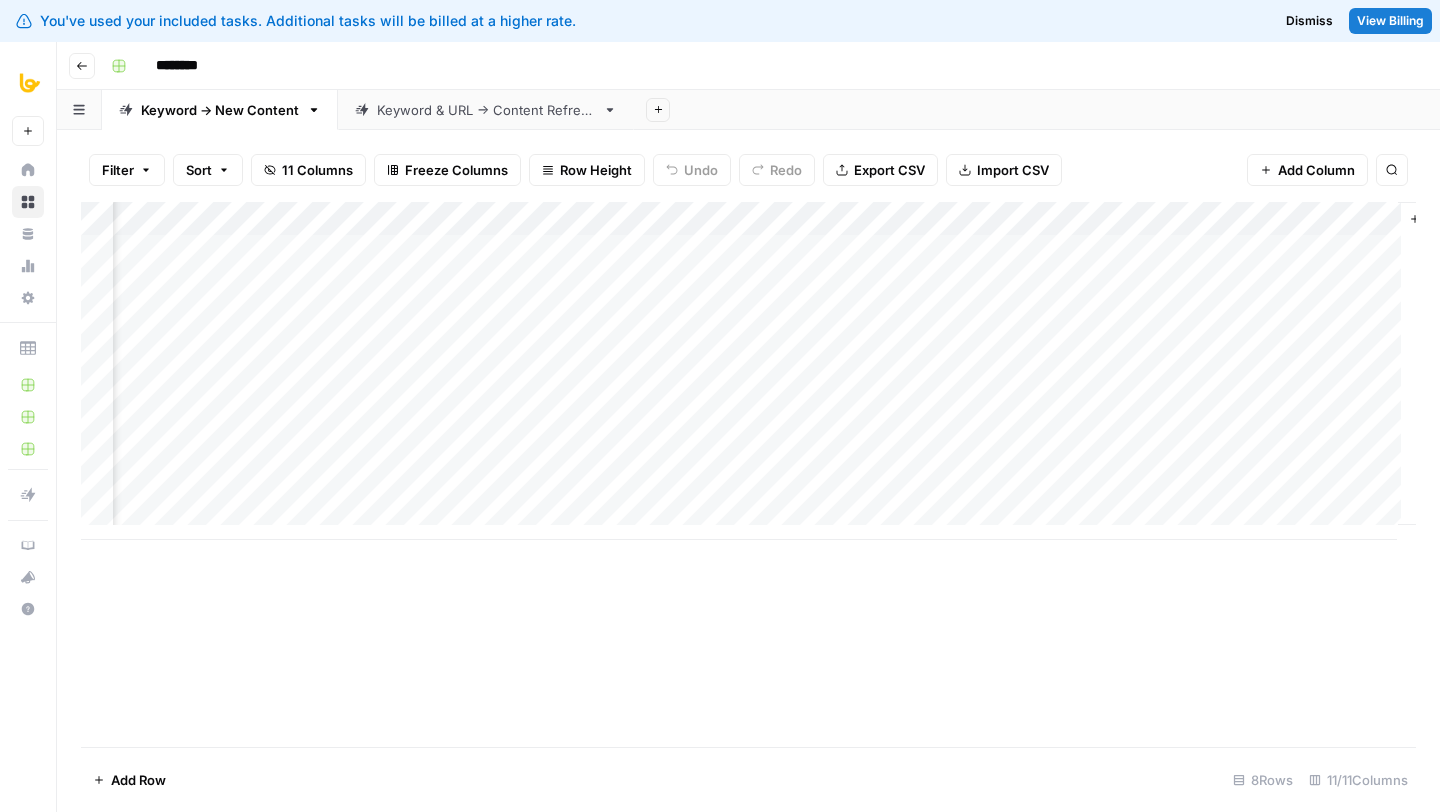 click on "Add Column" at bounding box center [748, 371] 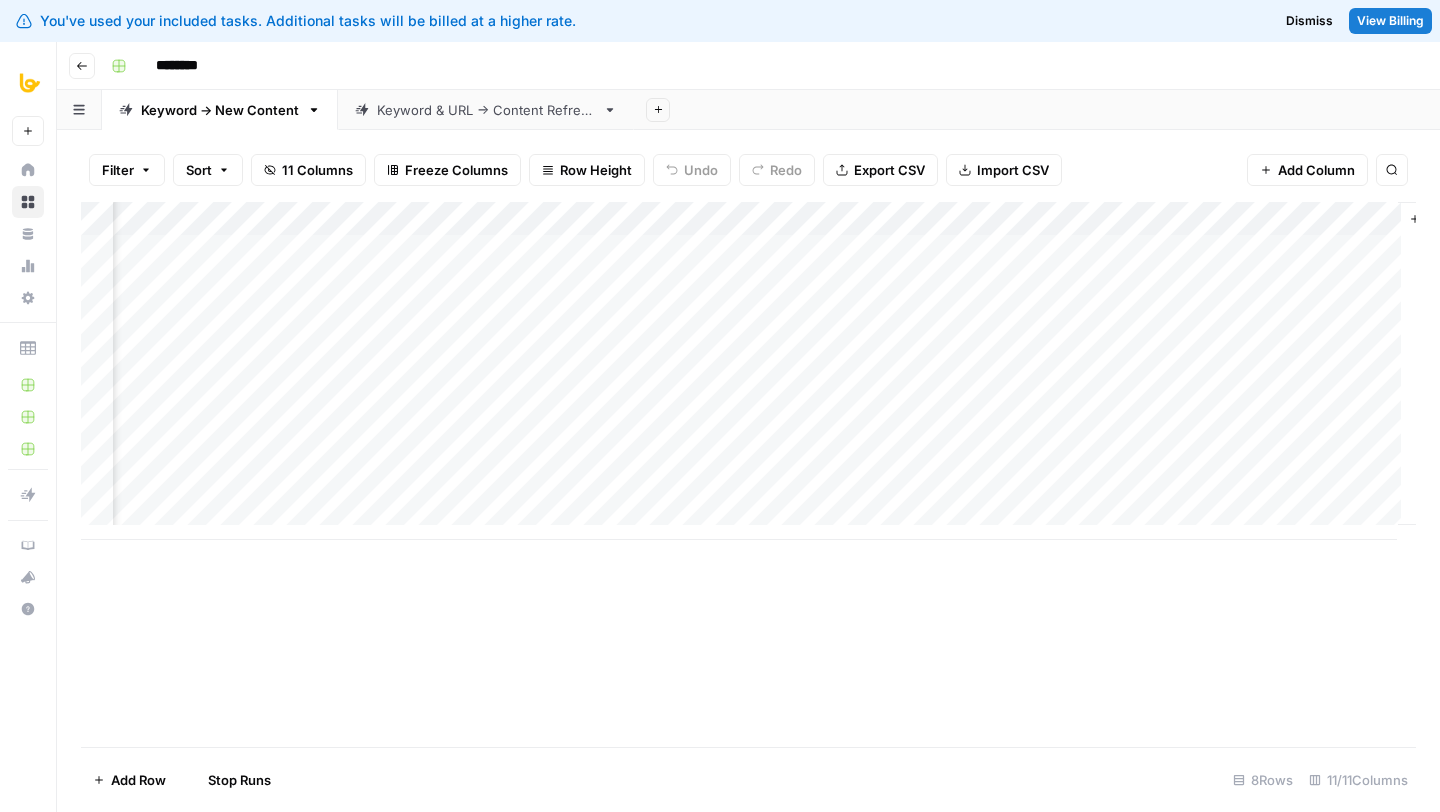 click on "Add Column" at bounding box center (748, 371) 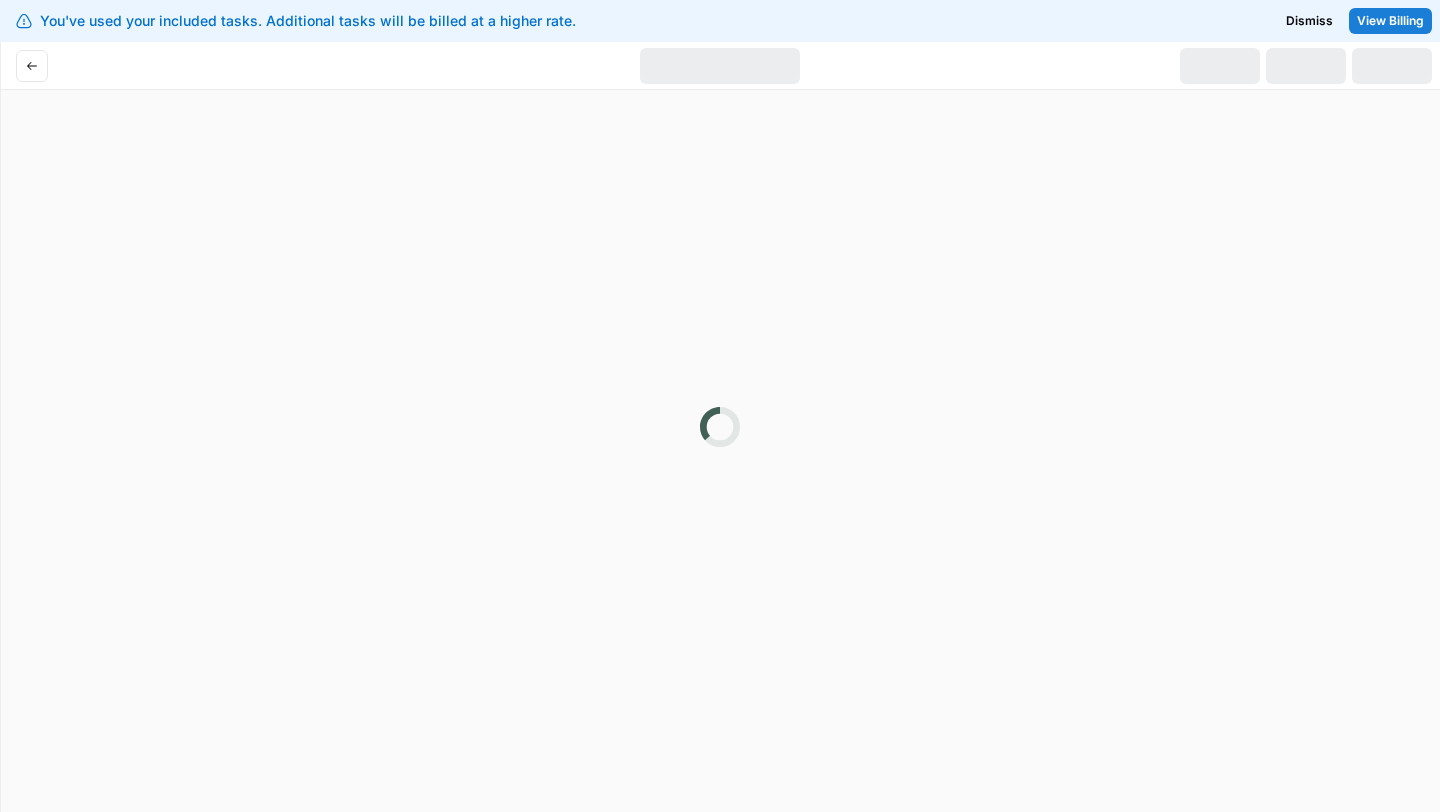 scroll, scrollTop: 0, scrollLeft: 0, axis: both 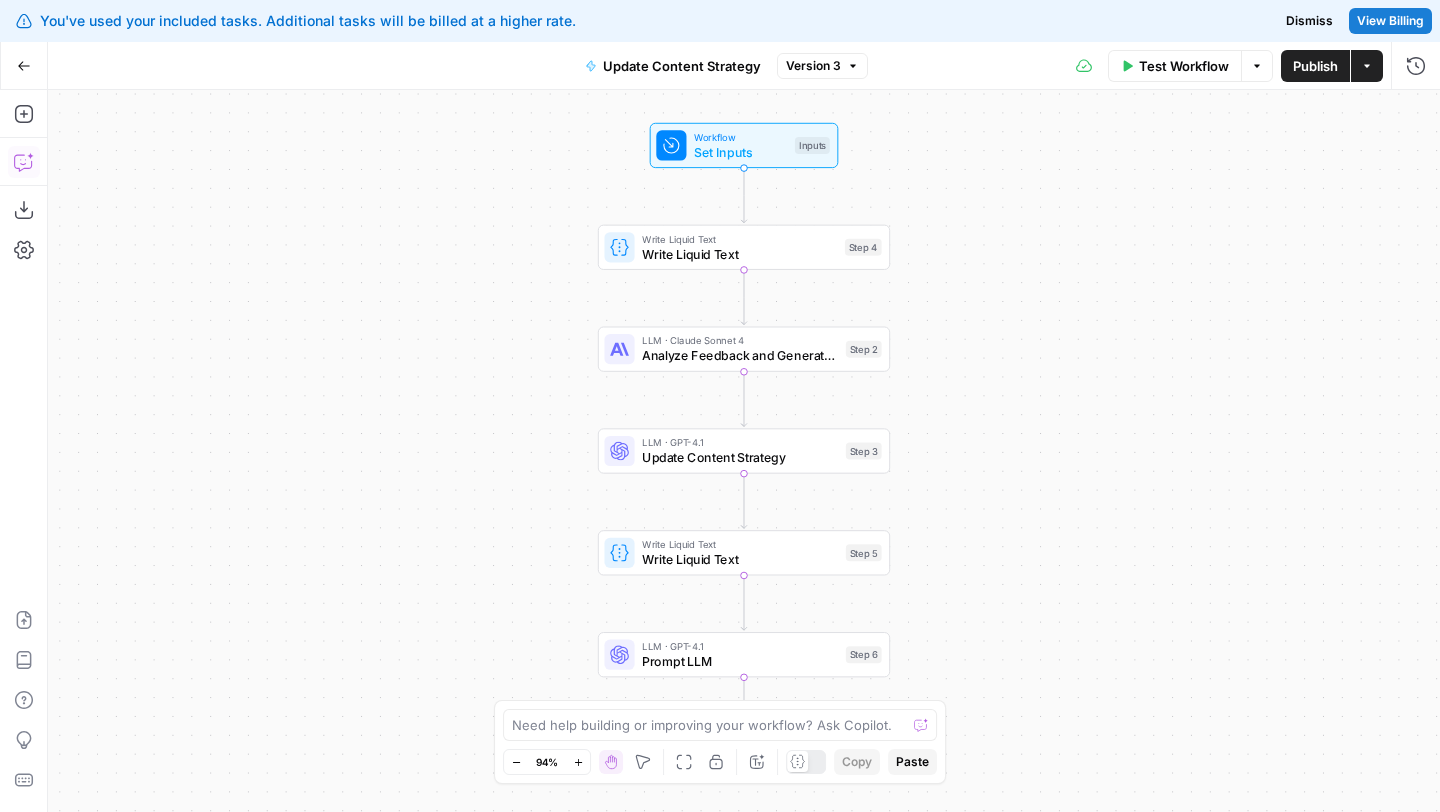 click 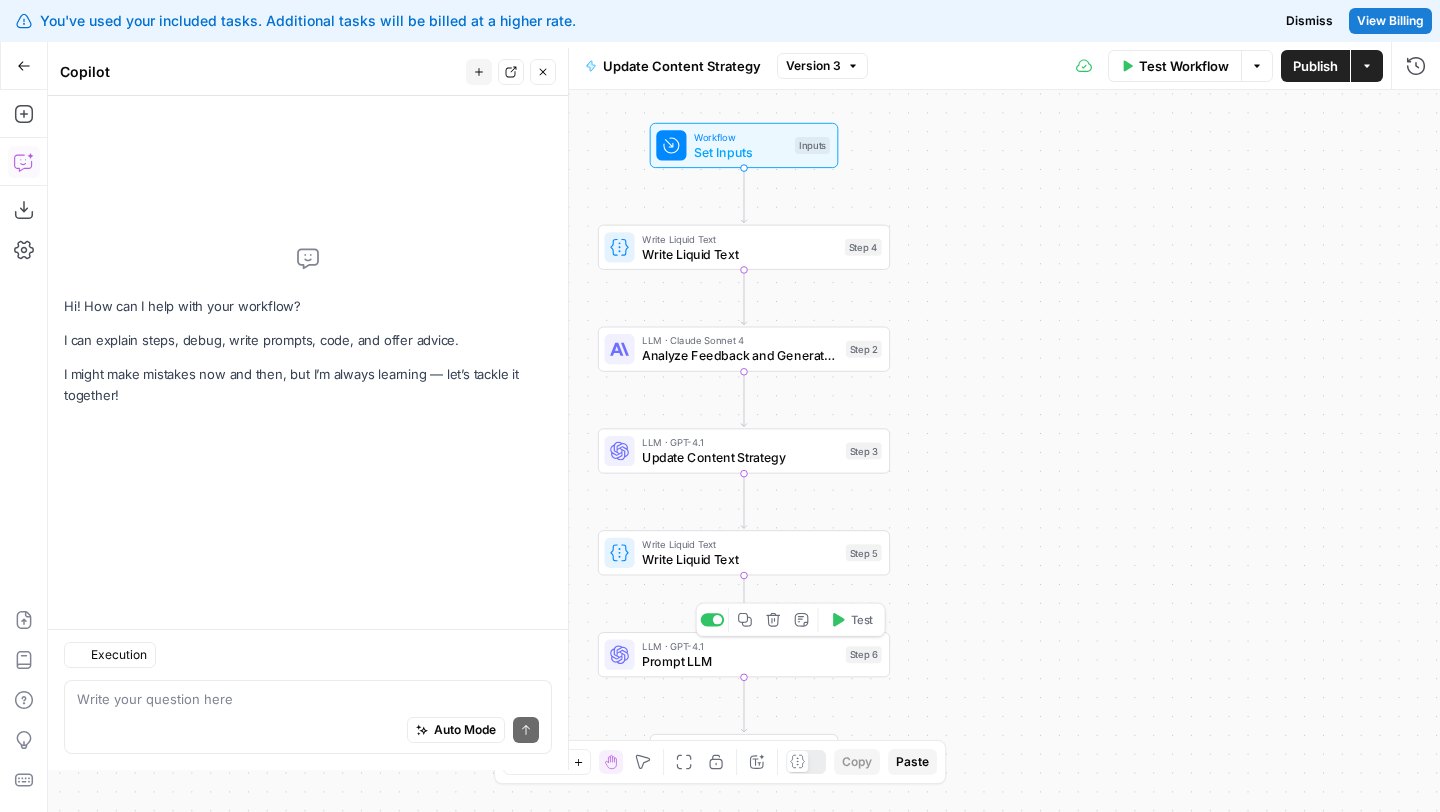 click on "LLM · GPT-4.1" at bounding box center (740, 646) 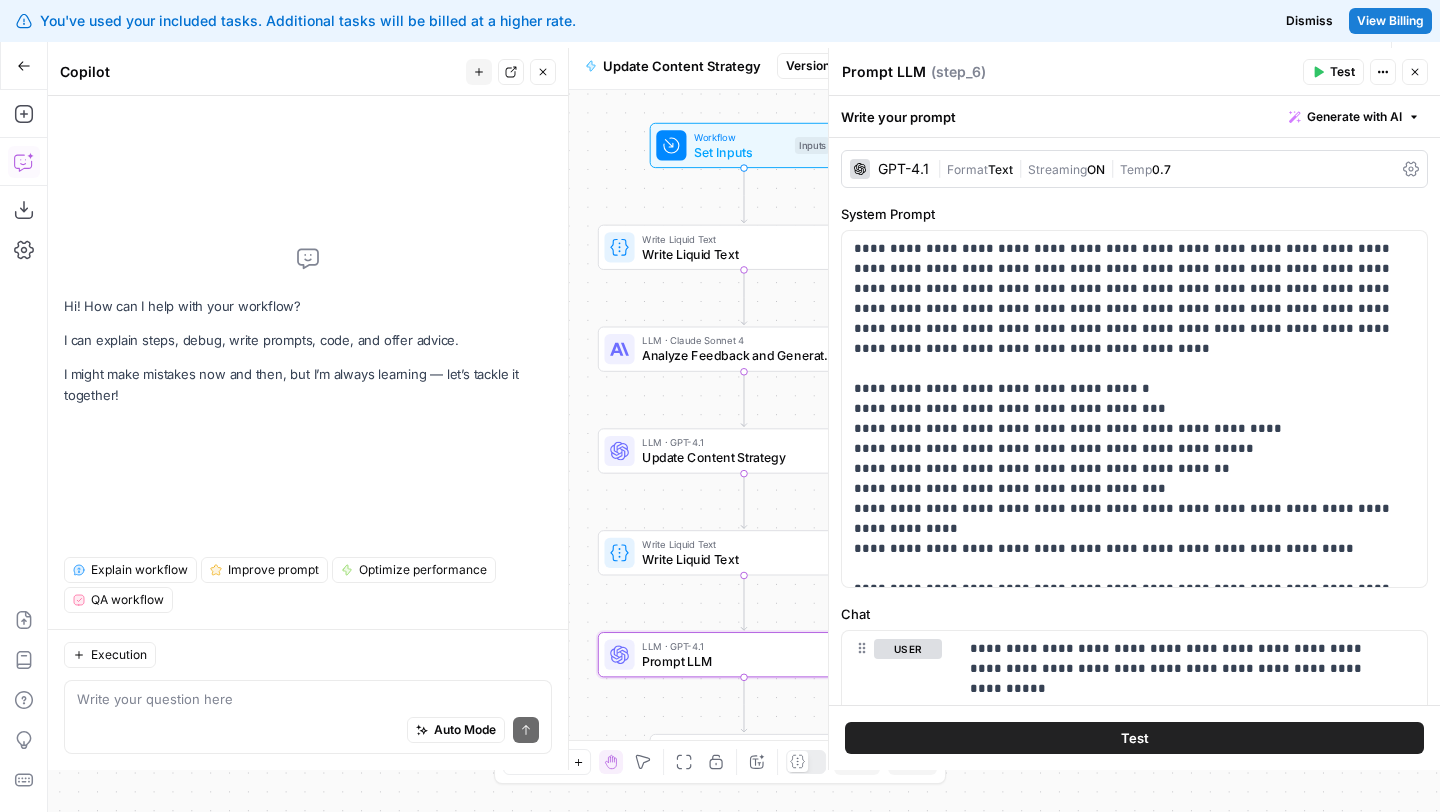 click on "Generate with AI" at bounding box center [1354, 117] 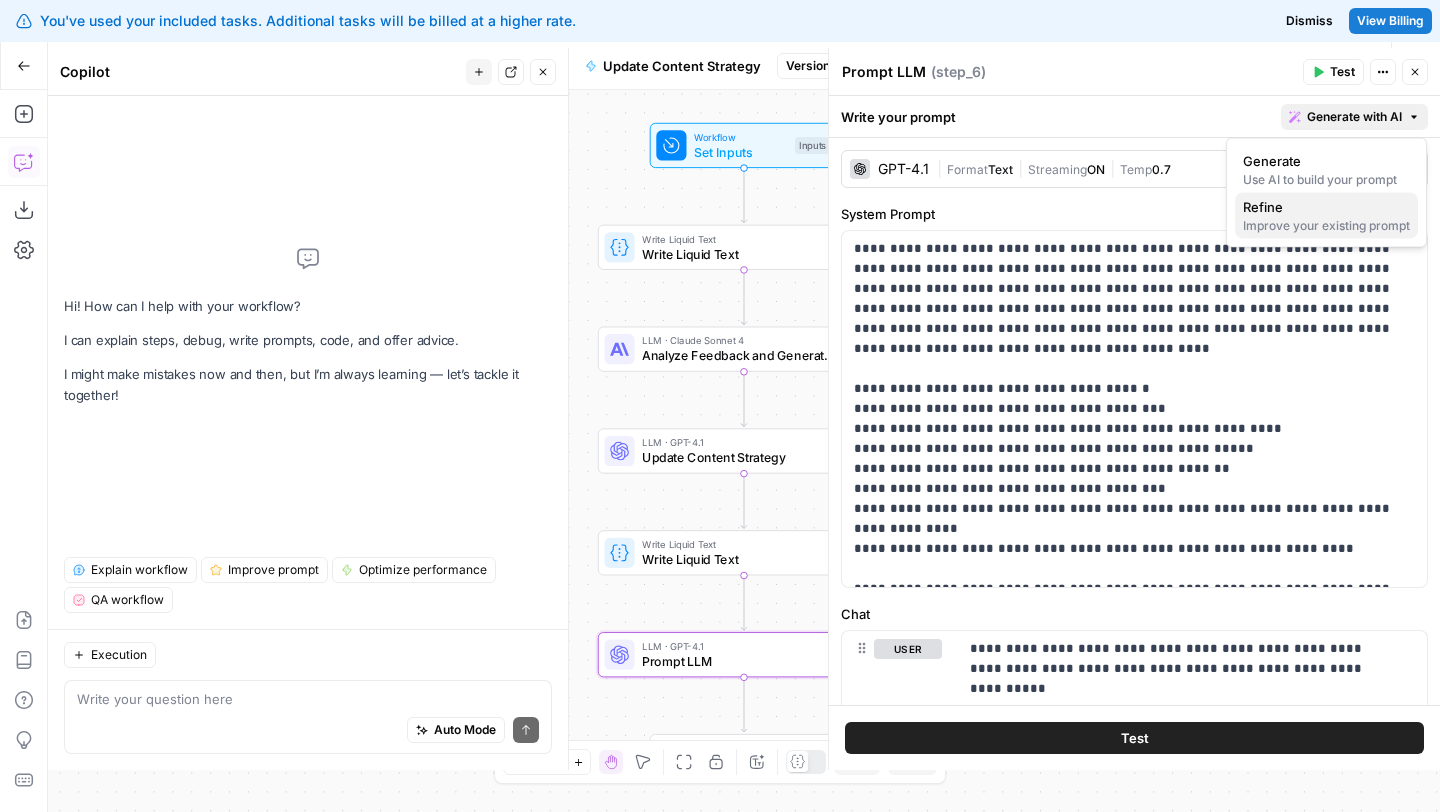 click on "Refine" at bounding box center (1322, 207) 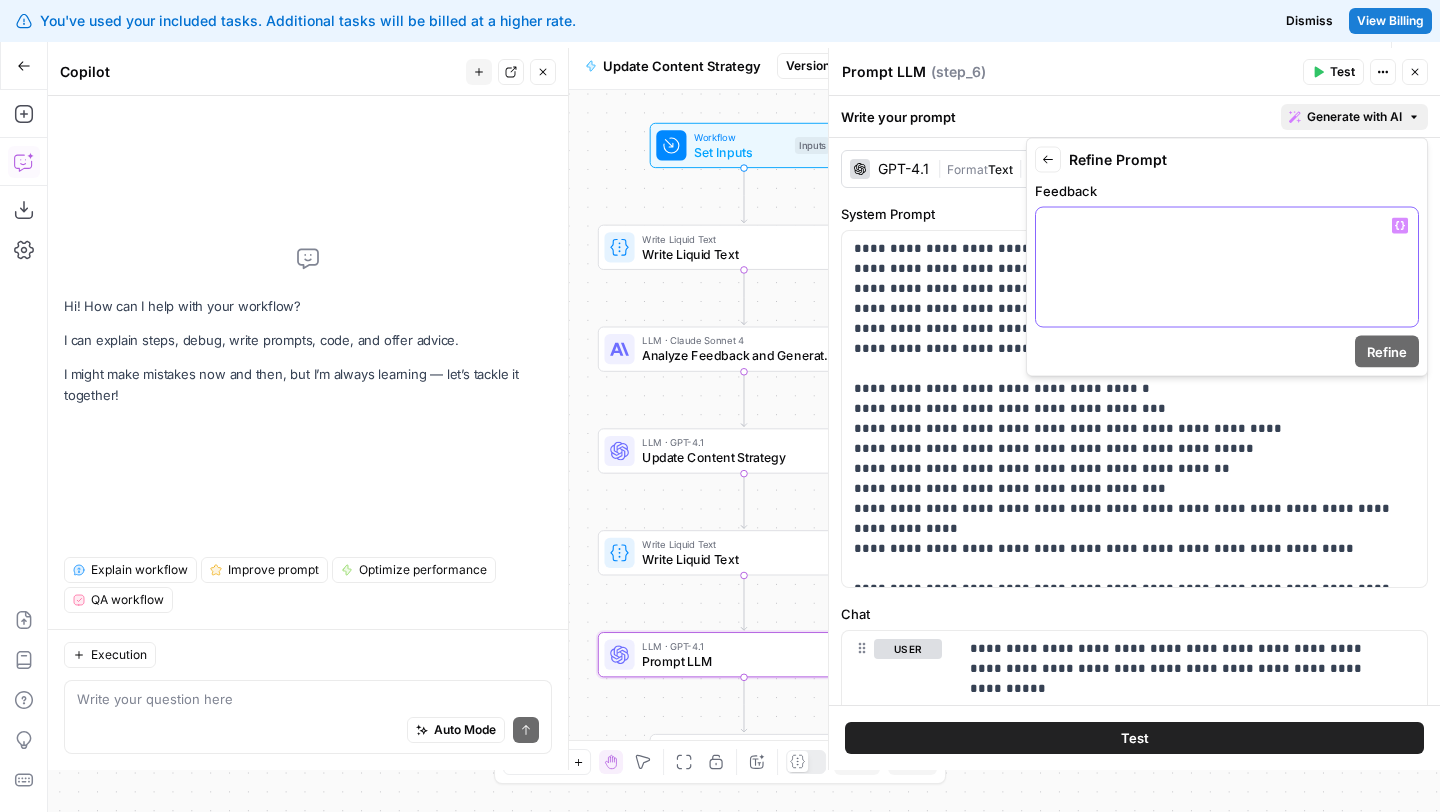 click at bounding box center (1227, 267) 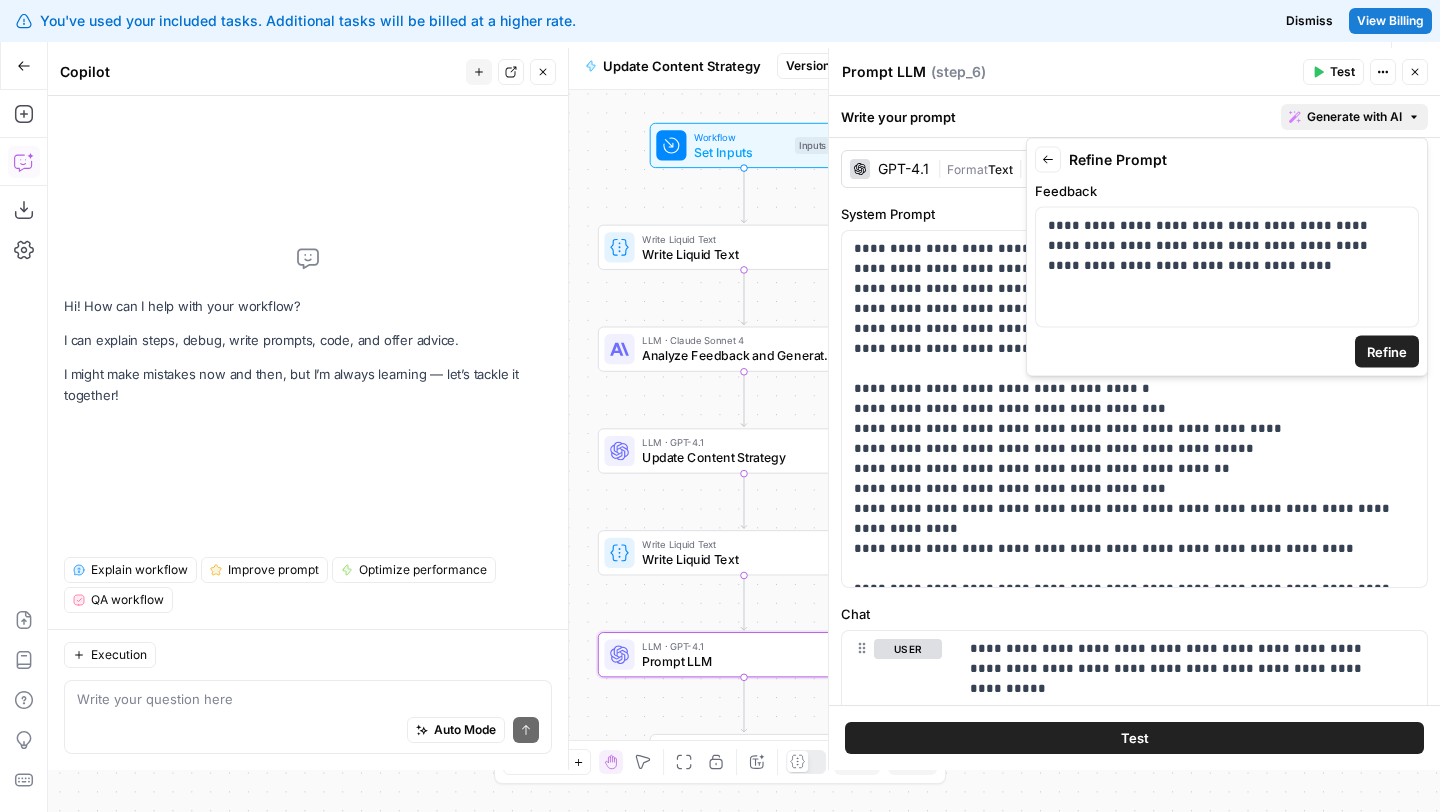 click on "Refine" at bounding box center (1387, 352) 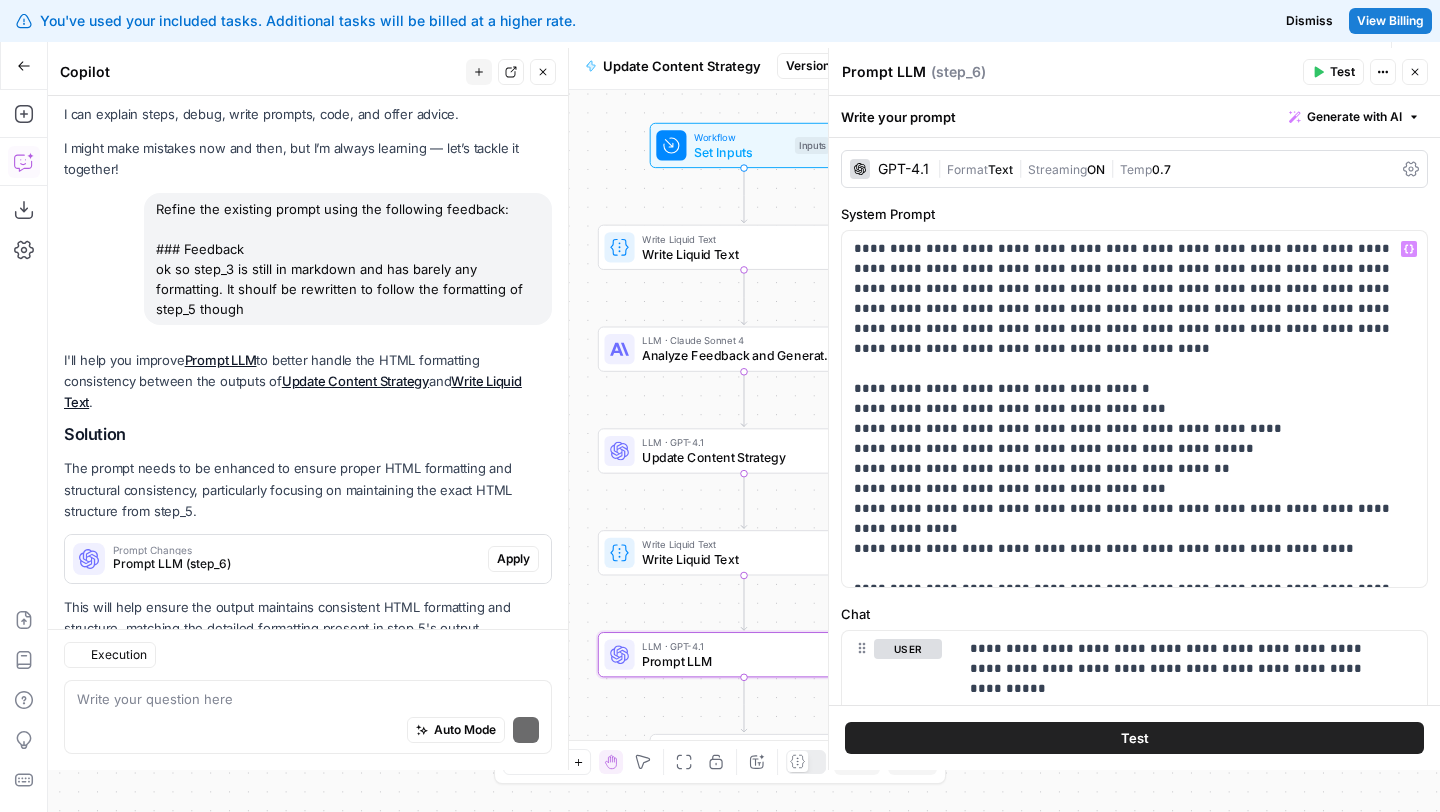 scroll, scrollTop: 113, scrollLeft: 0, axis: vertical 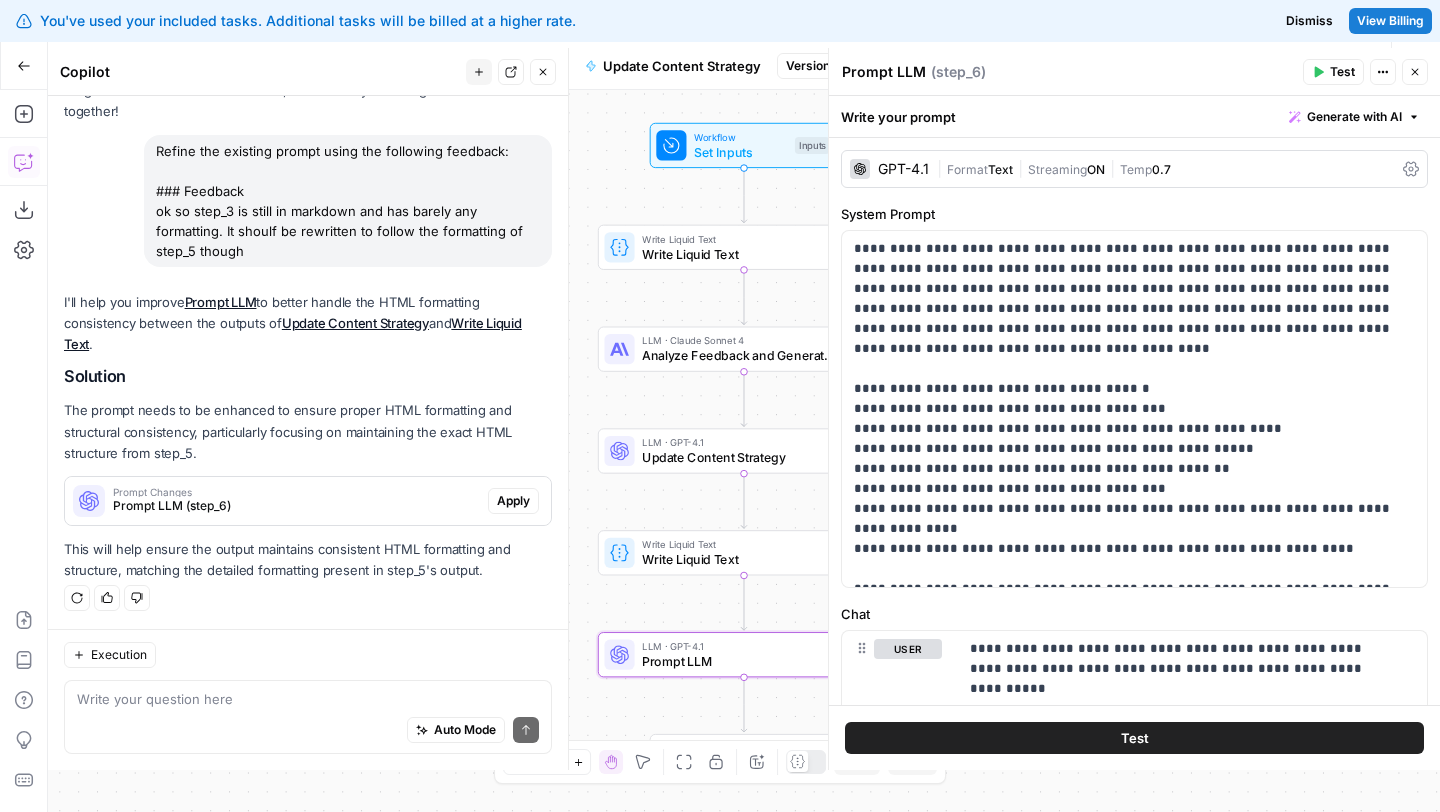 click on "View Billing" at bounding box center (1390, 21) 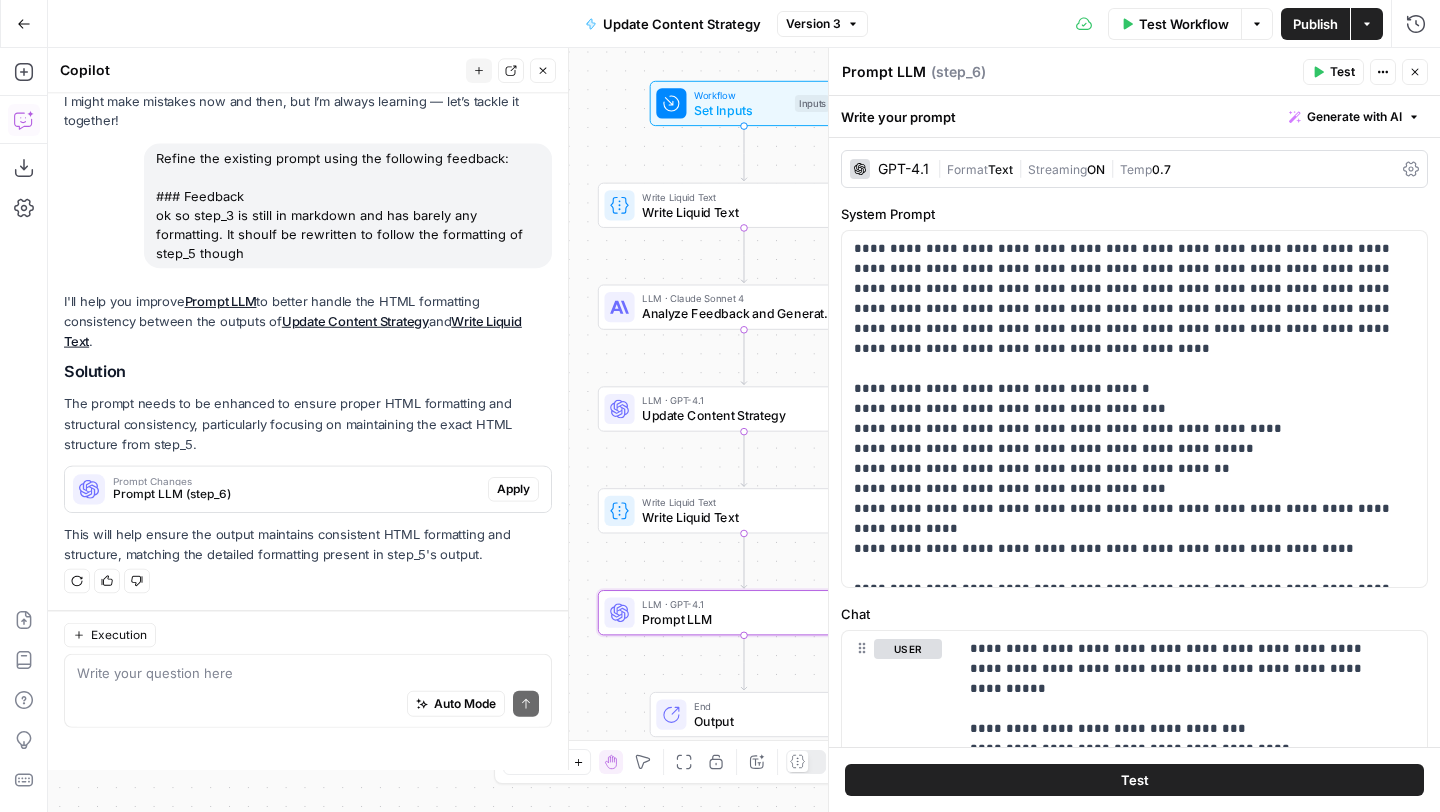scroll, scrollTop: 71, scrollLeft: 0, axis: vertical 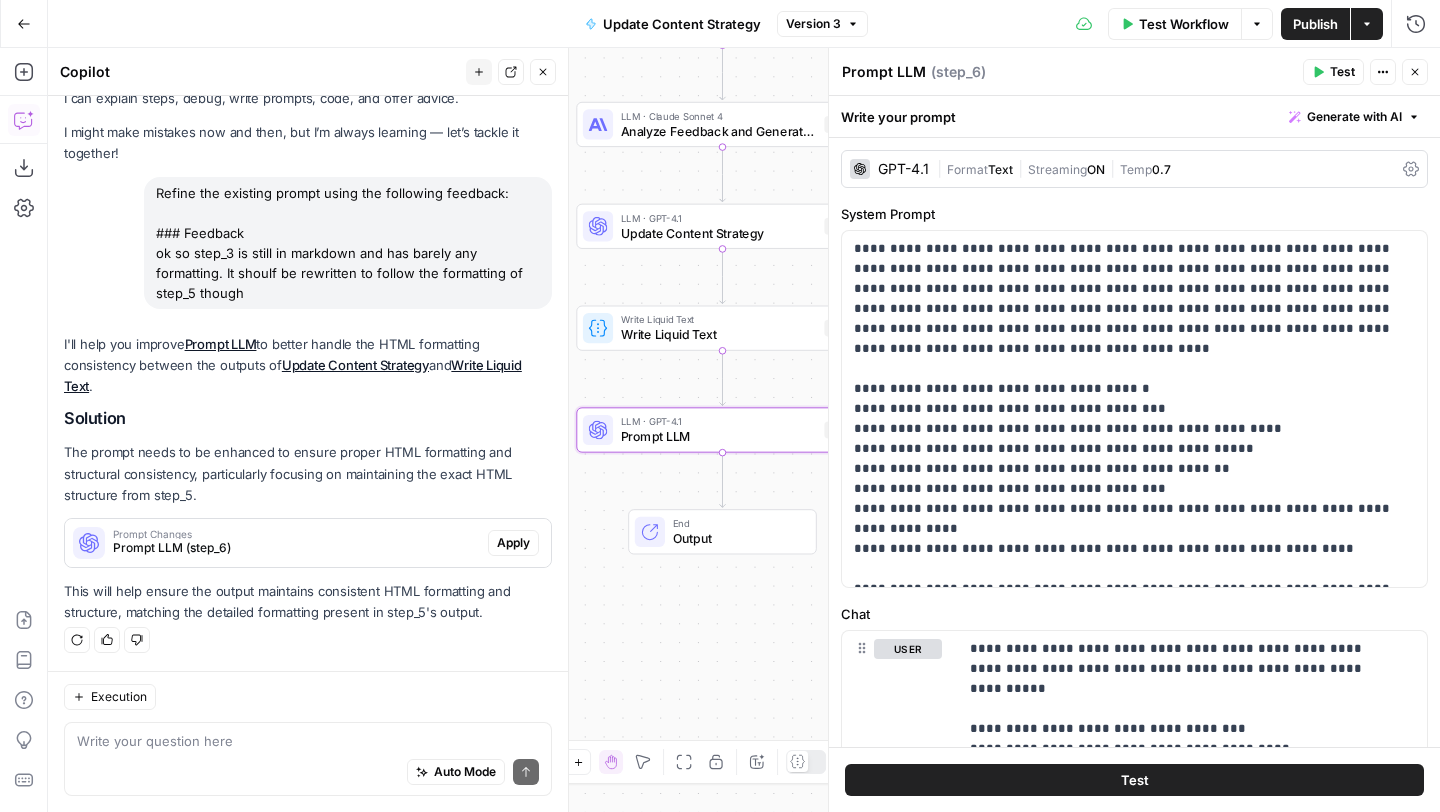 click on "Apply" at bounding box center (513, 543) 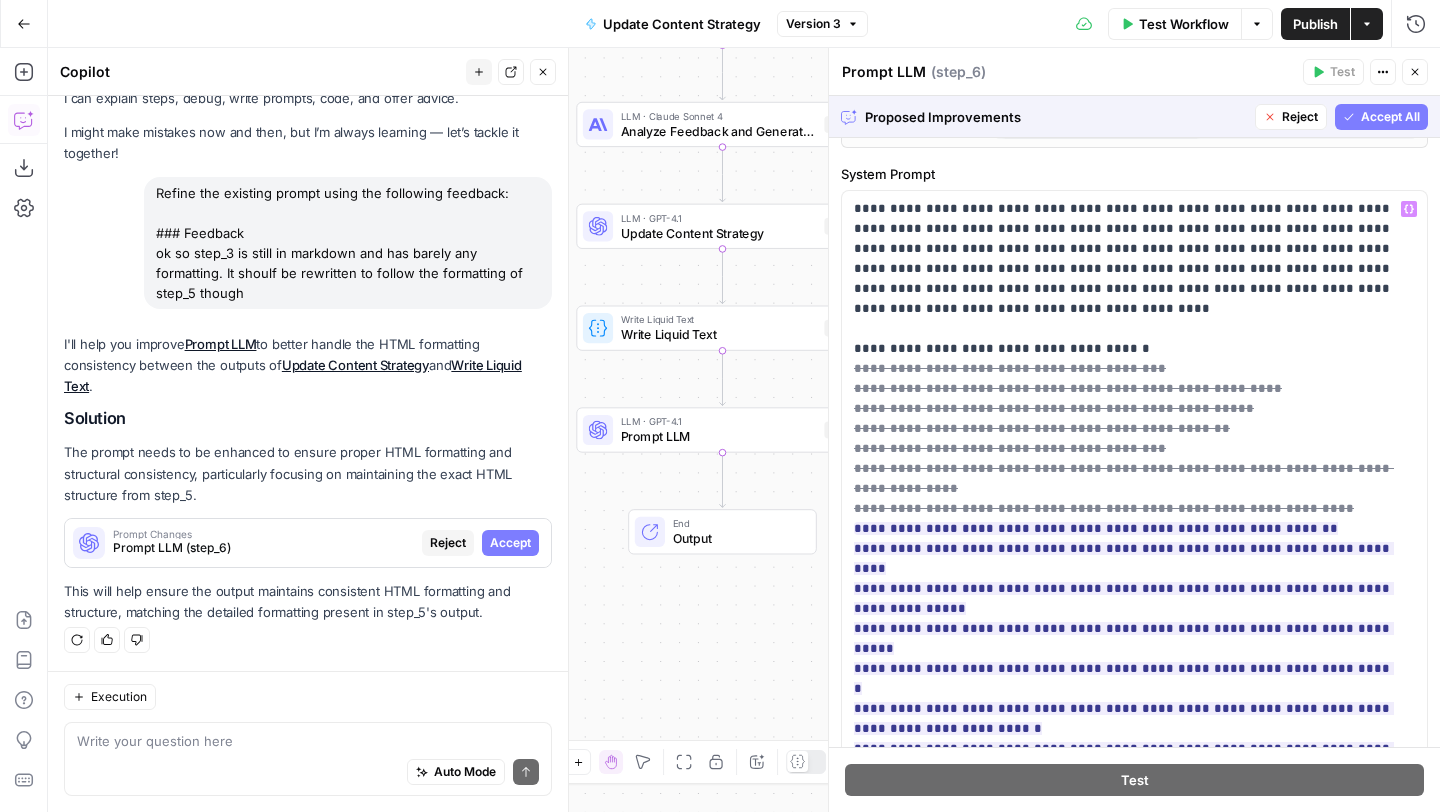 scroll, scrollTop: 594, scrollLeft: 0, axis: vertical 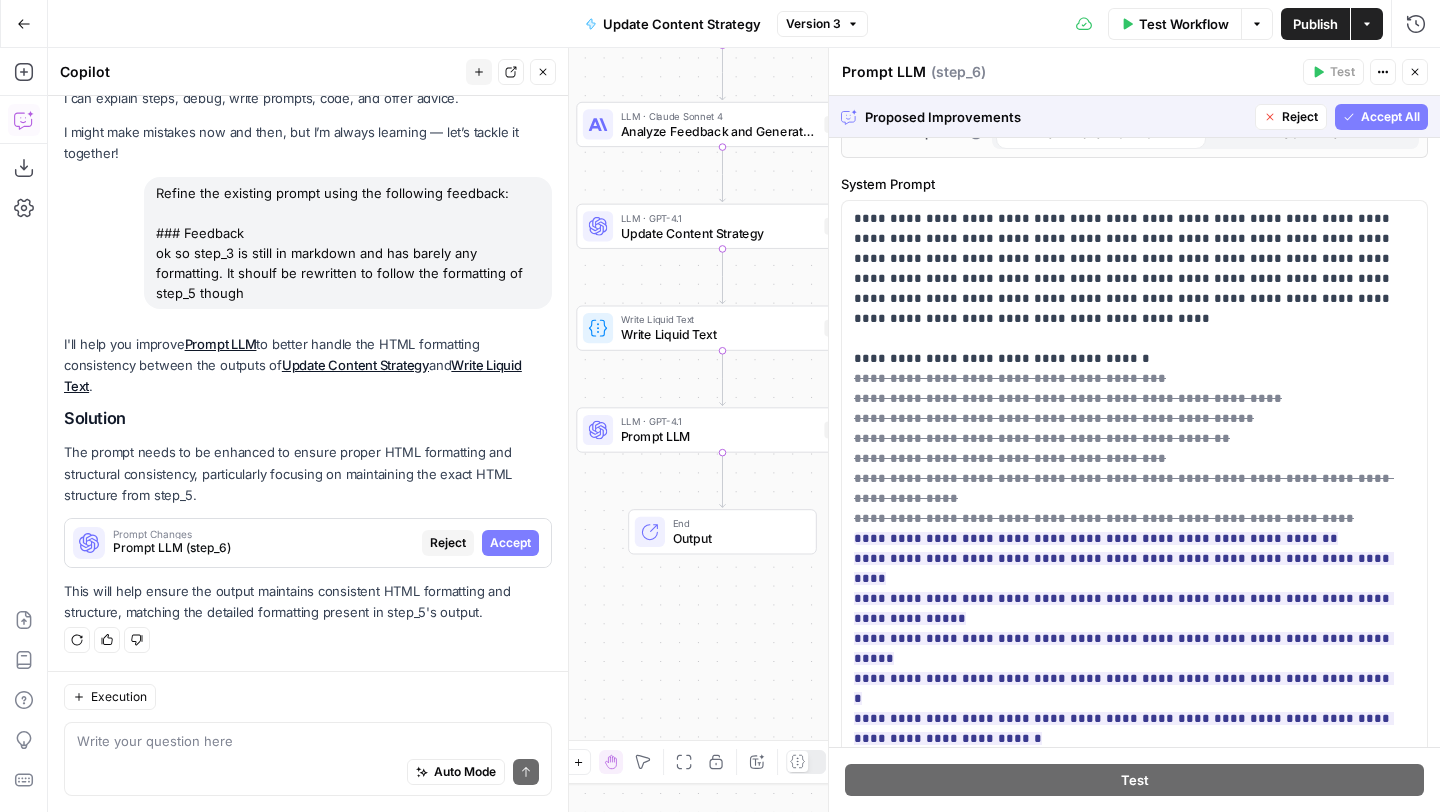 click on "Accept All" at bounding box center [1390, 117] 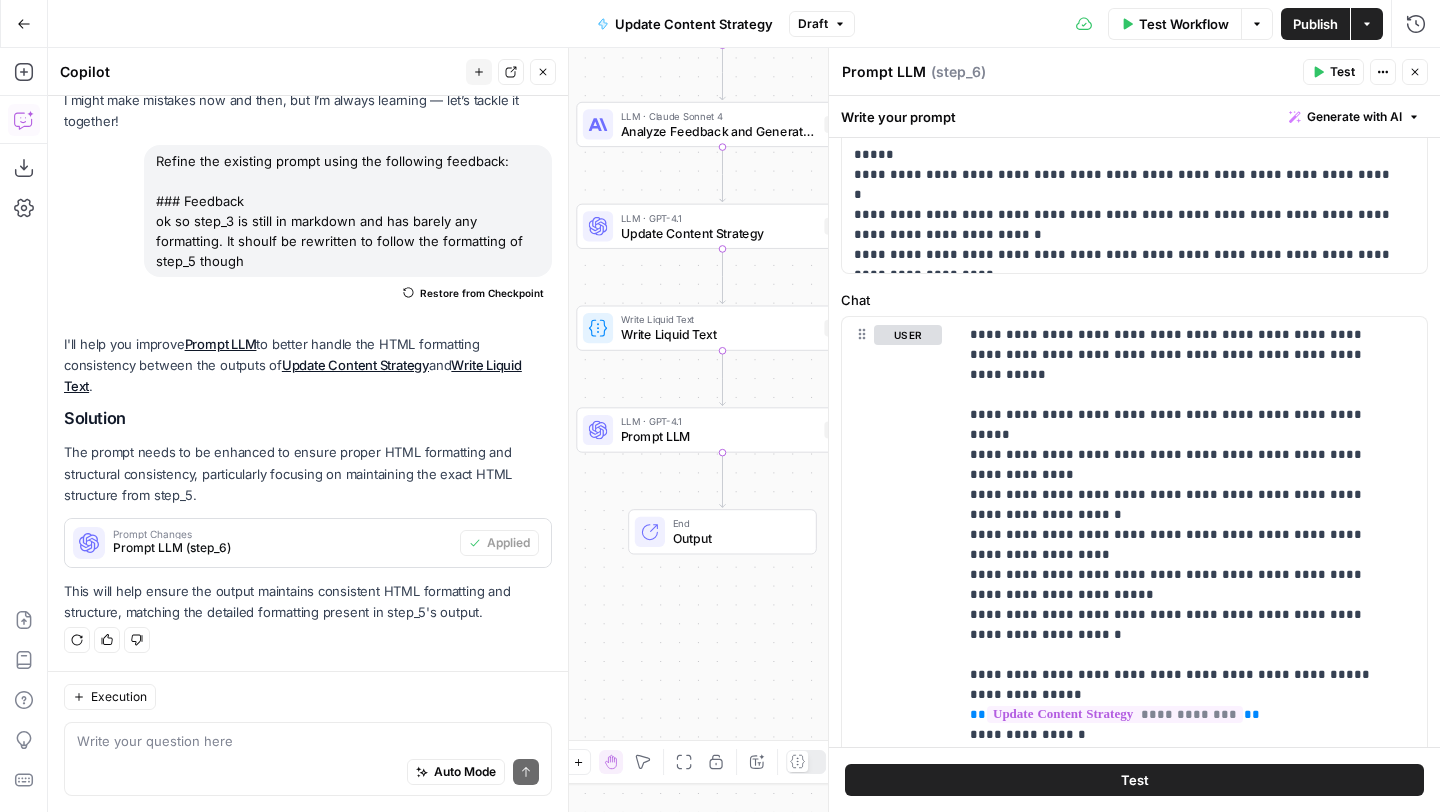 scroll, scrollTop: 495, scrollLeft: 0, axis: vertical 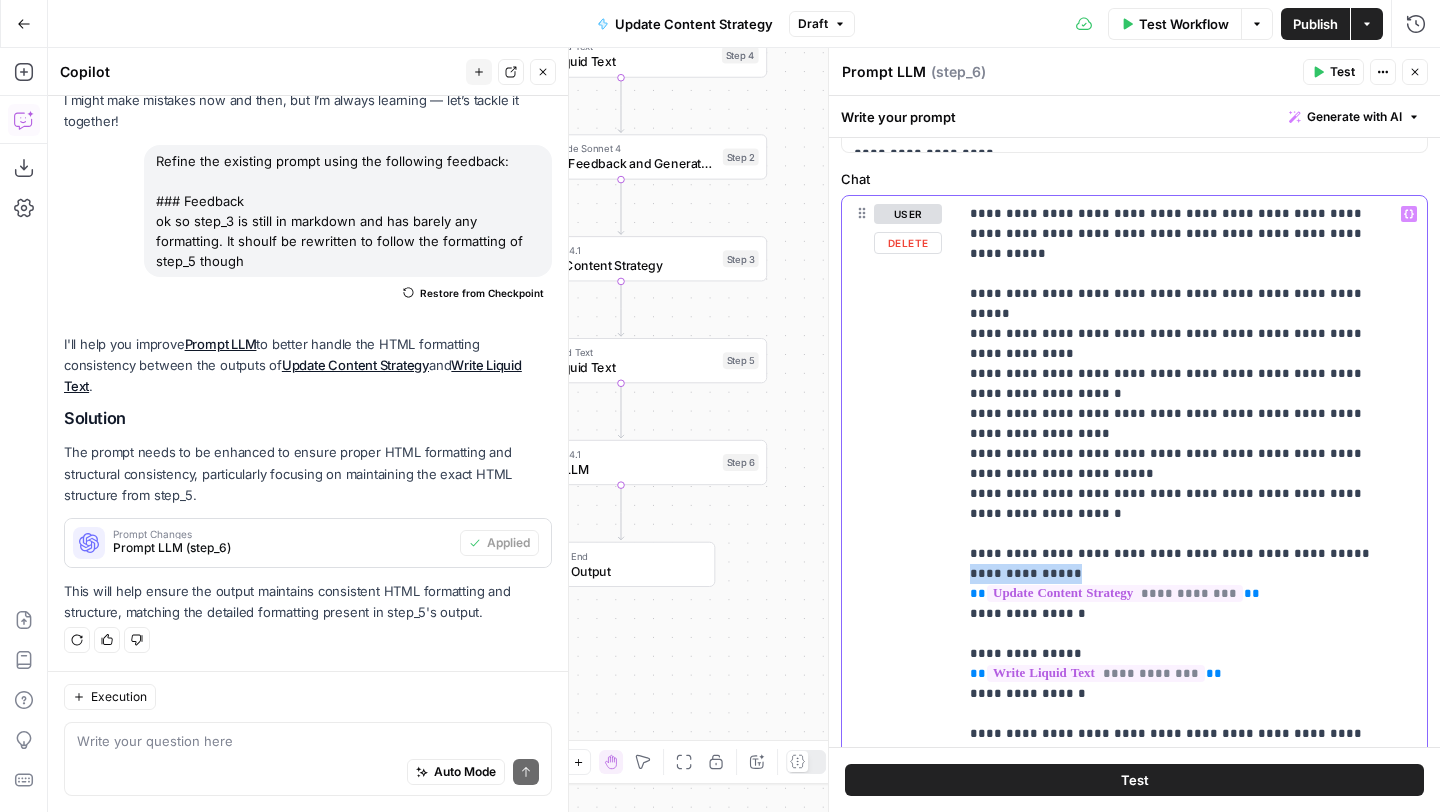 drag, startPoint x: 1099, startPoint y: 510, endPoint x: 927, endPoint y: 510, distance: 172 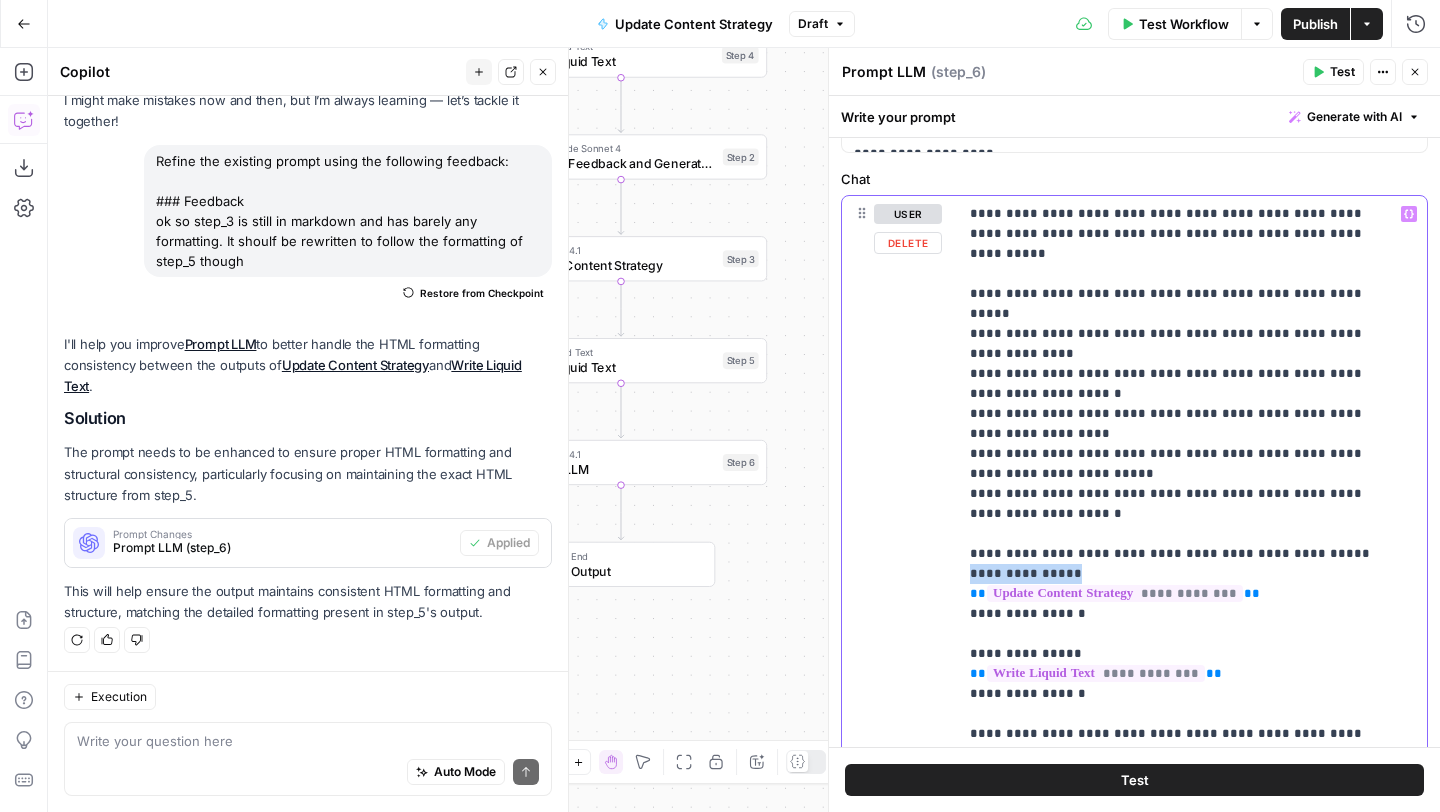 click on "**********" at bounding box center (1134, 496) 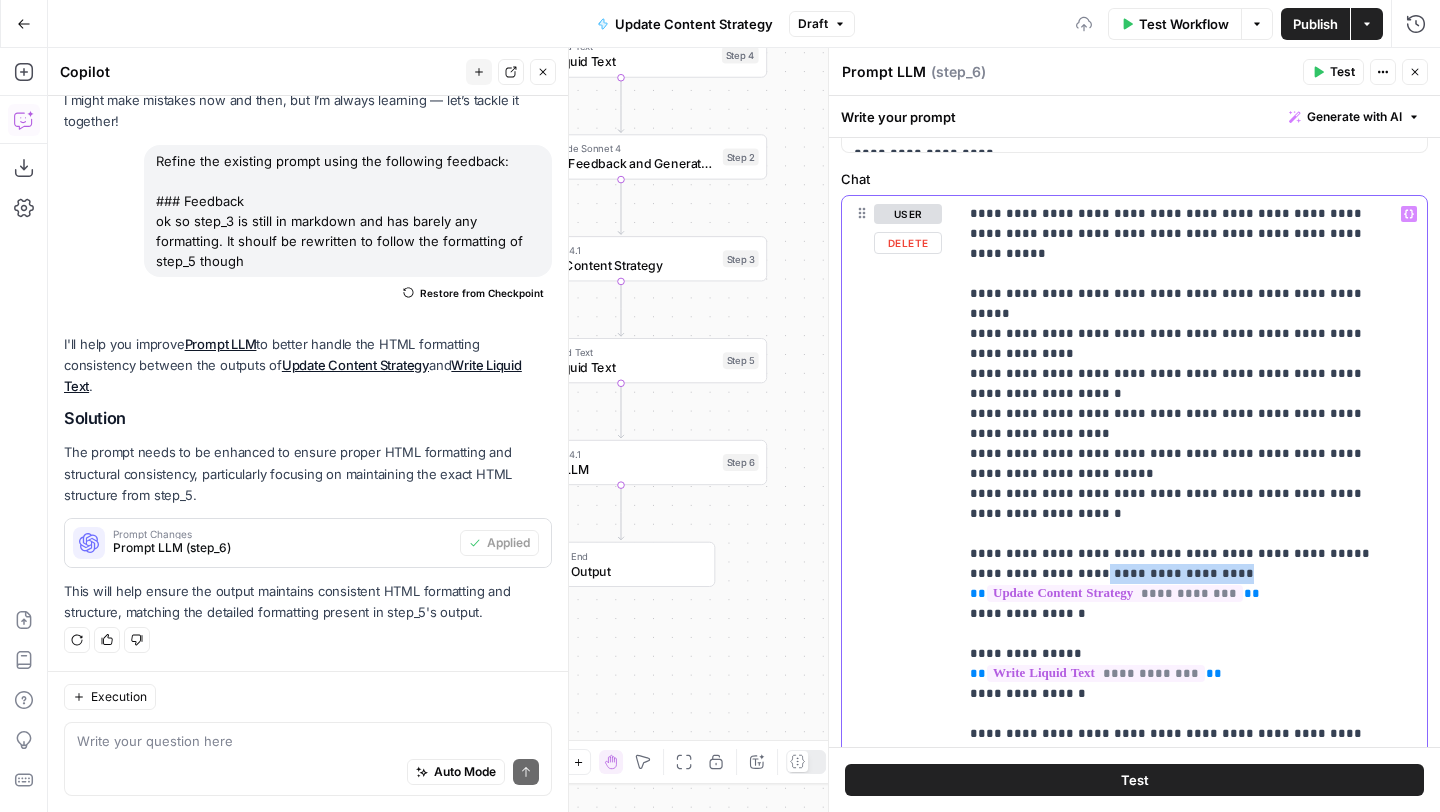click on "**********" at bounding box center [1185, 474] 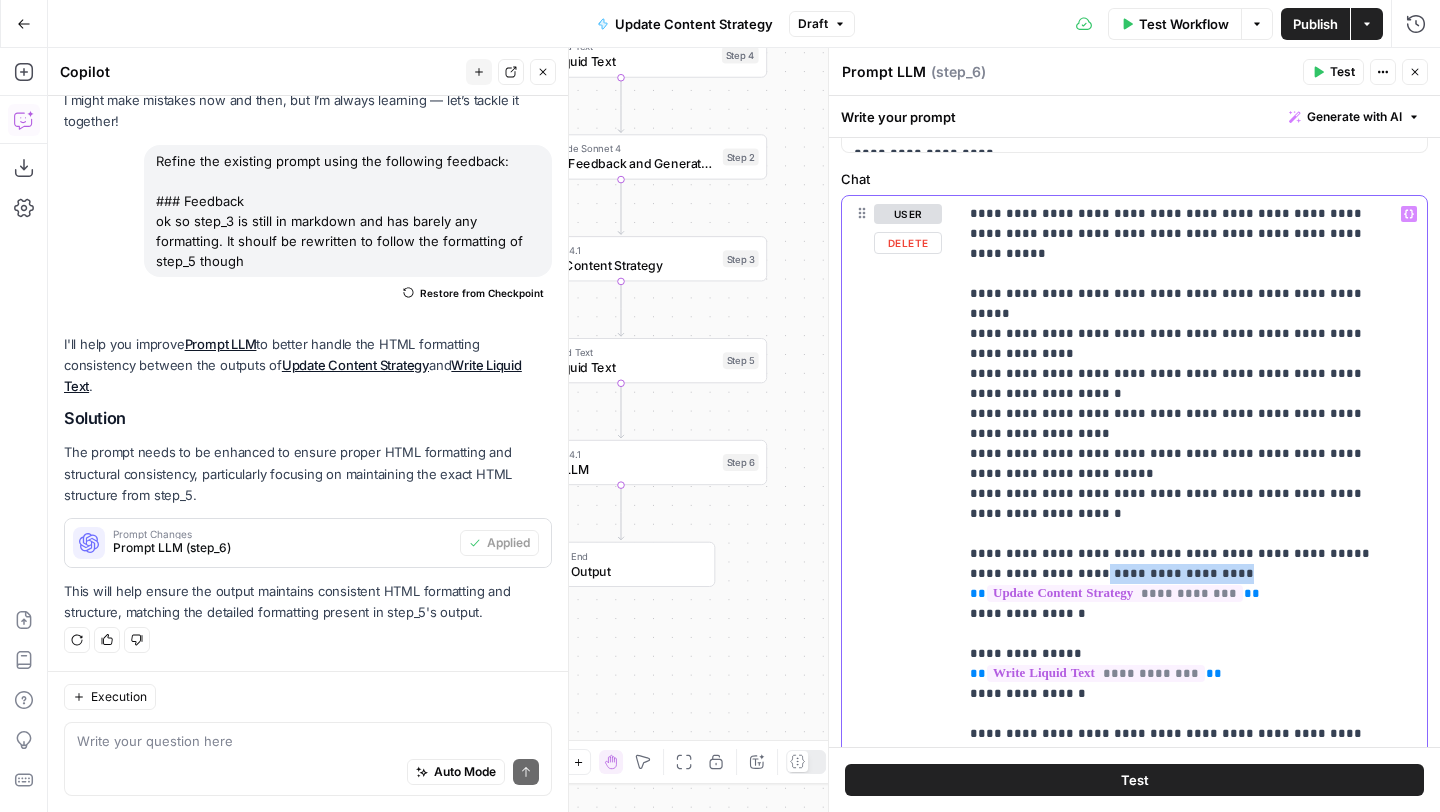 copy on "**********" 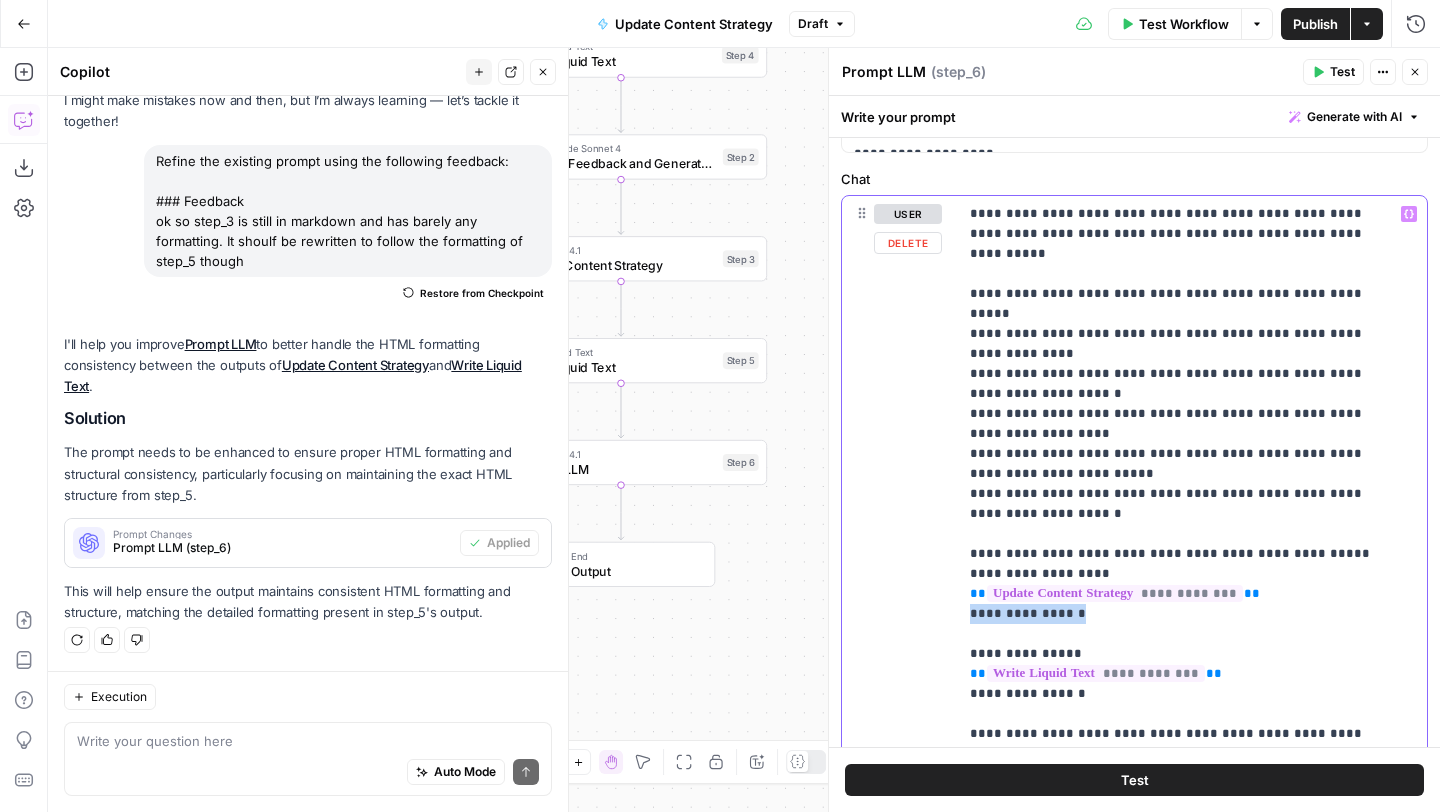 drag, startPoint x: 1107, startPoint y: 554, endPoint x: 964, endPoint y: 554, distance: 143 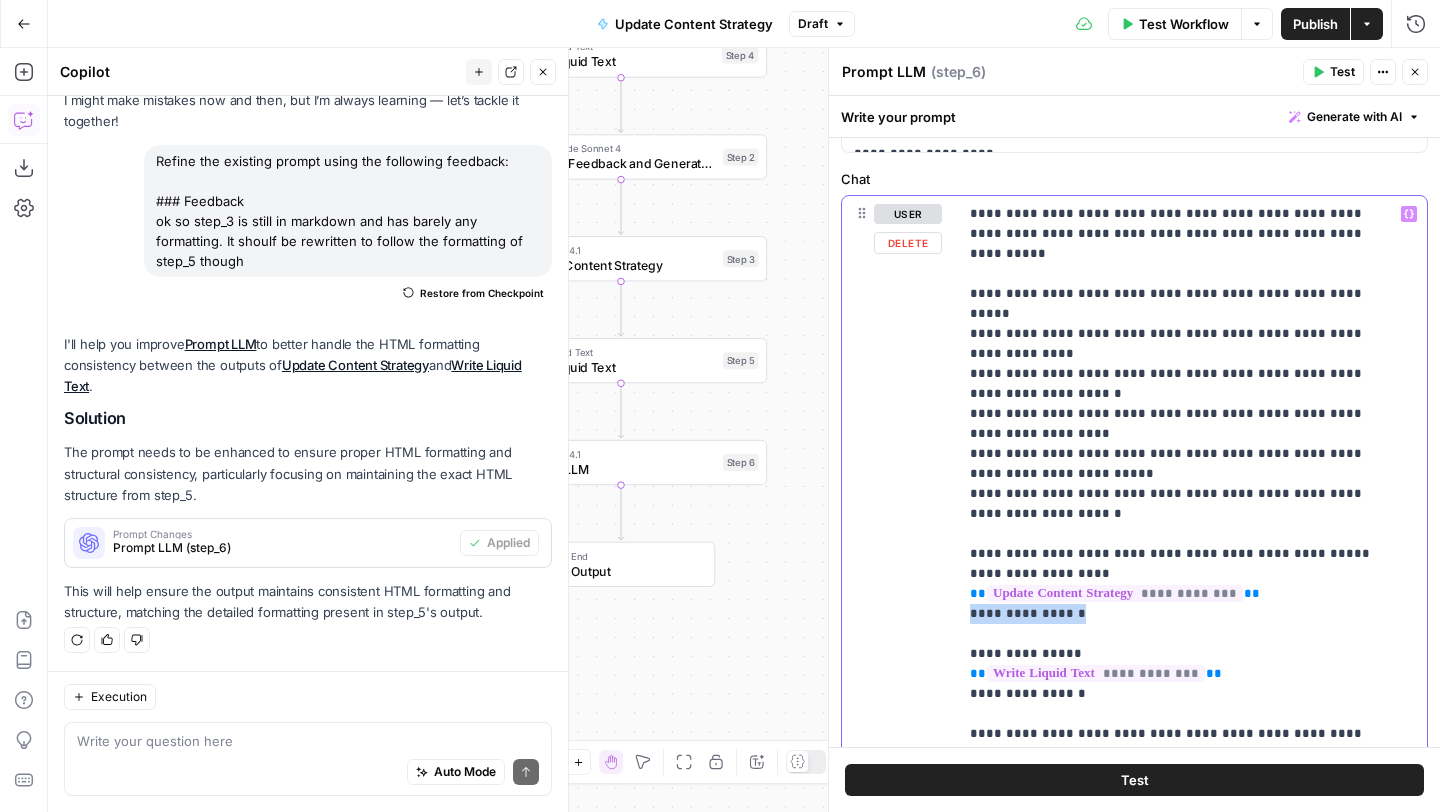 click on "**********" at bounding box center [1192, 474] 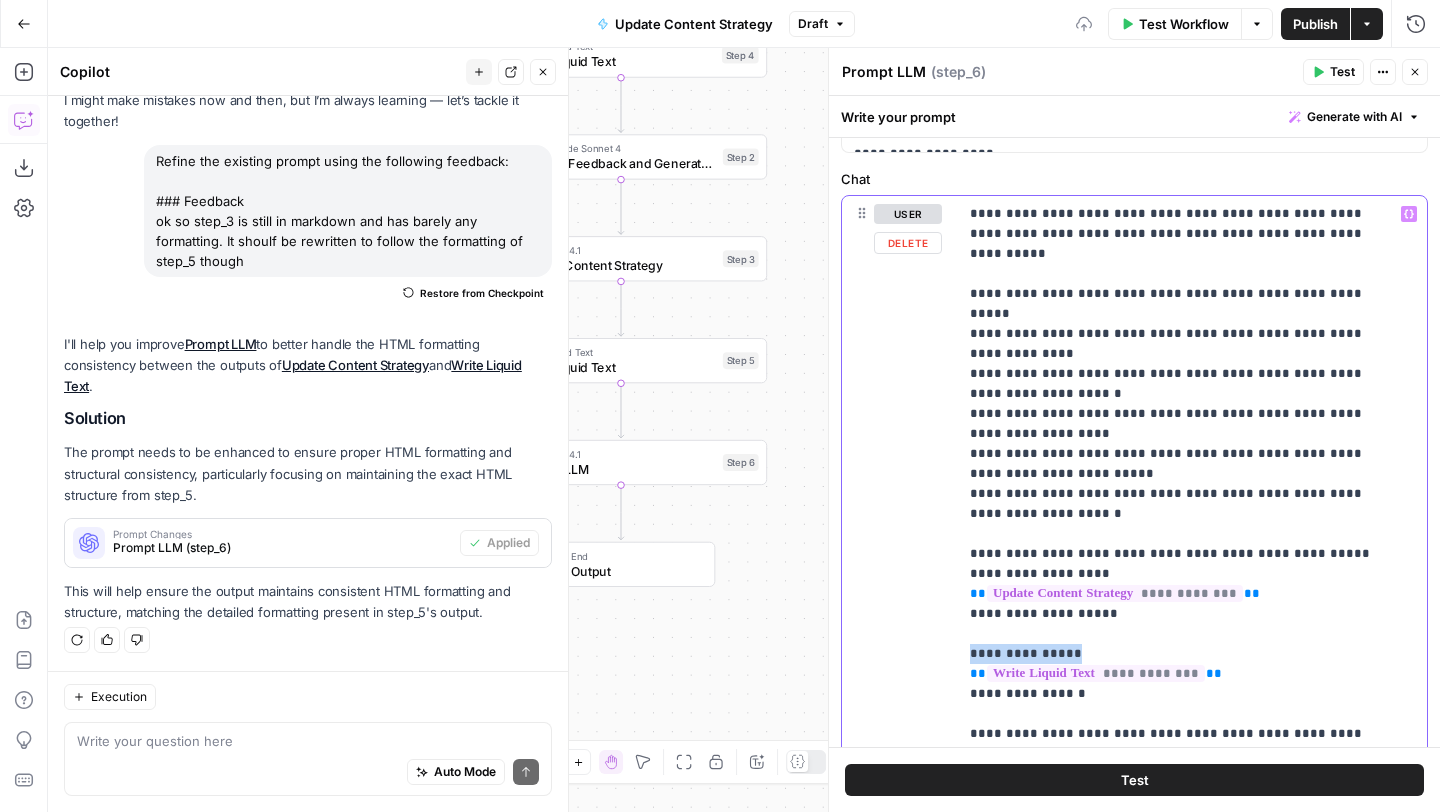 drag, startPoint x: 1090, startPoint y: 590, endPoint x: 948, endPoint y: 590, distance: 142 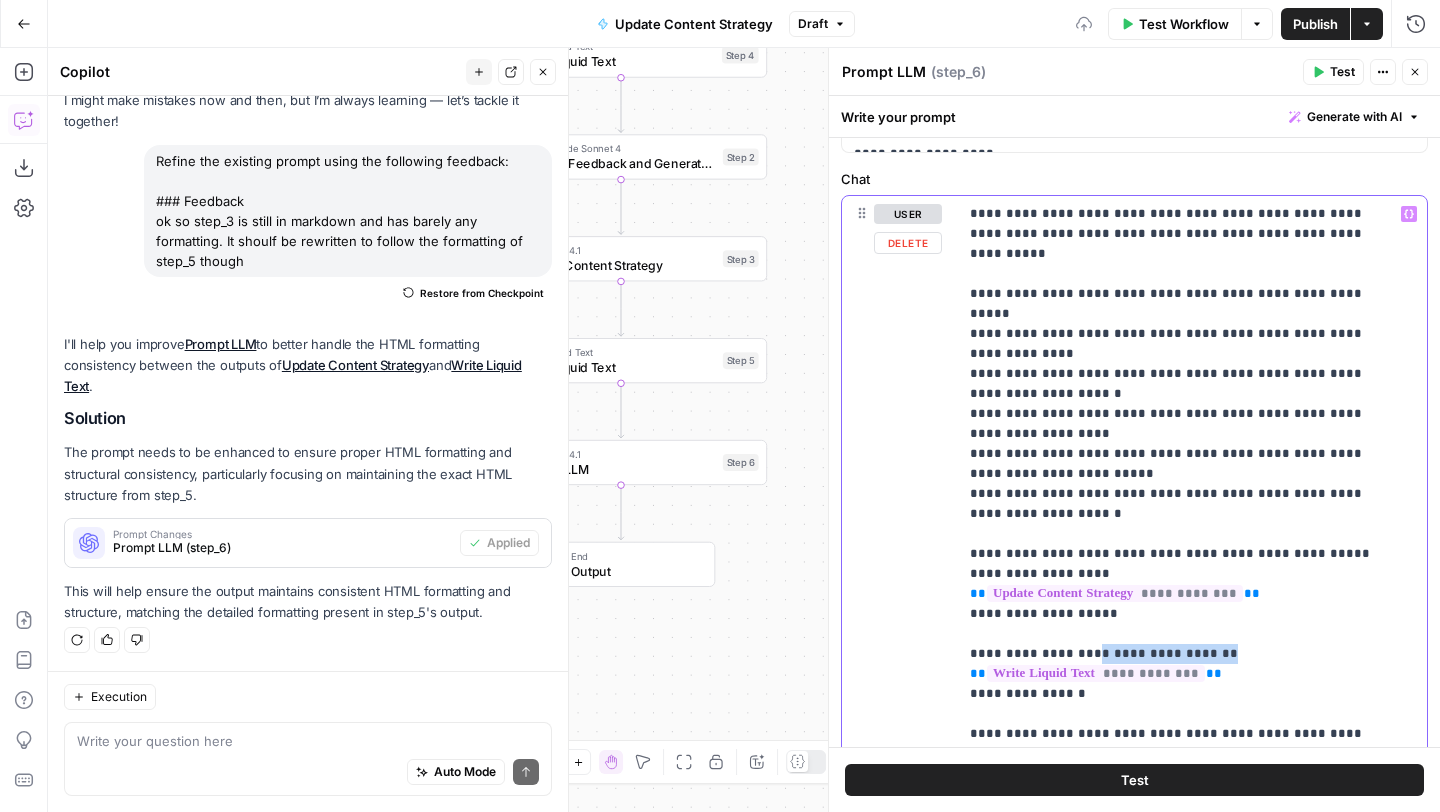 click on "**********" at bounding box center (1185, 474) 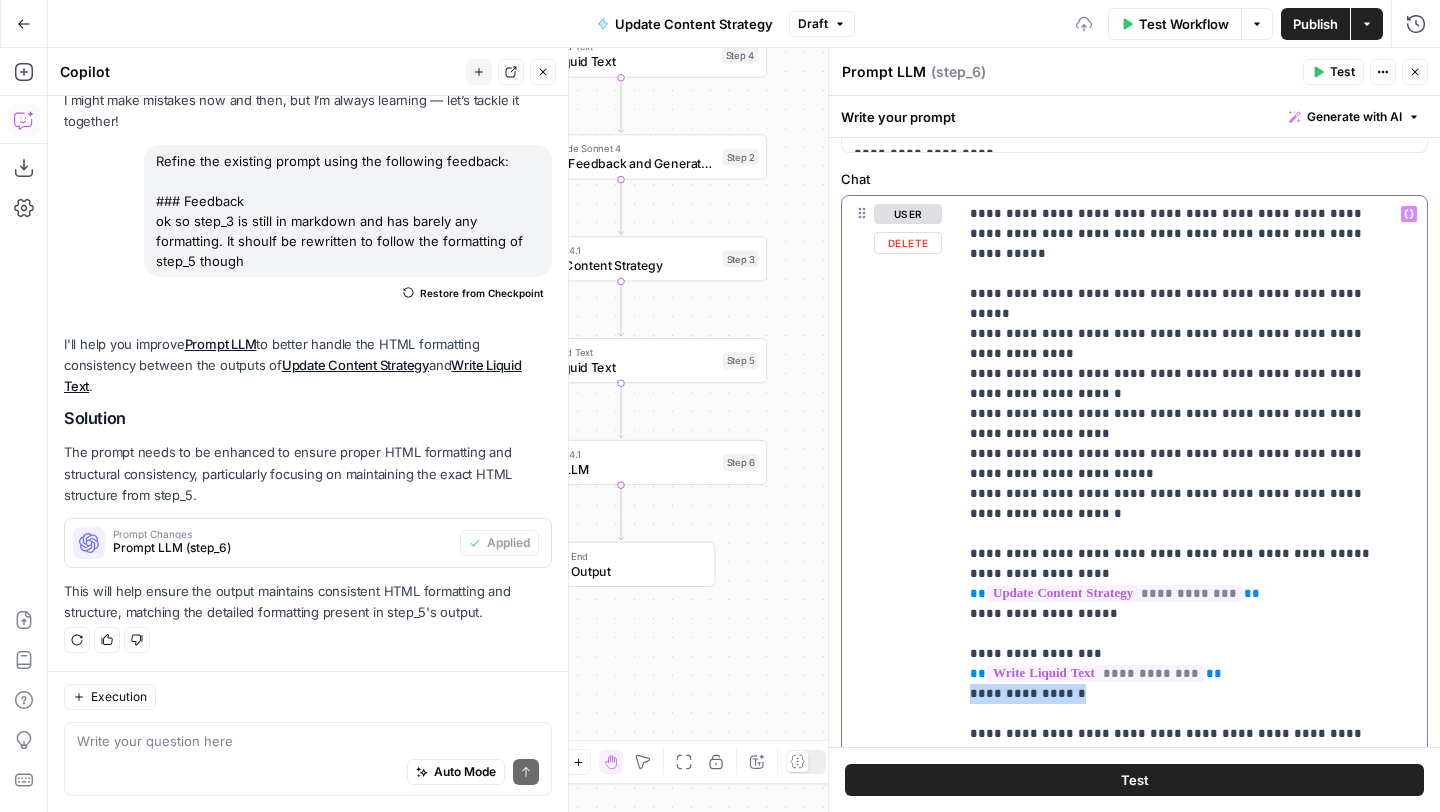 drag, startPoint x: 1082, startPoint y: 640, endPoint x: 888, endPoint y: 629, distance: 194.3116 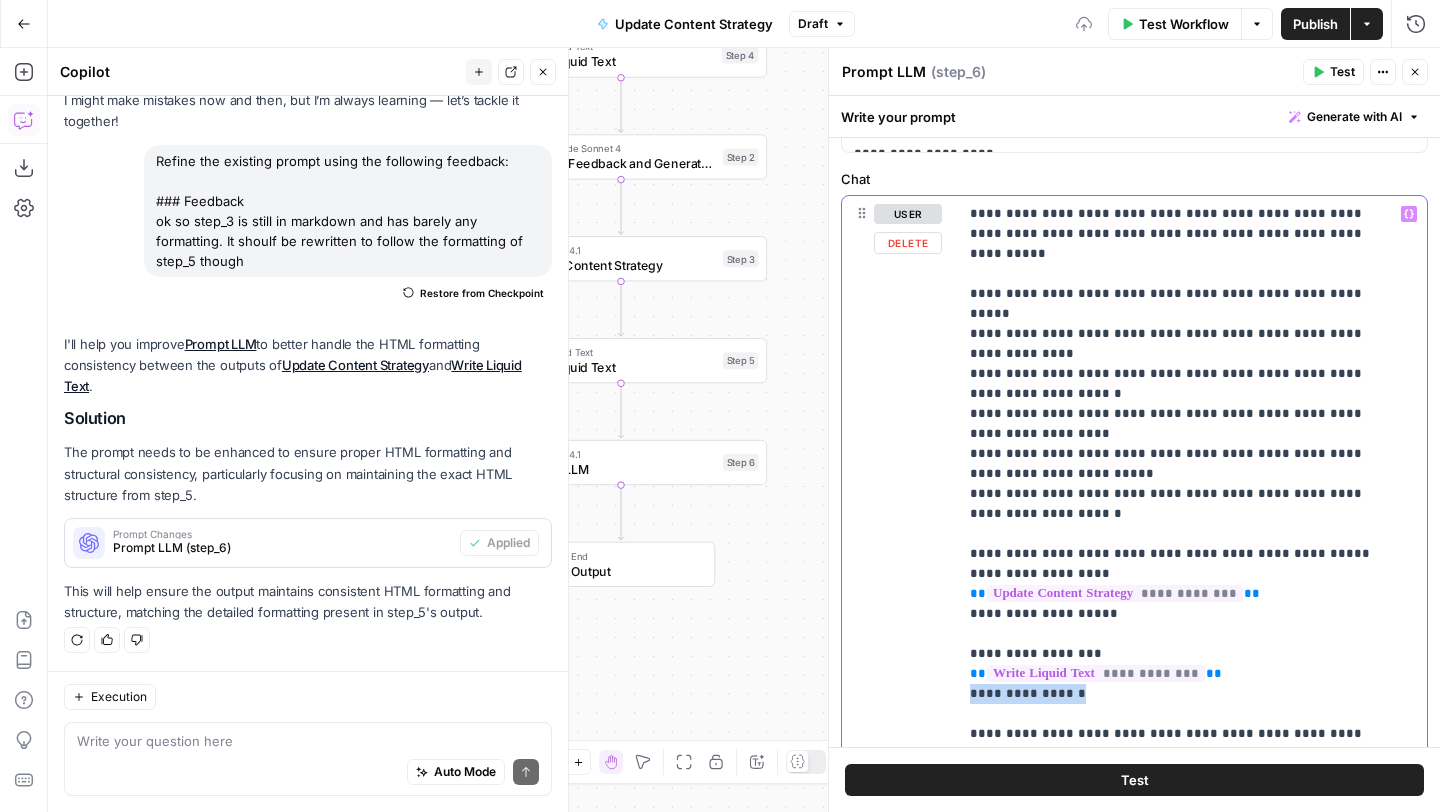 click on "**********" at bounding box center (1134, 496) 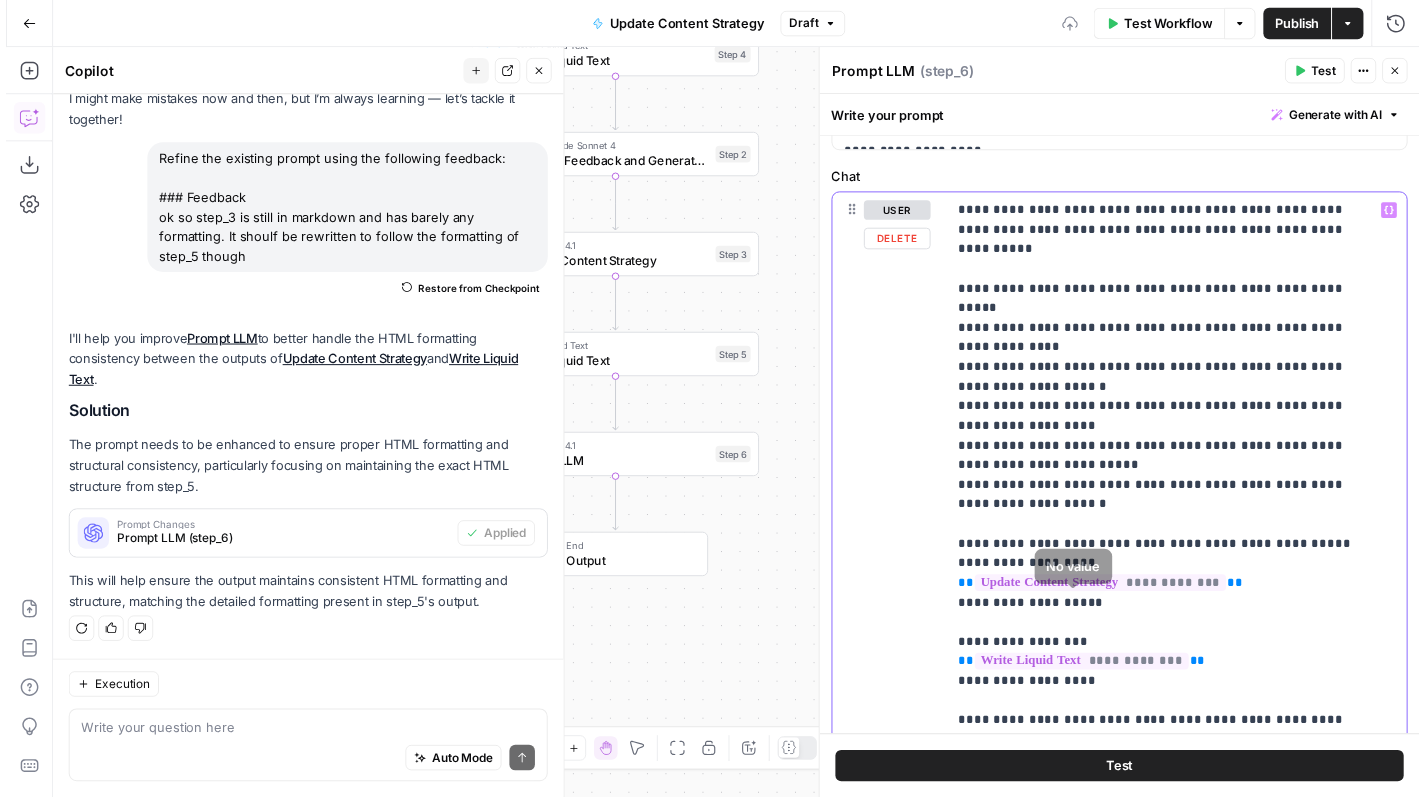 scroll, scrollTop: 652, scrollLeft: 0, axis: vertical 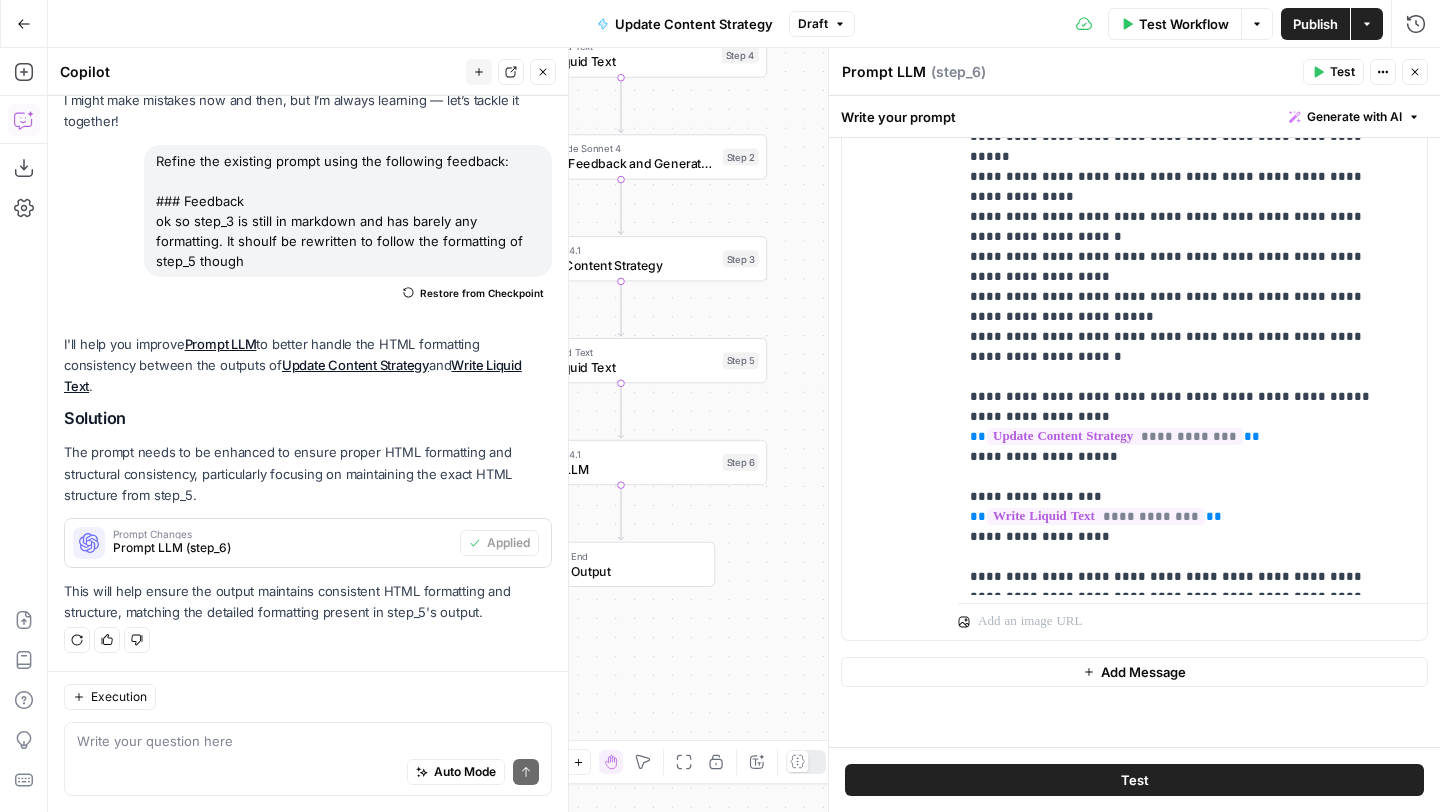 click 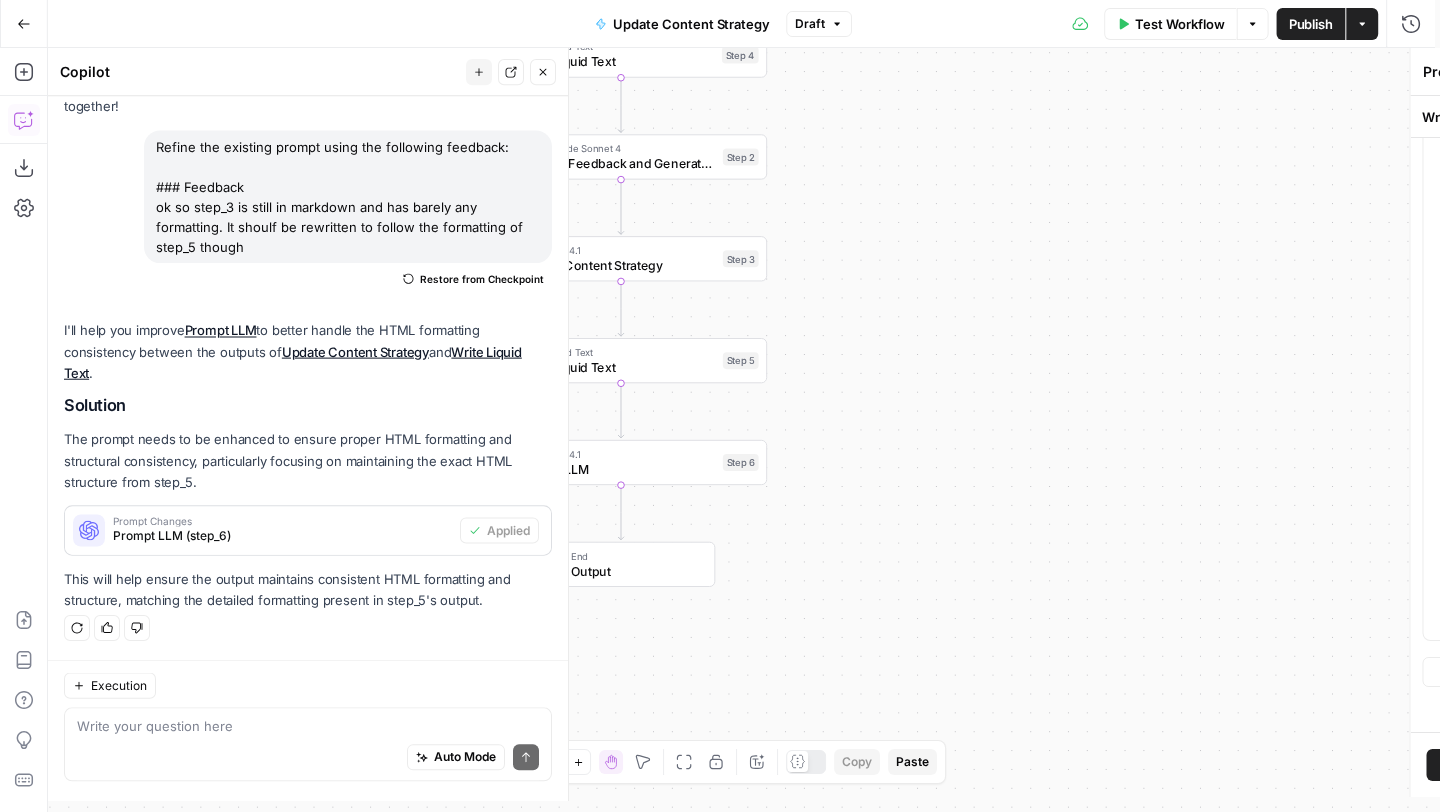 scroll, scrollTop: 103, scrollLeft: 0, axis: vertical 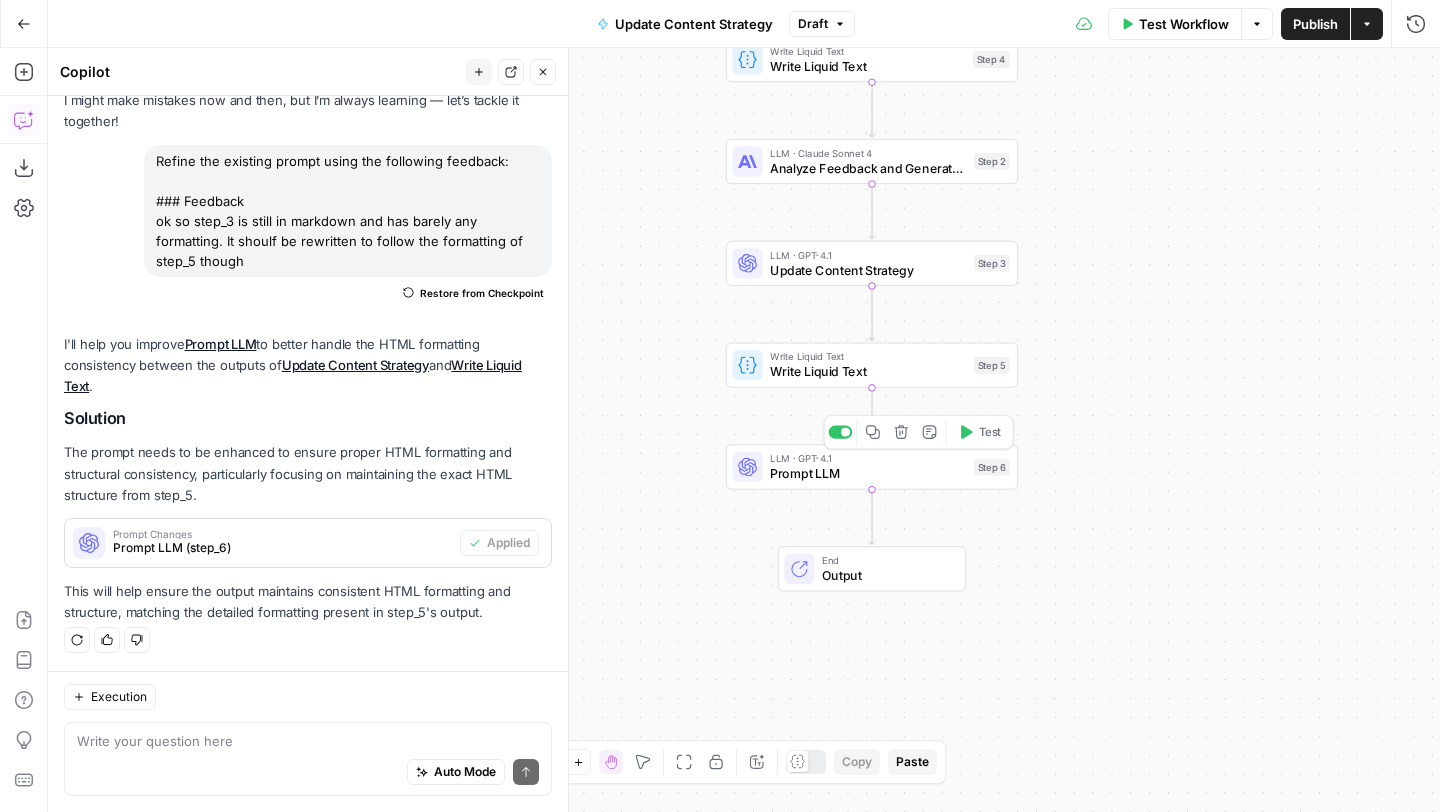 click on "Test" at bounding box center (990, 432) 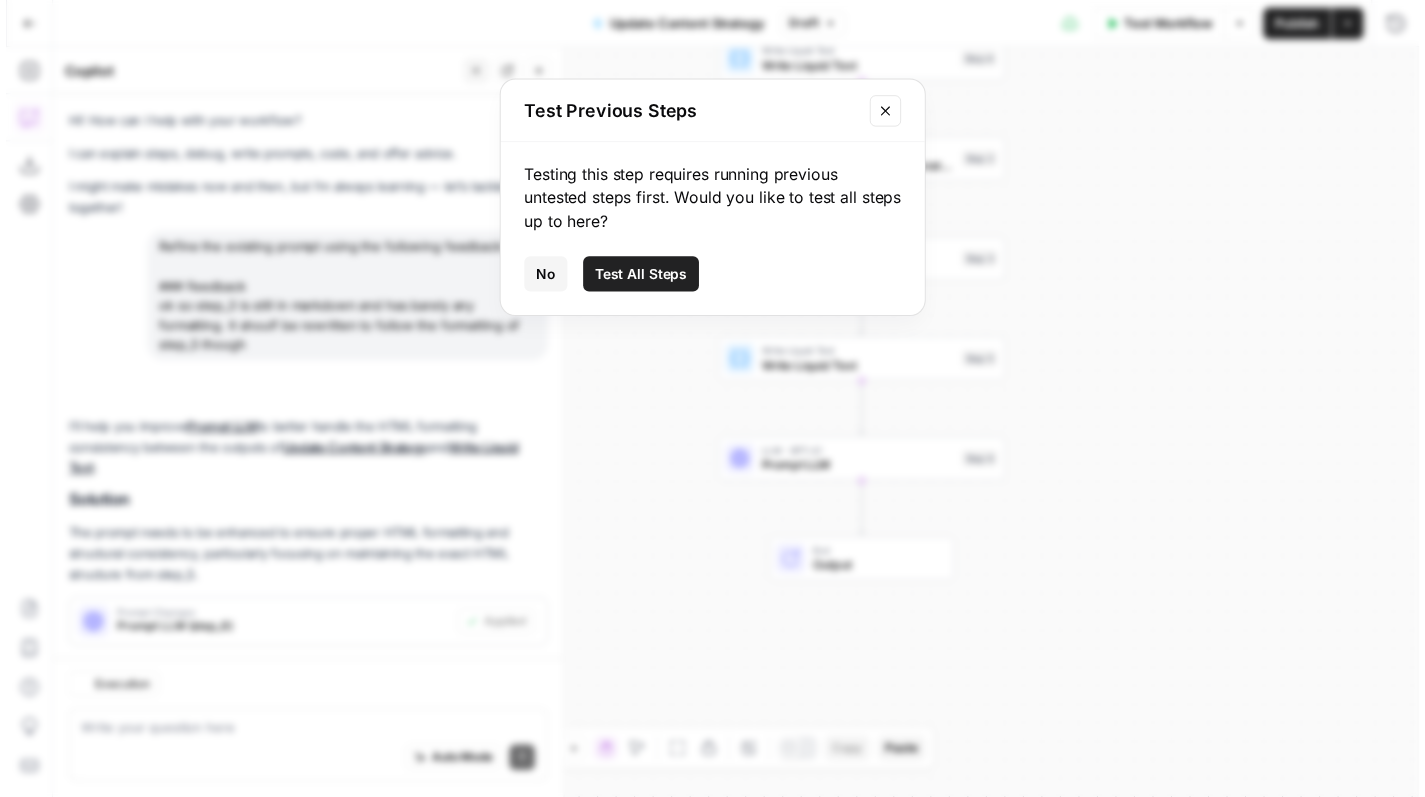 scroll, scrollTop: 103, scrollLeft: 0, axis: vertical 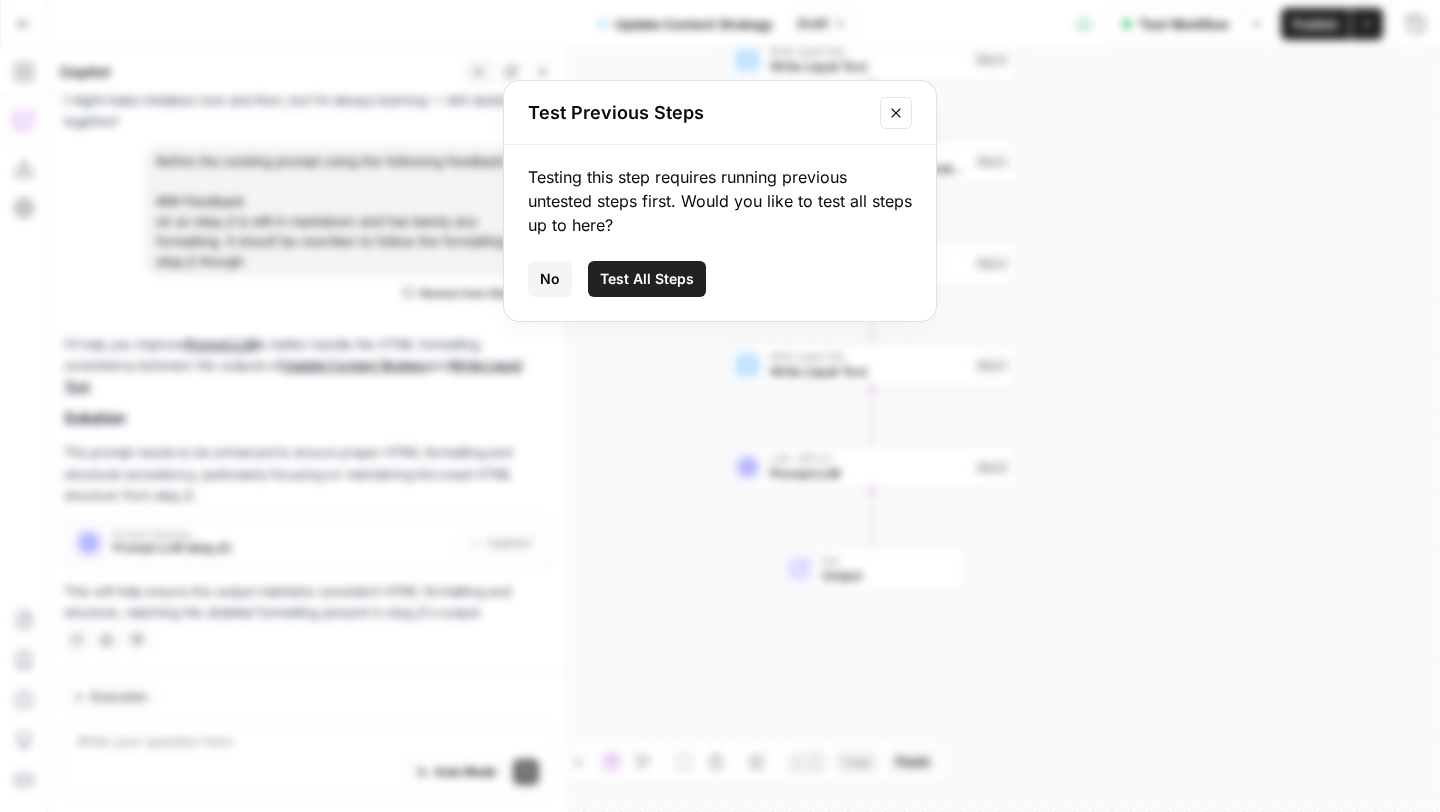 click on "Test All Steps" at bounding box center (647, 279) 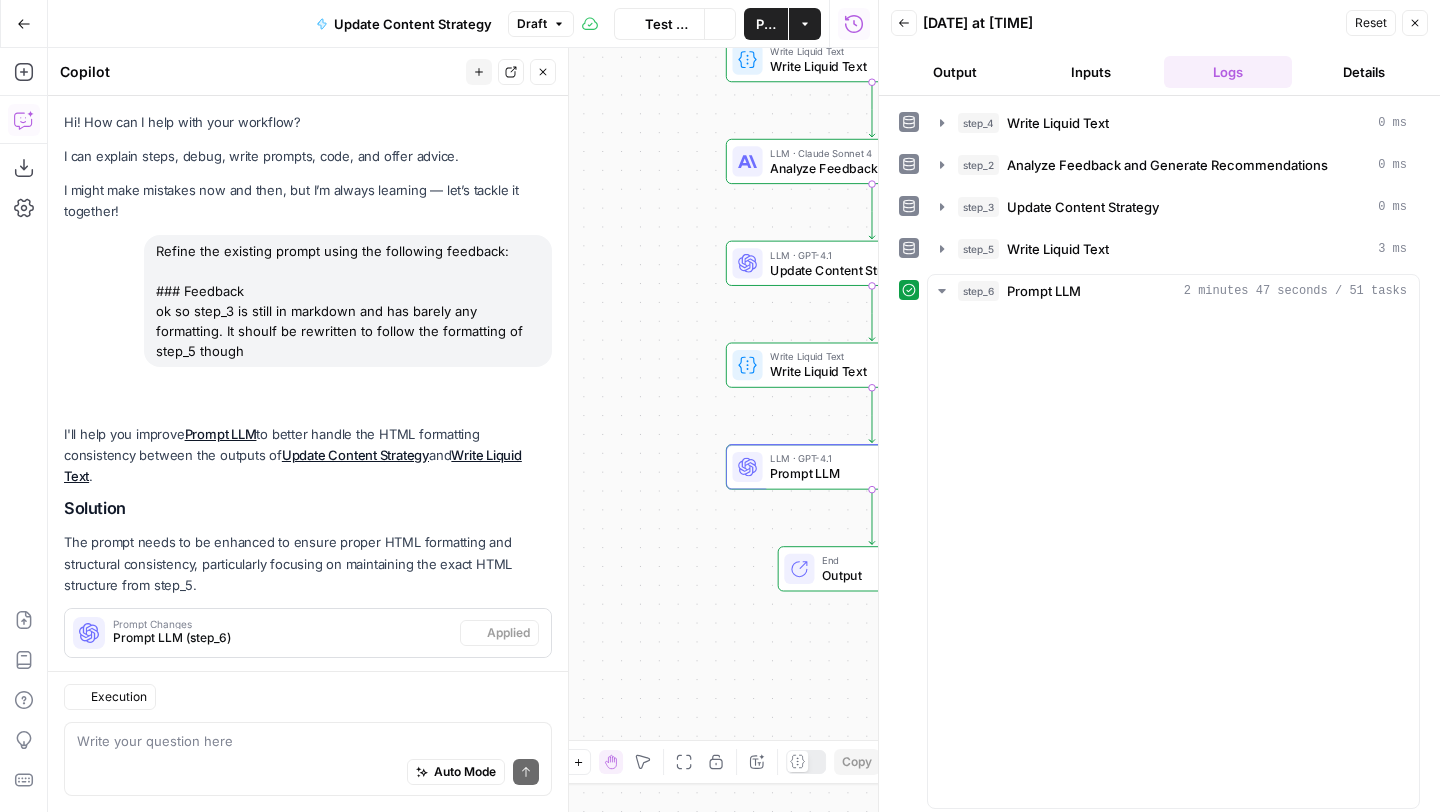scroll, scrollTop: 103, scrollLeft: 0, axis: vertical 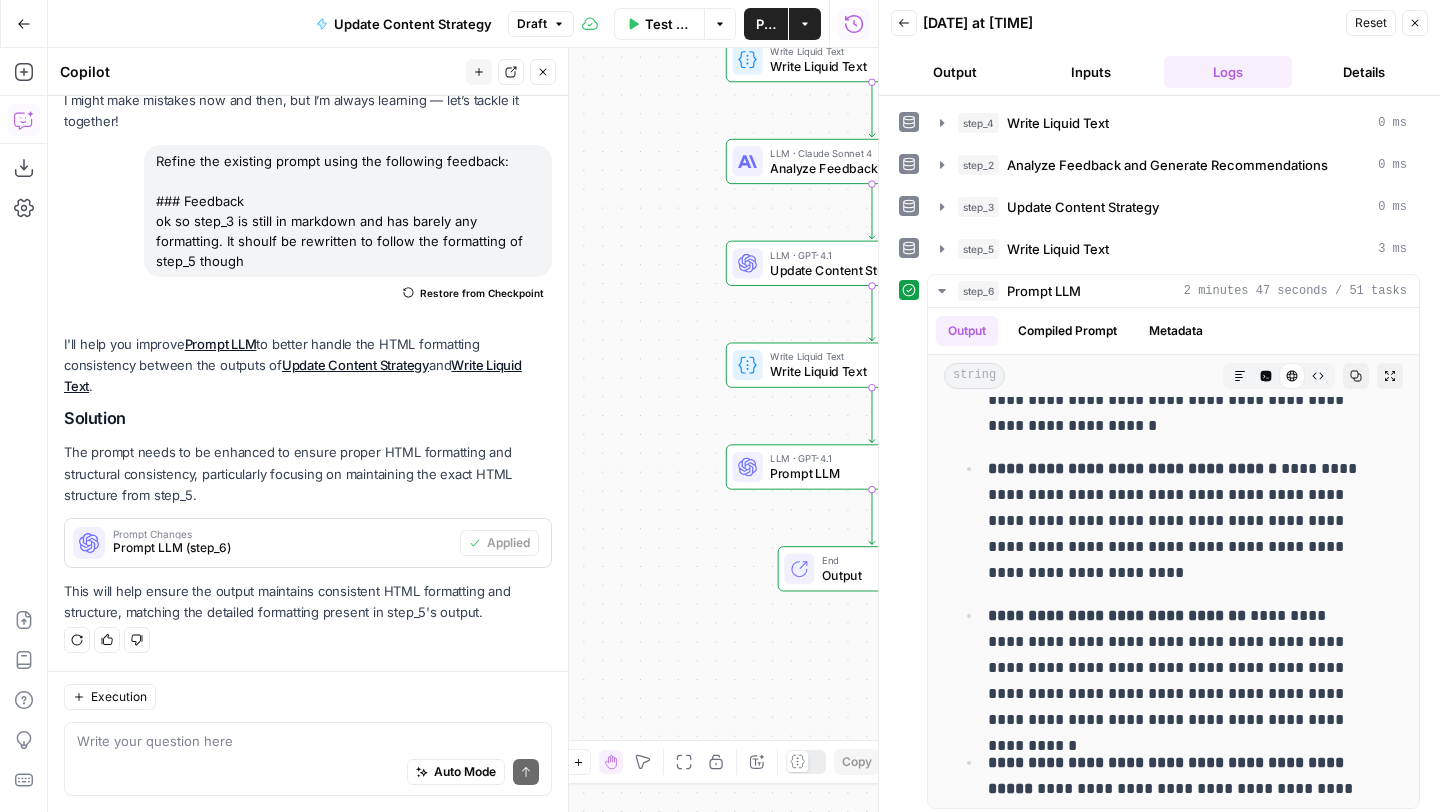 click 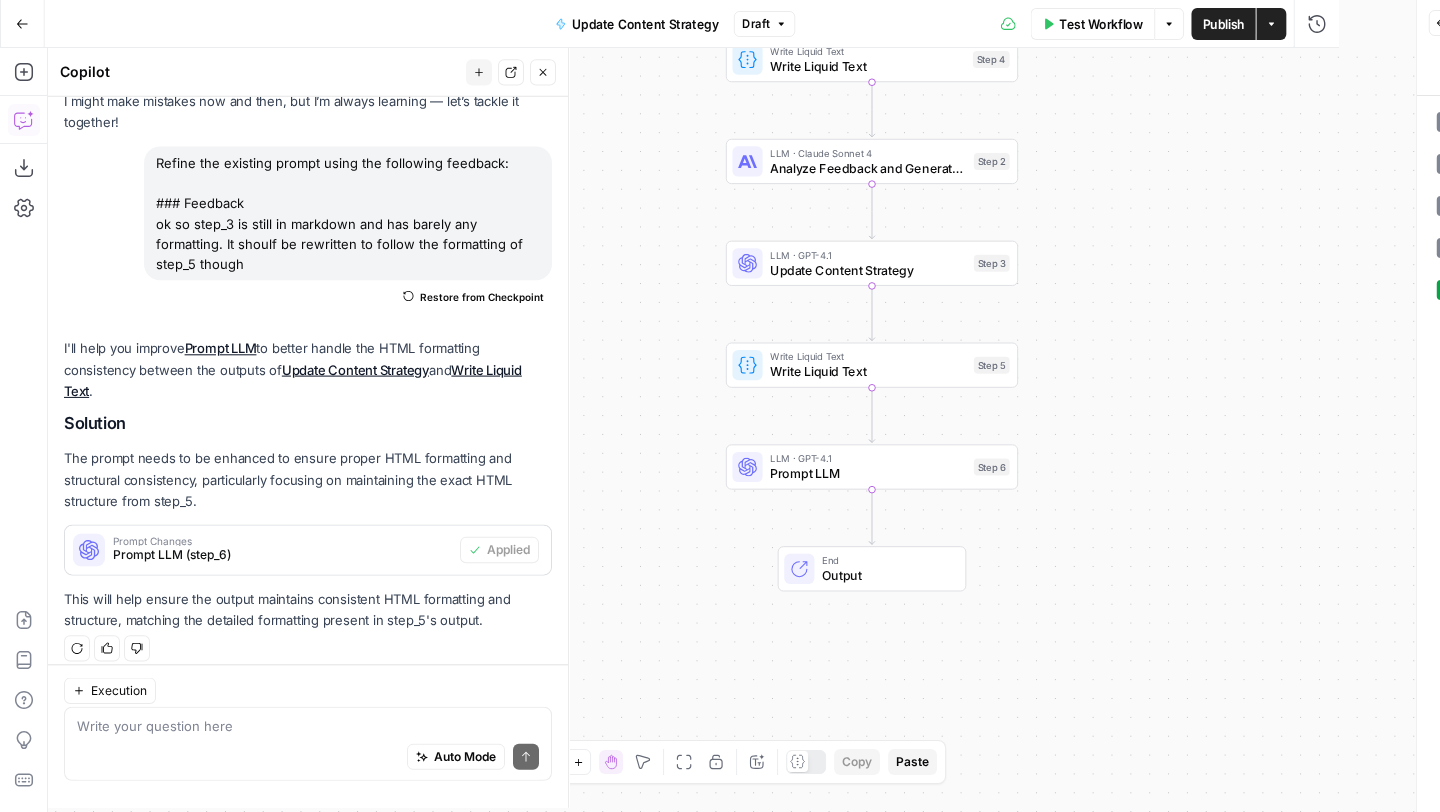 scroll, scrollTop: 103, scrollLeft: 0, axis: vertical 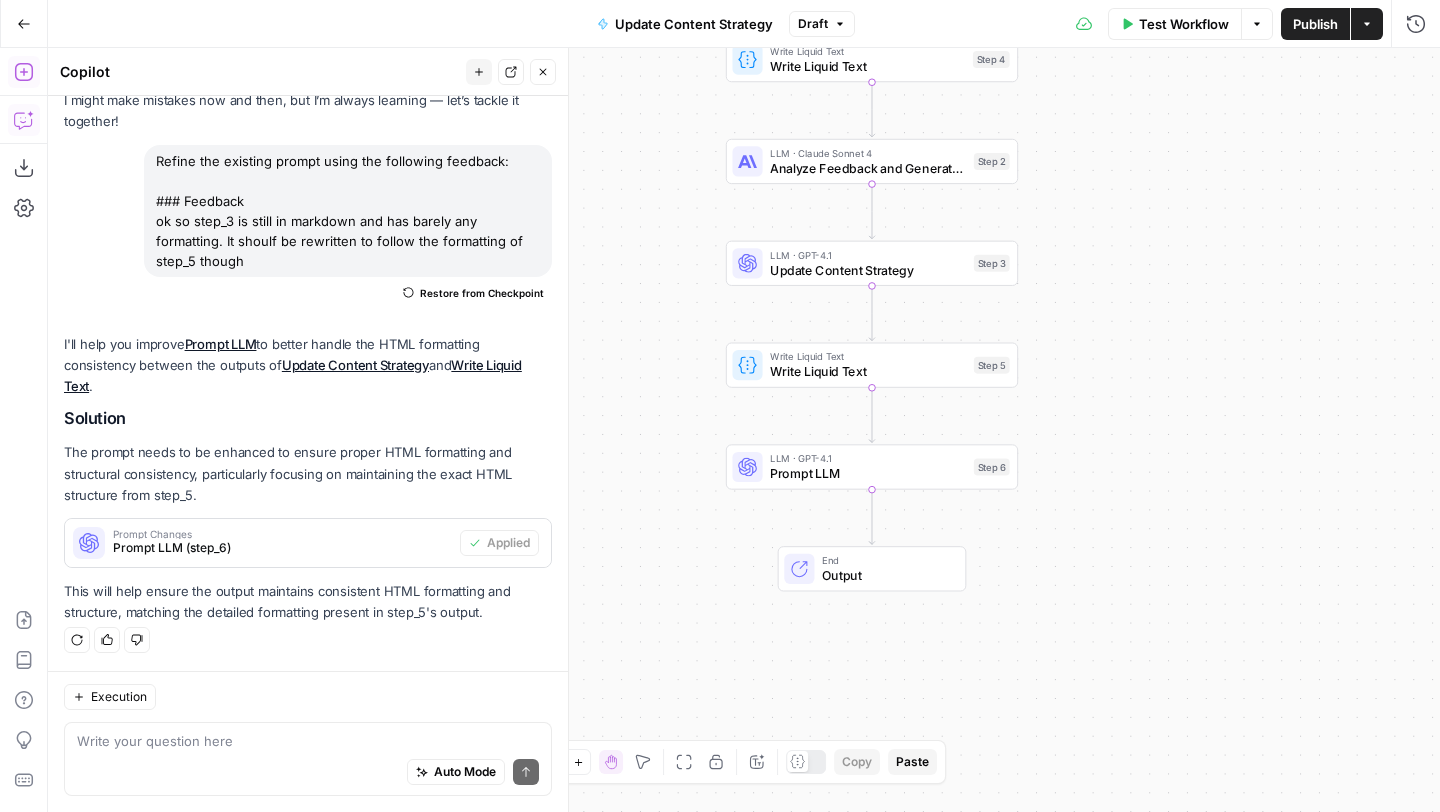 click 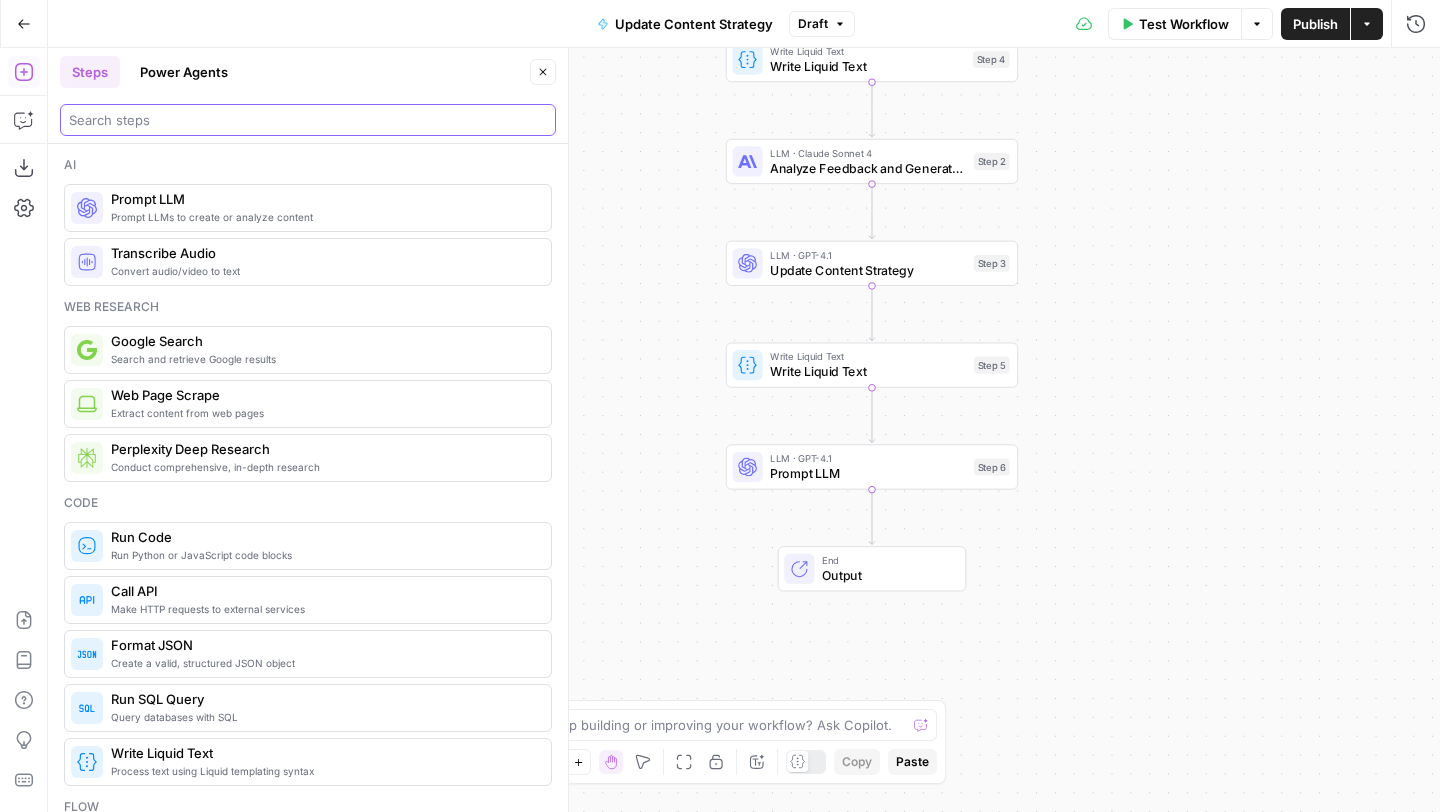 click at bounding box center [308, 120] 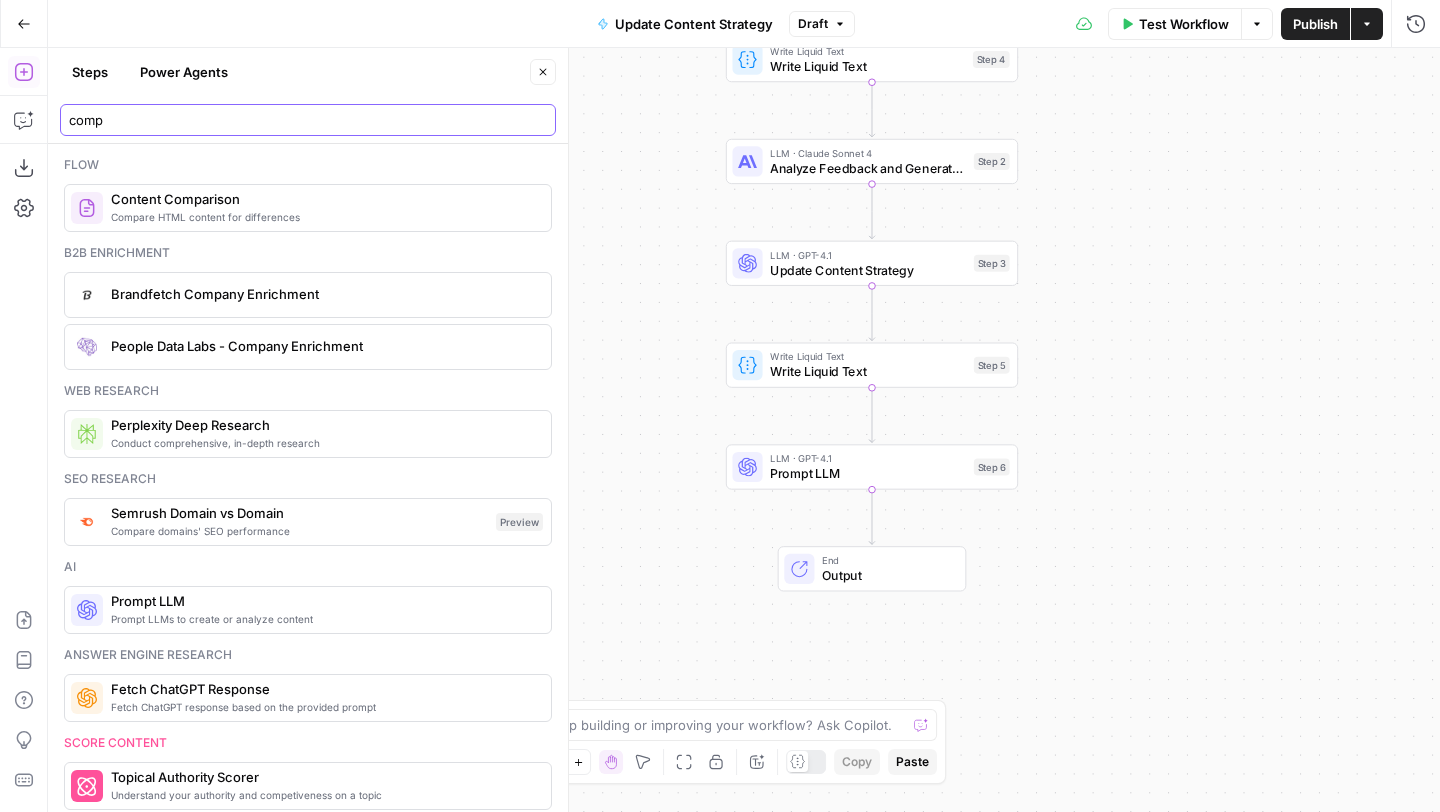 type on "comp" 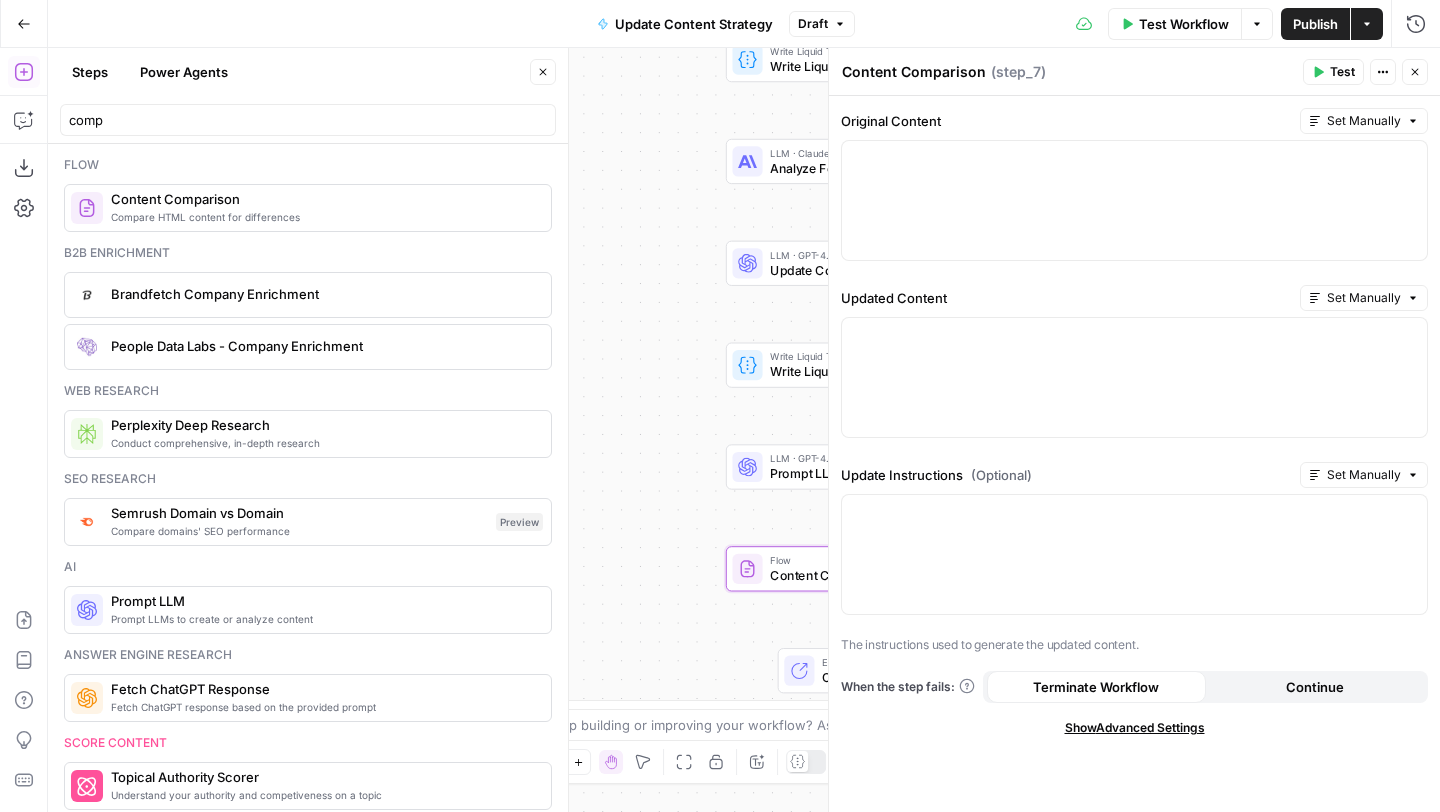 click on "Close" at bounding box center [543, 72] 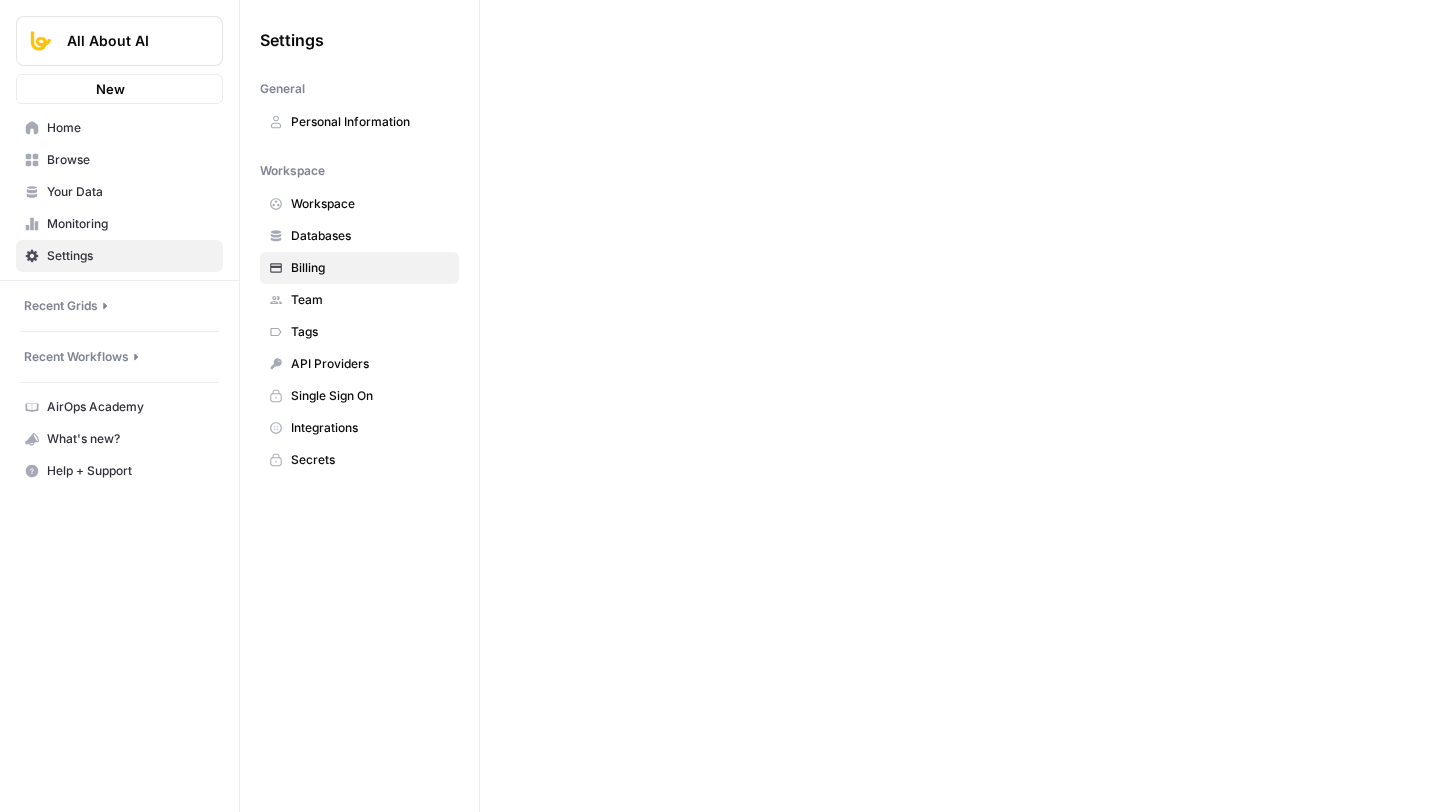 scroll, scrollTop: 0, scrollLeft: 0, axis: both 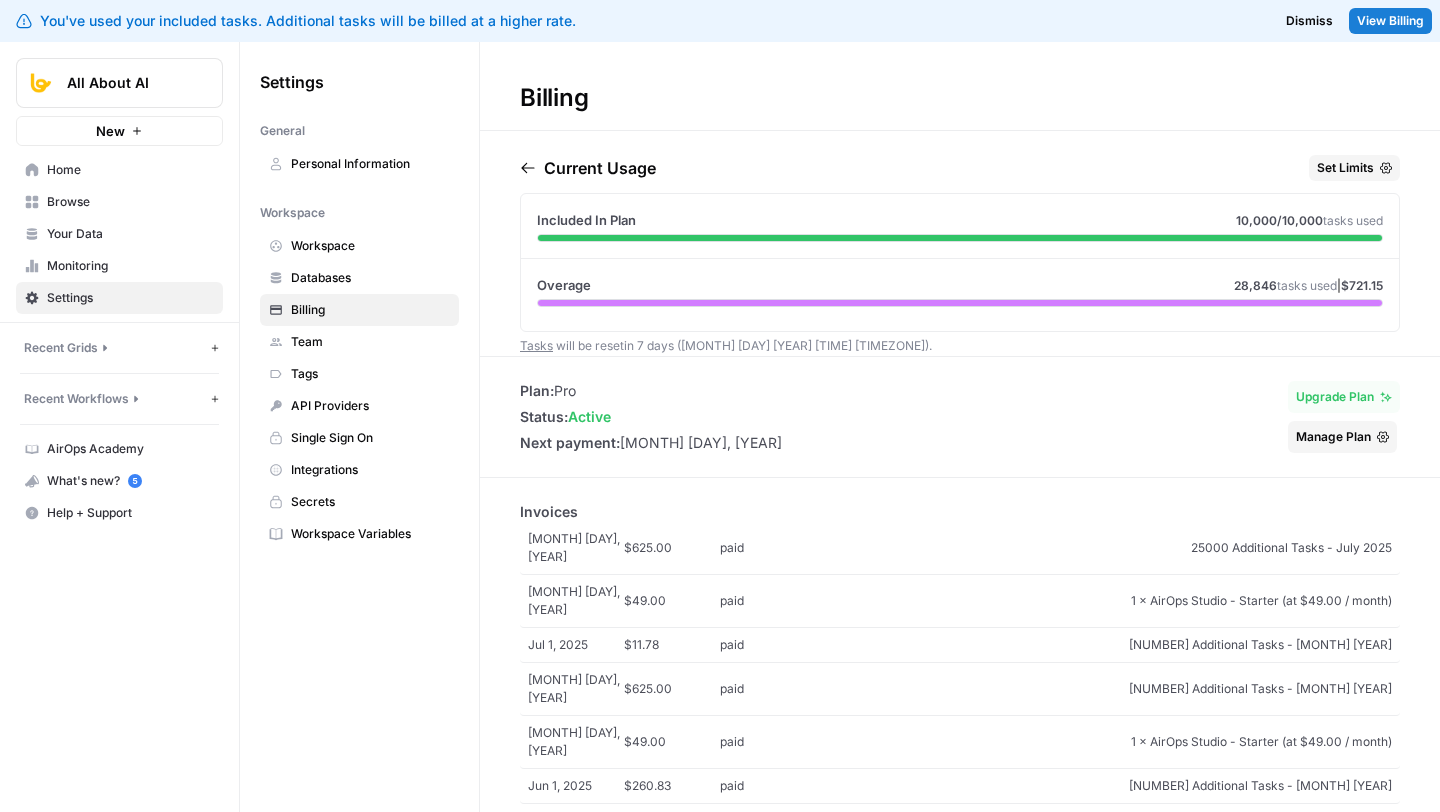 click on "Set Limits" at bounding box center [1345, 168] 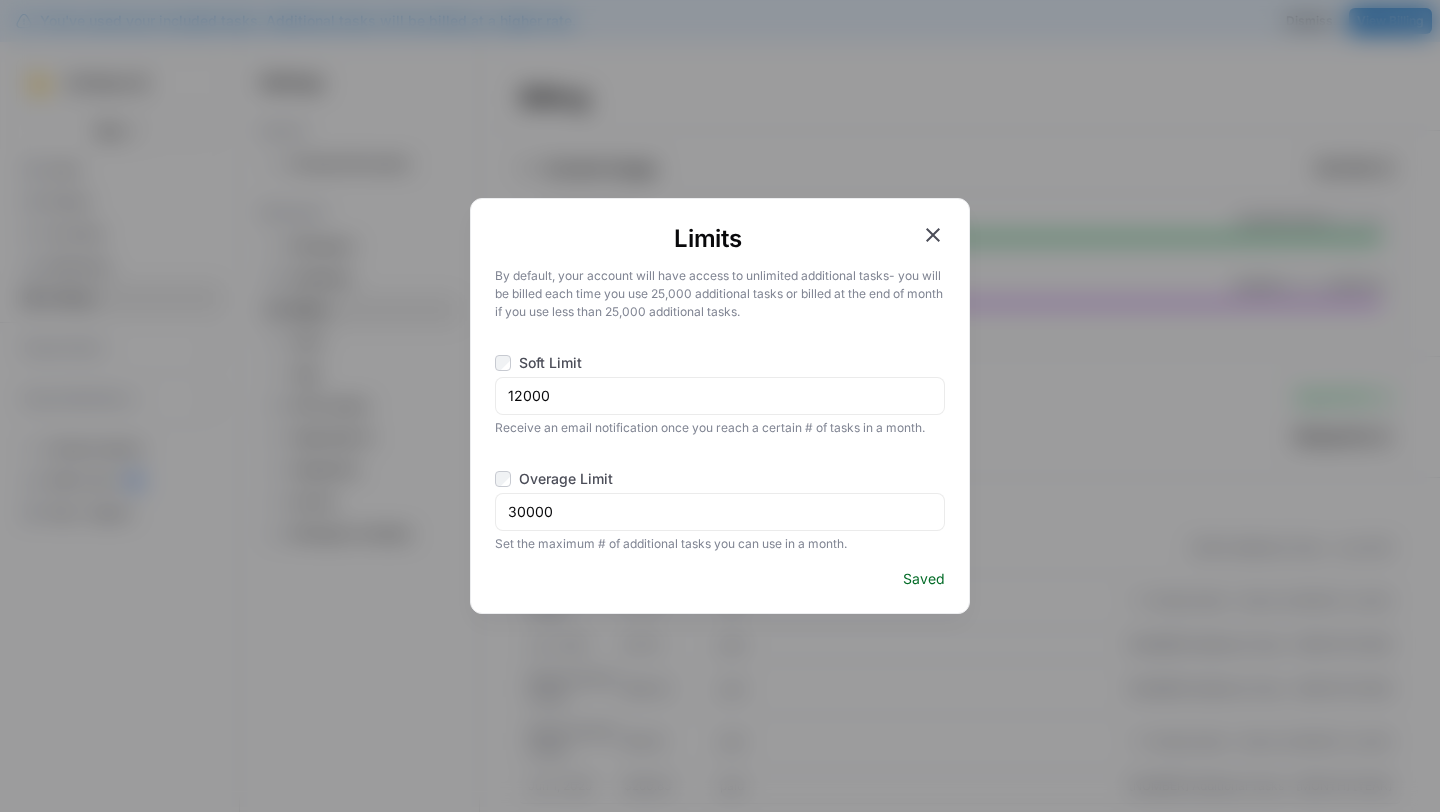 click 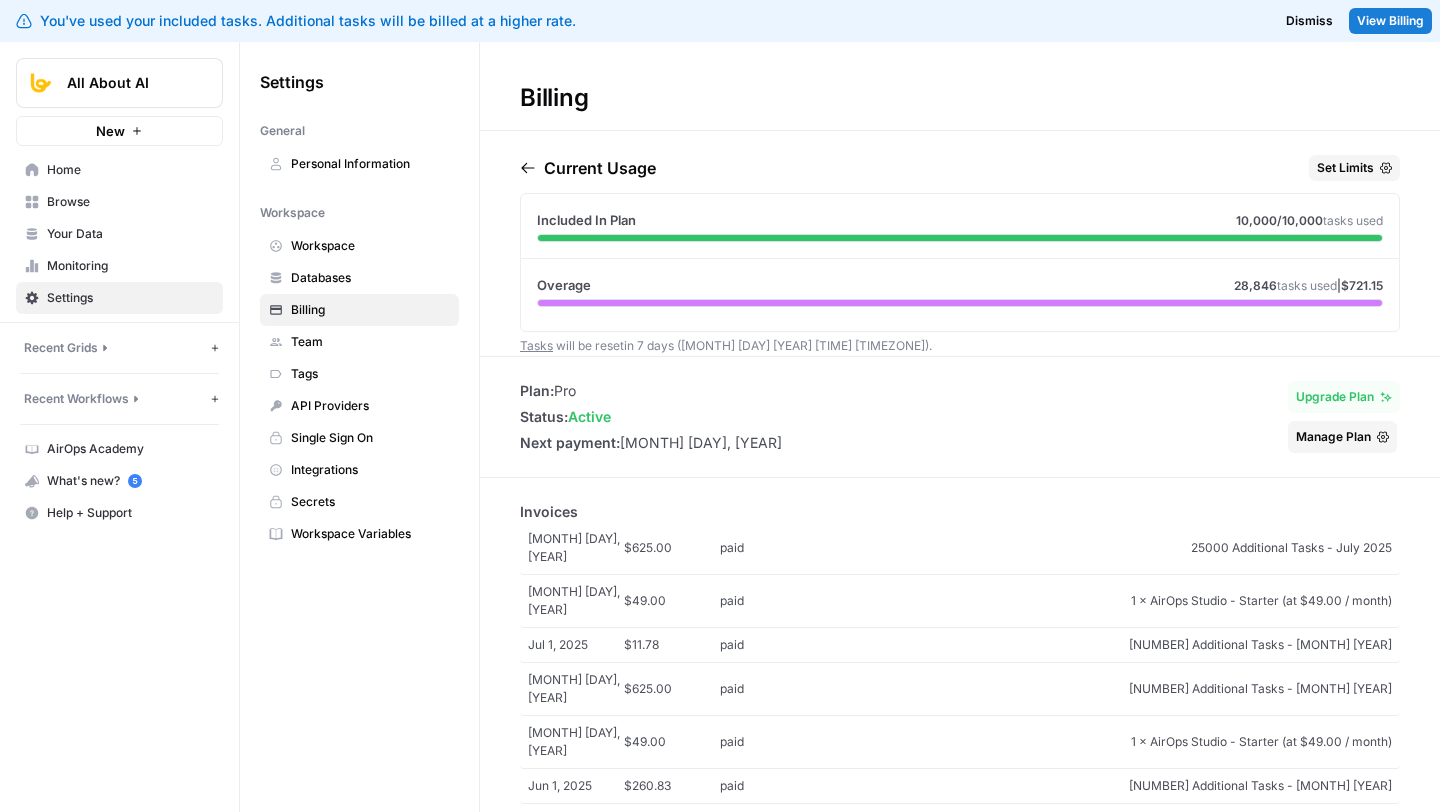 click on "Set Limits" at bounding box center [1354, 168] 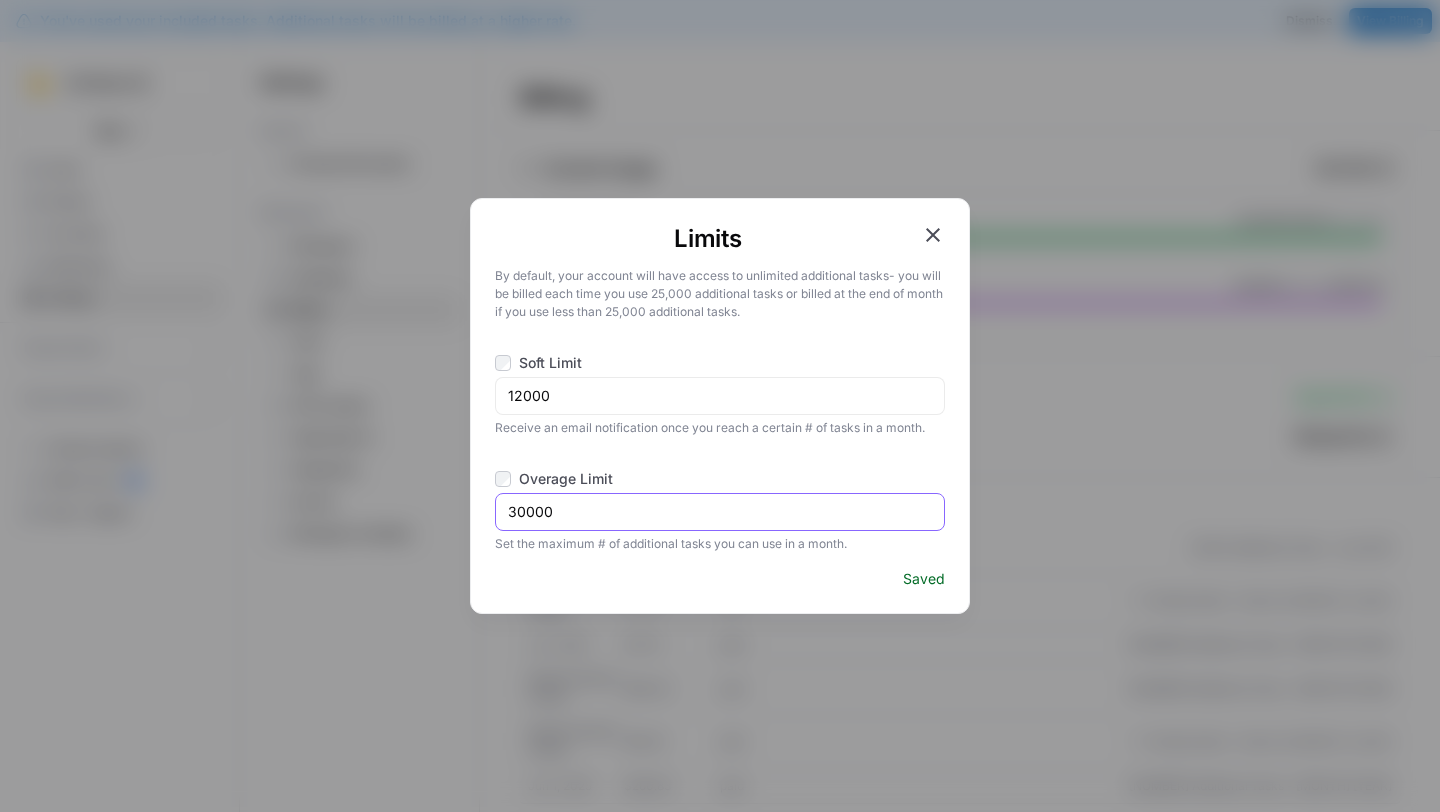 click on "30000" at bounding box center (720, 512) 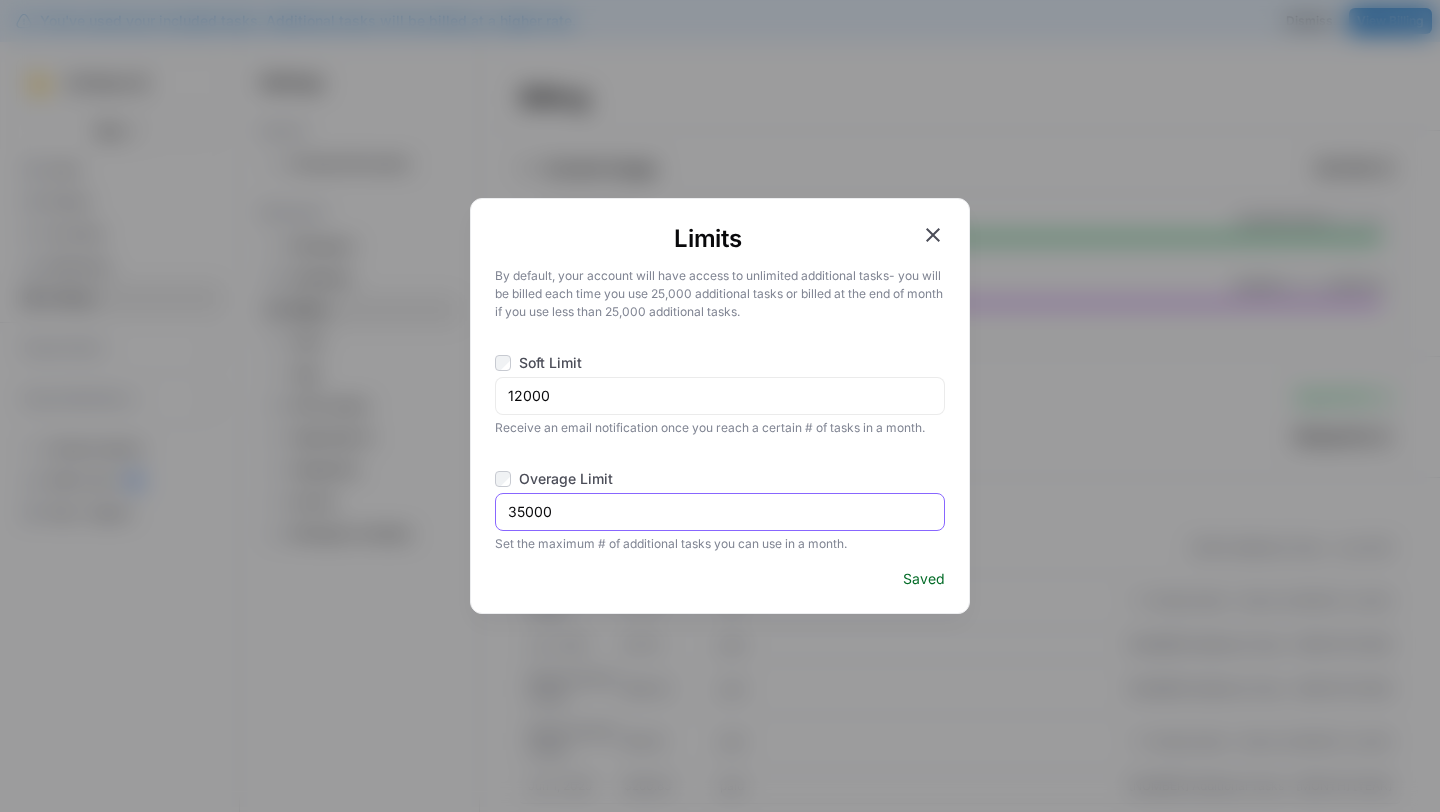 type on "35000" 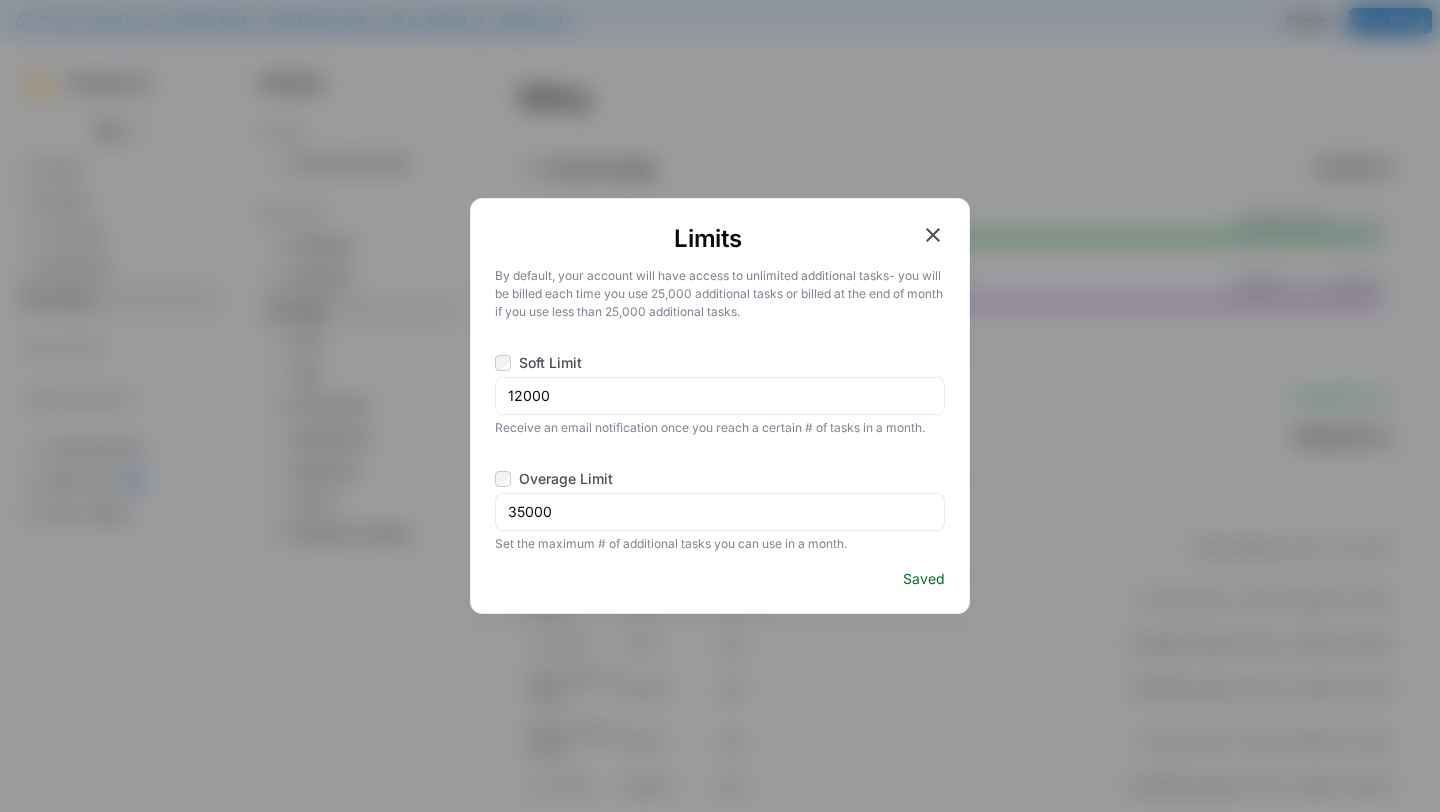 click 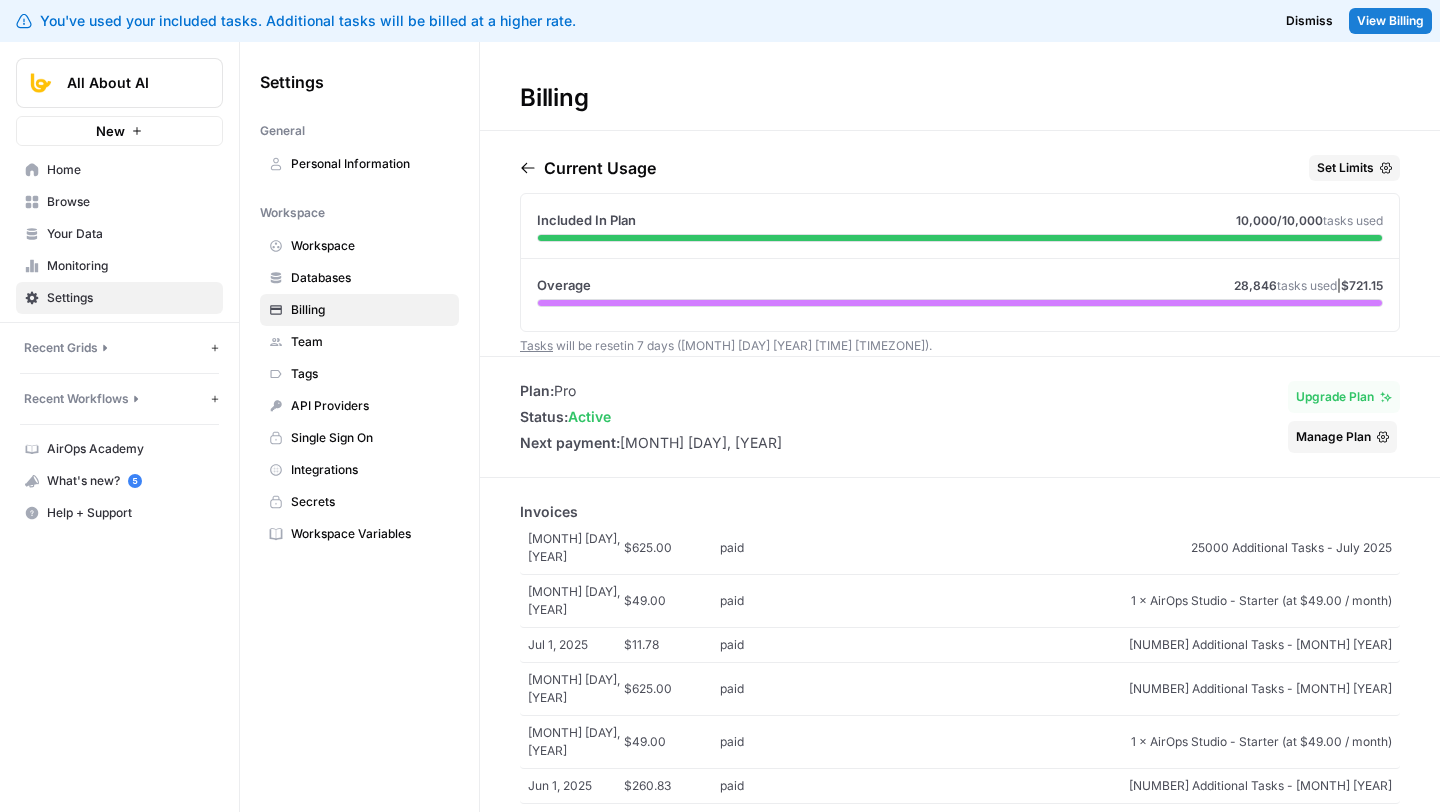 click on "Dismiss" at bounding box center [1309, 21] 